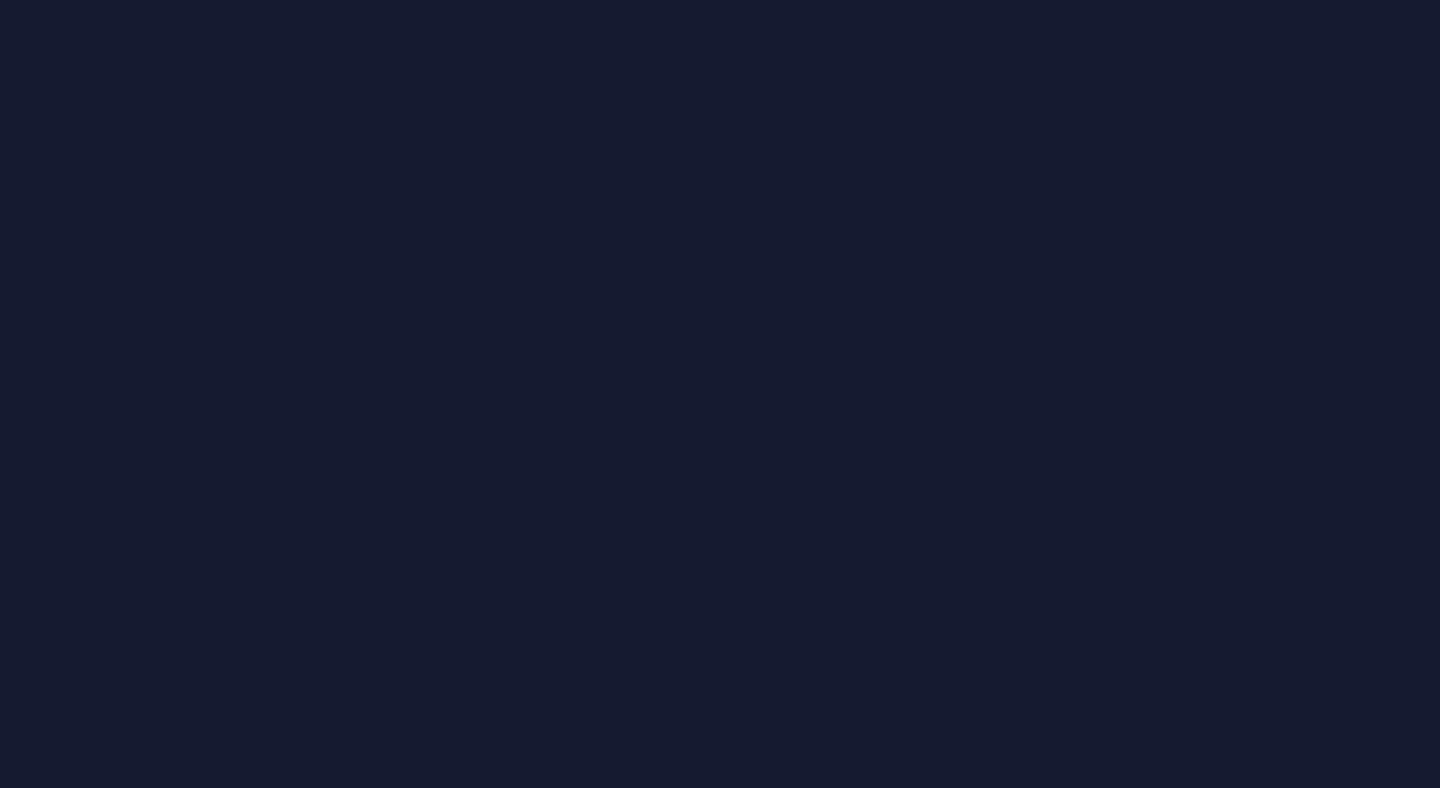 scroll, scrollTop: 0, scrollLeft: 0, axis: both 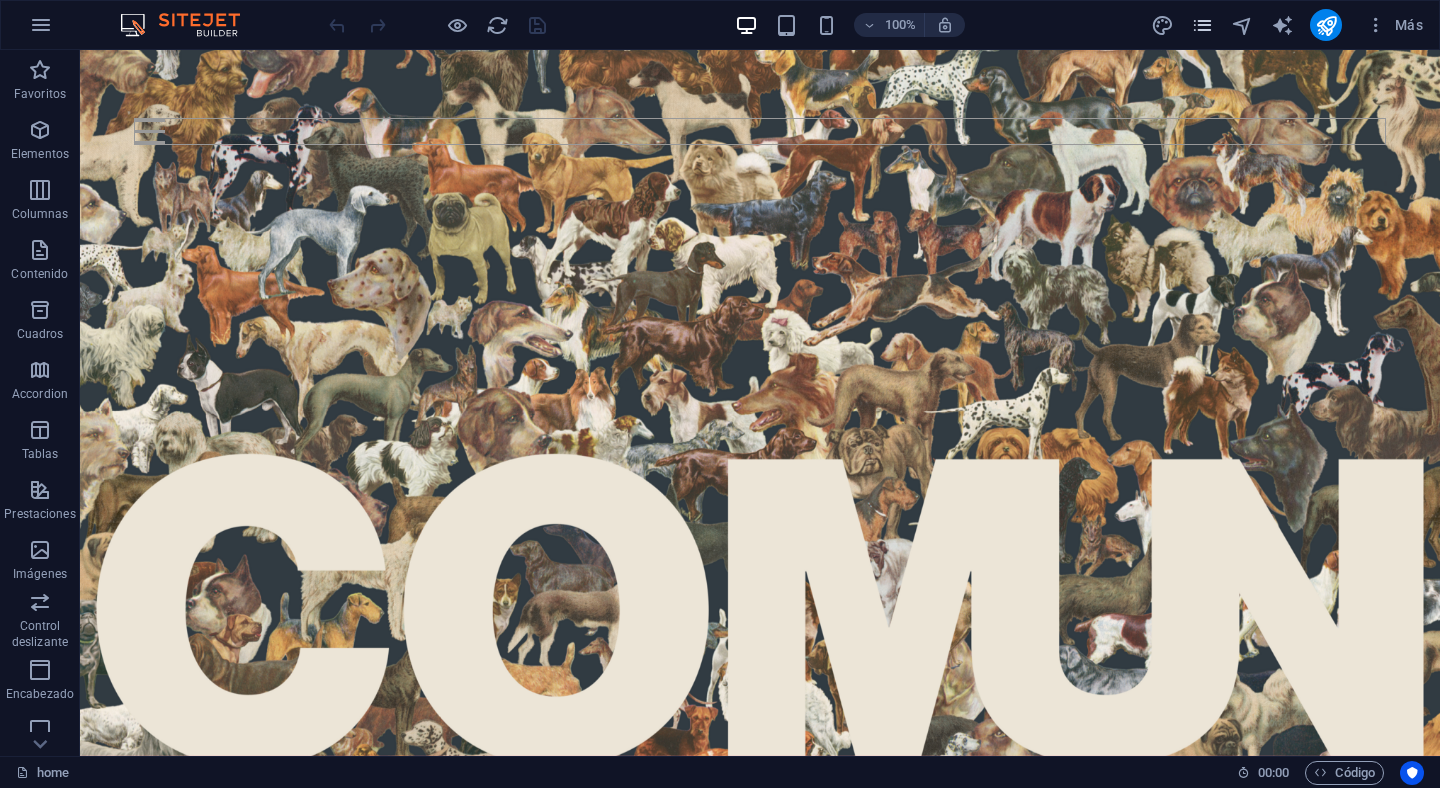 click at bounding box center [1202, 25] 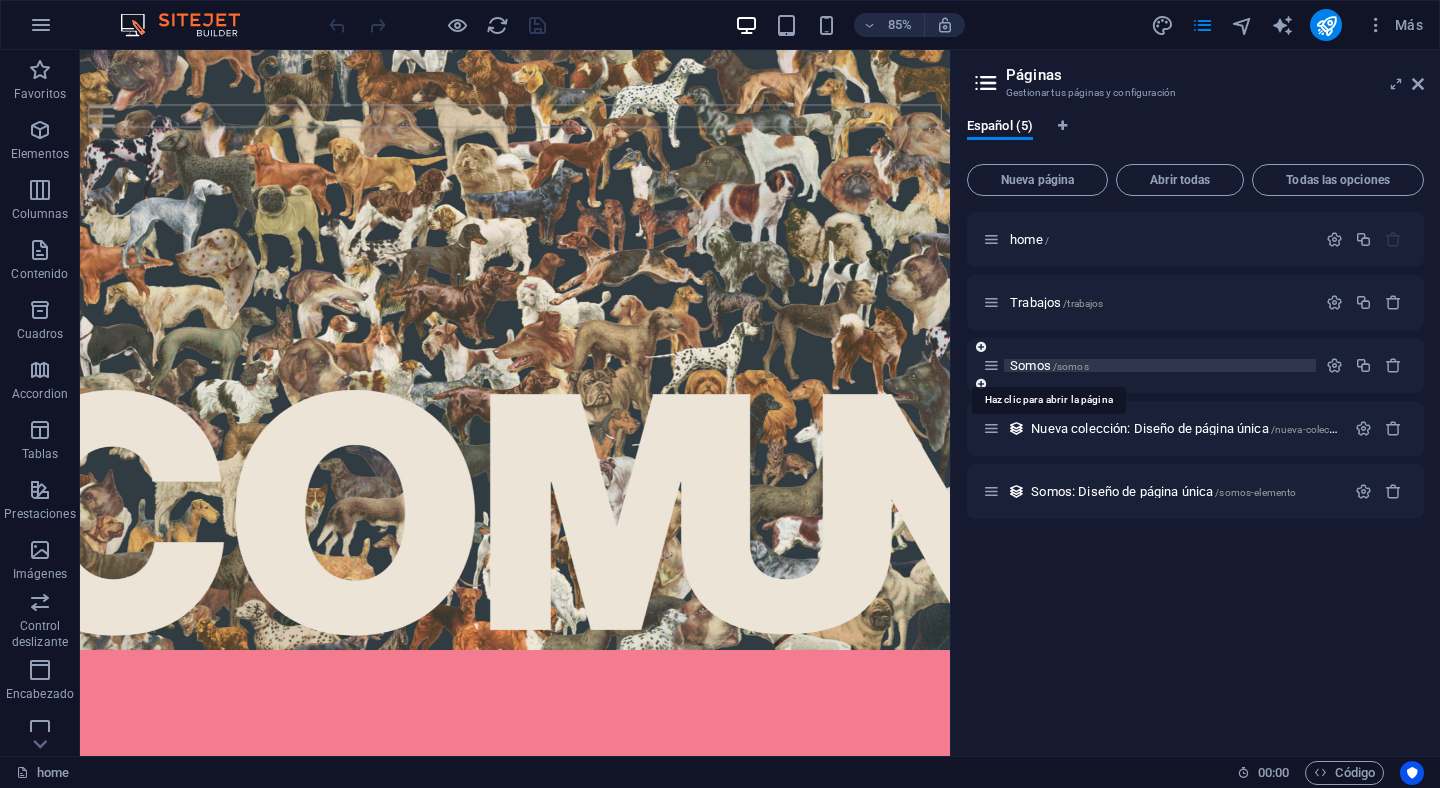click on "/somos" at bounding box center (1071, 366) 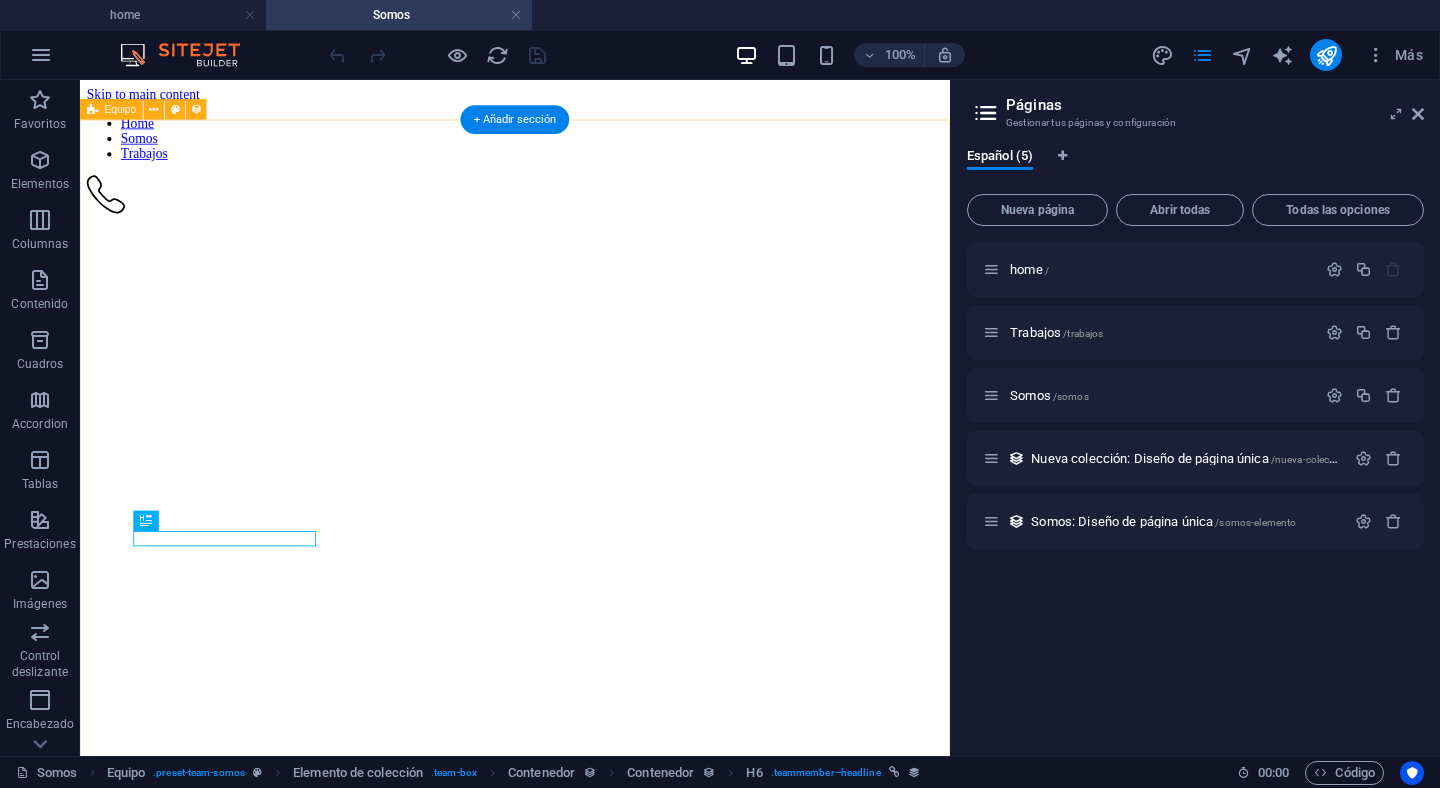 scroll, scrollTop: 0, scrollLeft: 0, axis: both 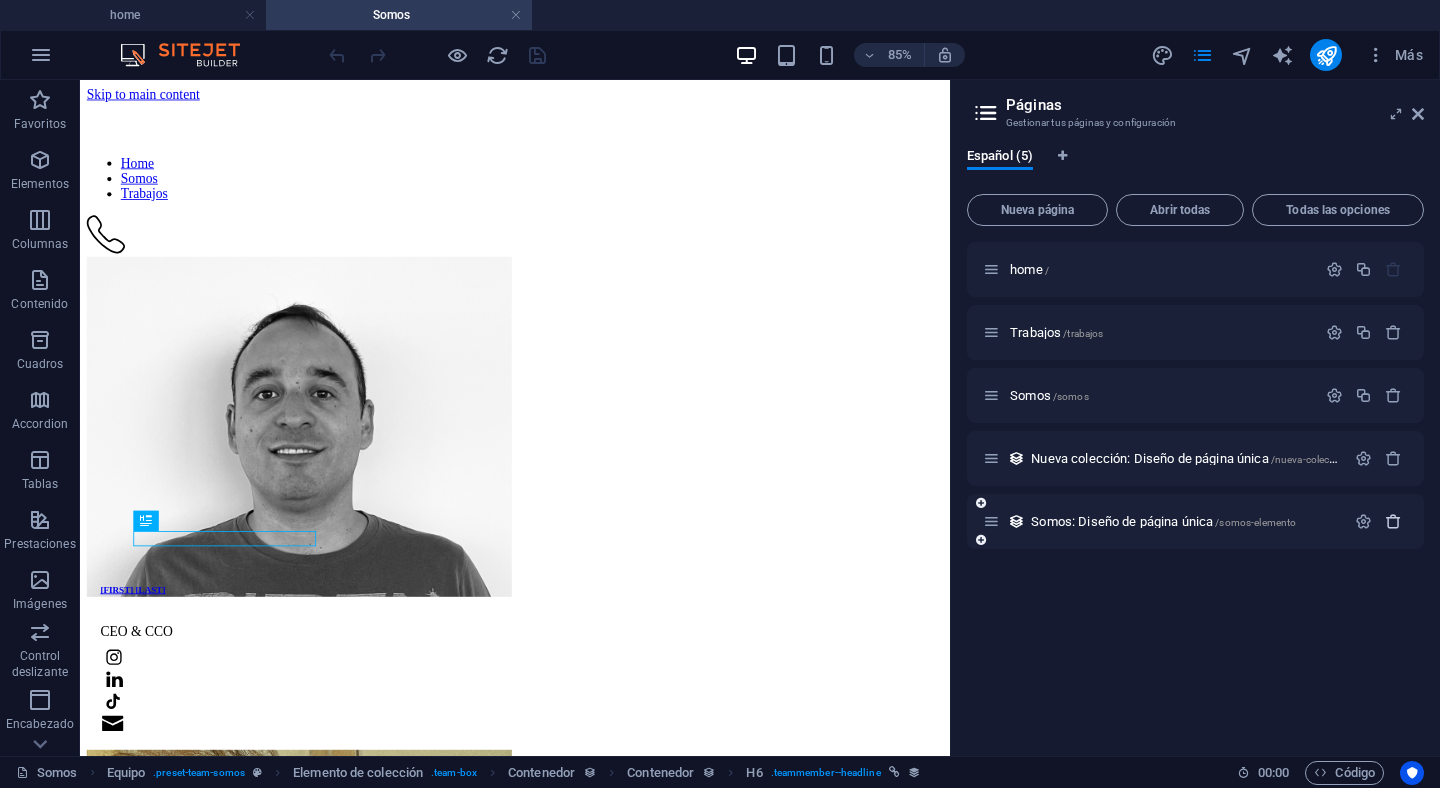 click at bounding box center [1393, 521] 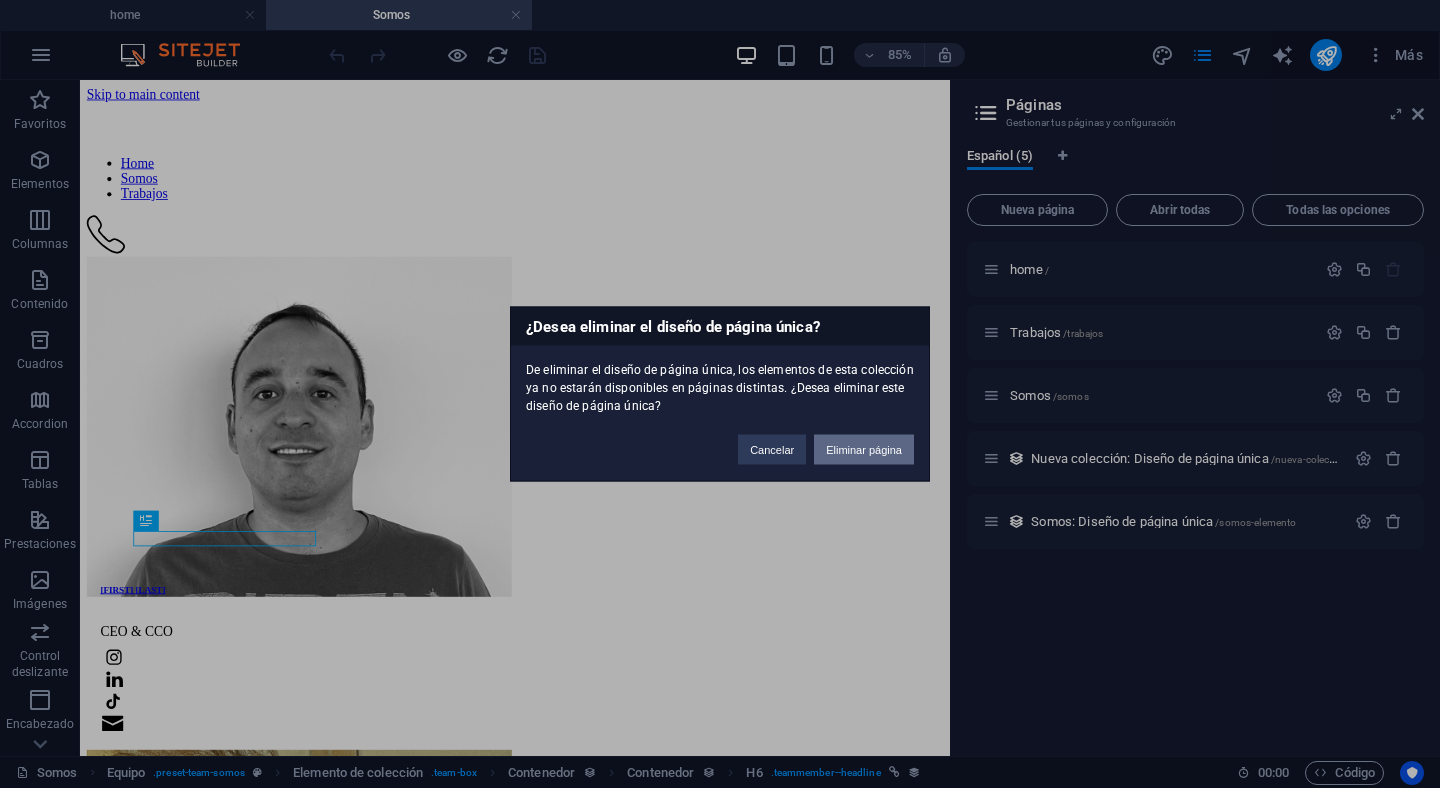 click on "Eliminar página" at bounding box center (864, 450) 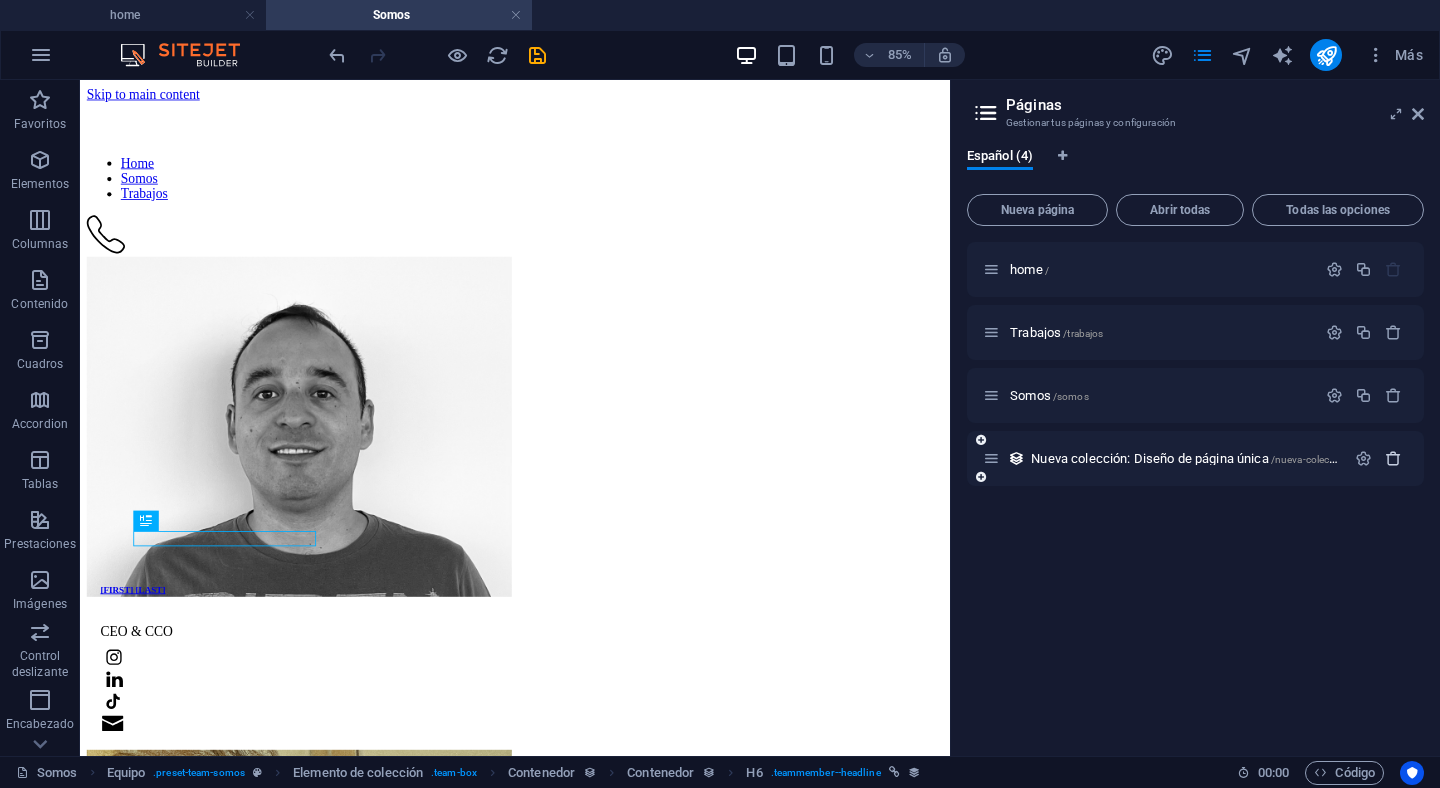 click at bounding box center [1393, 458] 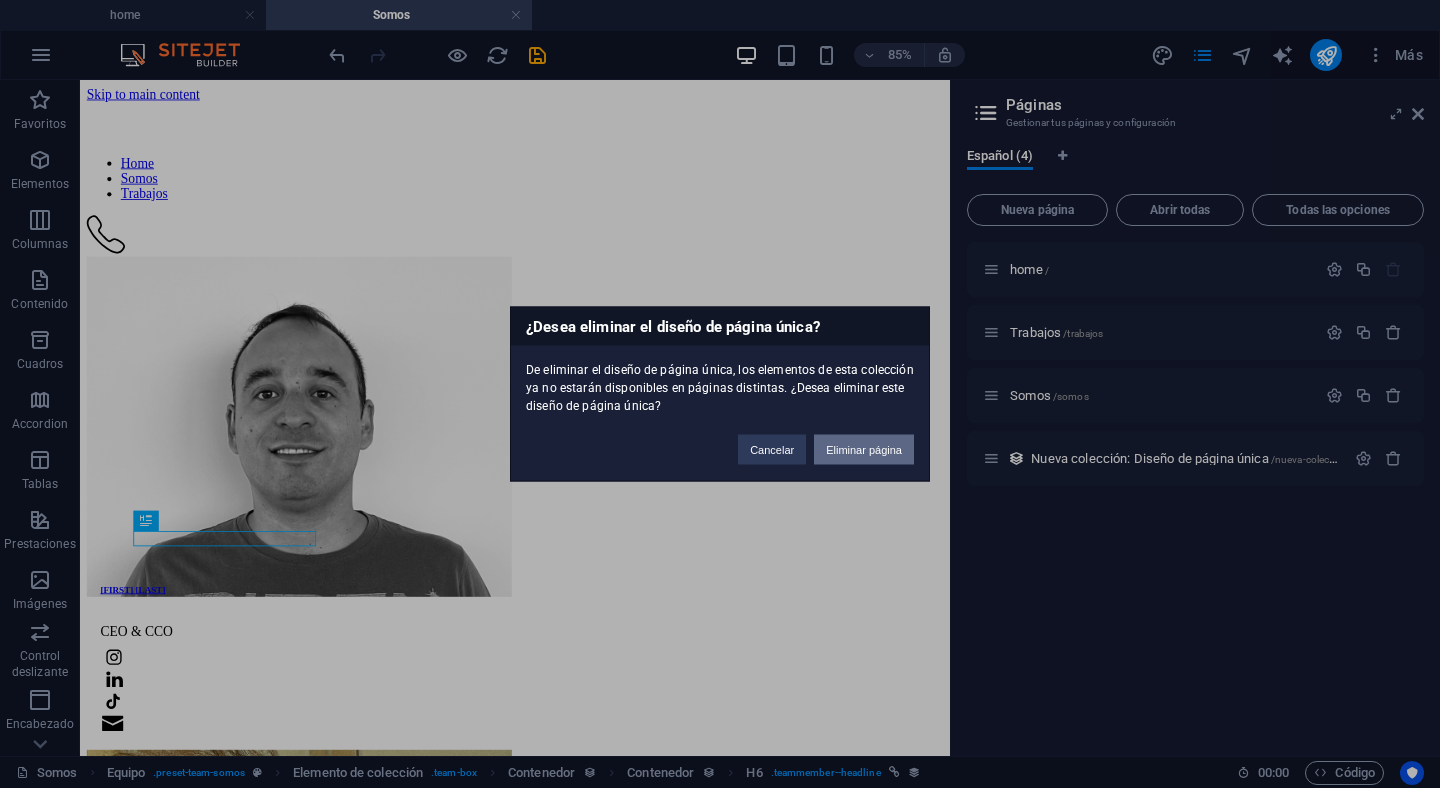 click on "Eliminar página" at bounding box center (864, 450) 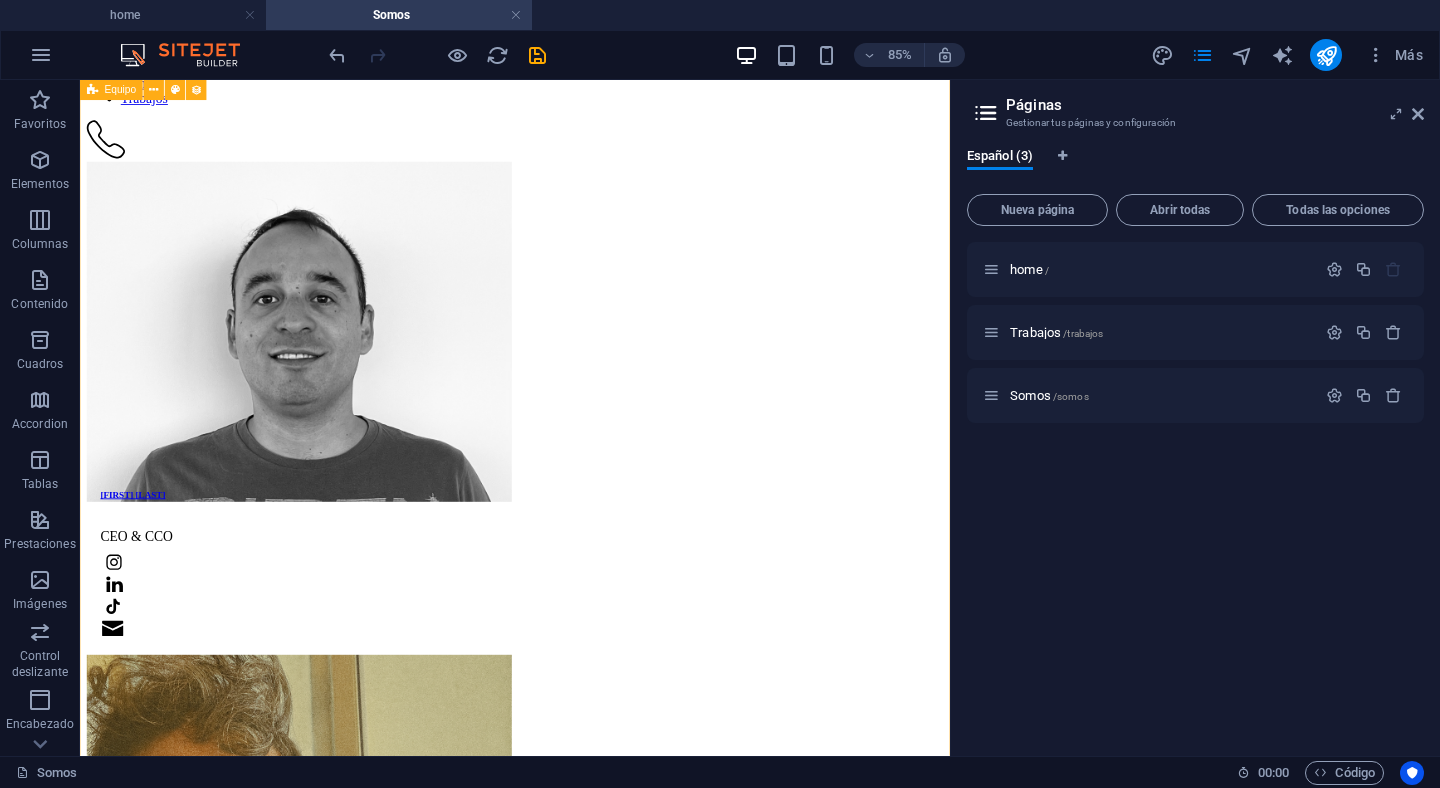 scroll, scrollTop: 0, scrollLeft: 0, axis: both 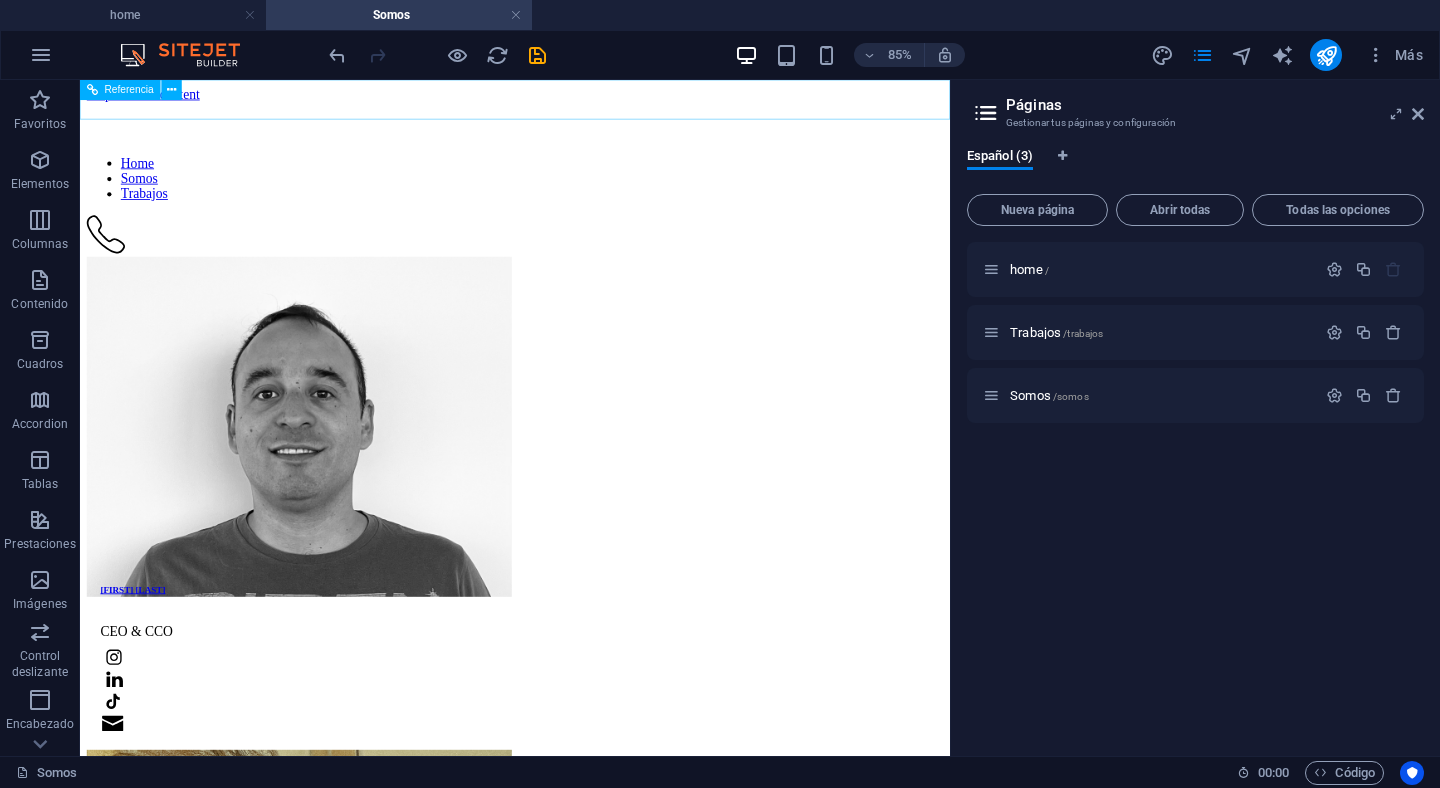 click on "Referencia" at bounding box center [129, 90] 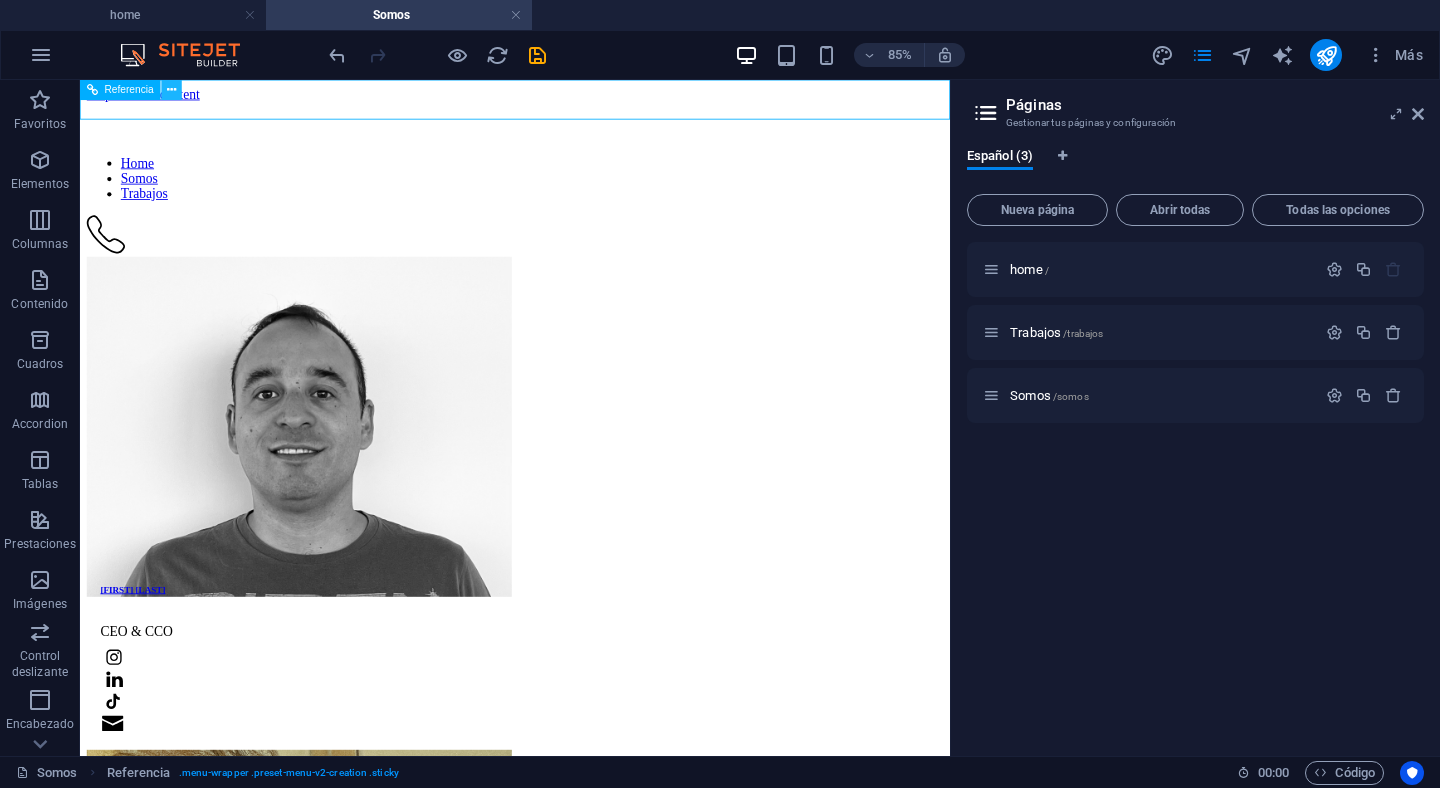 click at bounding box center [171, 90] 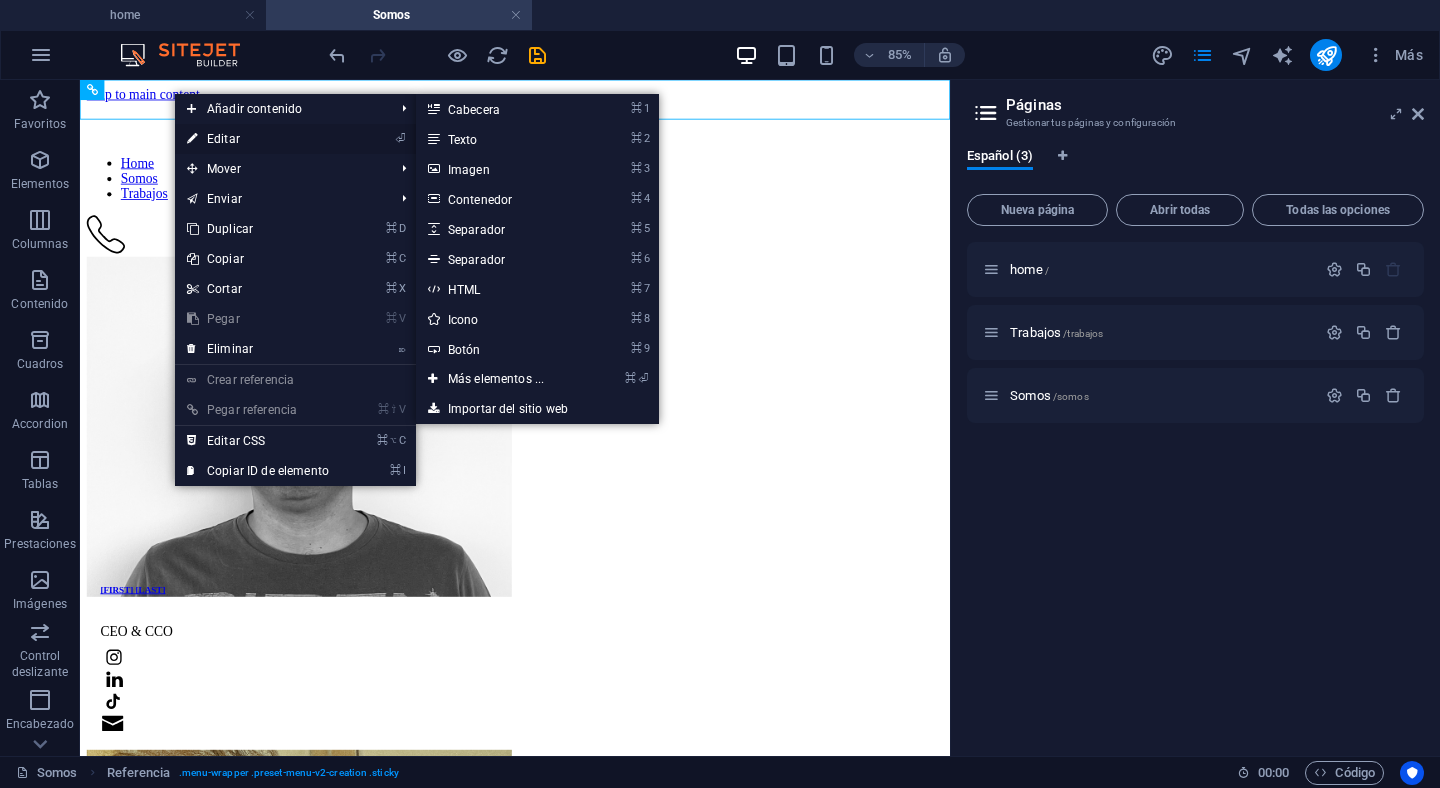 click on "⏎  Editar" at bounding box center (258, 139) 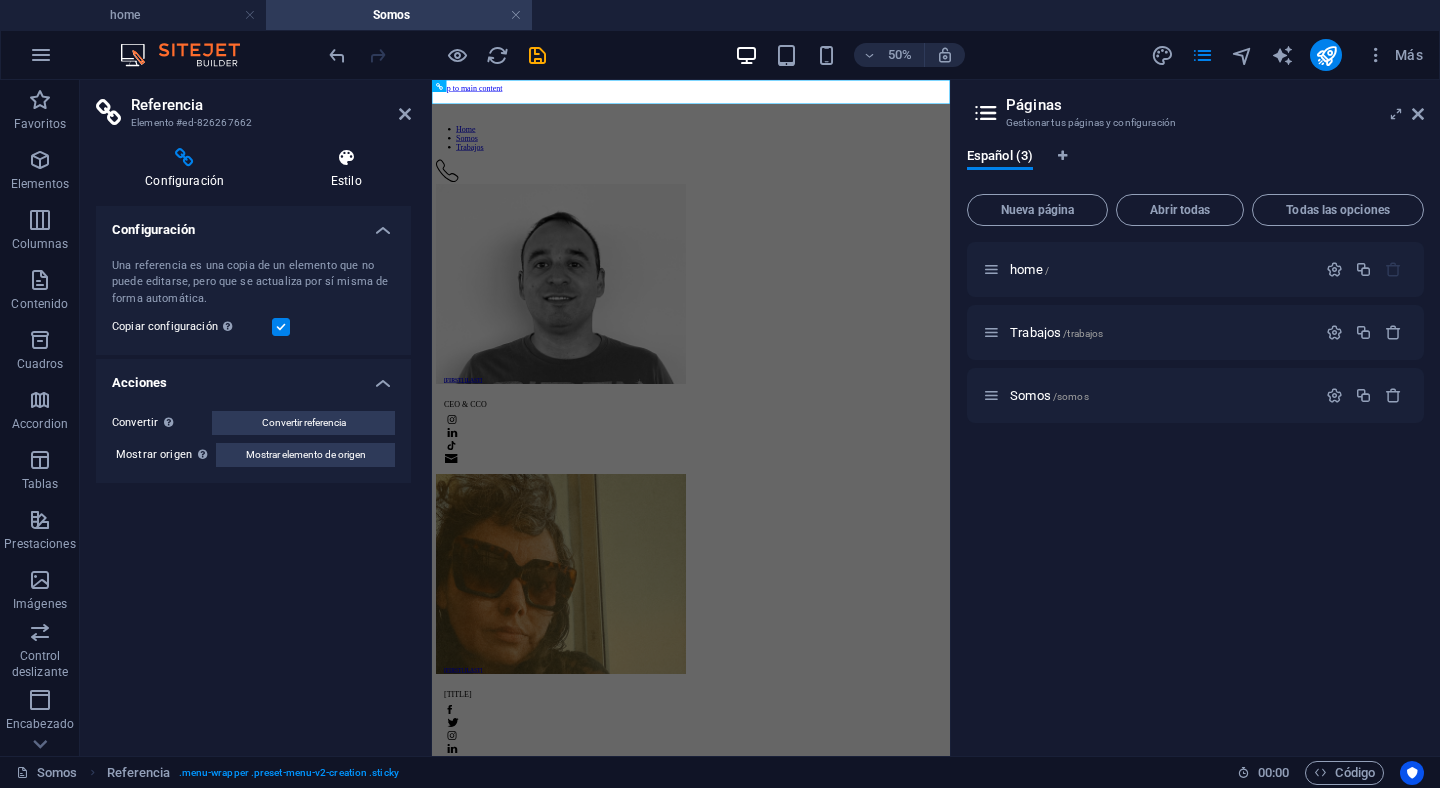 click at bounding box center [346, 158] 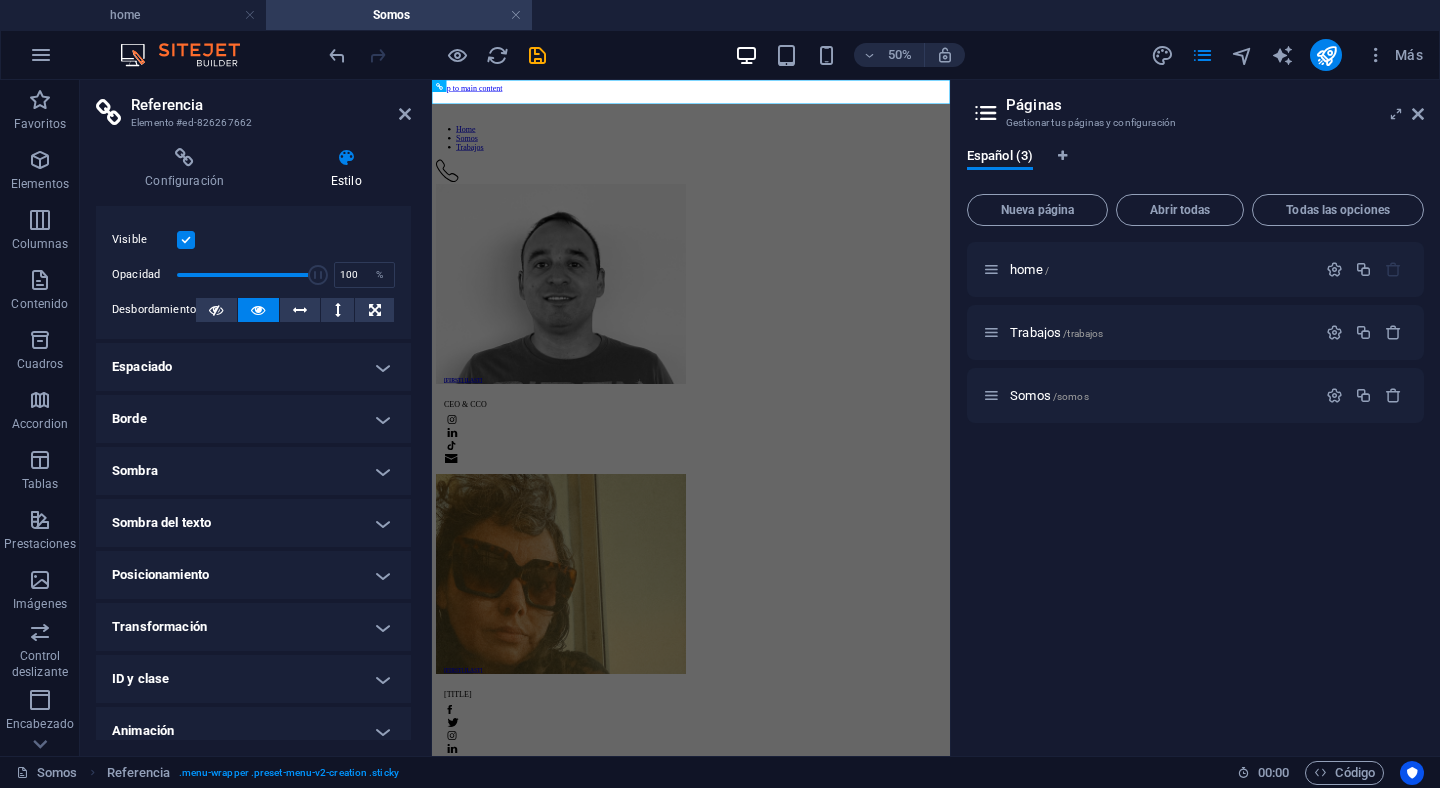 scroll, scrollTop: 0, scrollLeft: 0, axis: both 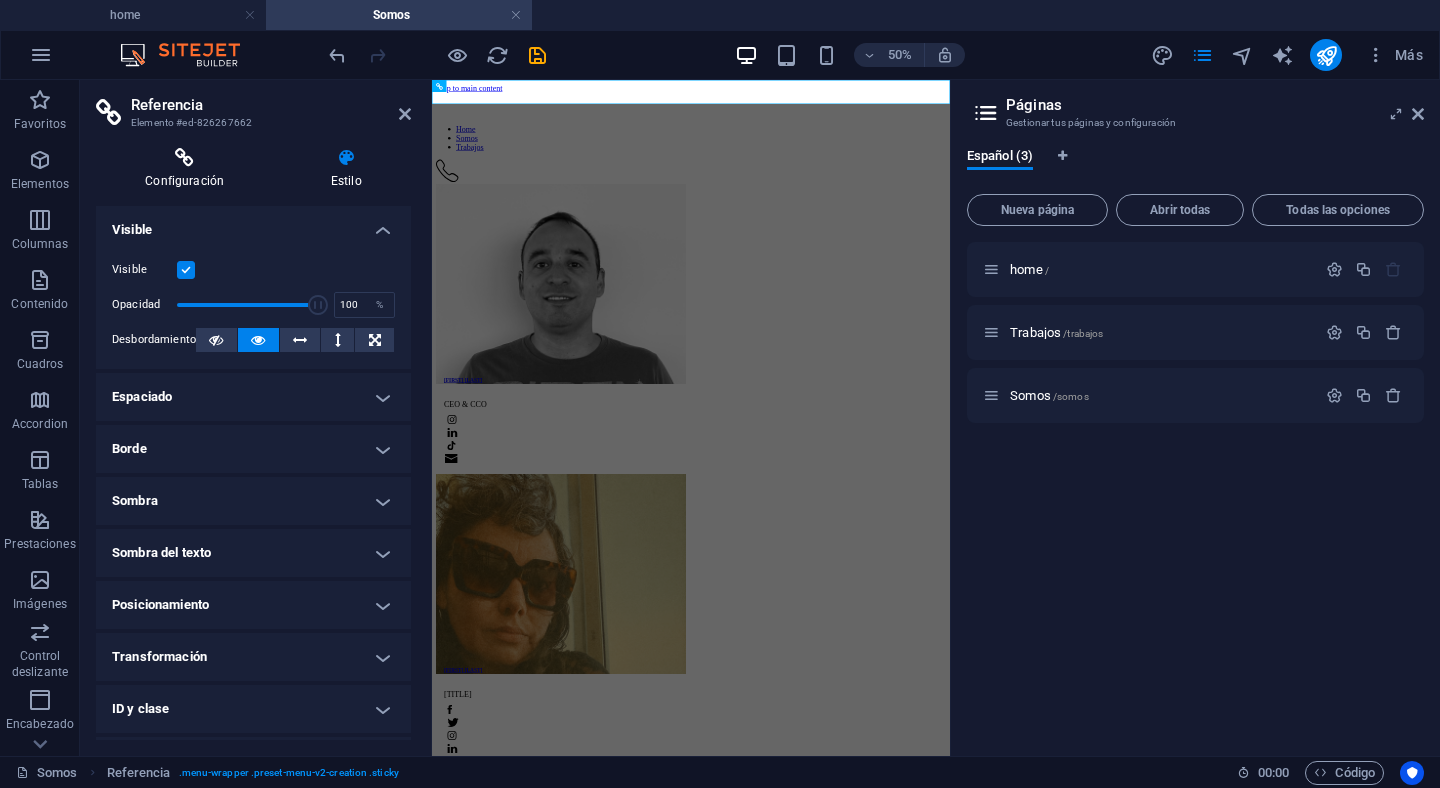 click on "Configuración" at bounding box center (188, 169) 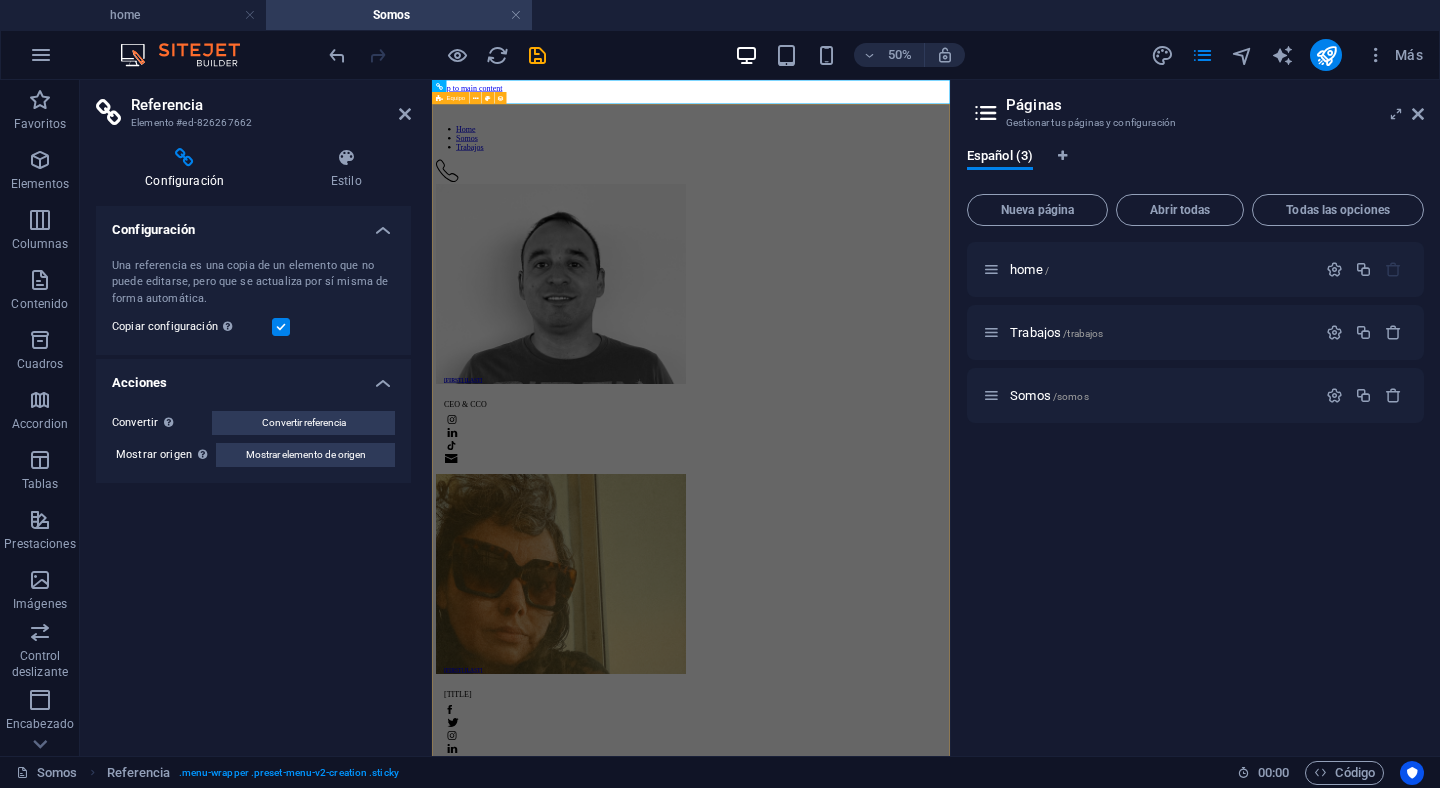 click at bounding box center (950, 263) 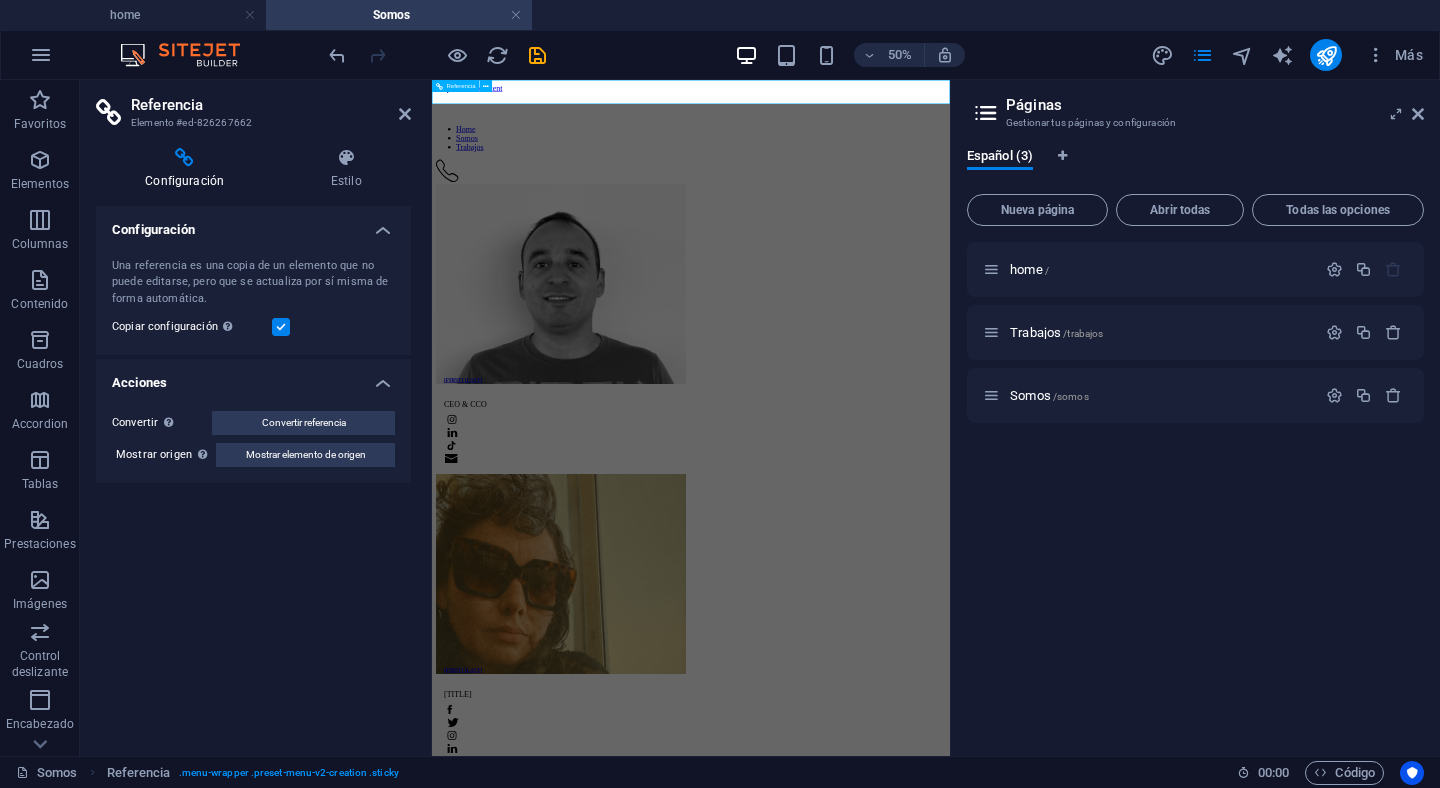 click at bounding box center (950, 263) 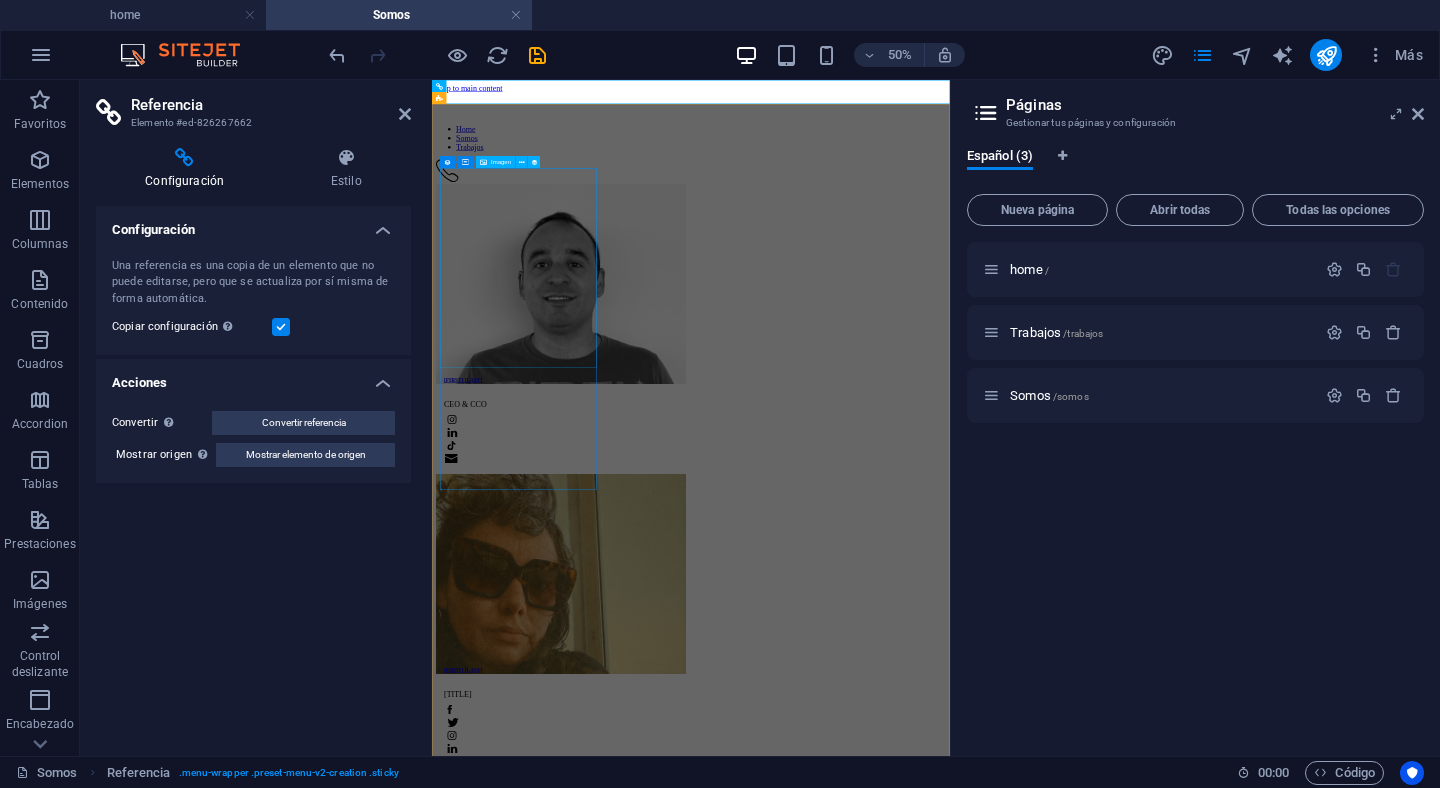 click at bounding box center (950, 490) 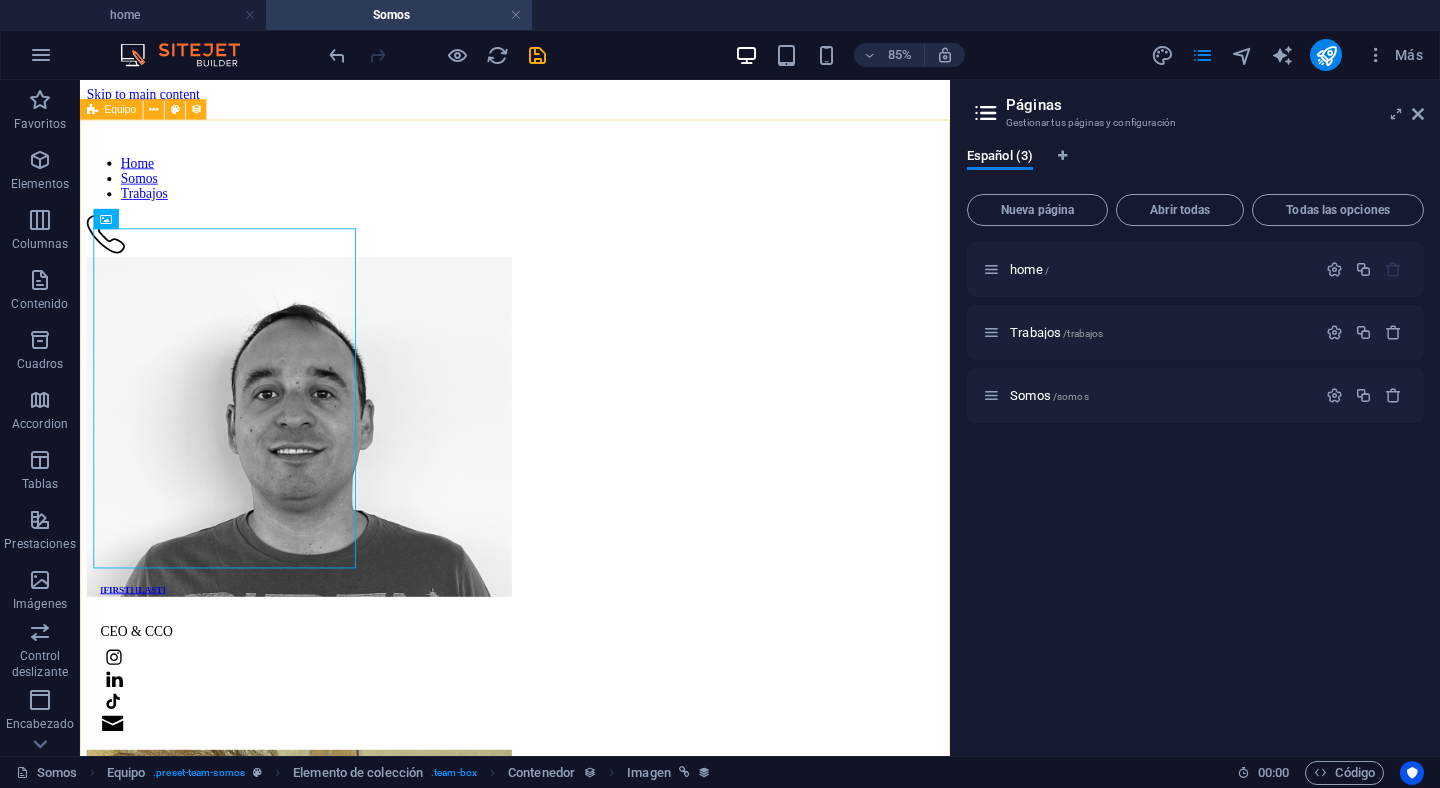 click on "Kote Kaid CEO & CCO Nicole Muñoz Managging Director Juan Urra Director Creativo Andrés Kaid CFO Daniel Trujillo Founder & CEO  Anterior Siguiente" at bounding box center (592, 1860) 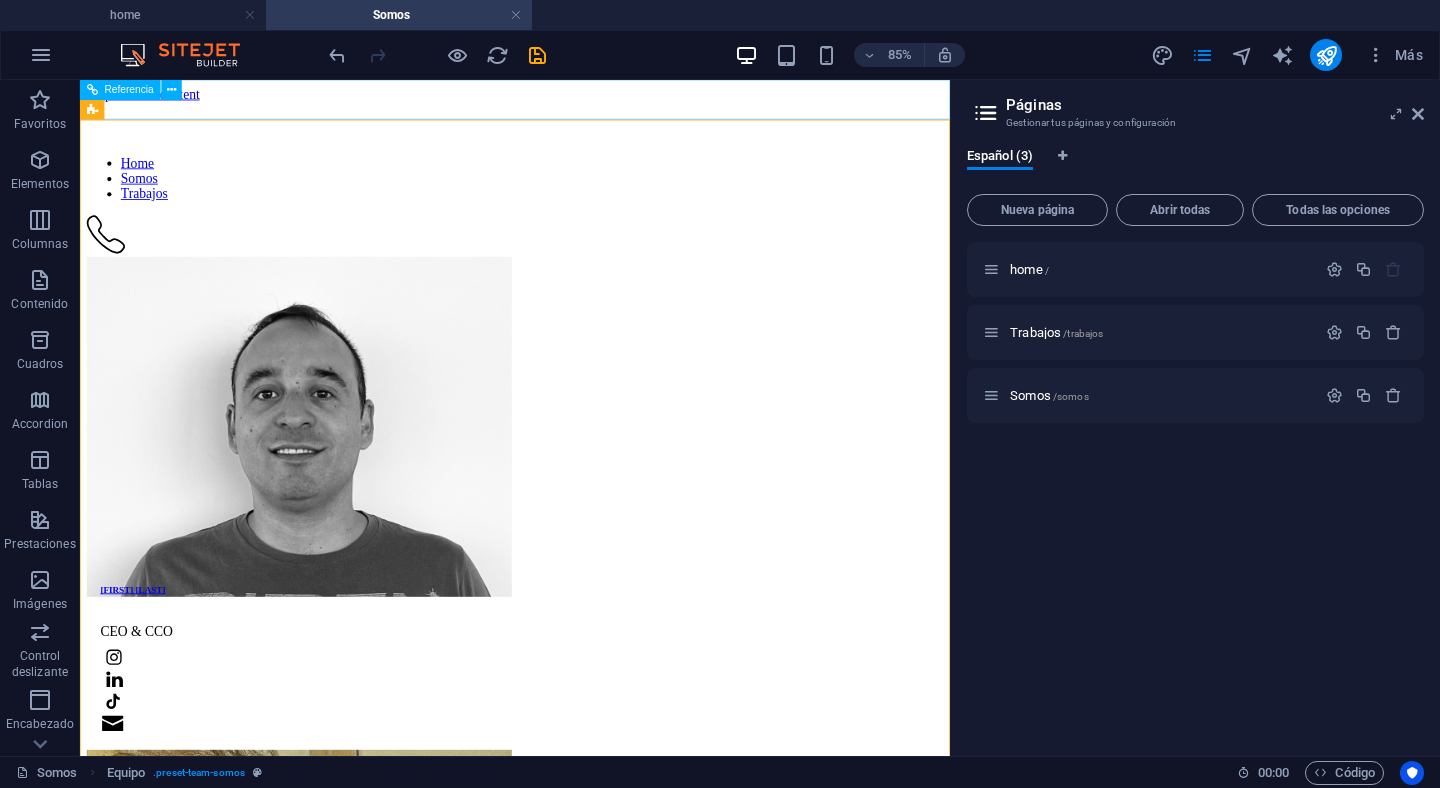click at bounding box center [592, 288] 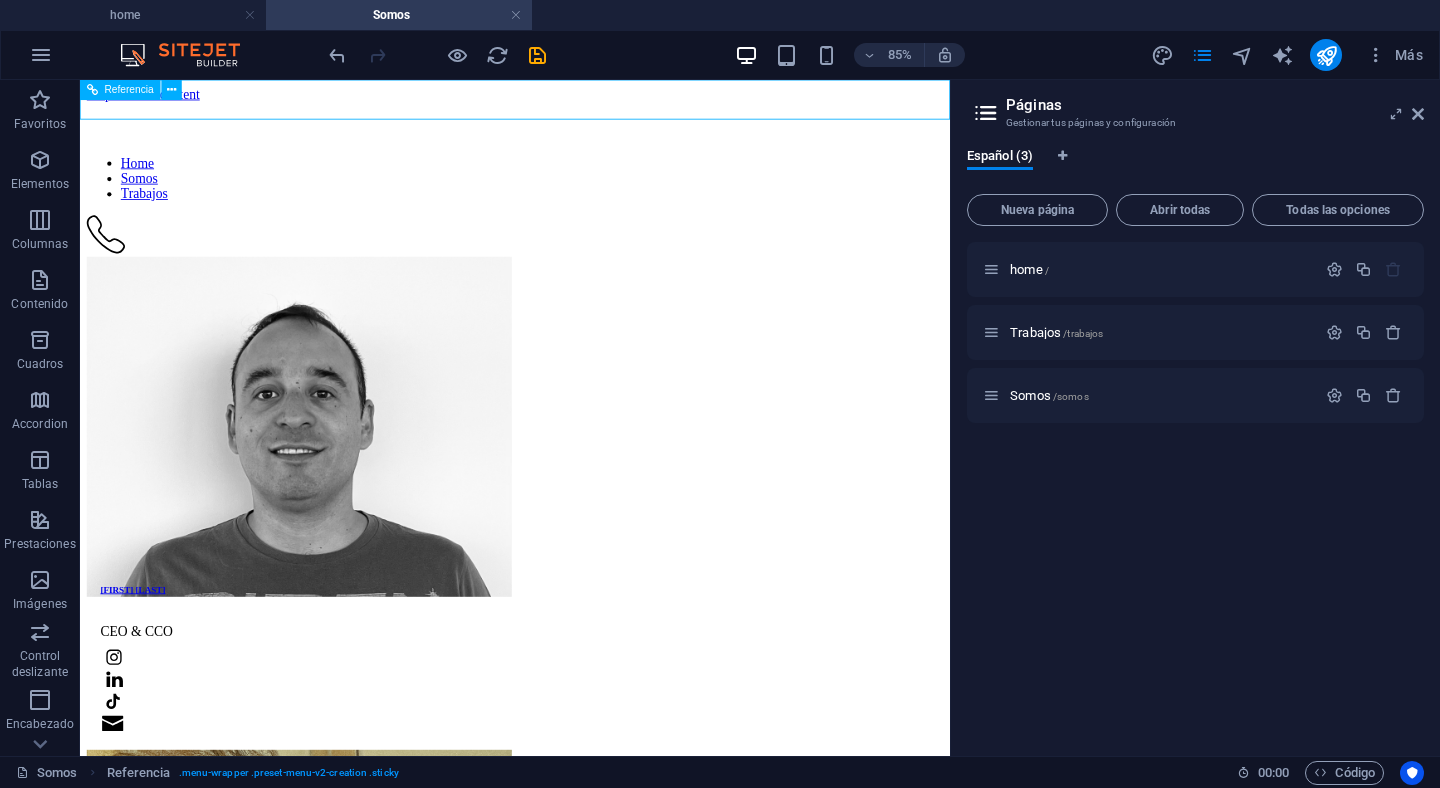 click at bounding box center (592, 288) 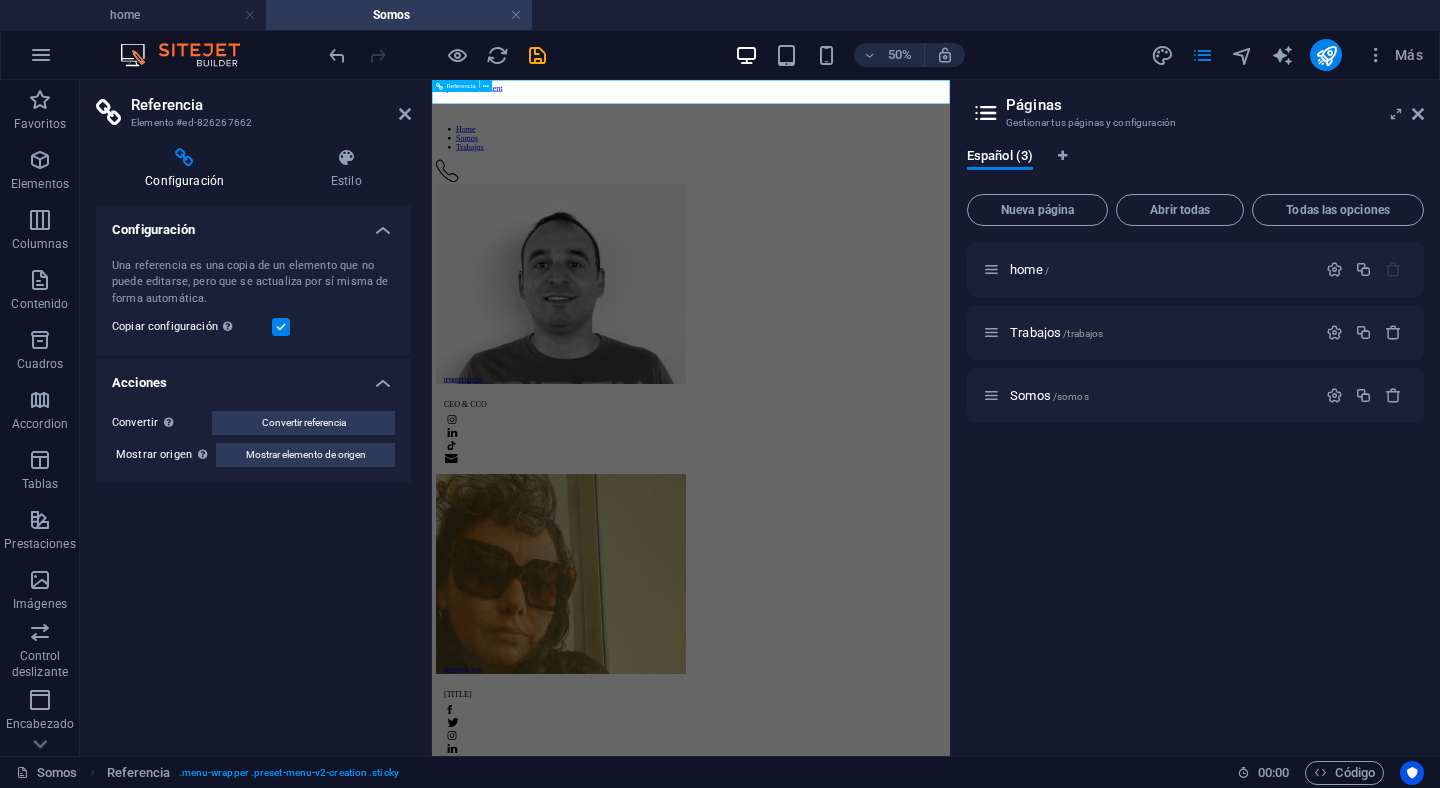 click at bounding box center (950, 263) 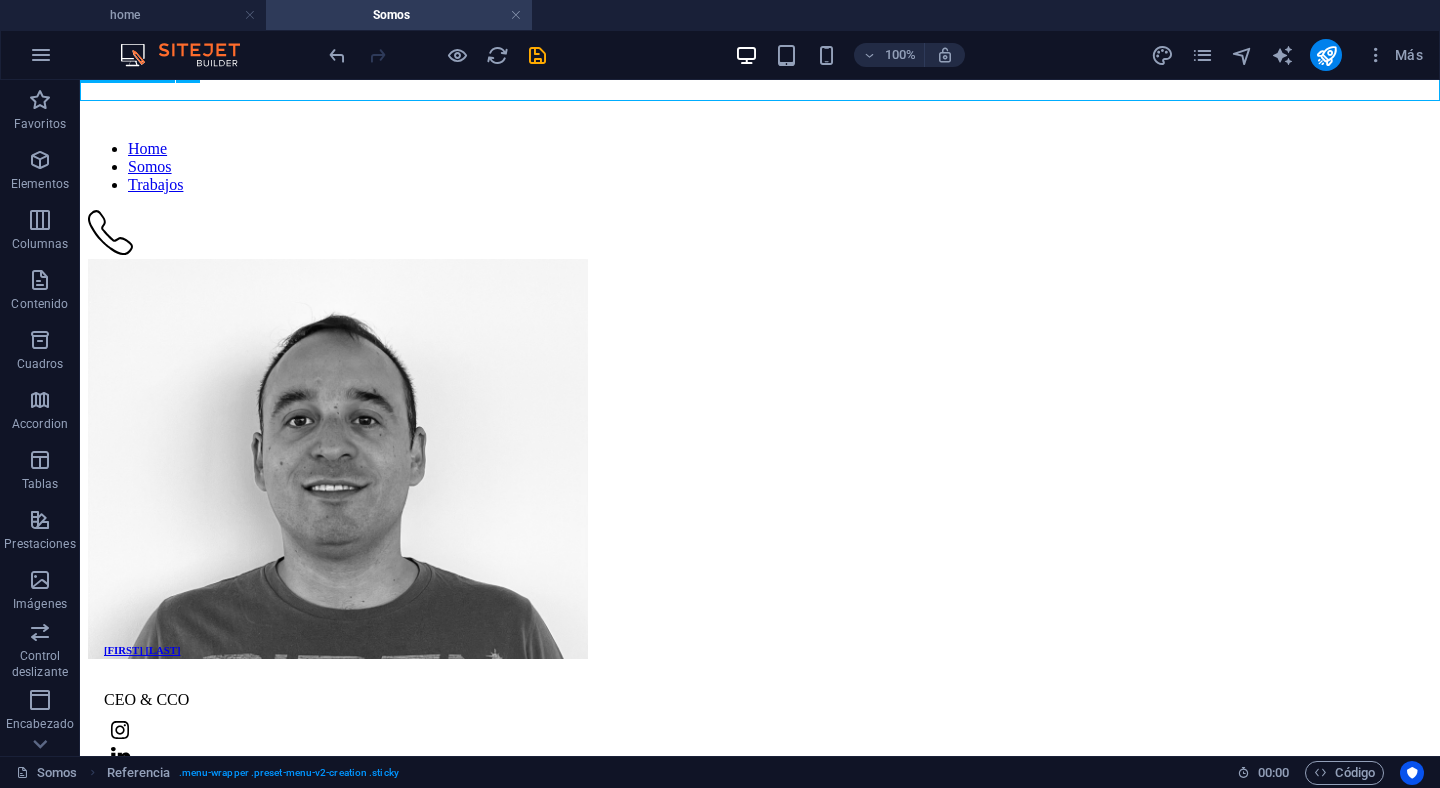 scroll, scrollTop: 0, scrollLeft: 0, axis: both 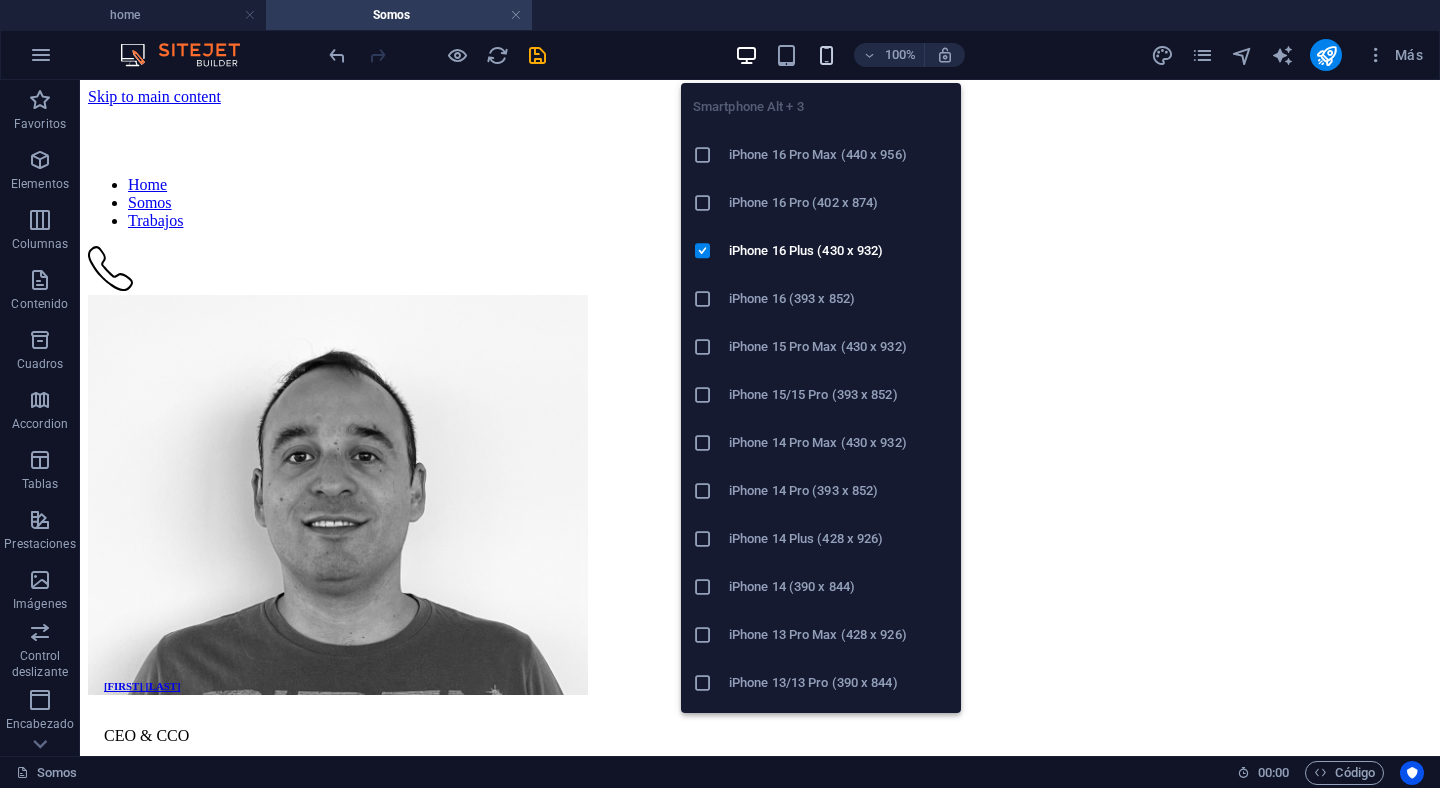 click at bounding box center [826, 55] 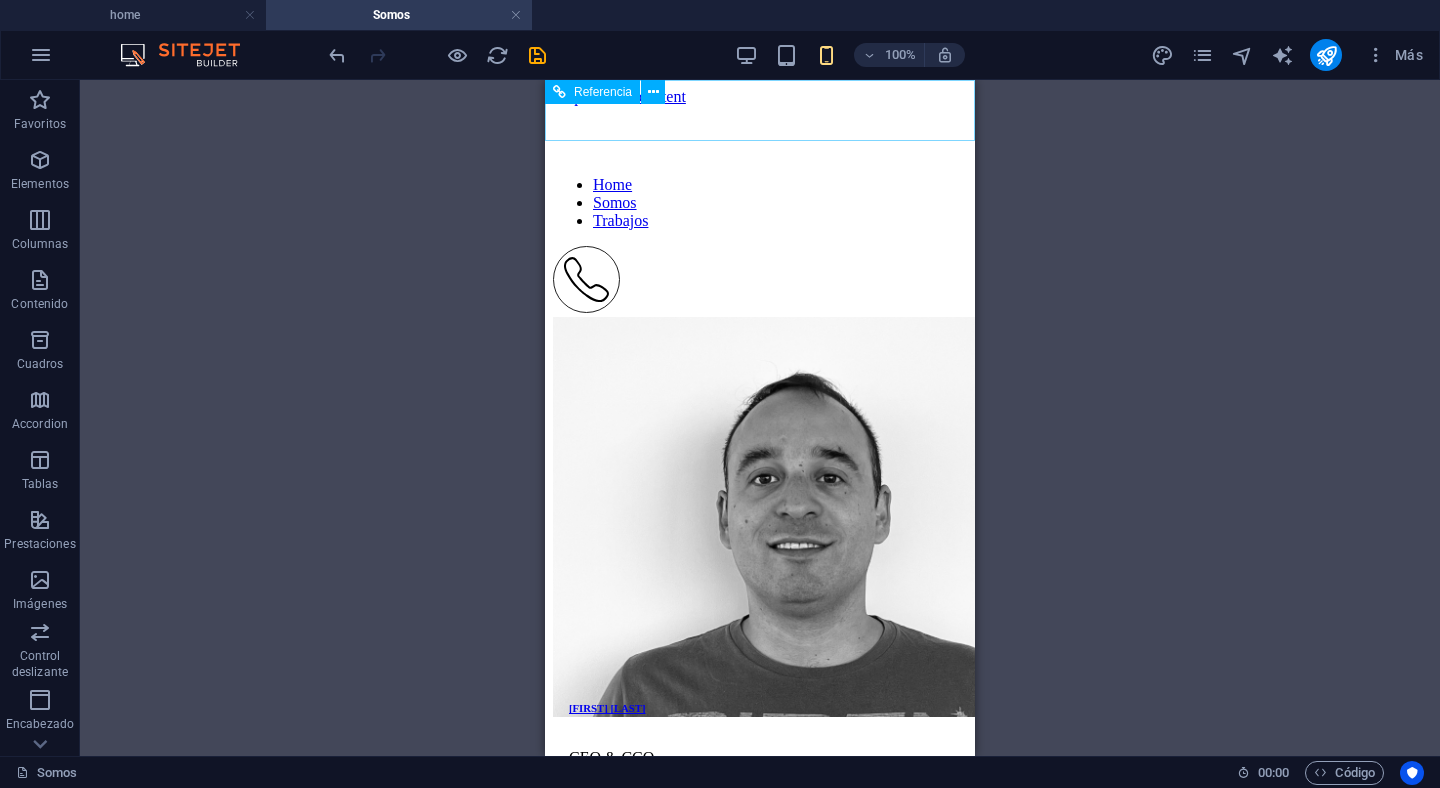 click at bounding box center (760, 317) 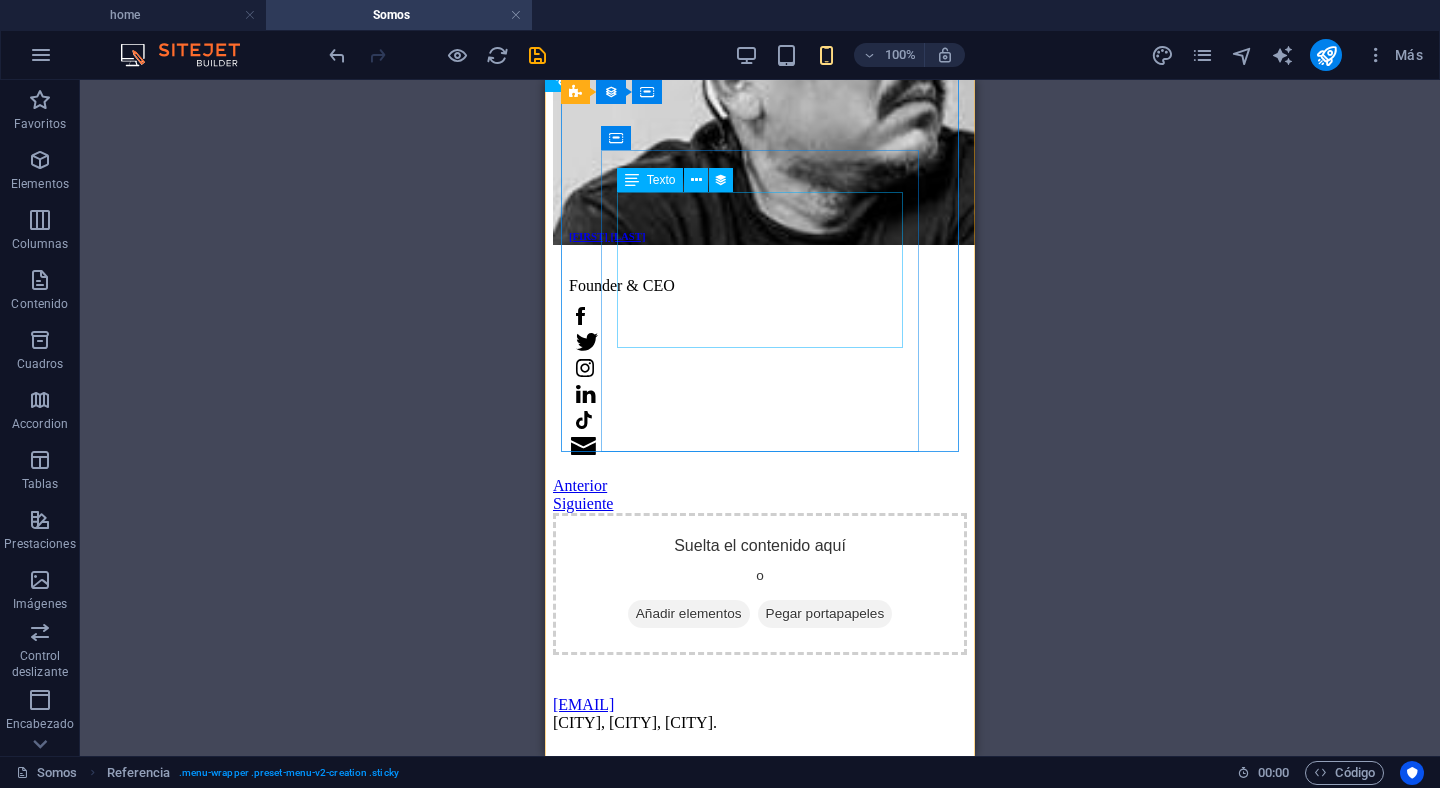 scroll, scrollTop: 3012, scrollLeft: 0, axis: vertical 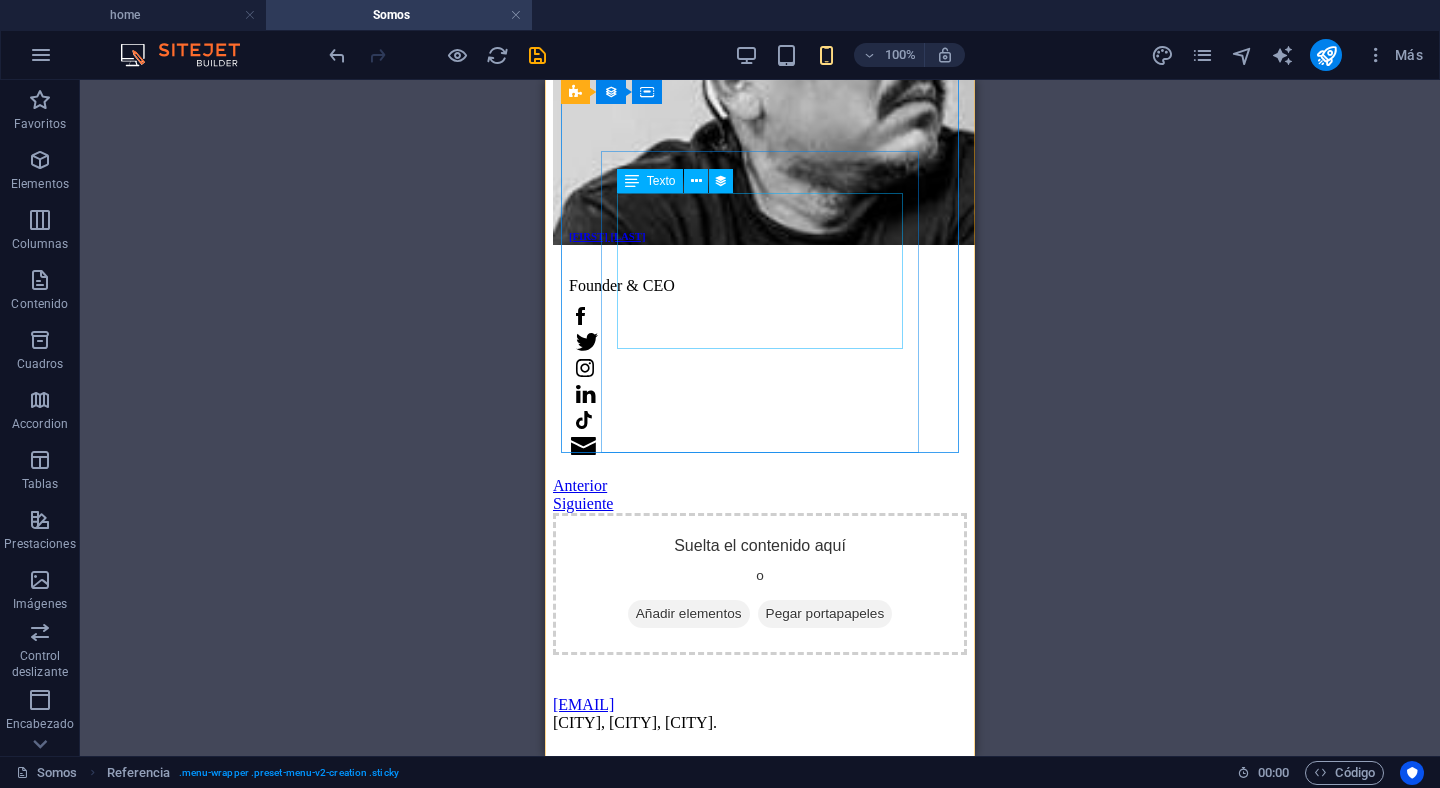 click on "Founder & CEO" at bounding box center (760, 286) 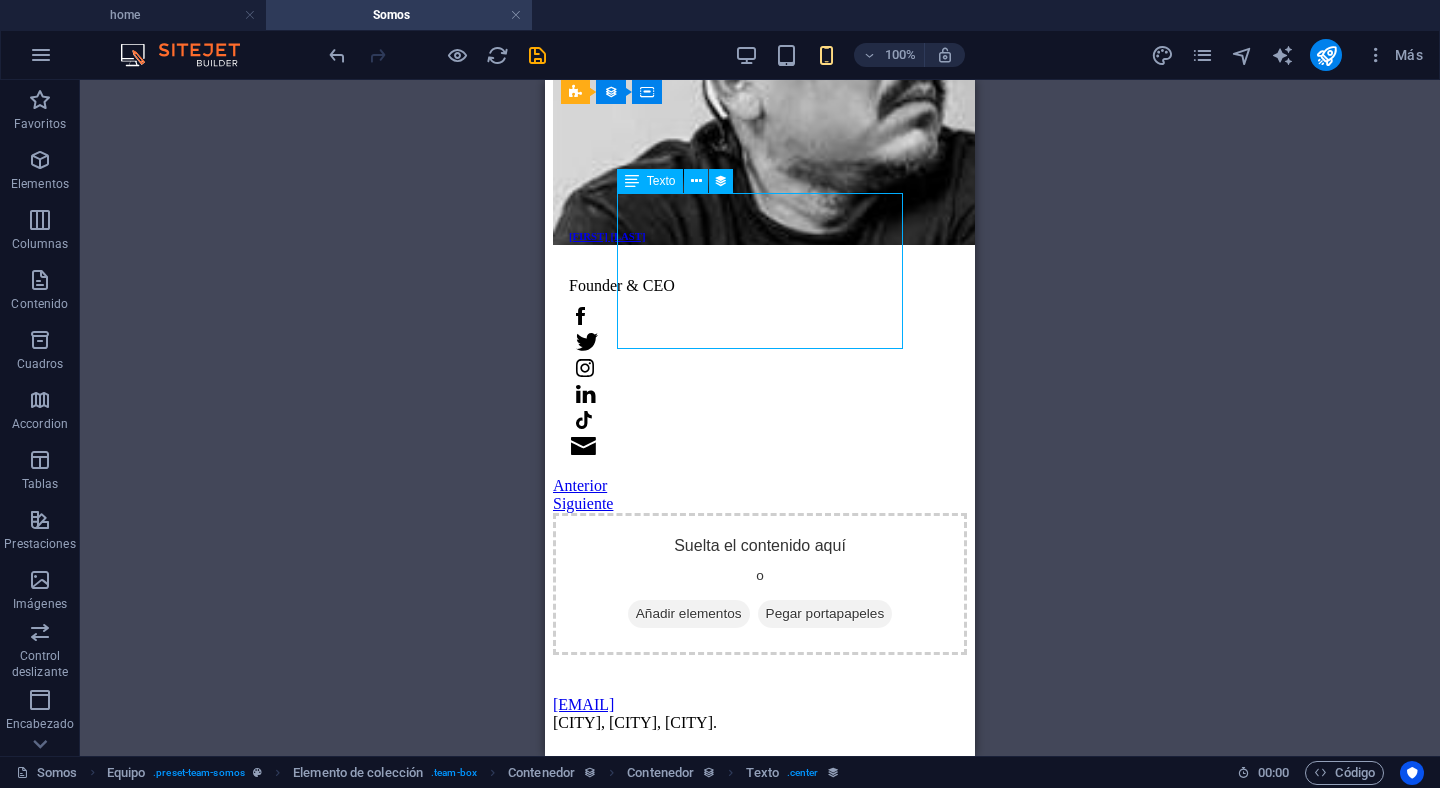 click on "Founder & CEO" at bounding box center (760, 286) 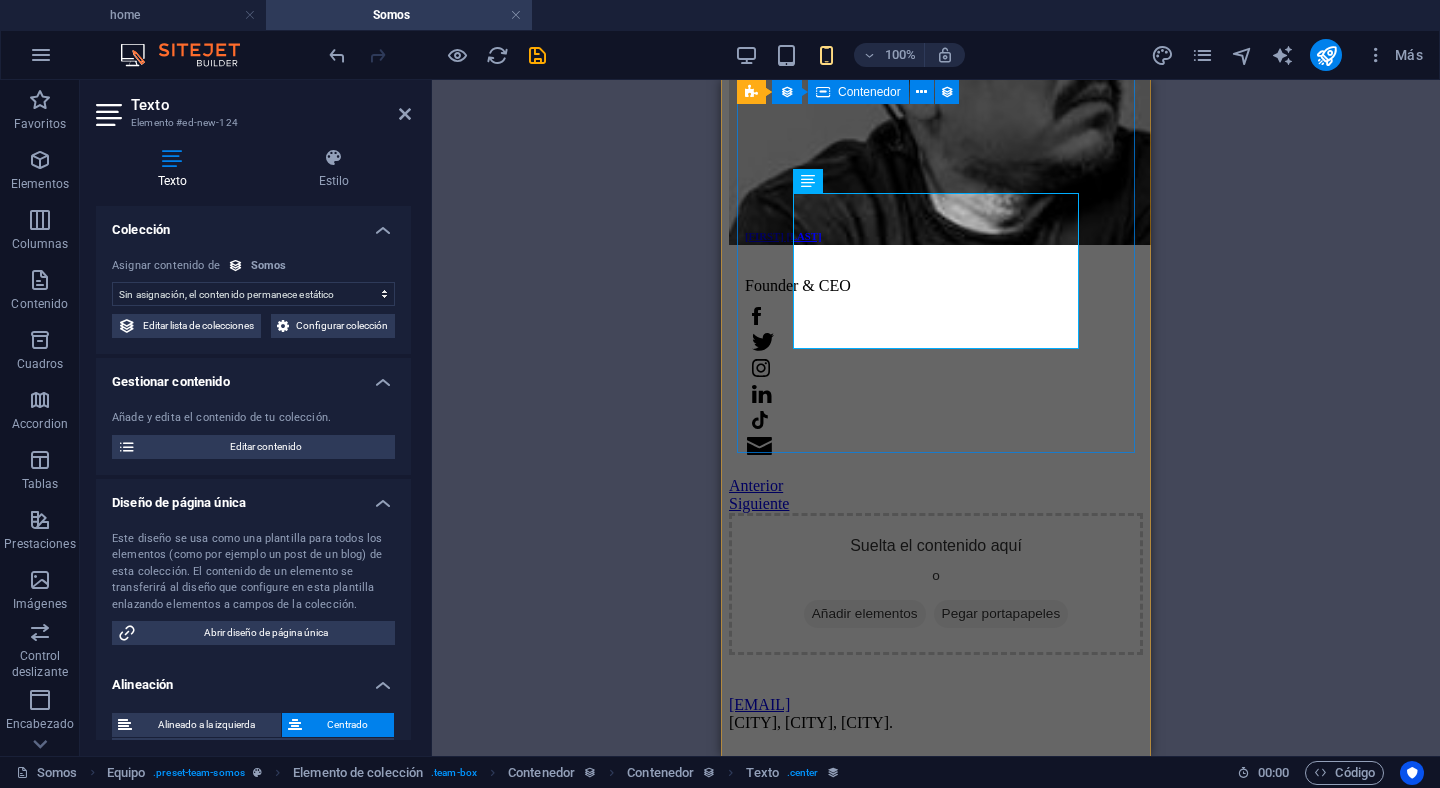 select on "job_title" 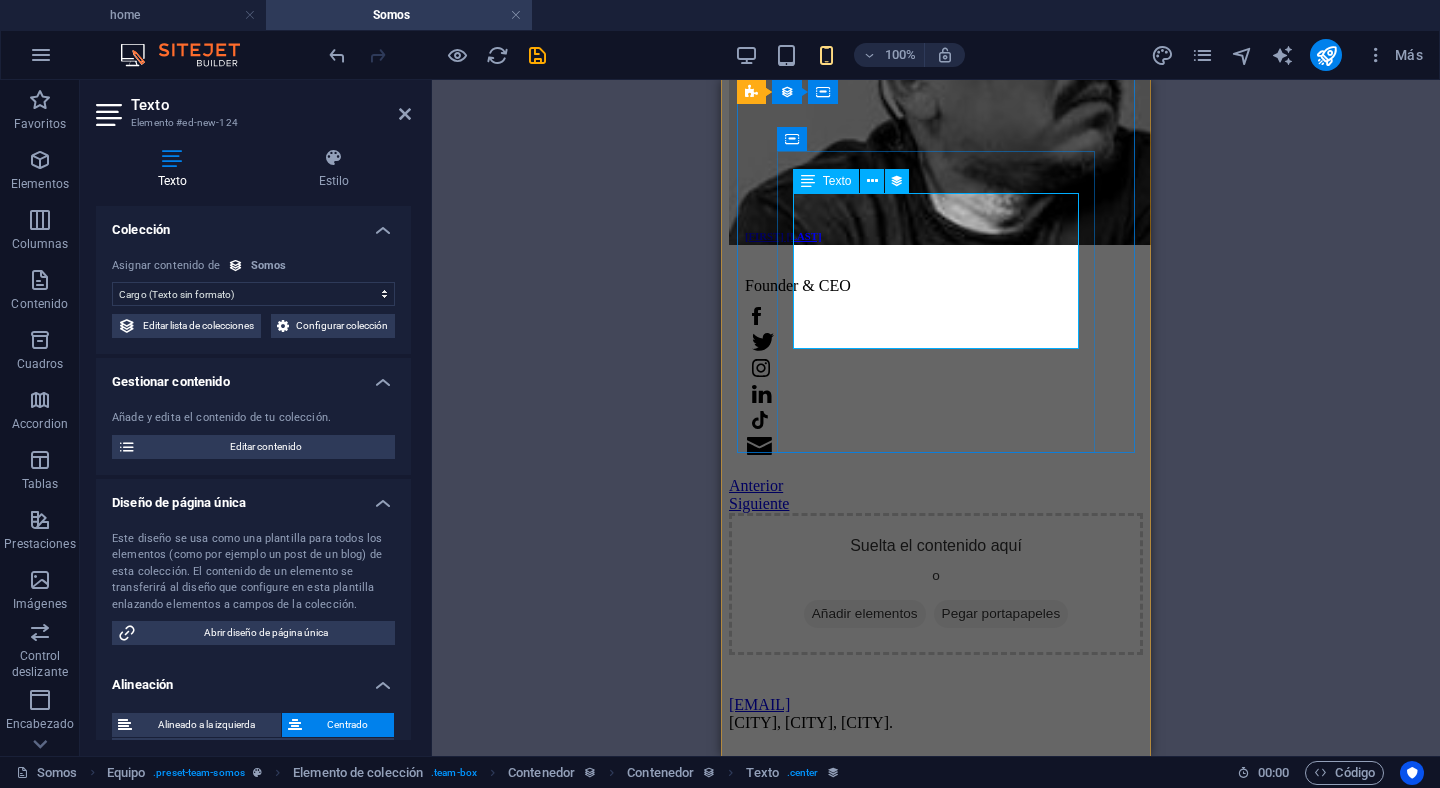 click on "Texto" at bounding box center (826, 181) 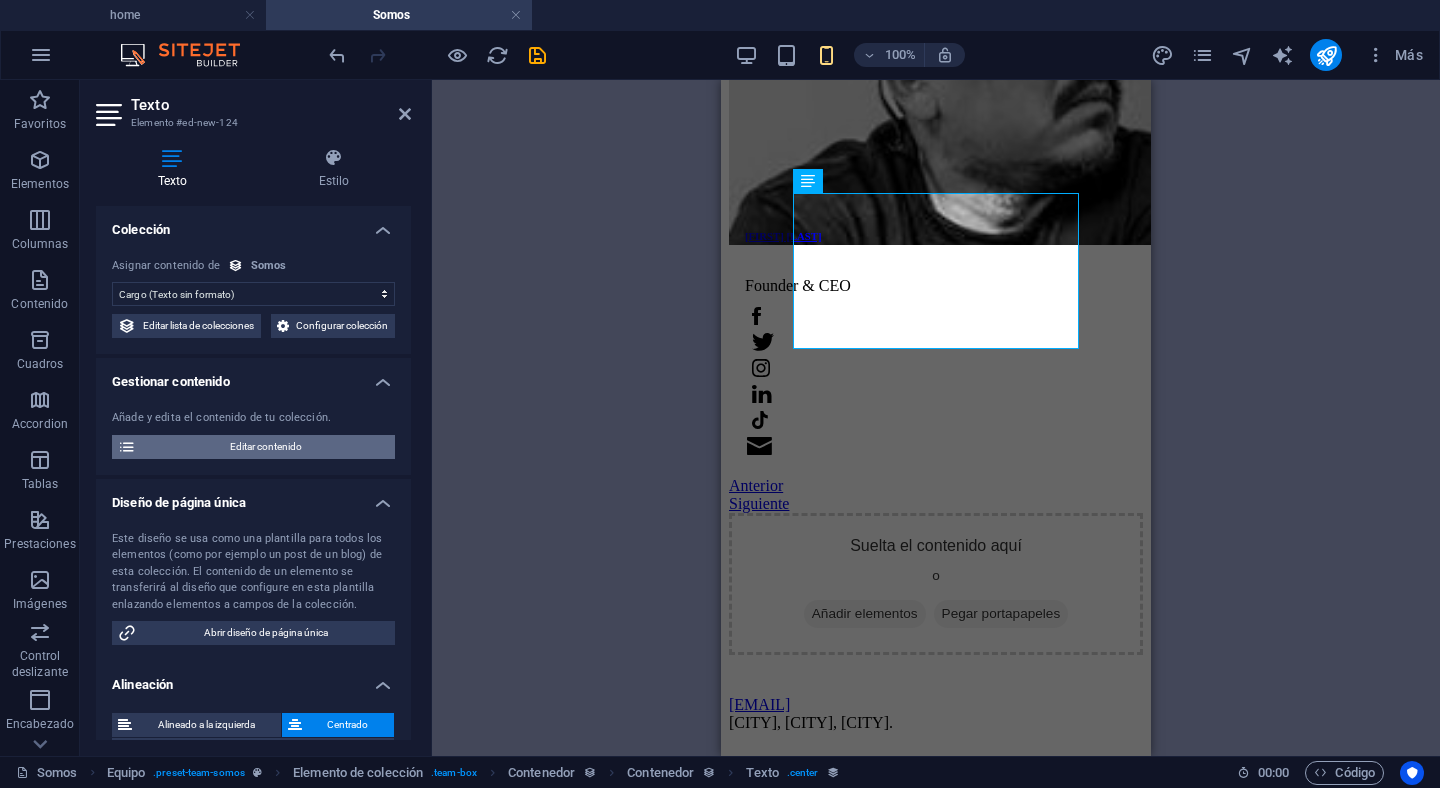 click on "Editar contenido" at bounding box center (265, 447) 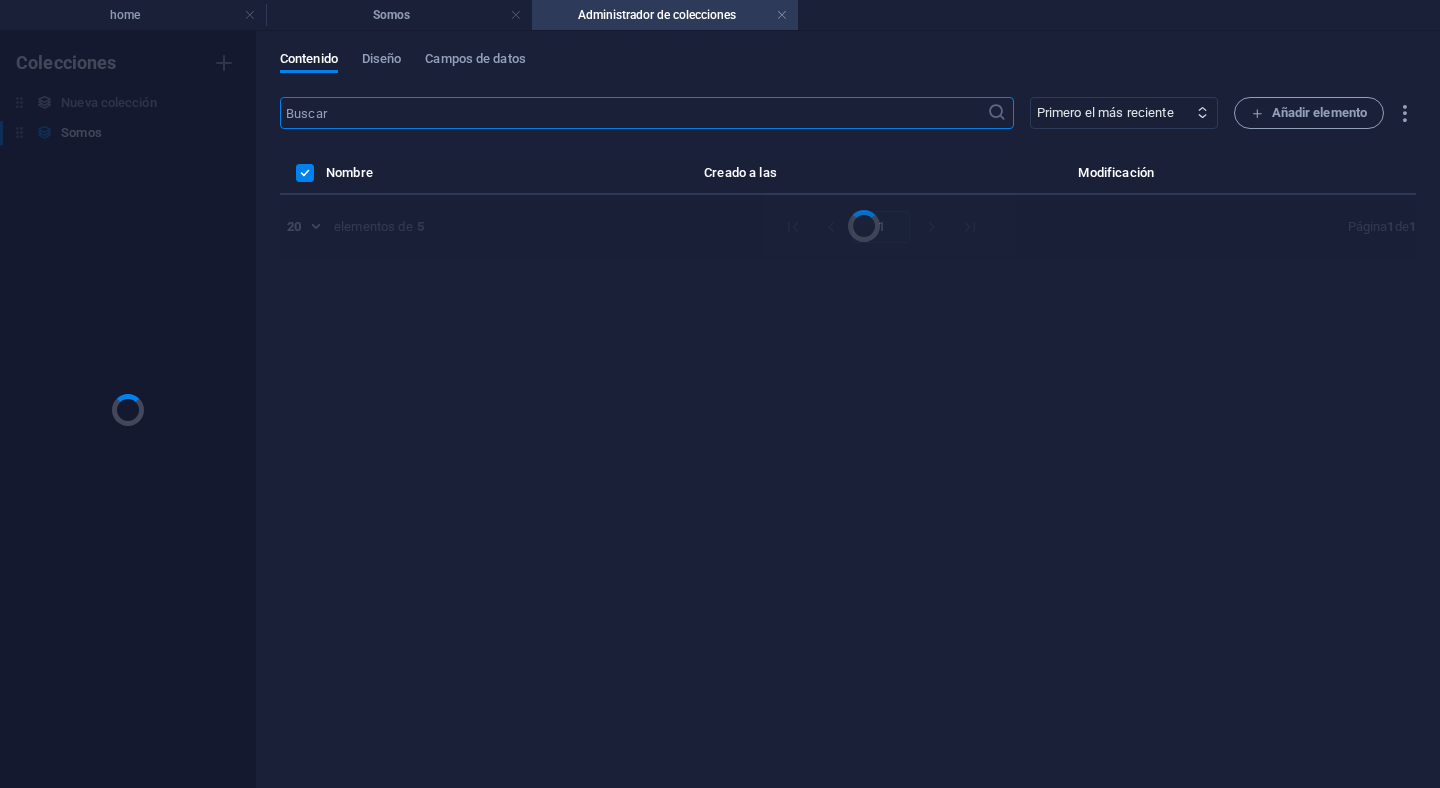 scroll, scrollTop: 0, scrollLeft: 0, axis: both 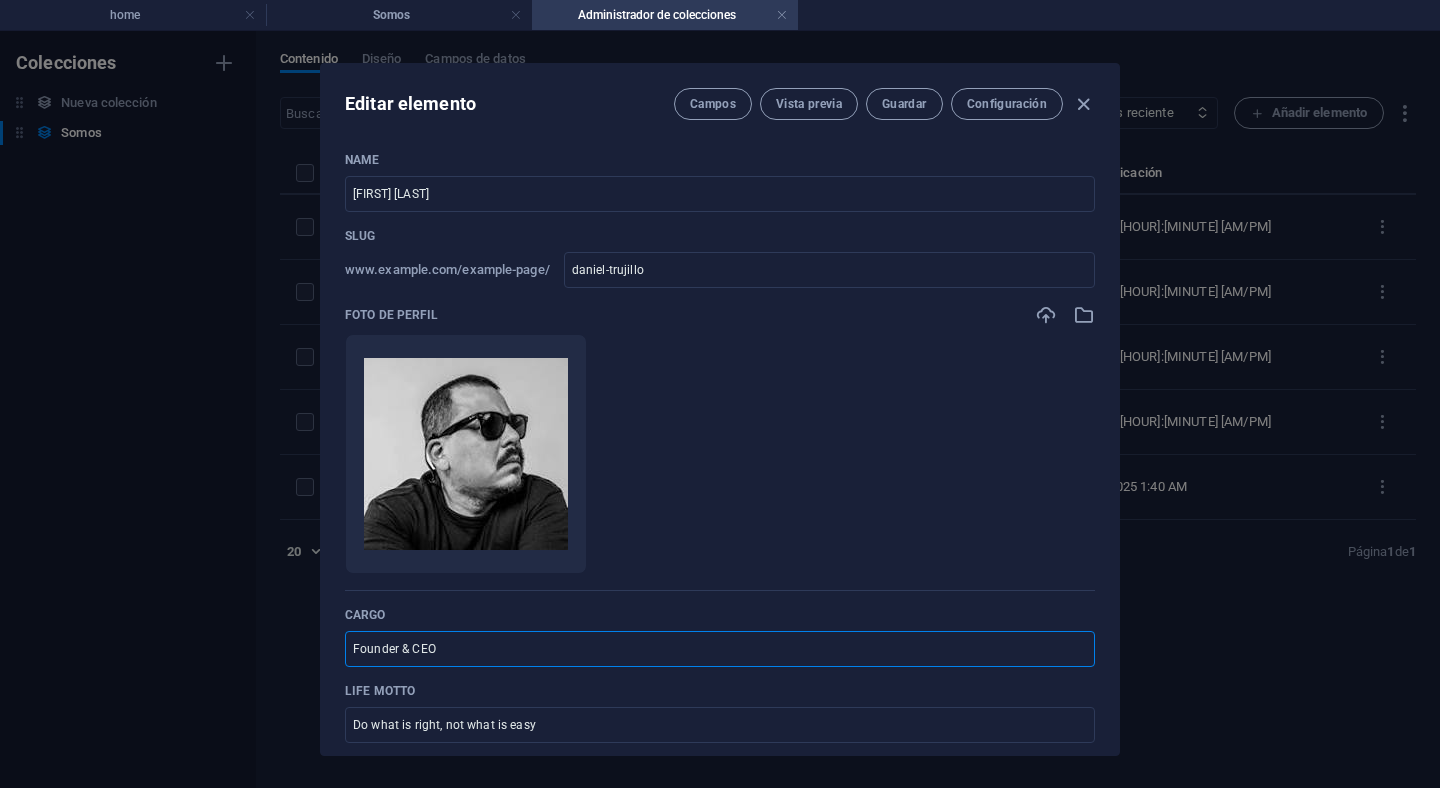 click on "Founder & CEO" at bounding box center [720, 649] 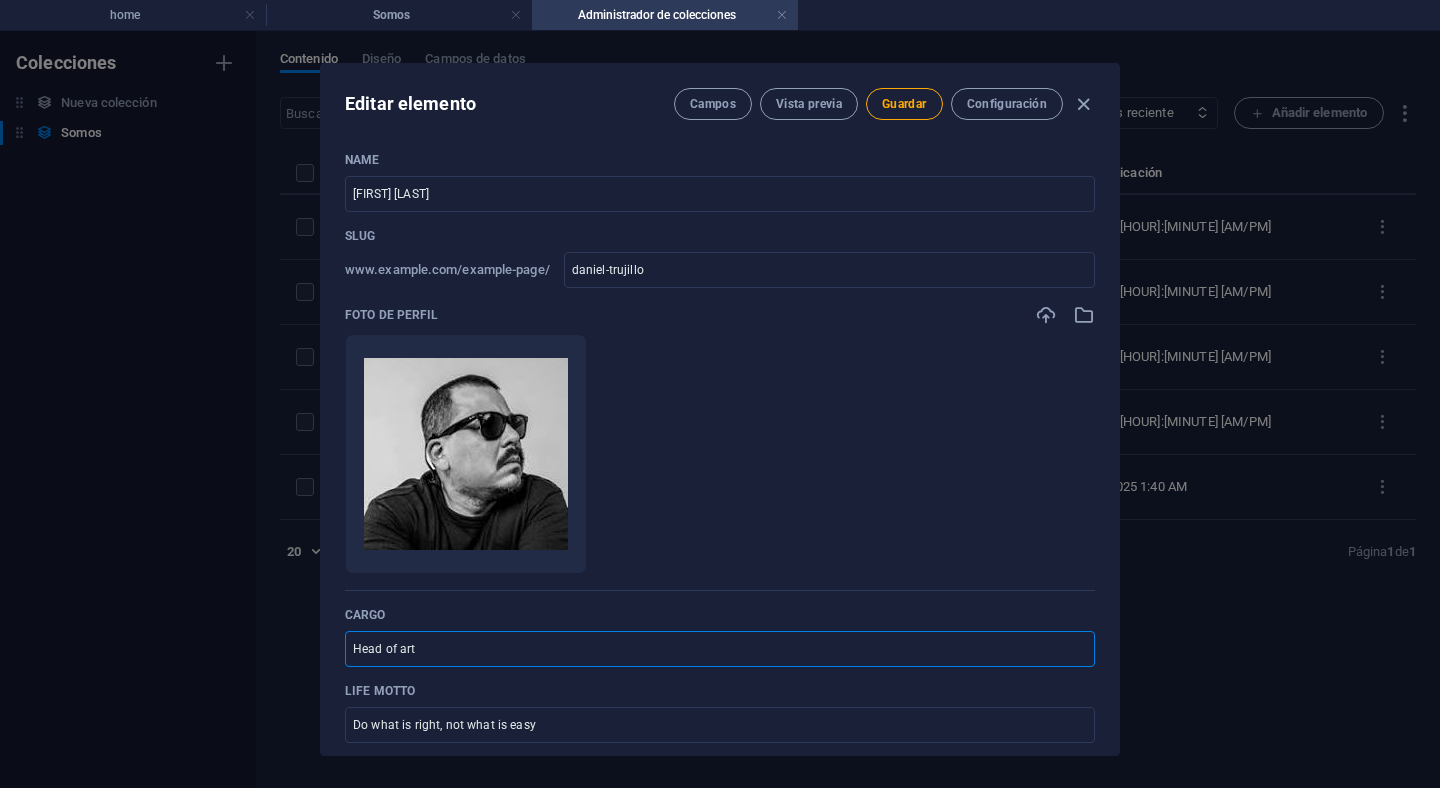 type on "Head of art" 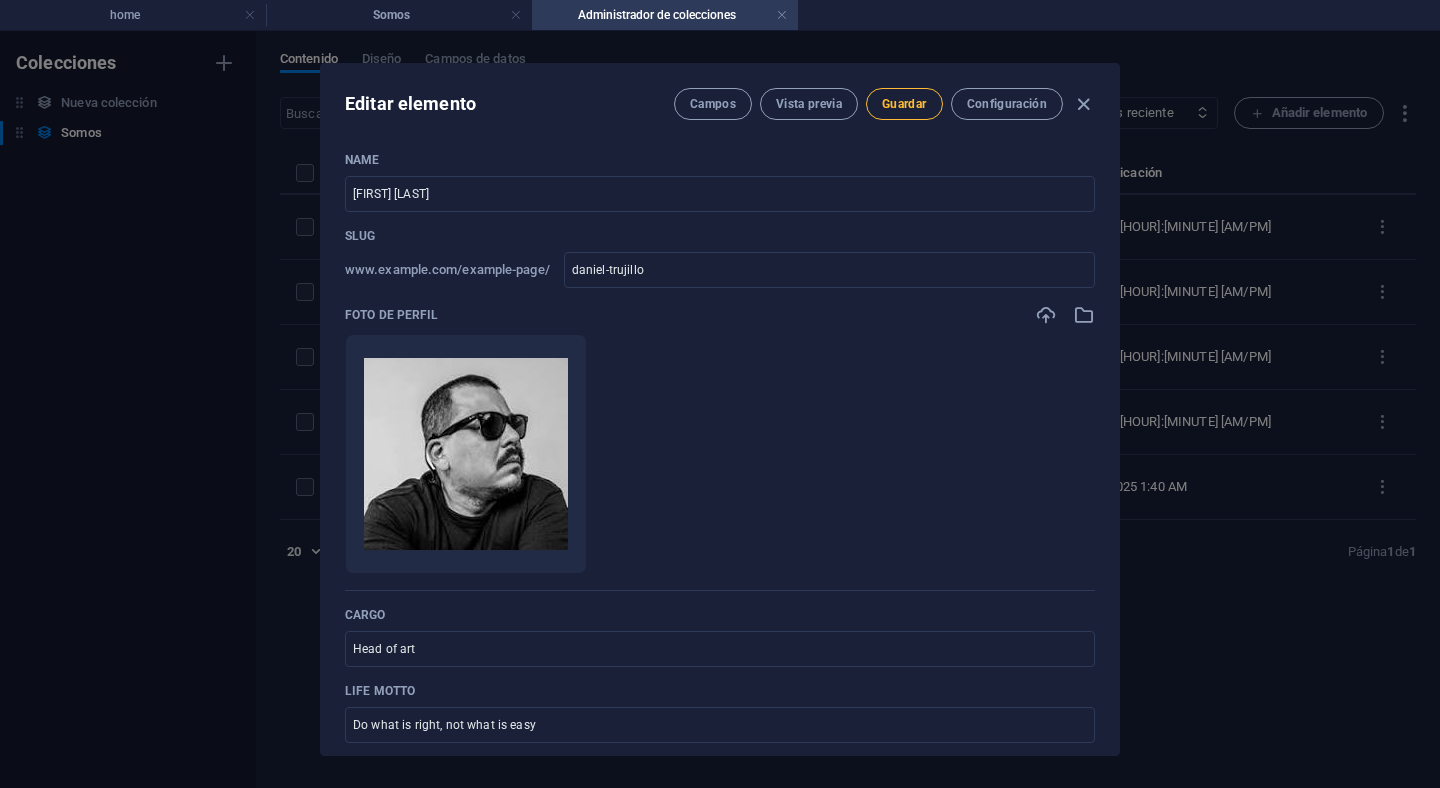 click on "Guardar" at bounding box center [904, 104] 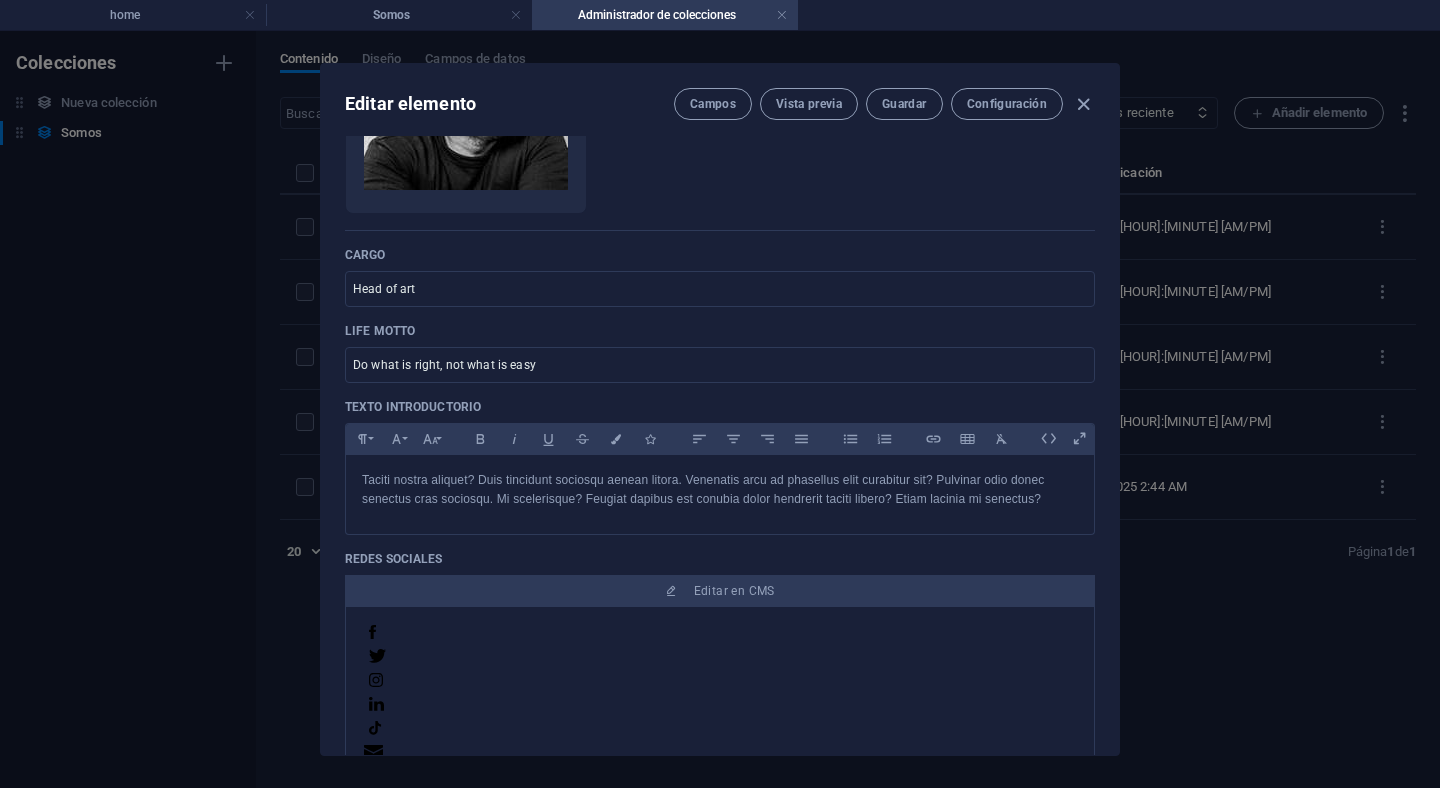 scroll, scrollTop: 370, scrollLeft: 0, axis: vertical 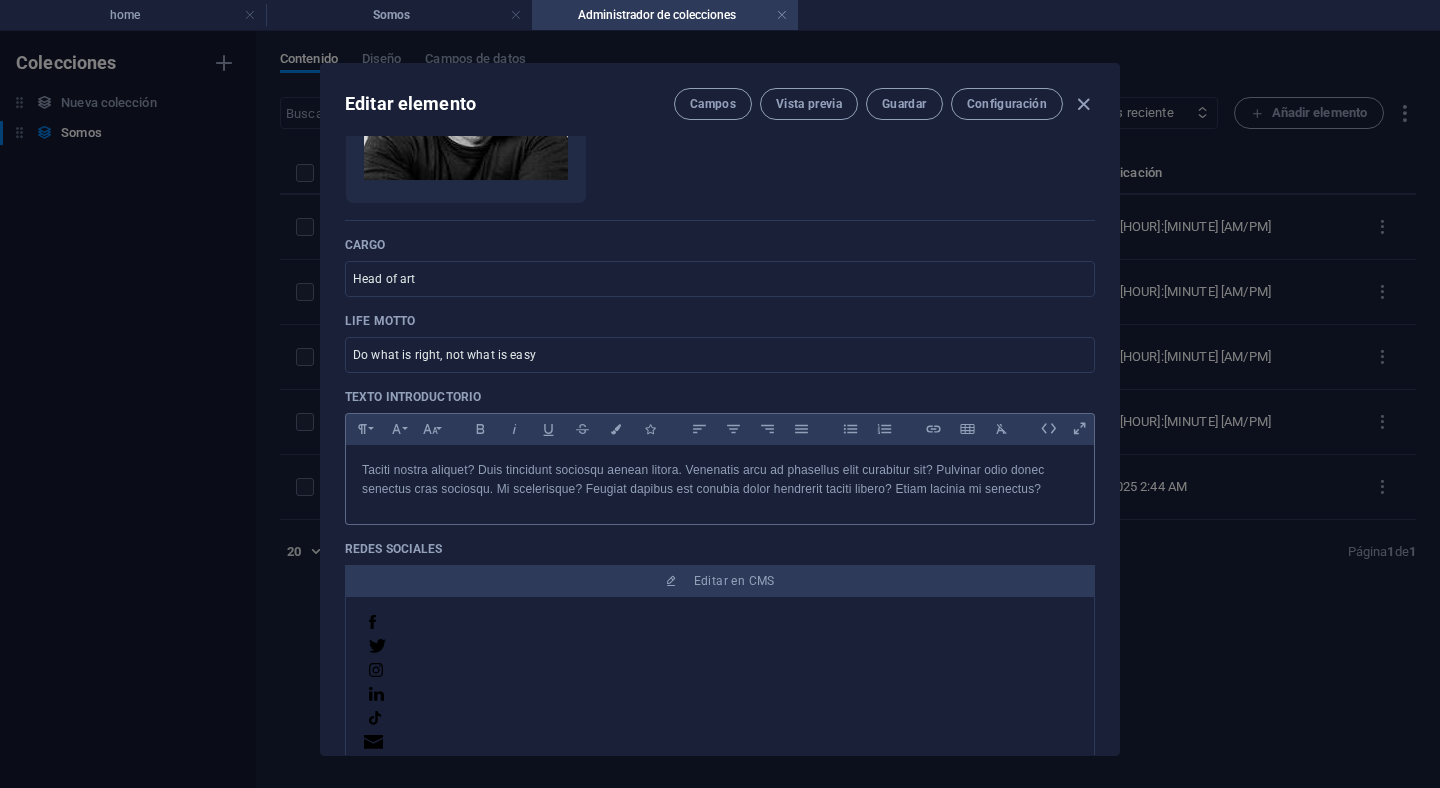click on "Taciti nostra aliquet? Duis tincidunt sociosqu aenean litora. Venenatis arcu ad phasellus elit curabitur sit? Pulvinar odio donec senectus cras sociosqu. Mi scelerisque? Feugiat dapibus est conubia dolor hendrerit taciti libero? Etiam lacinia mi senectus?" at bounding box center [720, 480] 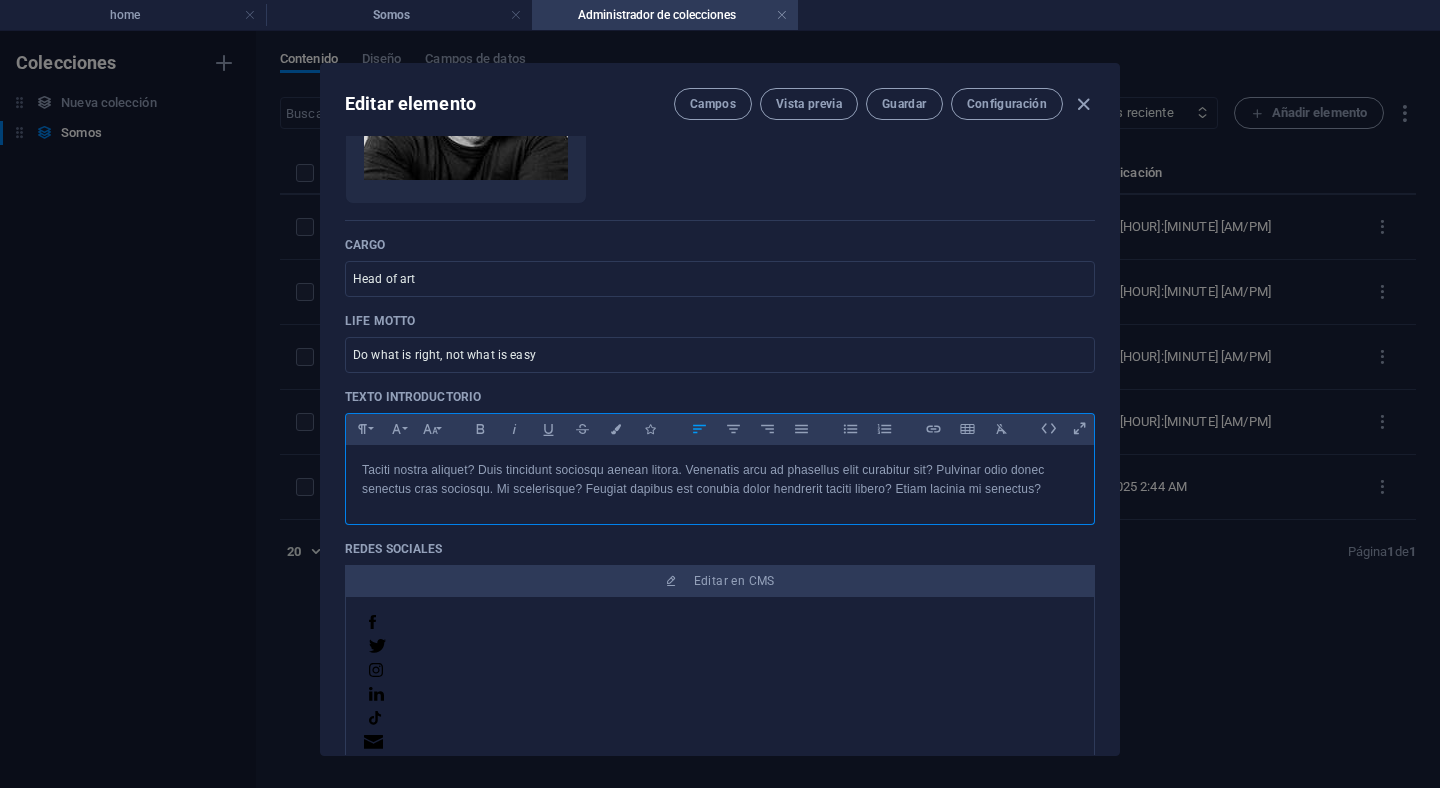 click on "Taciti nostra aliquet? Duis tincidunt sociosqu aenean litora. Venenatis arcu ad phasellus elit curabitur sit? Pulvinar odio donec senectus cras sociosqu. Mi scelerisque? Feugiat dapibus est conubia dolor hendrerit taciti libero? Etiam lacinia mi senectus?" at bounding box center [720, 480] 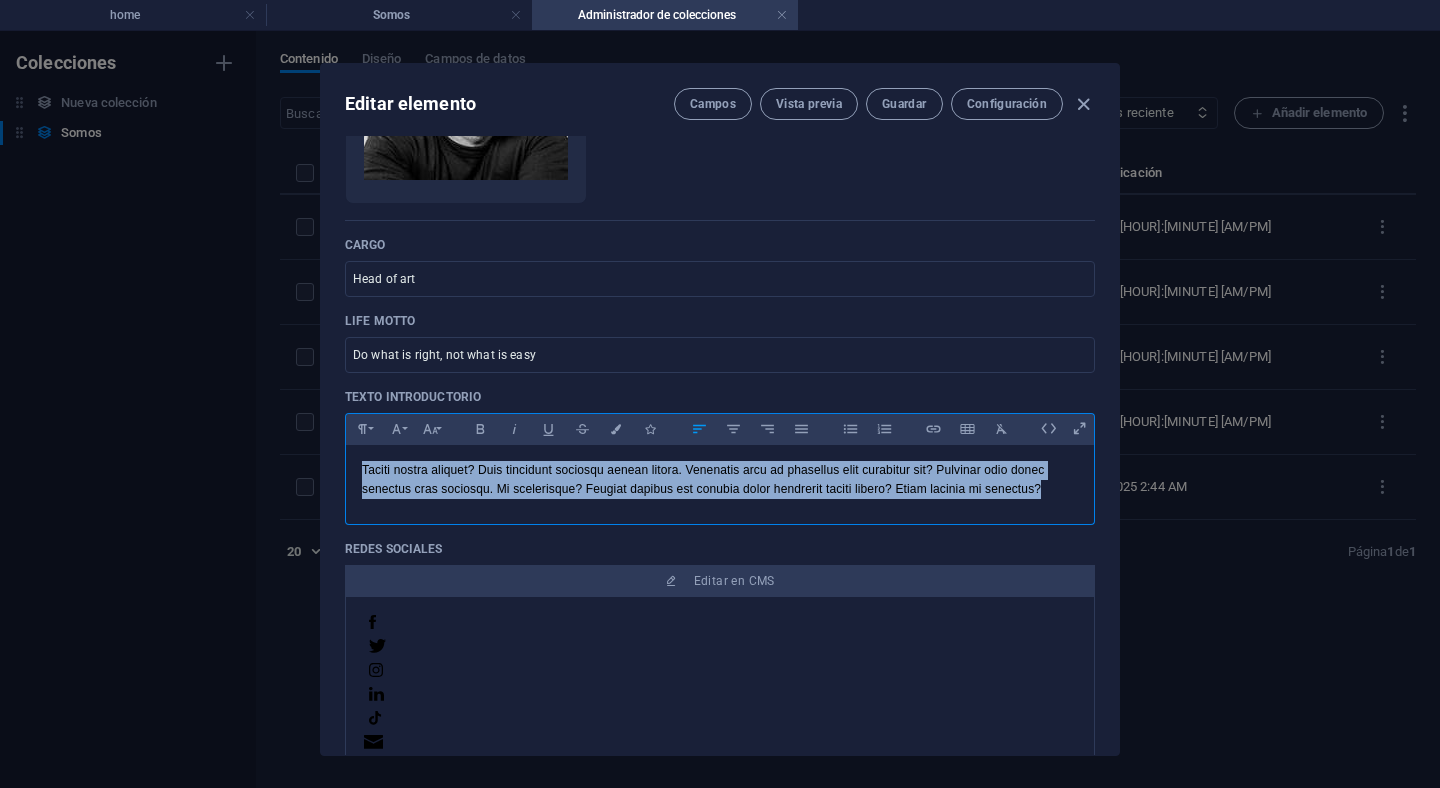 click on "Taciti nostra aliquet? Duis tincidunt sociosqu aenean litora. Venenatis arcu ad phasellus elit curabitur sit? Pulvinar odio donec senectus cras sociosqu. Mi scelerisque? Feugiat dapibus est conubia dolor hendrerit taciti libero? Etiam lacinia mi senectus?" at bounding box center [720, 480] 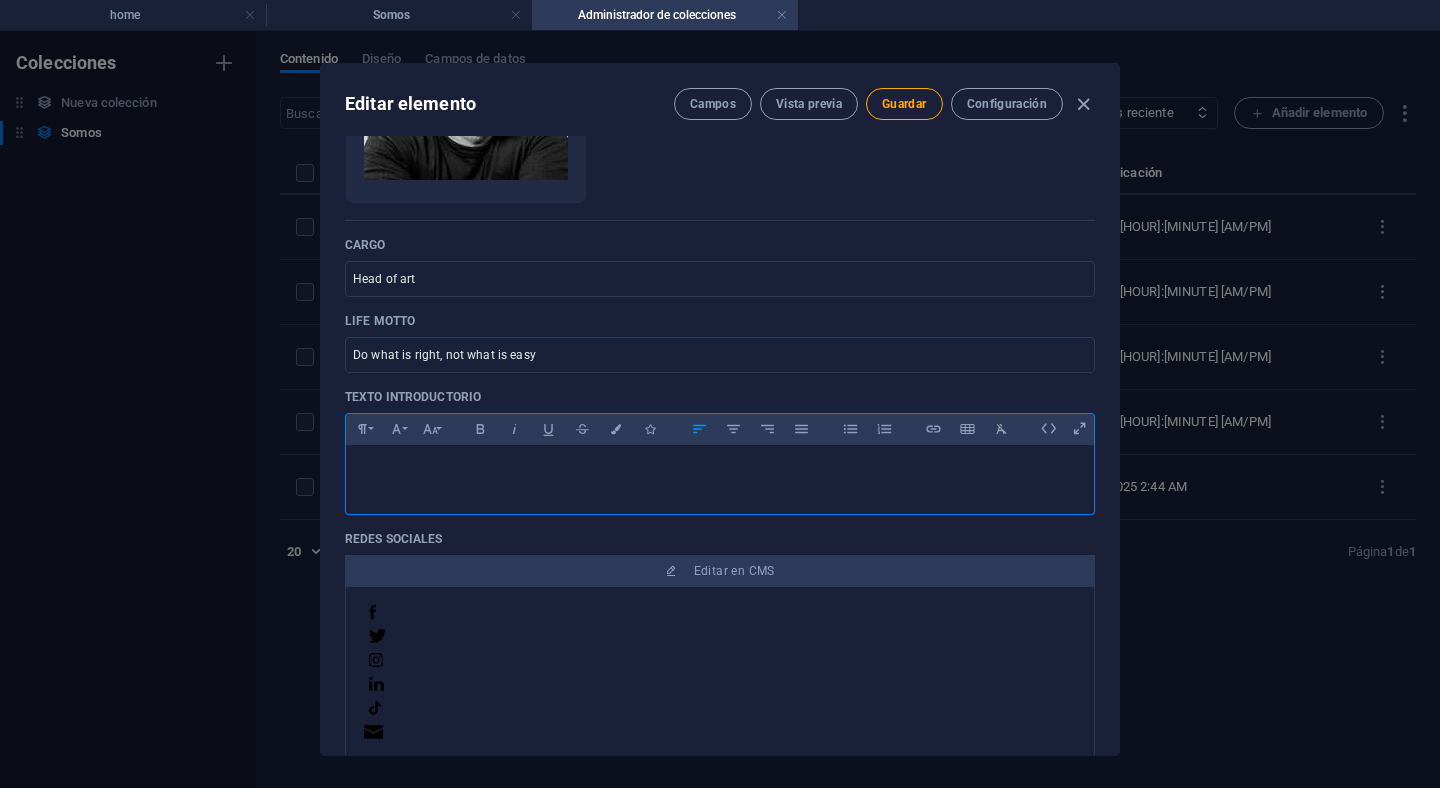 scroll, scrollTop: 373, scrollLeft: 0, axis: vertical 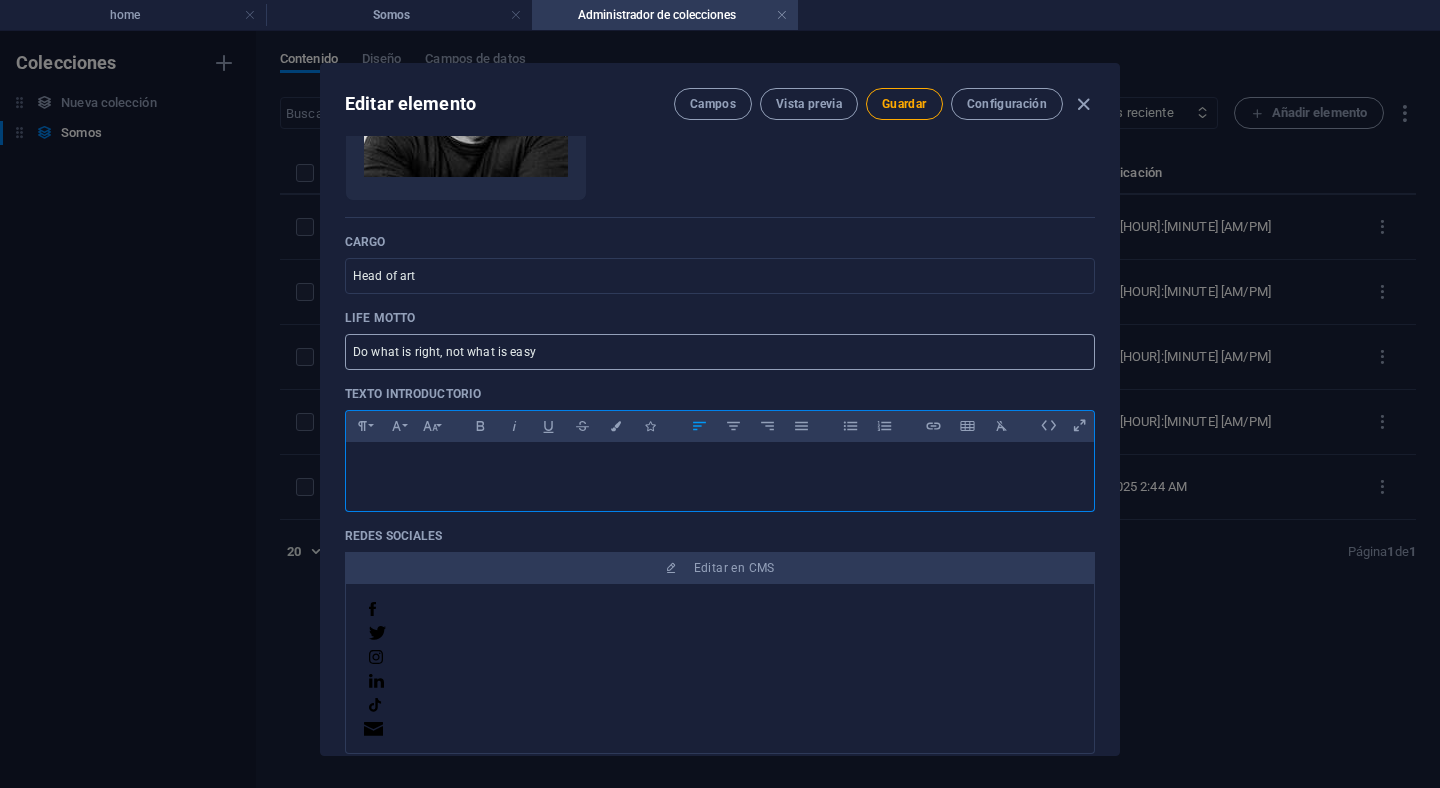click on "Do what is right, not what is easy" at bounding box center [720, 352] 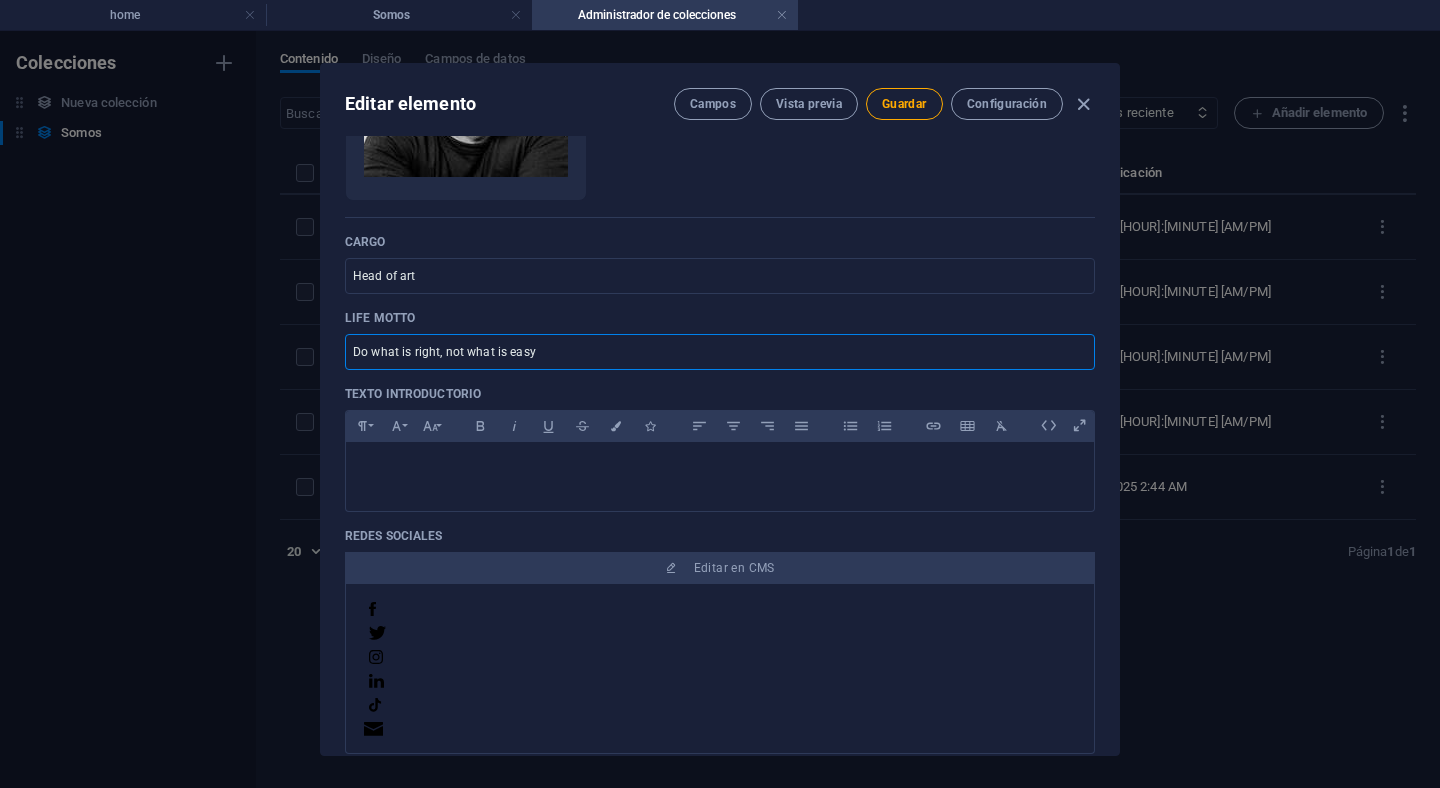 click on "Do what is right, not what is easy" at bounding box center [720, 352] 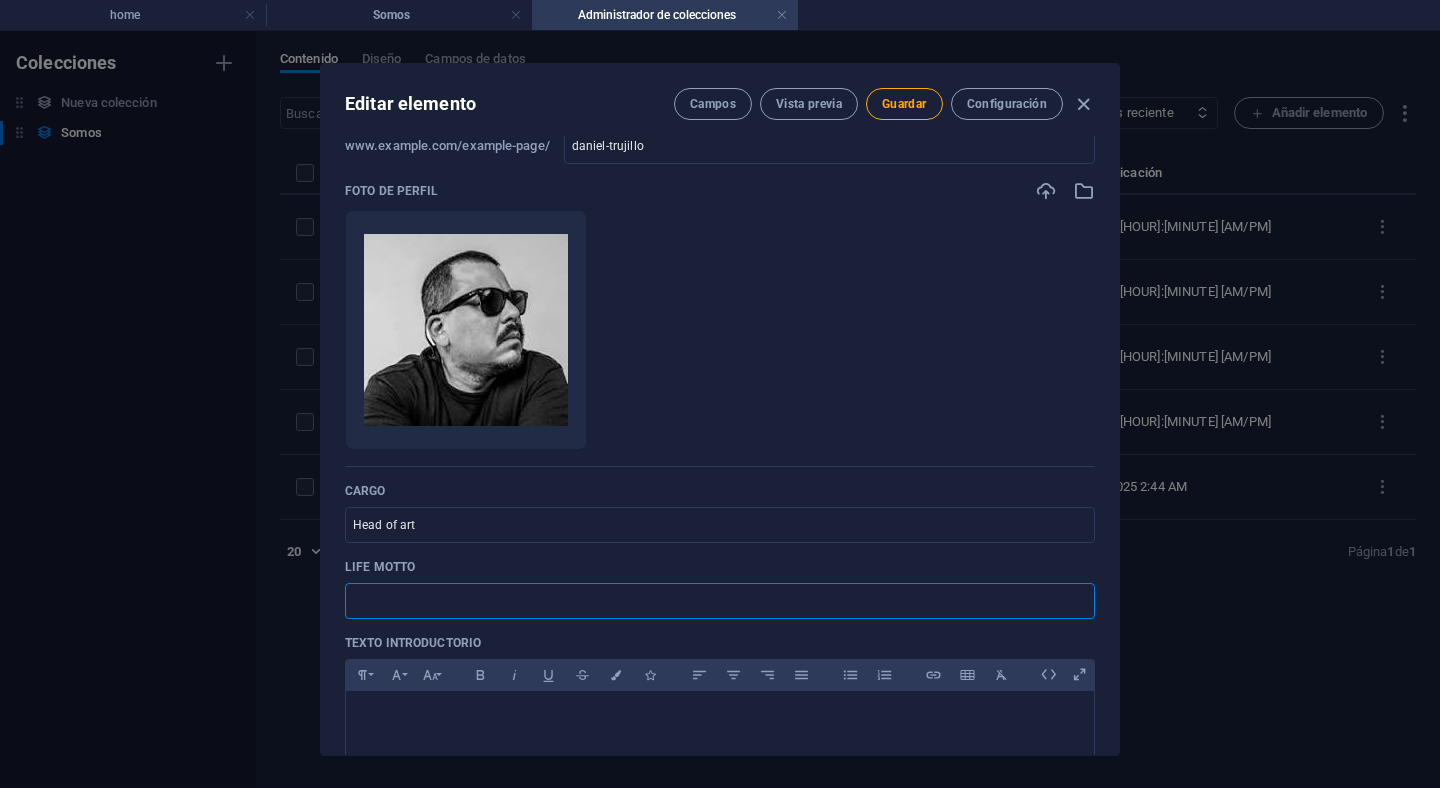 scroll, scrollTop: 0, scrollLeft: 0, axis: both 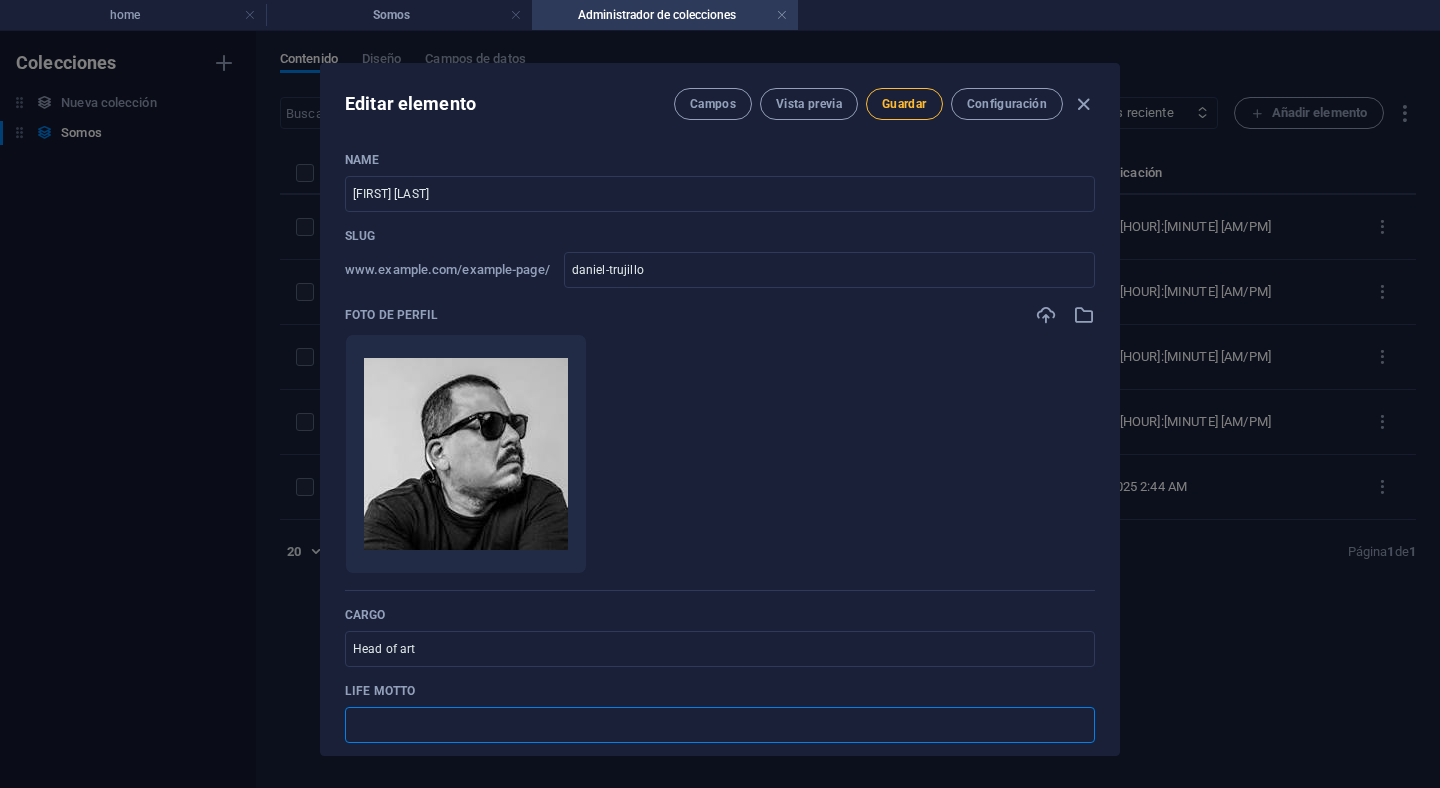 type 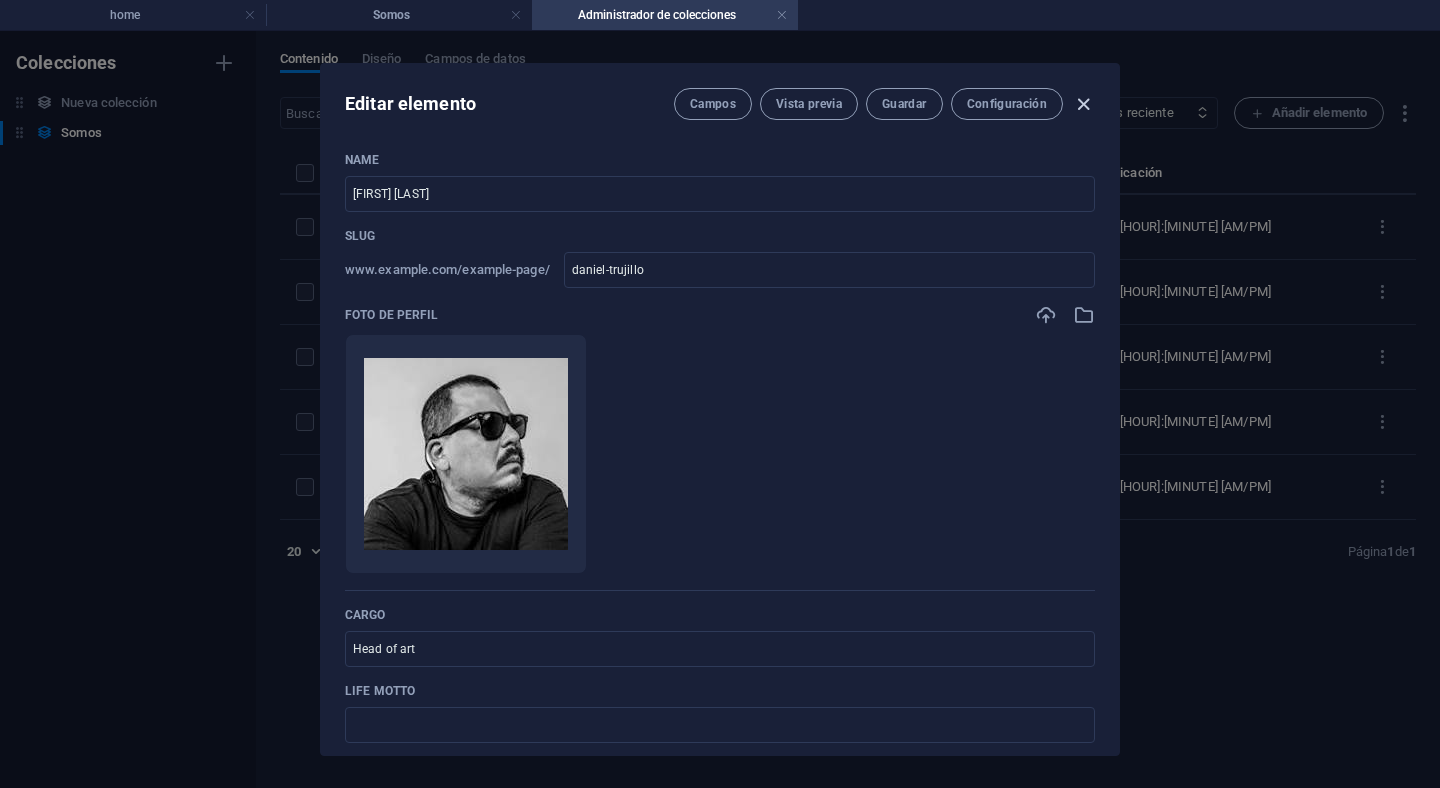 click at bounding box center [1083, 104] 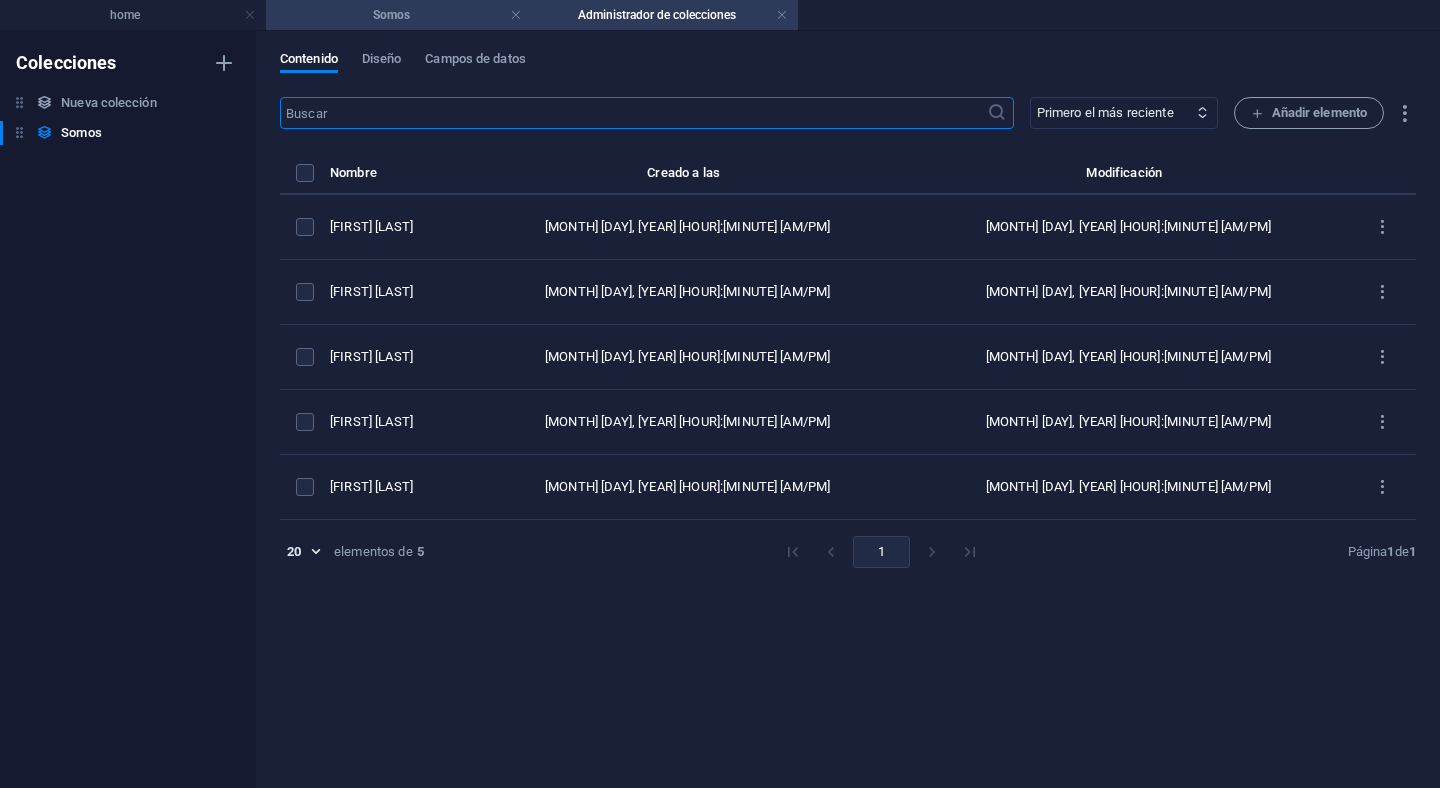 click on "Somos" at bounding box center (399, 15) 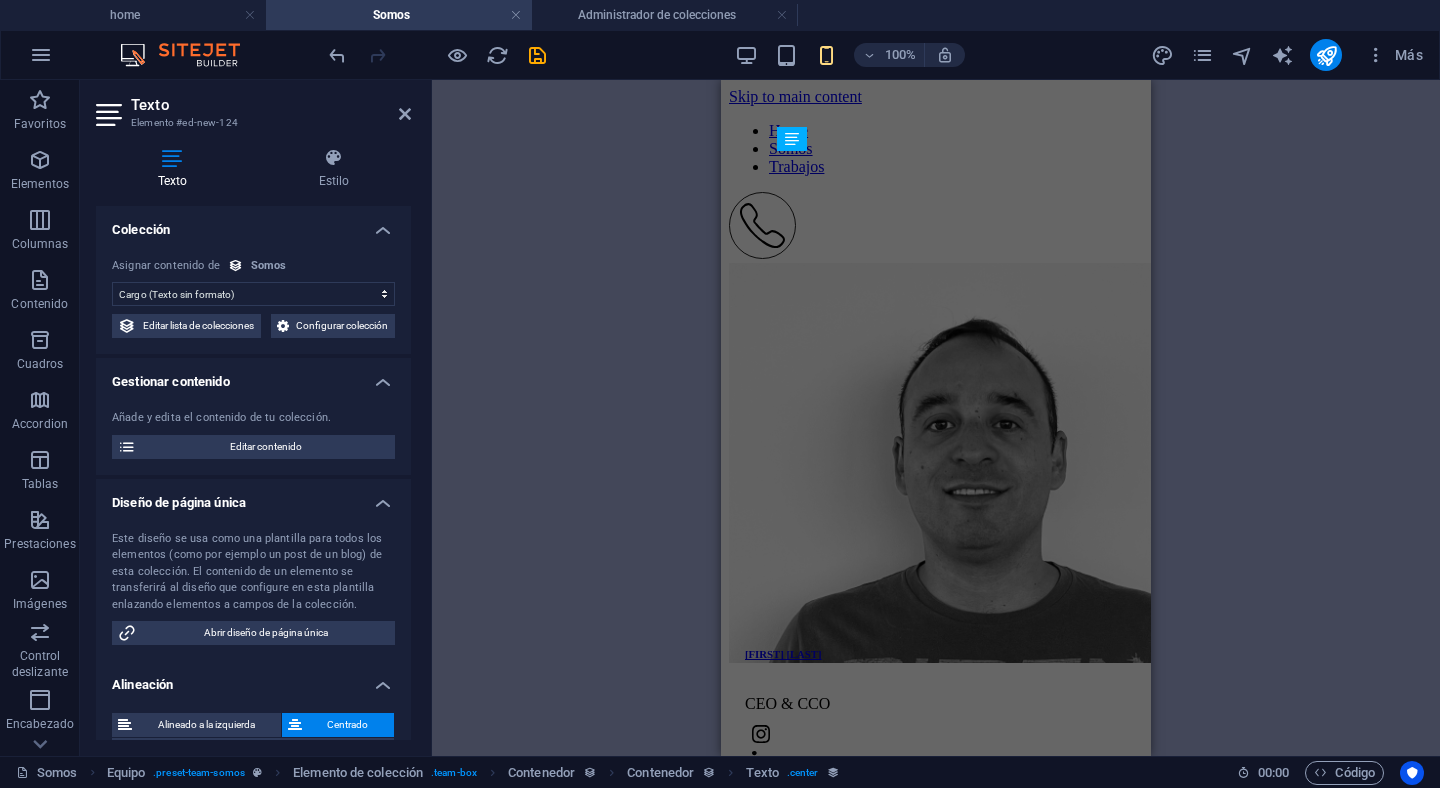 scroll, scrollTop: 3012, scrollLeft: 0, axis: vertical 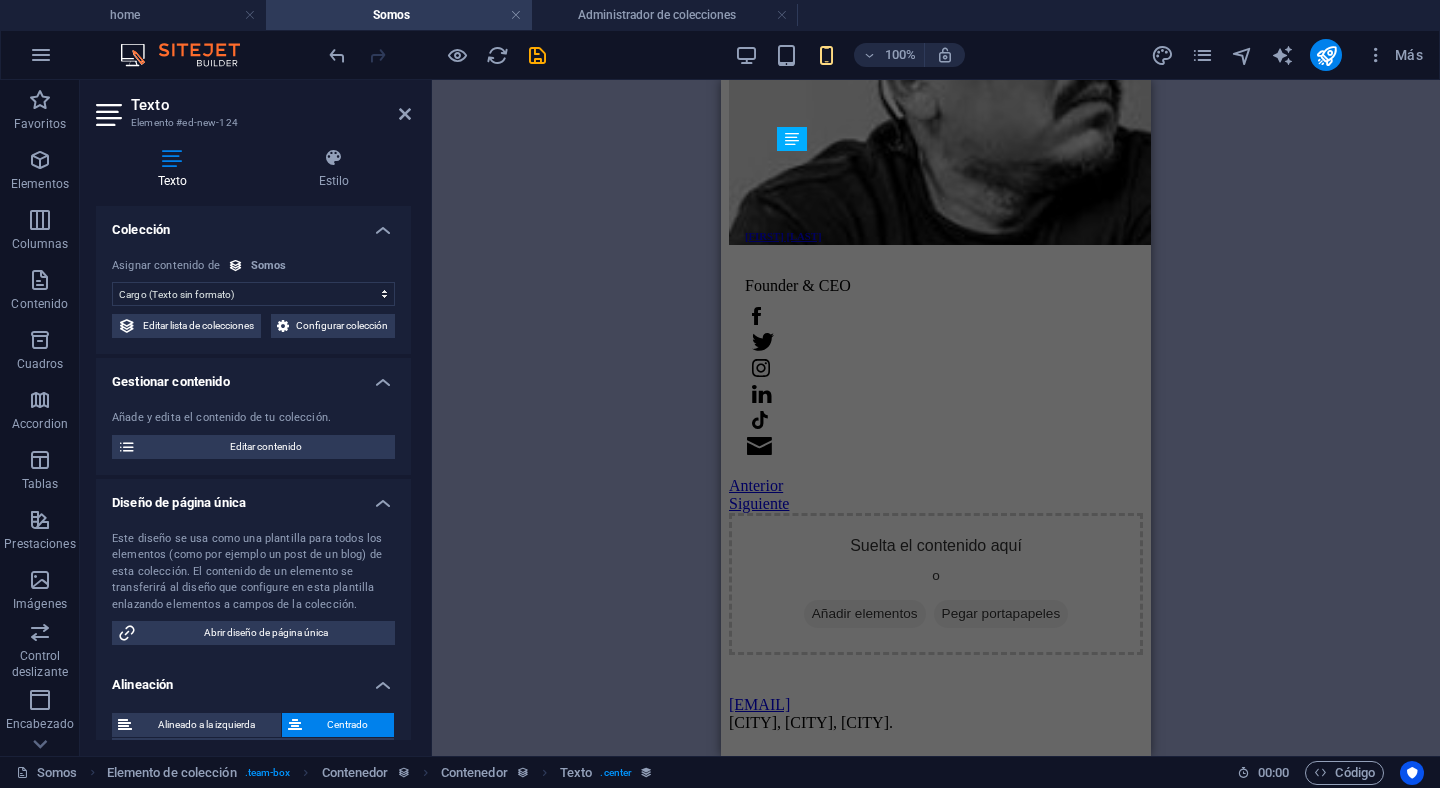 click on "H6   Equipo   Elemento de colección   Elemento de colección   Contenedor   Contenedor   Elemento de colección   Contenedor   Imagen   Equipo   Elemento de colección   Elemento de colección   Contenedor   Contenedor   Contenedor   H6   Separador   Texto   Separador   Contenedor   Elemento de colección   Contenedor   Imagen   Equipo   Elemento de colección   Elemento de colección   Contenedor   Contenedor   H6   Separador   Texto   Separador   Contenedor   Botón   Contenedor   Contenedor   Referencia   Elemento de colección   Contenedor   Imagen   Separador   Texto   Separador   Contenedor   Elemento de colección   Contenedor   Imagen   Equipo   Elemento de colección   Elemento de colección   Equipo   Contenedor   Contenedor   Separador   Texto   Contenedor   Elemento de colección   Contenedor   Imagen   Equipo   Elemento de colección   Equipo   Elemento de colección   Contenedor   Separador   H6   Contenedor   Contenedor   Texto   Separador   Contenedor   Contenedor   Botón" at bounding box center [936, 418] 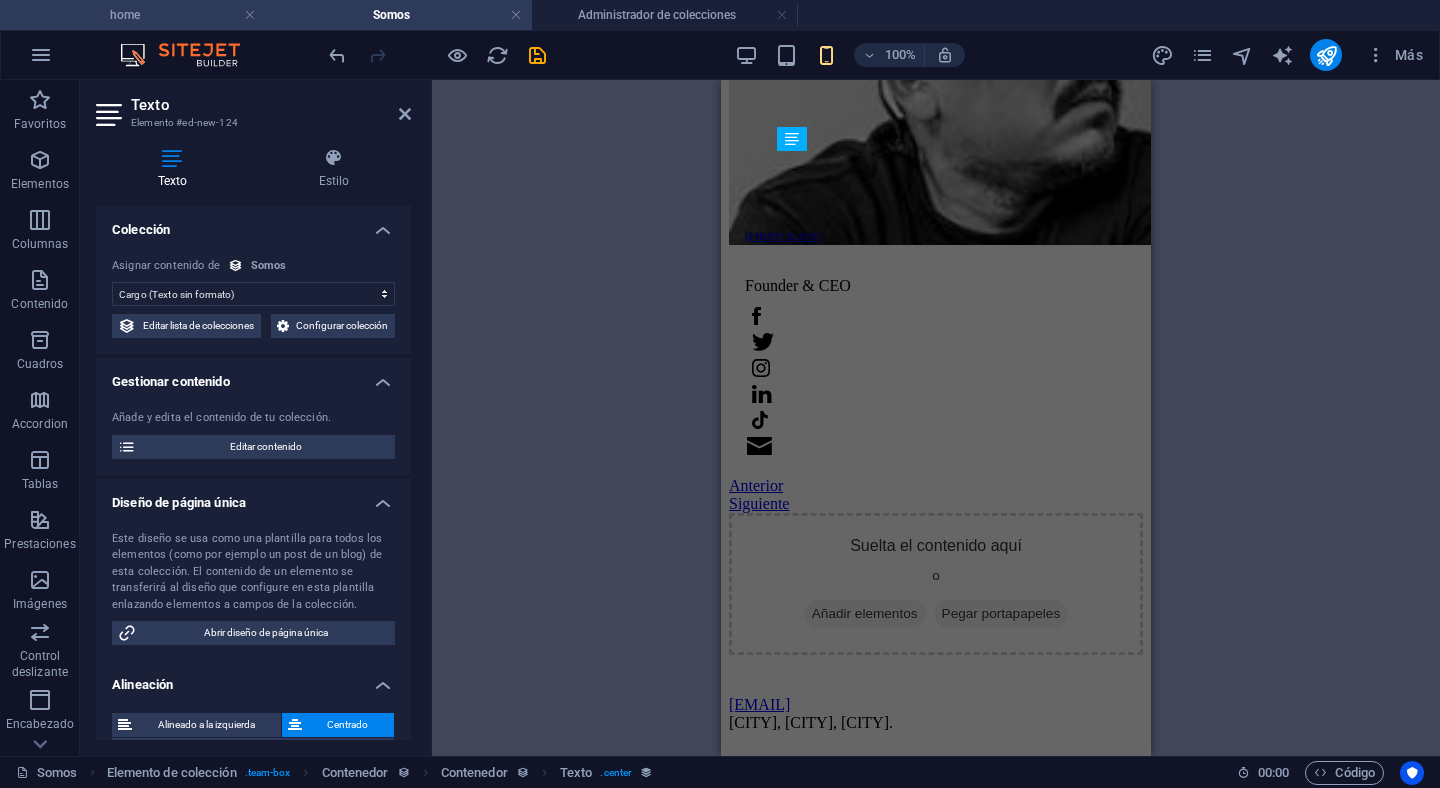 click on "home" at bounding box center [133, 15] 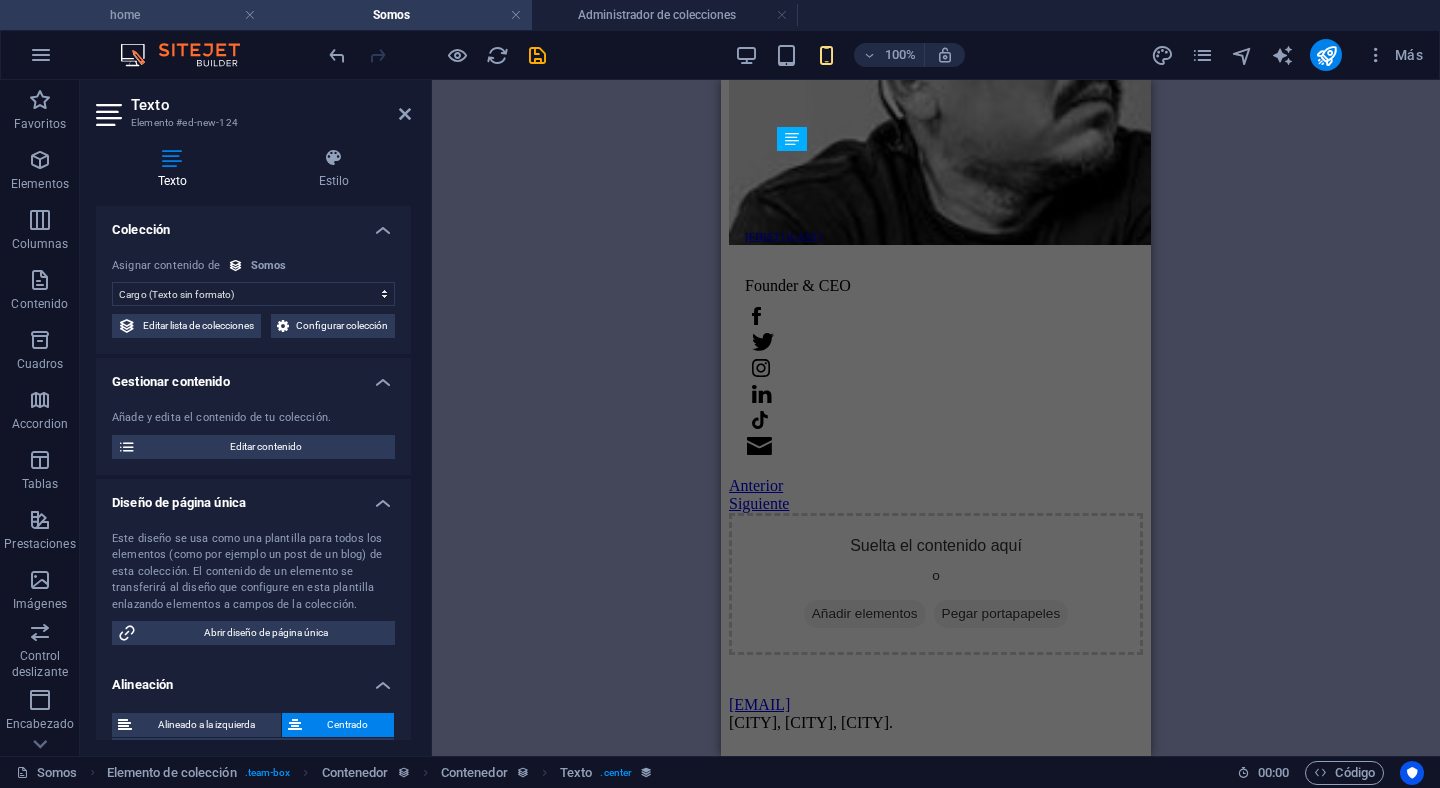 scroll, scrollTop: 0, scrollLeft: 0, axis: both 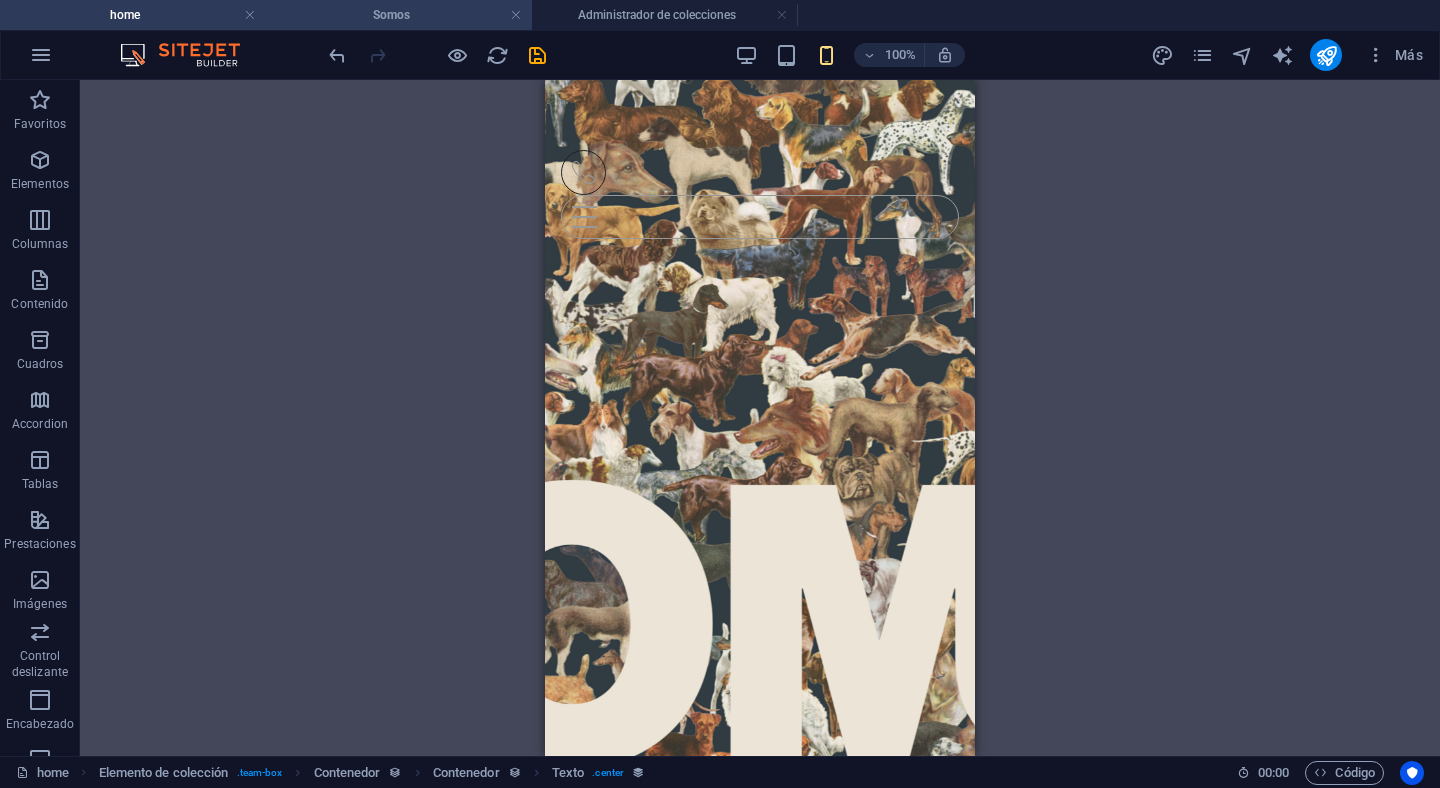click on "Somos" at bounding box center (399, 15) 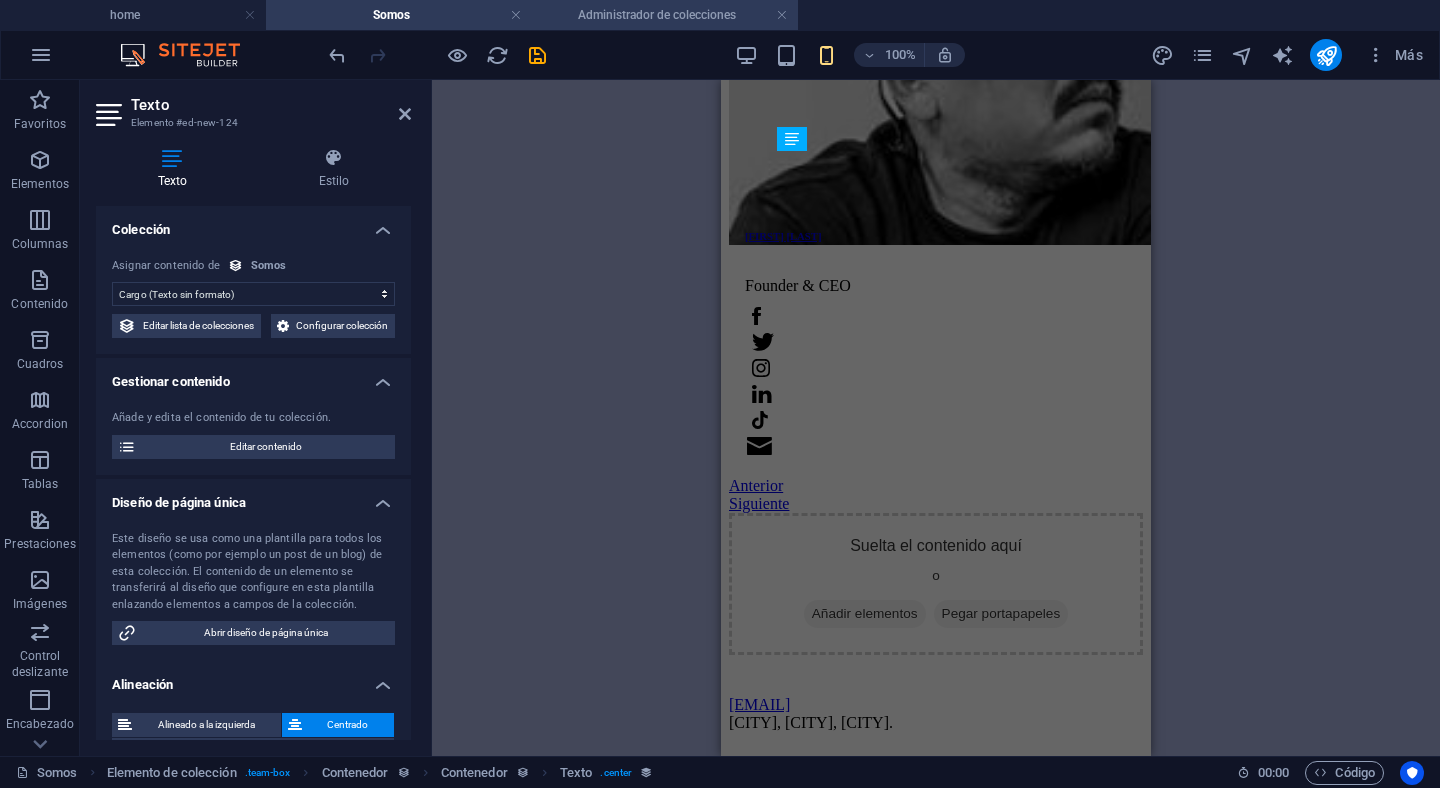 click on "Administrador de colecciones" at bounding box center (665, 15) 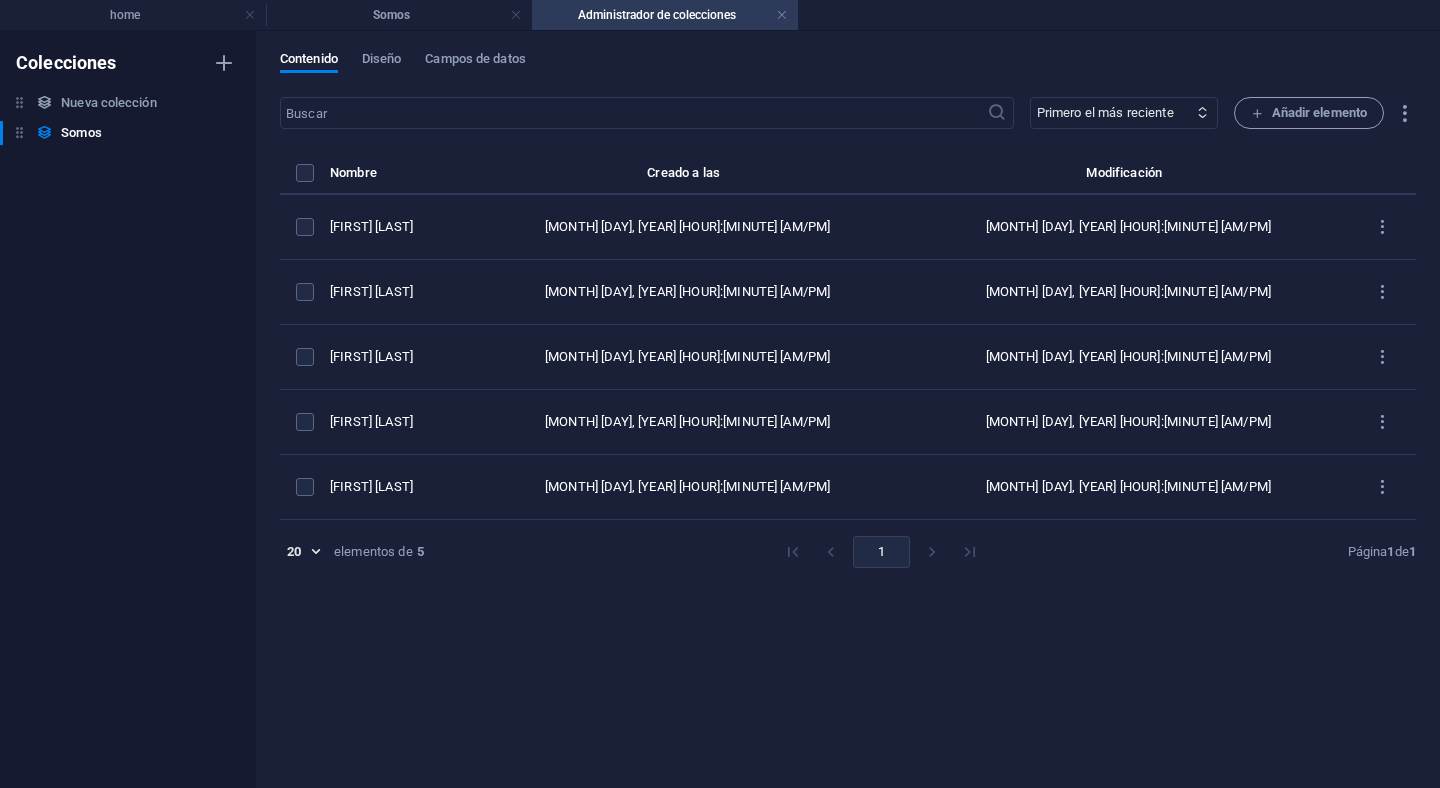 scroll, scrollTop: 0, scrollLeft: 0, axis: both 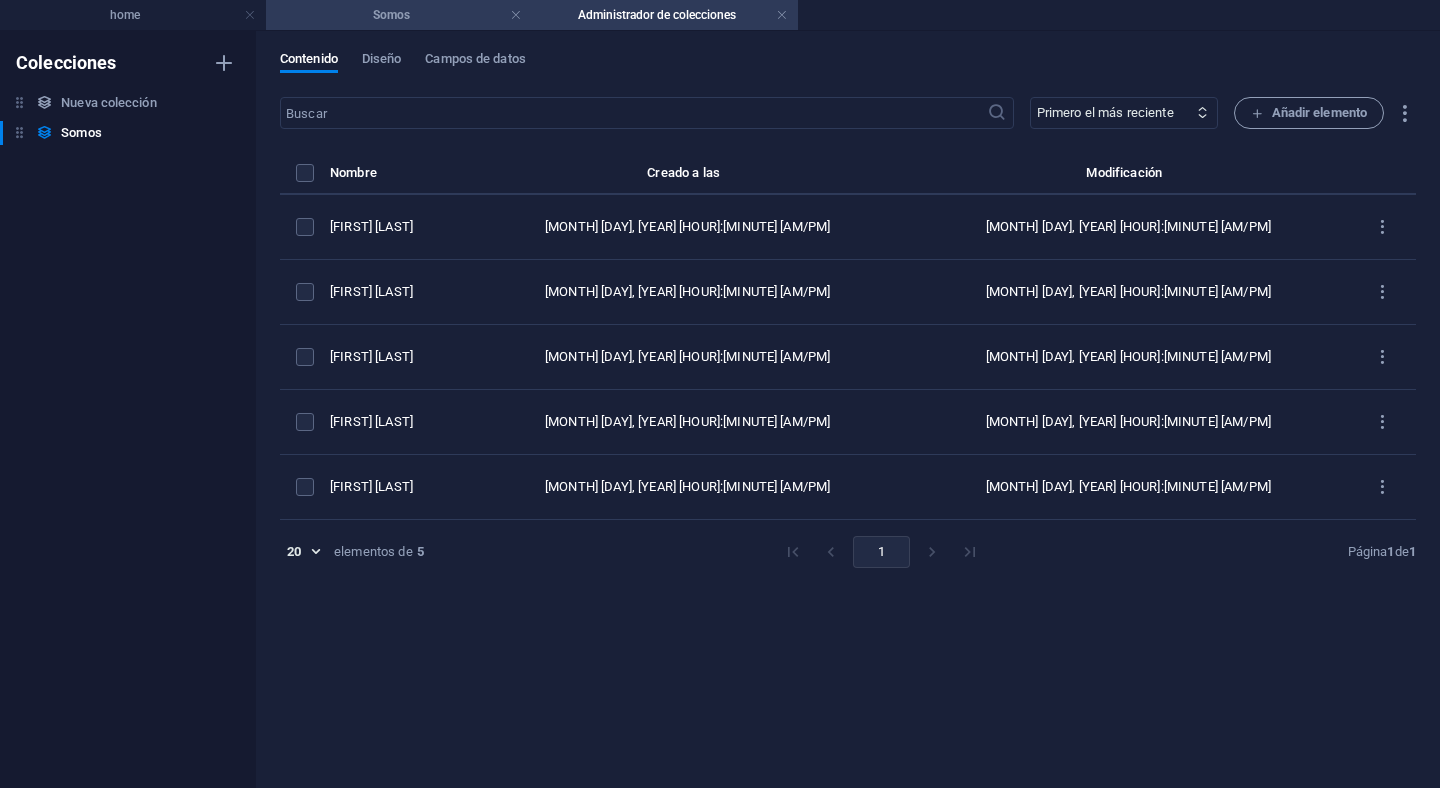 click on "Somos" at bounding box center (399, 15) 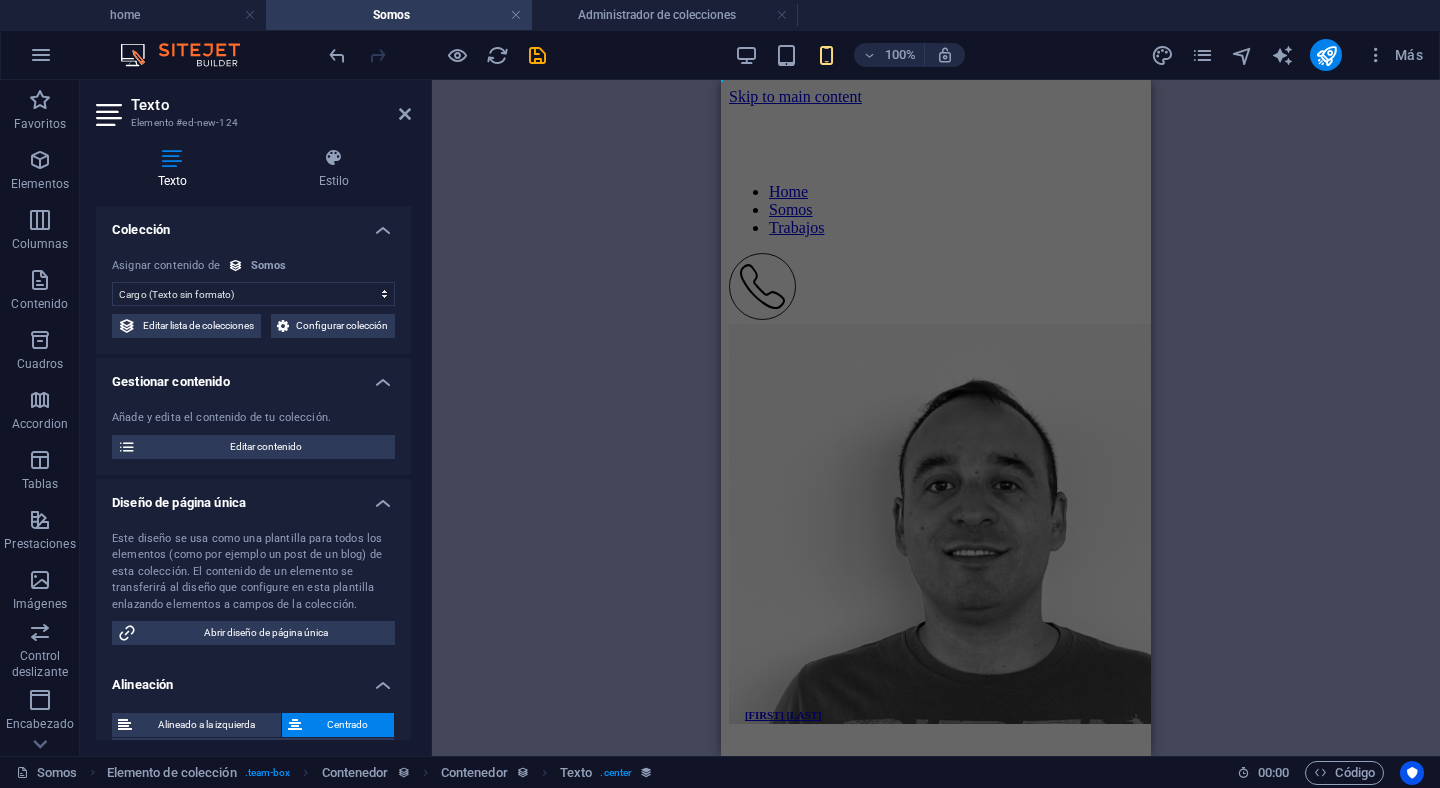 scroll, scrollTop: 3012, scrollLeft: 0, axis: vertical 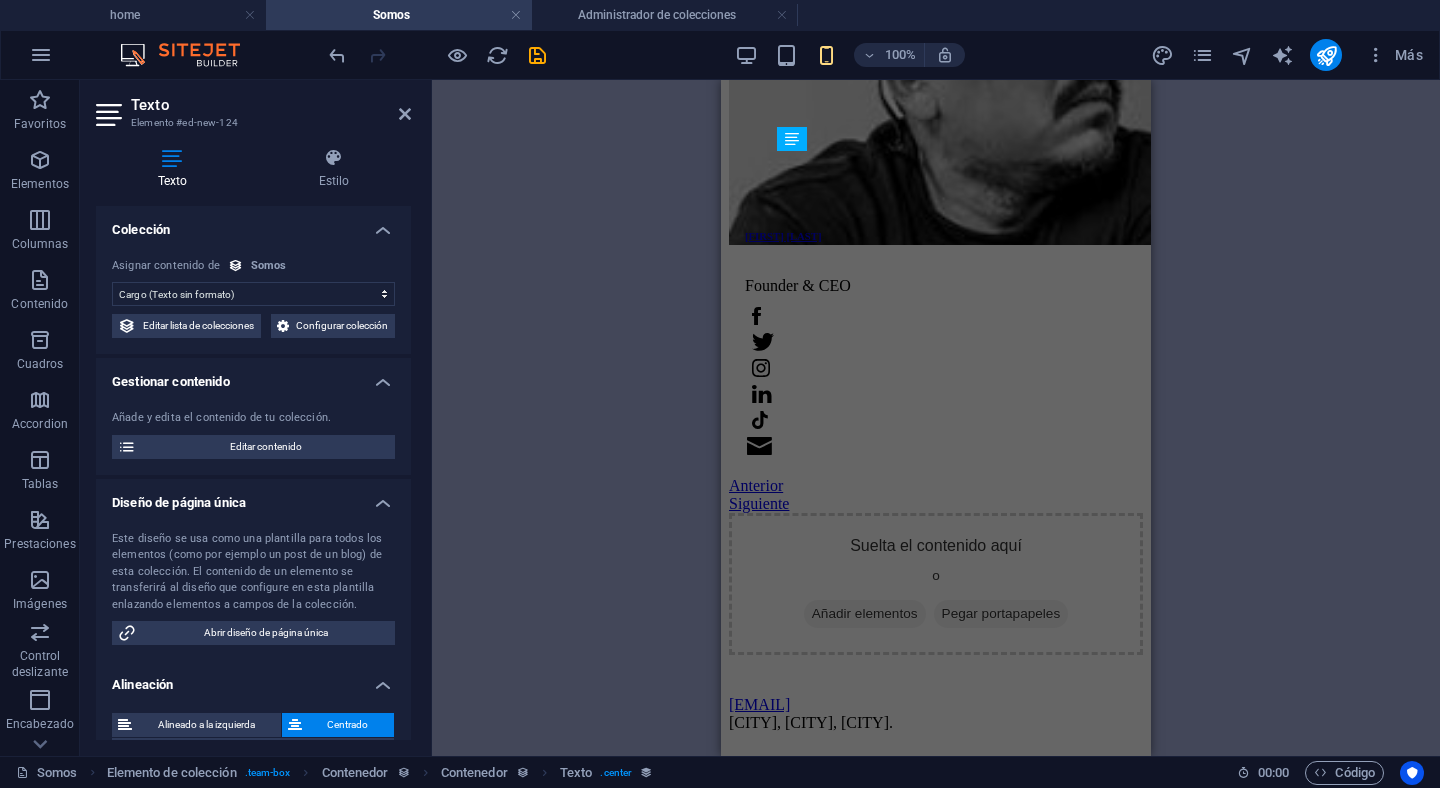 click on "H6   Equipo   Elemento de colección   Elemento de colección   Contenedor   Contenedor   Elemento de colección   Contenedor   Imagen   Equipo   Elemento de colección   Elemento de colección   Contenedor   Contenedor   Contenedor   H6   Separador   Texto   Separador   Contenedor   Elemento de colección   Contenedor   Imagen   Equipo   Elemento de colección   Elemento de colección   Contenedor   Contenedor   H6   Separador   Texto   Separador   Contenedor   Botón   Contenedor   Contenedor   Referencia   Elemento de colección   Contenedor   Imagen   Separador   Texto   Separador   Contenedor   Elemento de colección   Contenedor   Imagen   Equipo   Elemento de colección   Elemento de colección   Equipo   Contenedor   Contenedor   Separador   Texto   Contenedor   Elemento de colección   Contenedor   Imagen   Equipo   Elemento de colección   Equipo   Elemento de colección   Contenedor   Separador   H6   Contenedor   Contenedor   Texto   Separador   Contenedor   Contenedor   Botón" at bounding box center (936, 418) 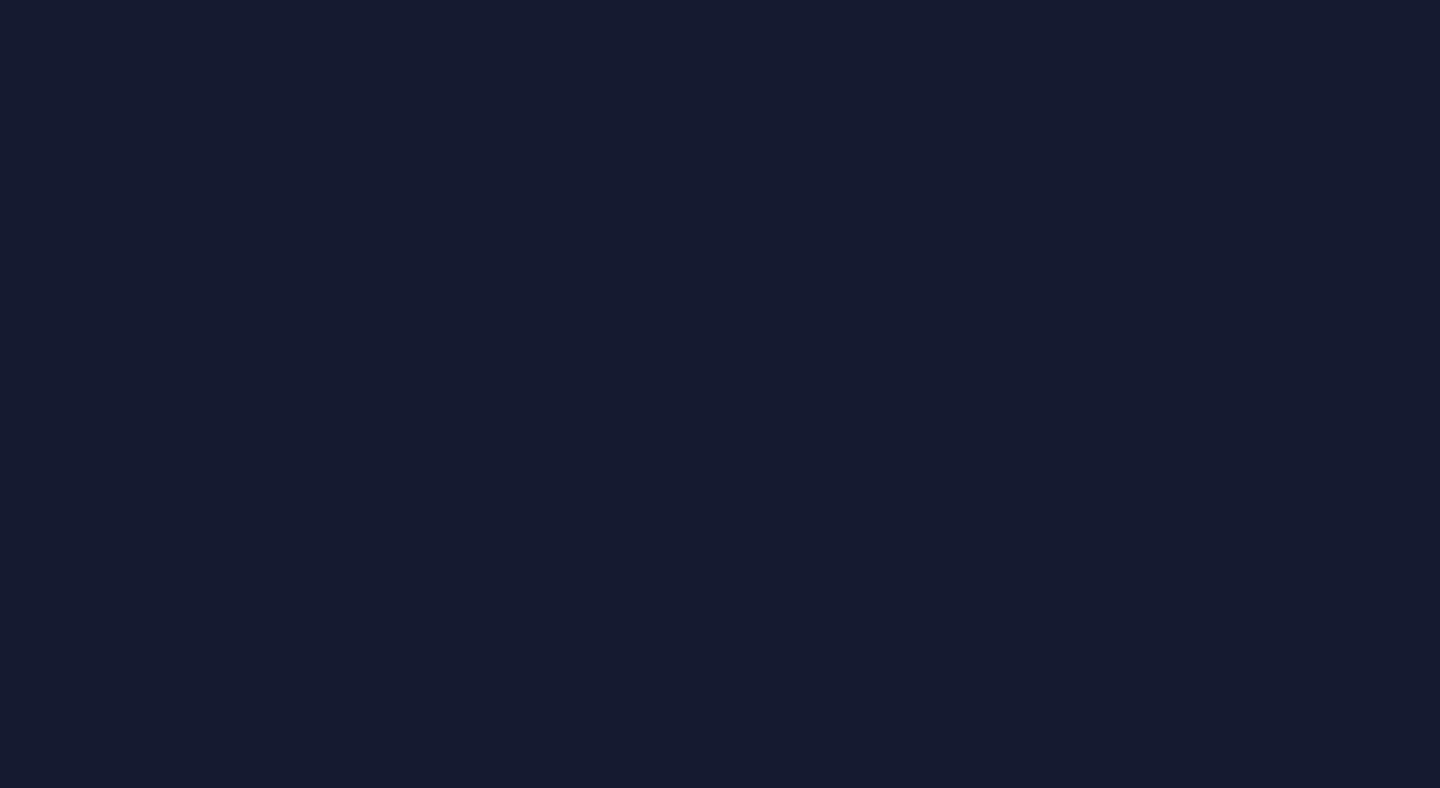 scroll, scrollTop: 0, scrollLeft: 0, axis: both 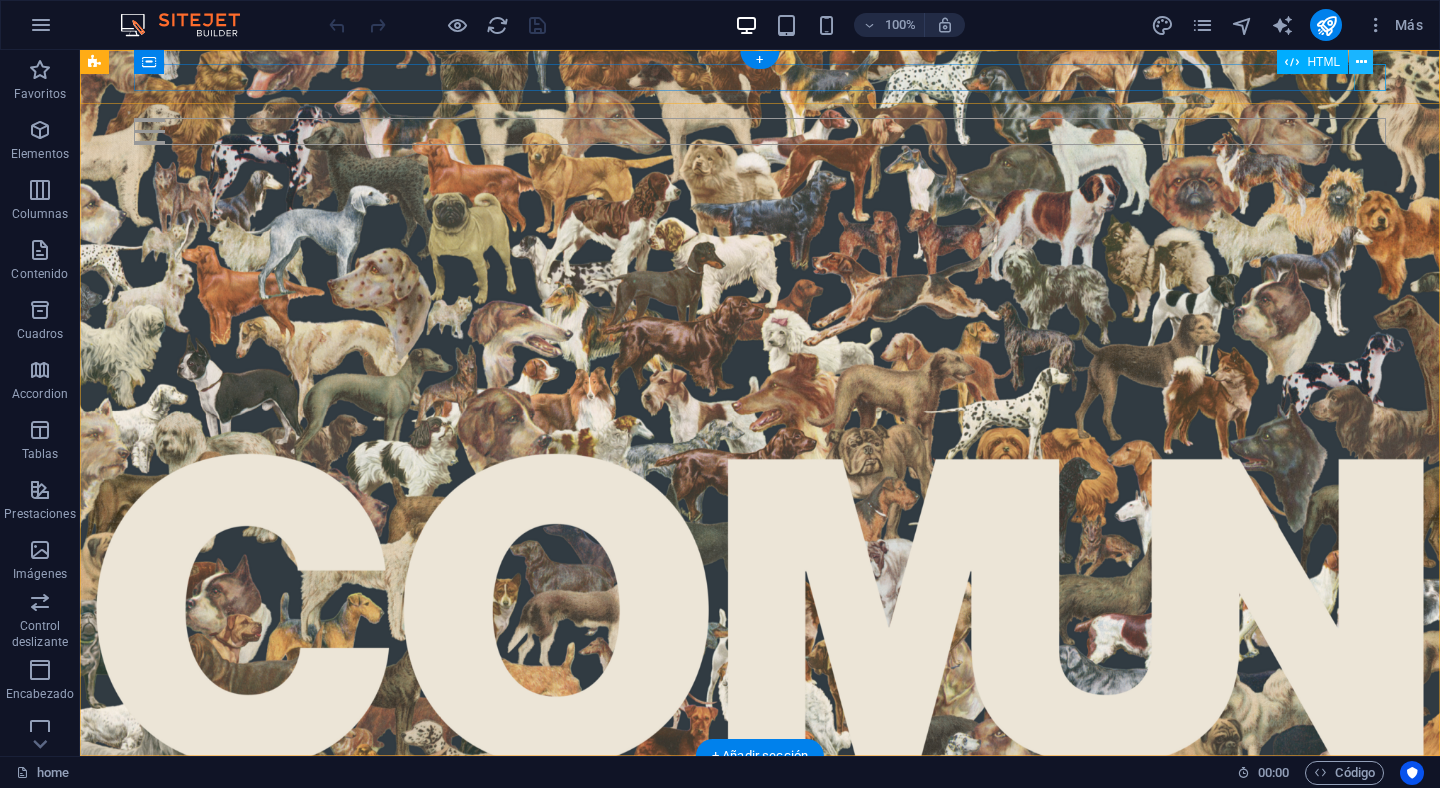 click at bounding box center [1361, 62] 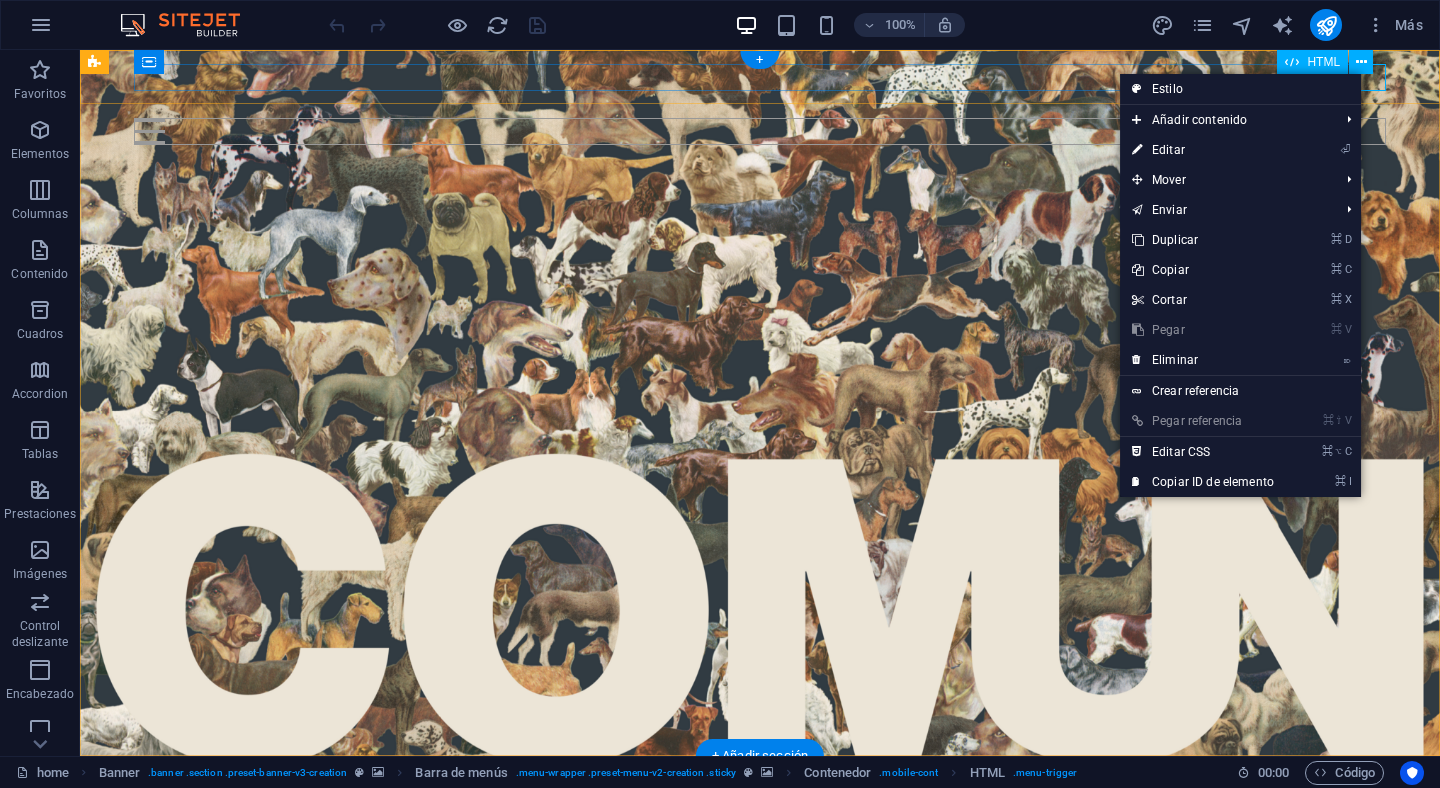 click at bounding box center (760, 131) 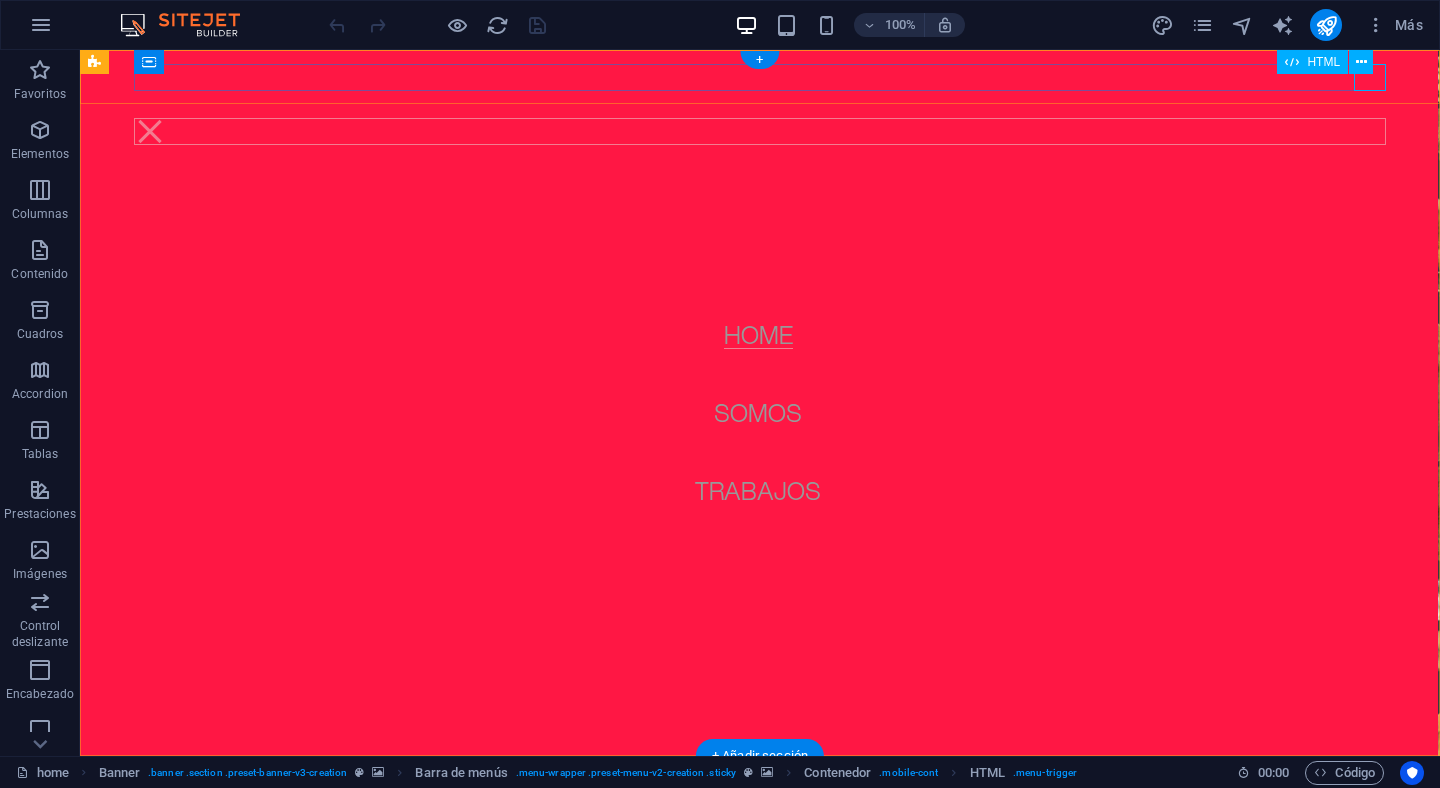 click at bounding box center [760, 131] 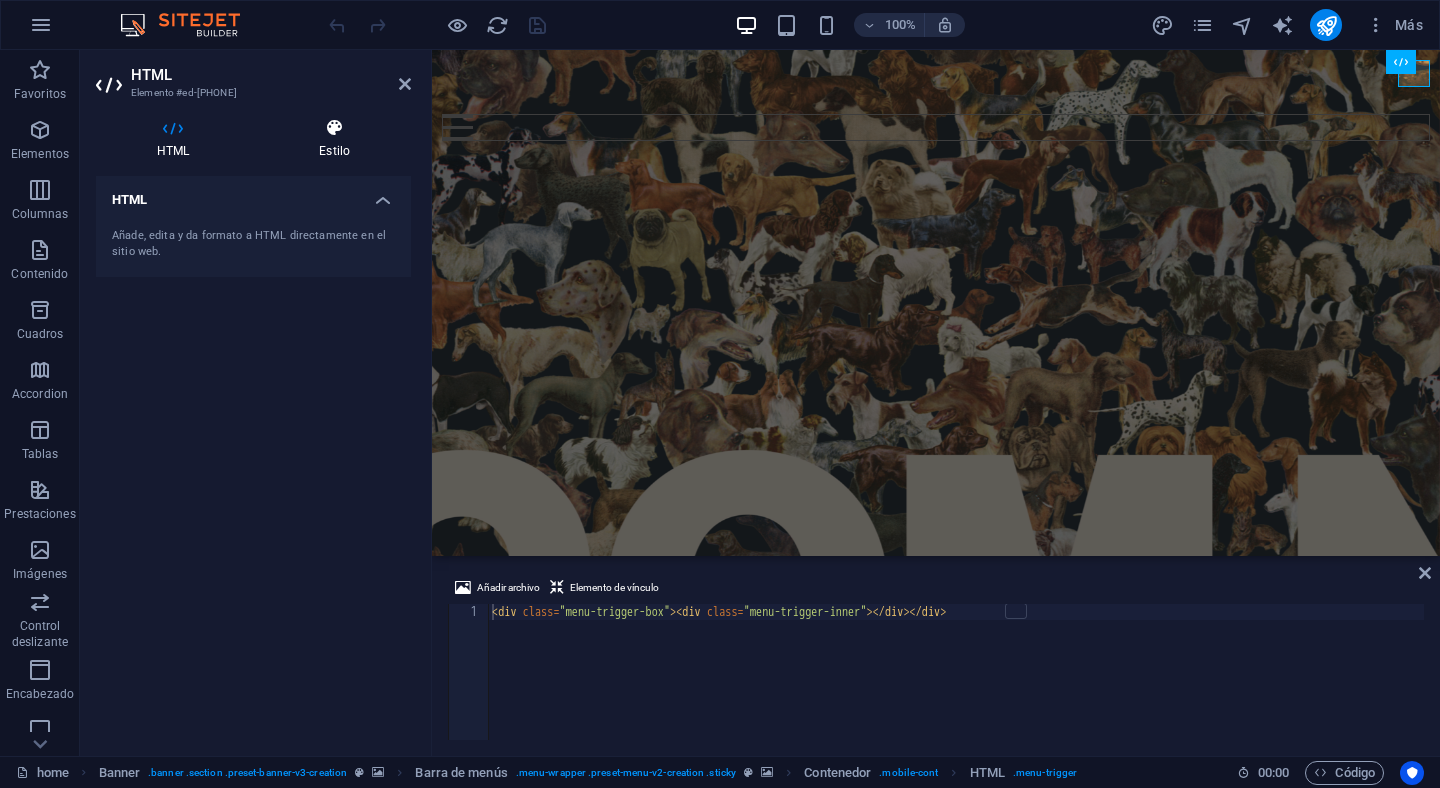 click on "Estilo" at bounding box center (334, 139) 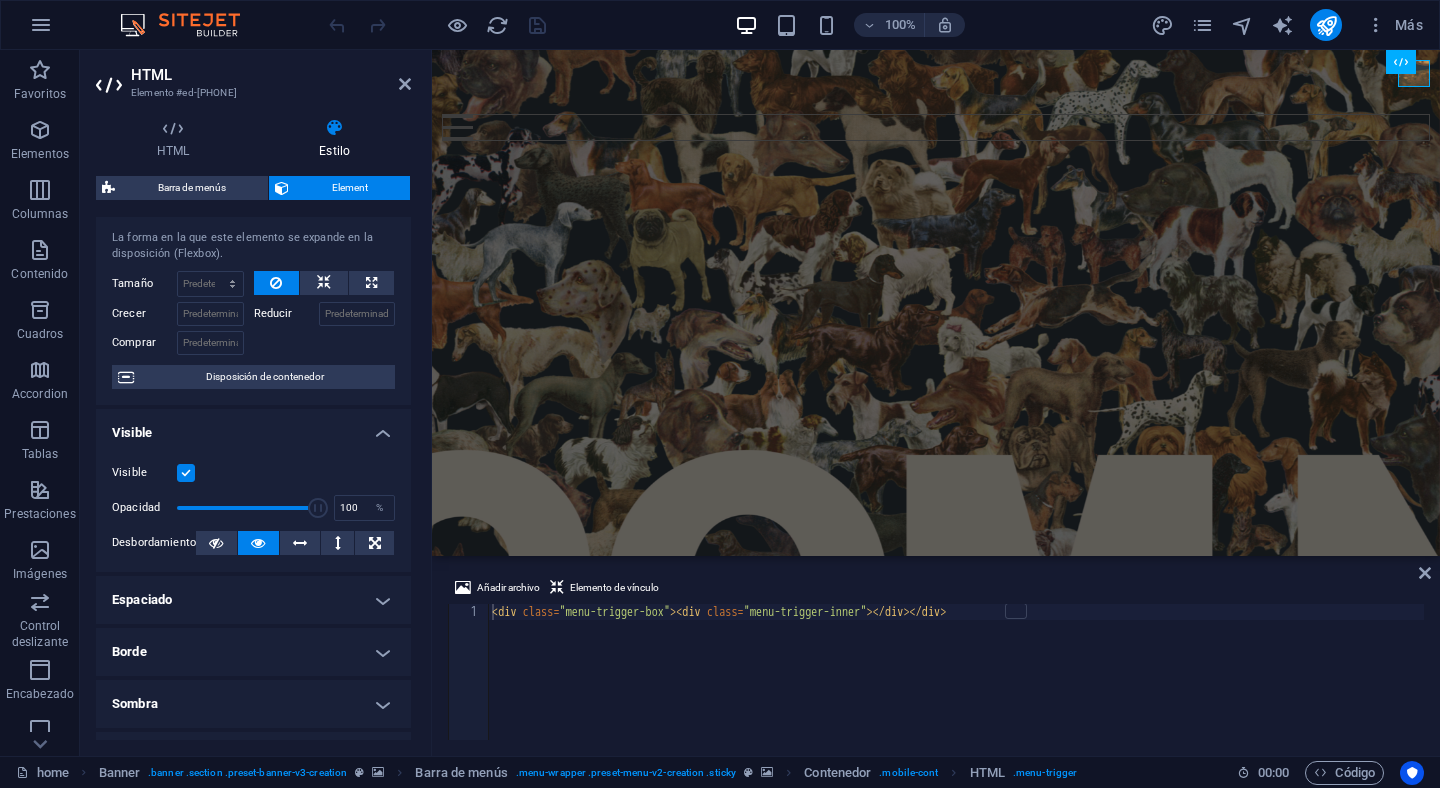 scroll, scrollTop: 97, scrollLeft: 0, axis: vertical 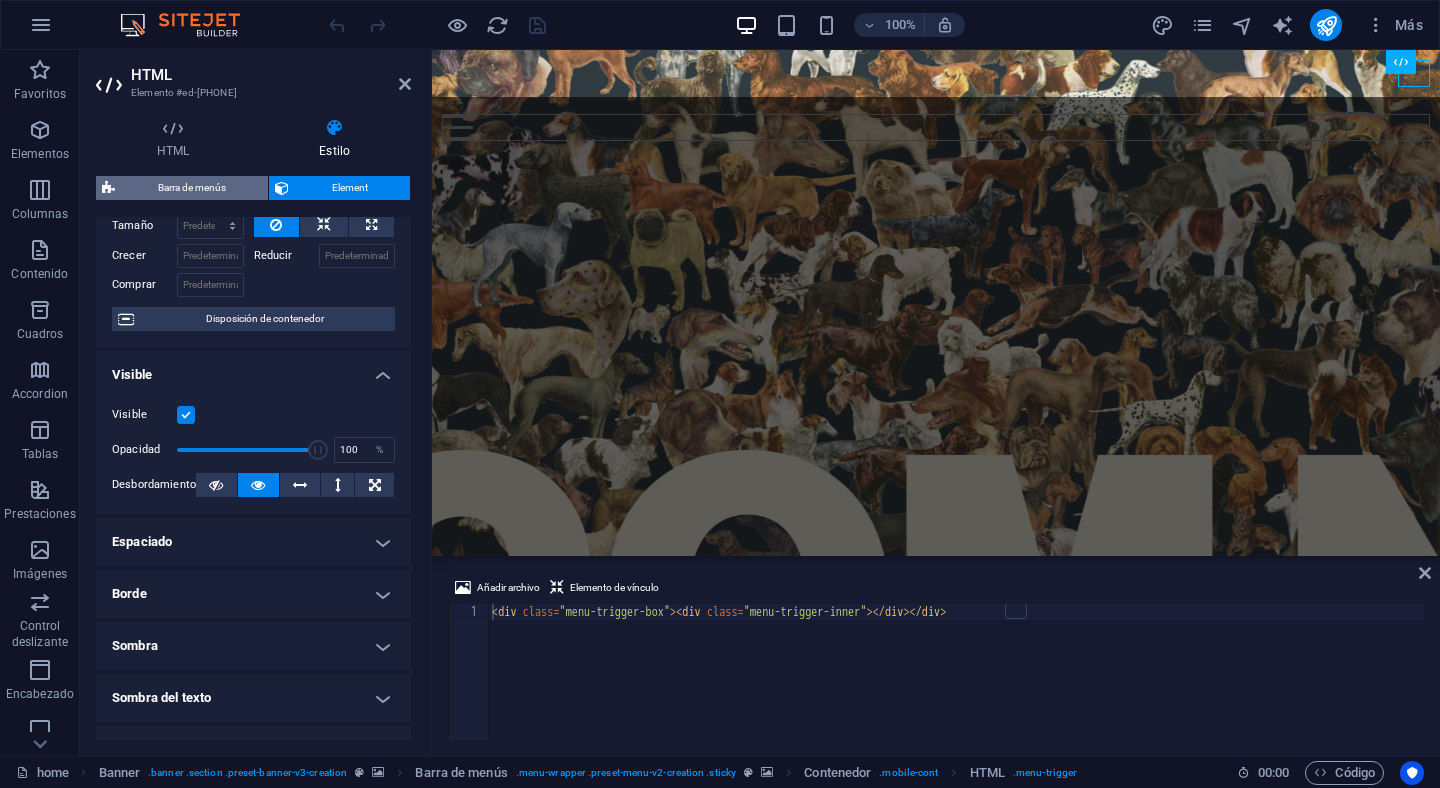 click on "Barra de menús" at bounding box center [191, 188] 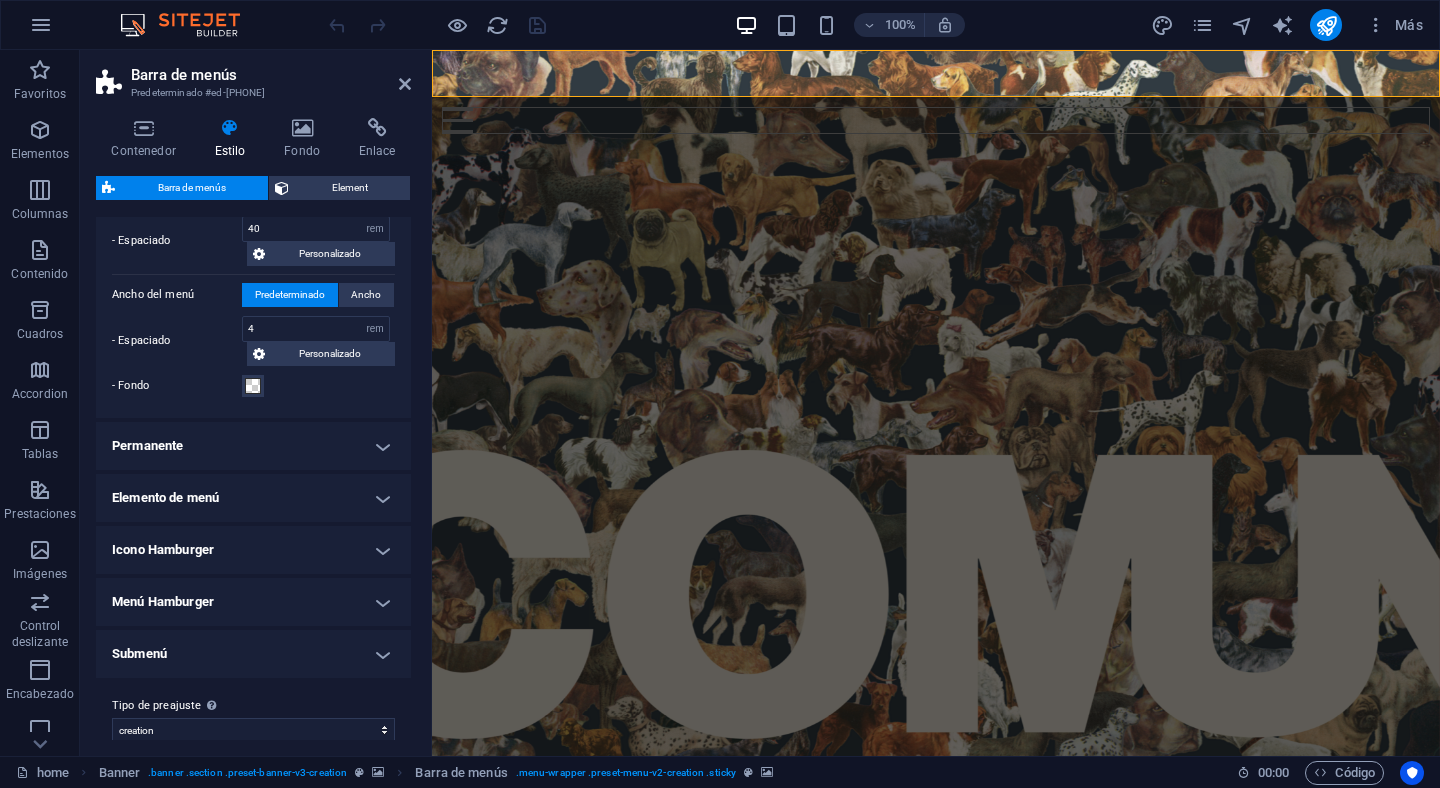 scroll, scrollTop: 556, scrollLeft: 0, axis: vertical 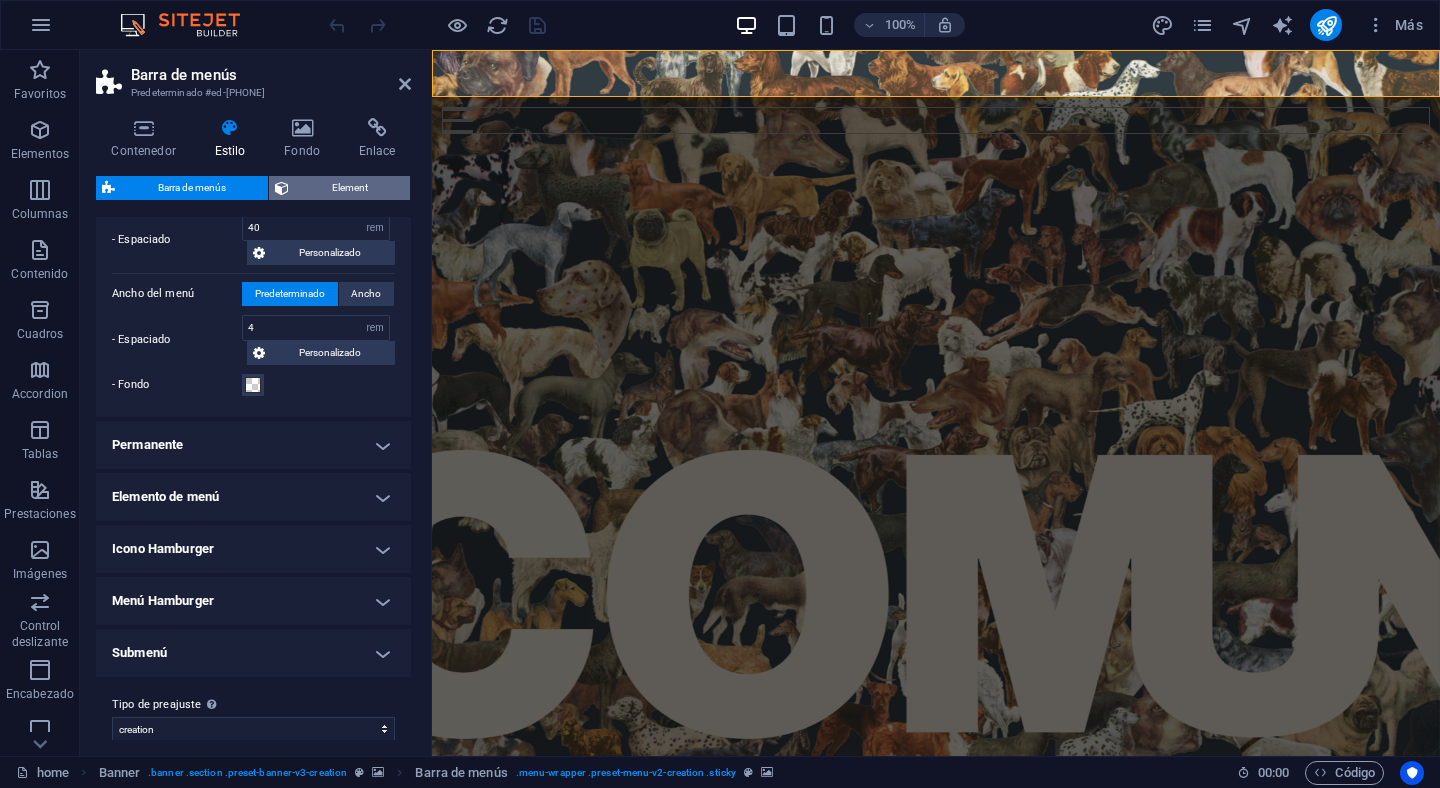 click on "Element" at bounding box center [349, 188] 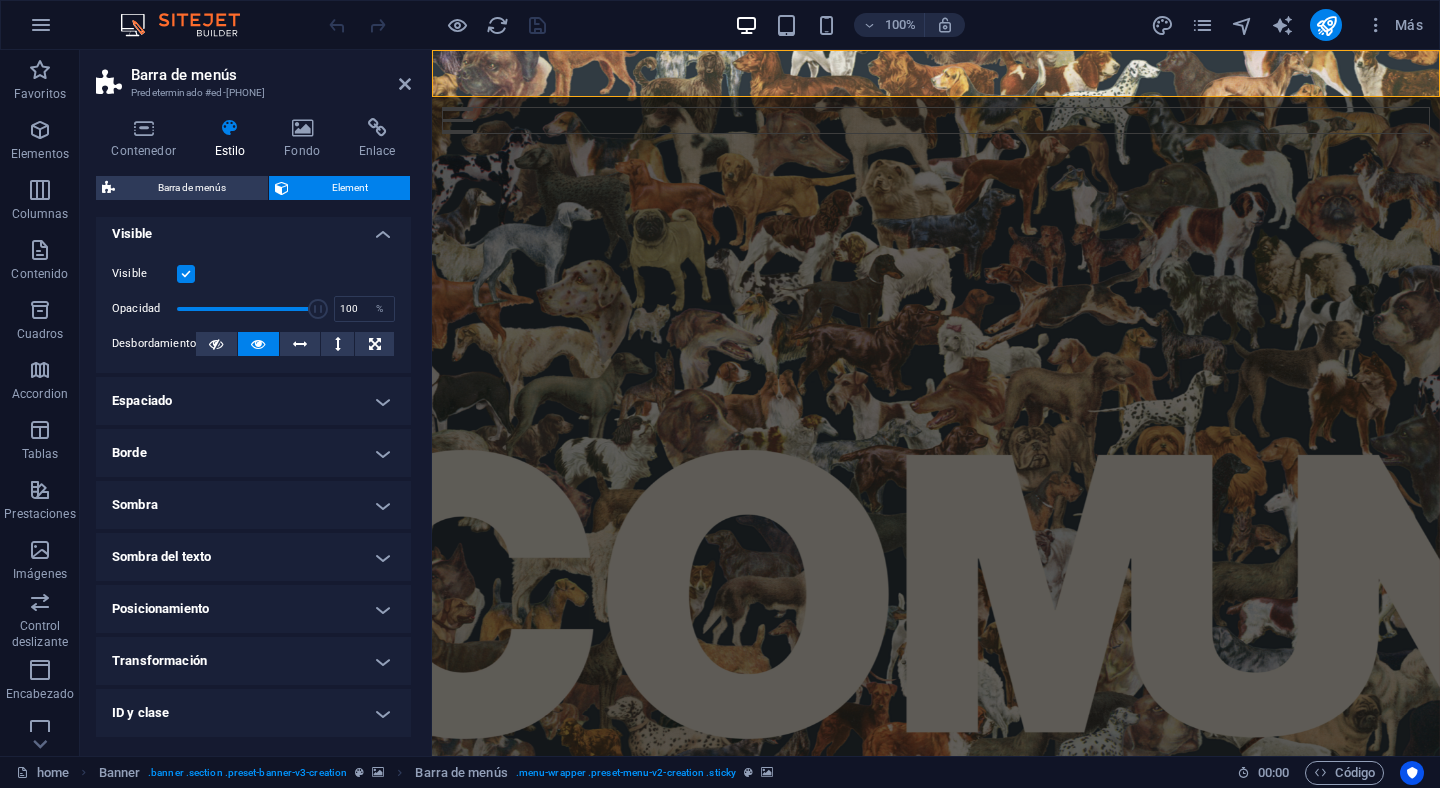 scroll, scrollTop: 297, scrollLeft: 0, axis: vertical 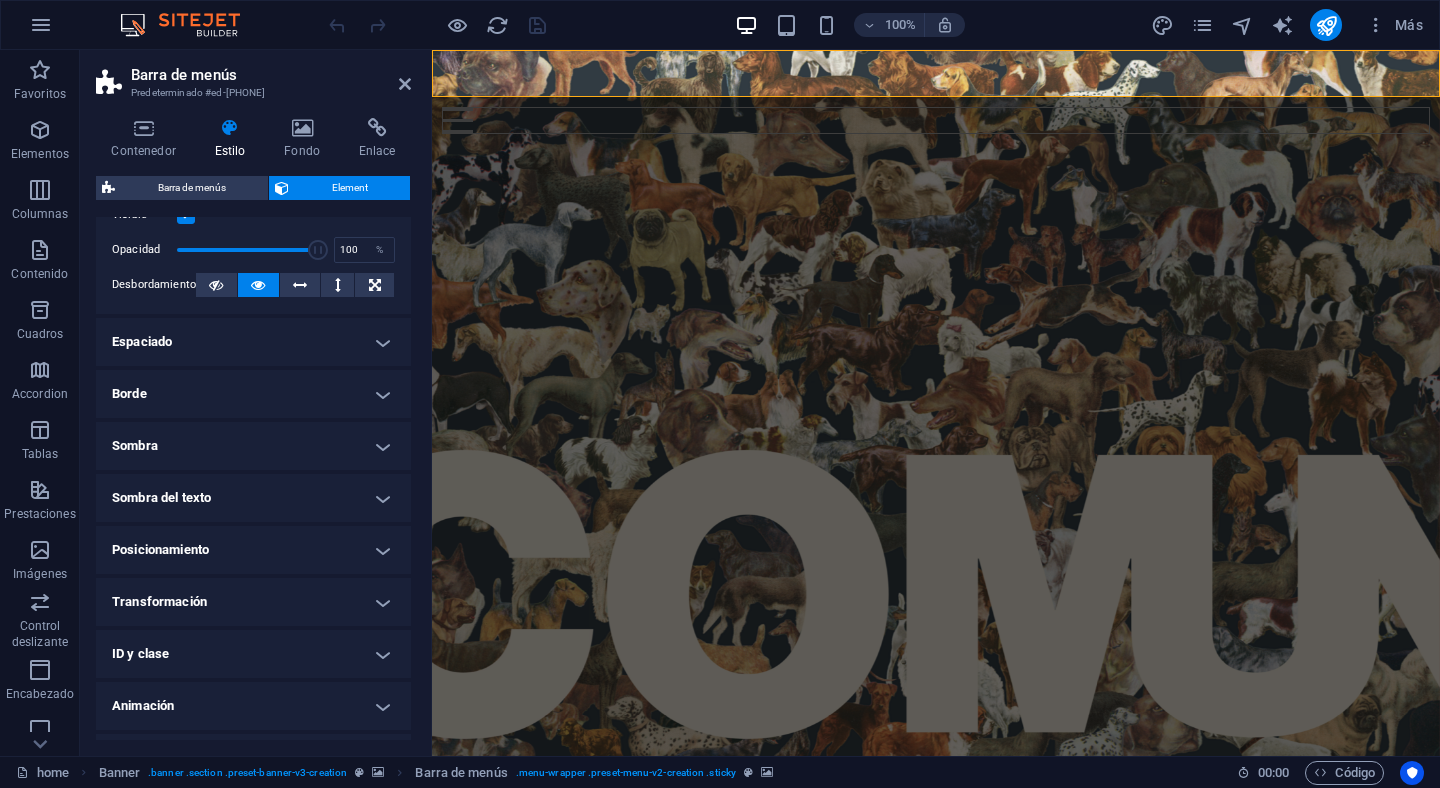 click on "Posicionamiento" at bounding box center [253, 550] 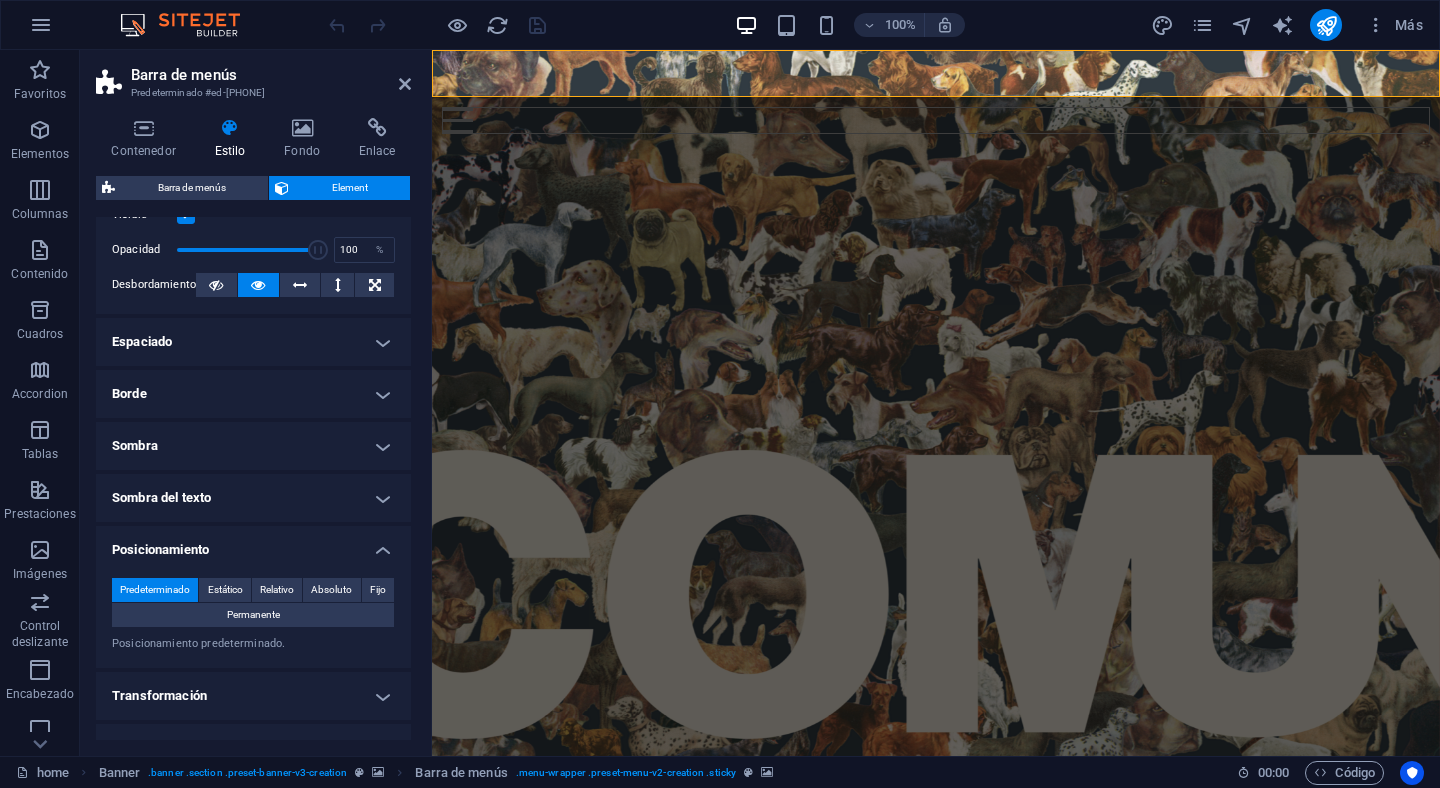 click on "Sombra del texto" at bounding box center [253, 498] 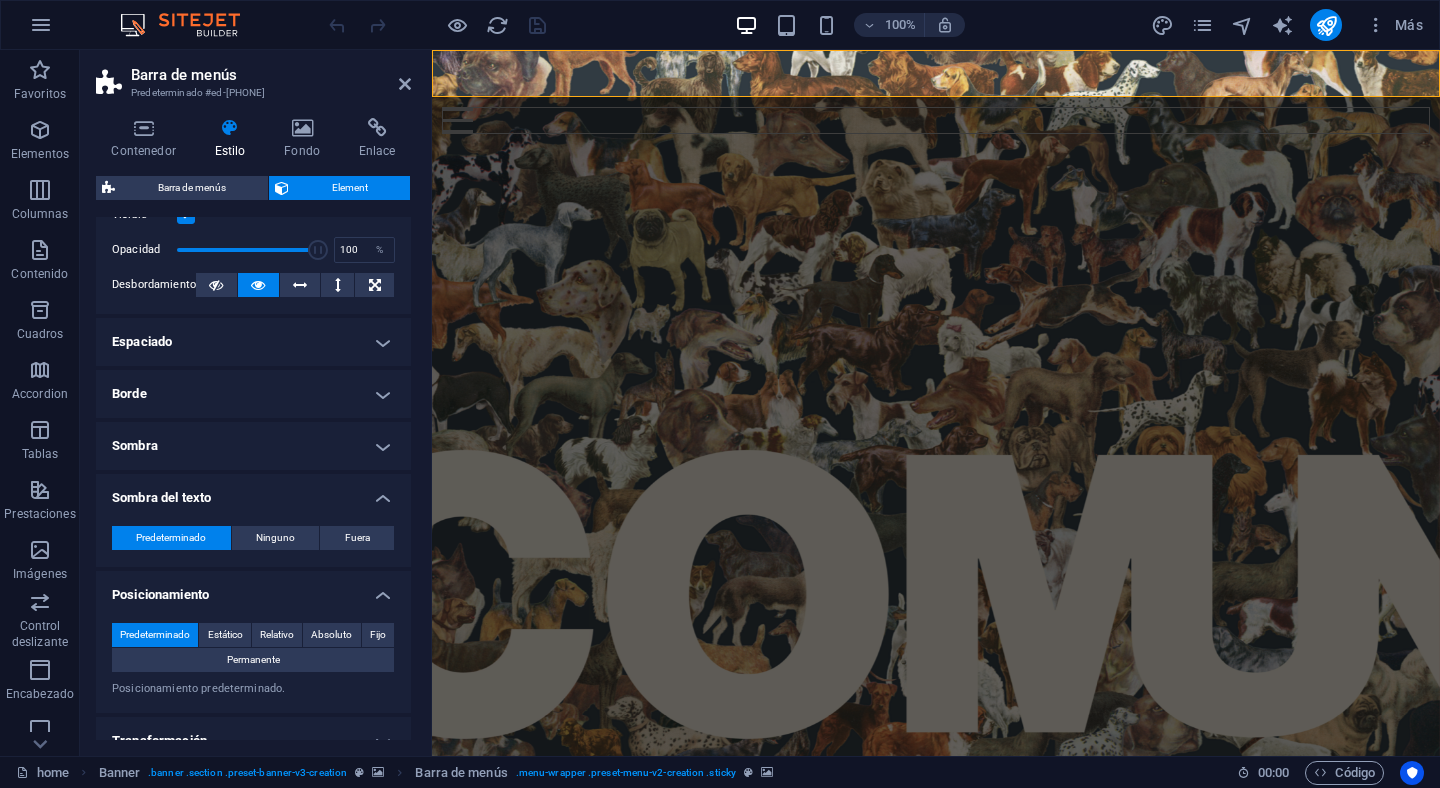 click on "Sombra" at bounding box center (253, 446) 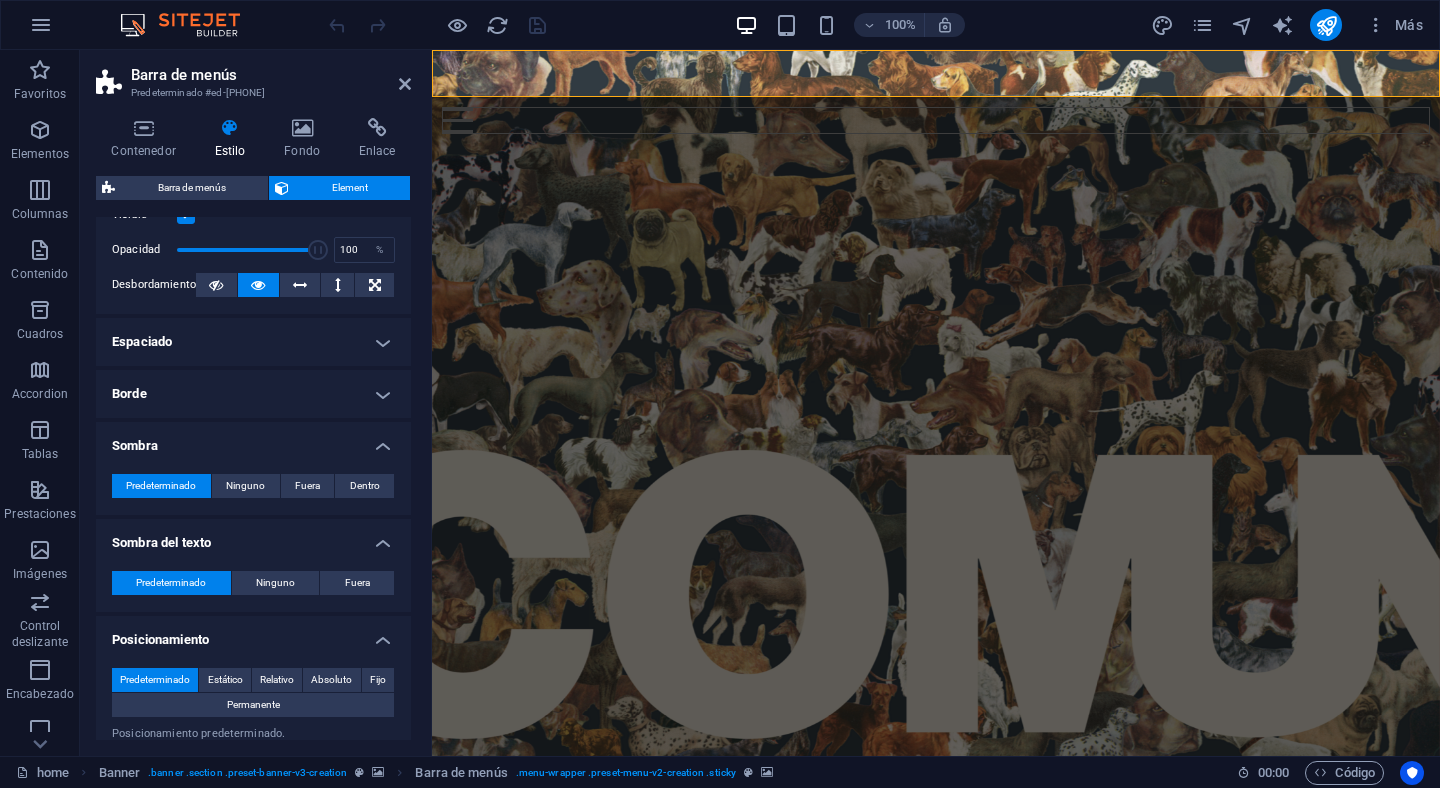 click on "Borde" at bounding box center [253, 394] 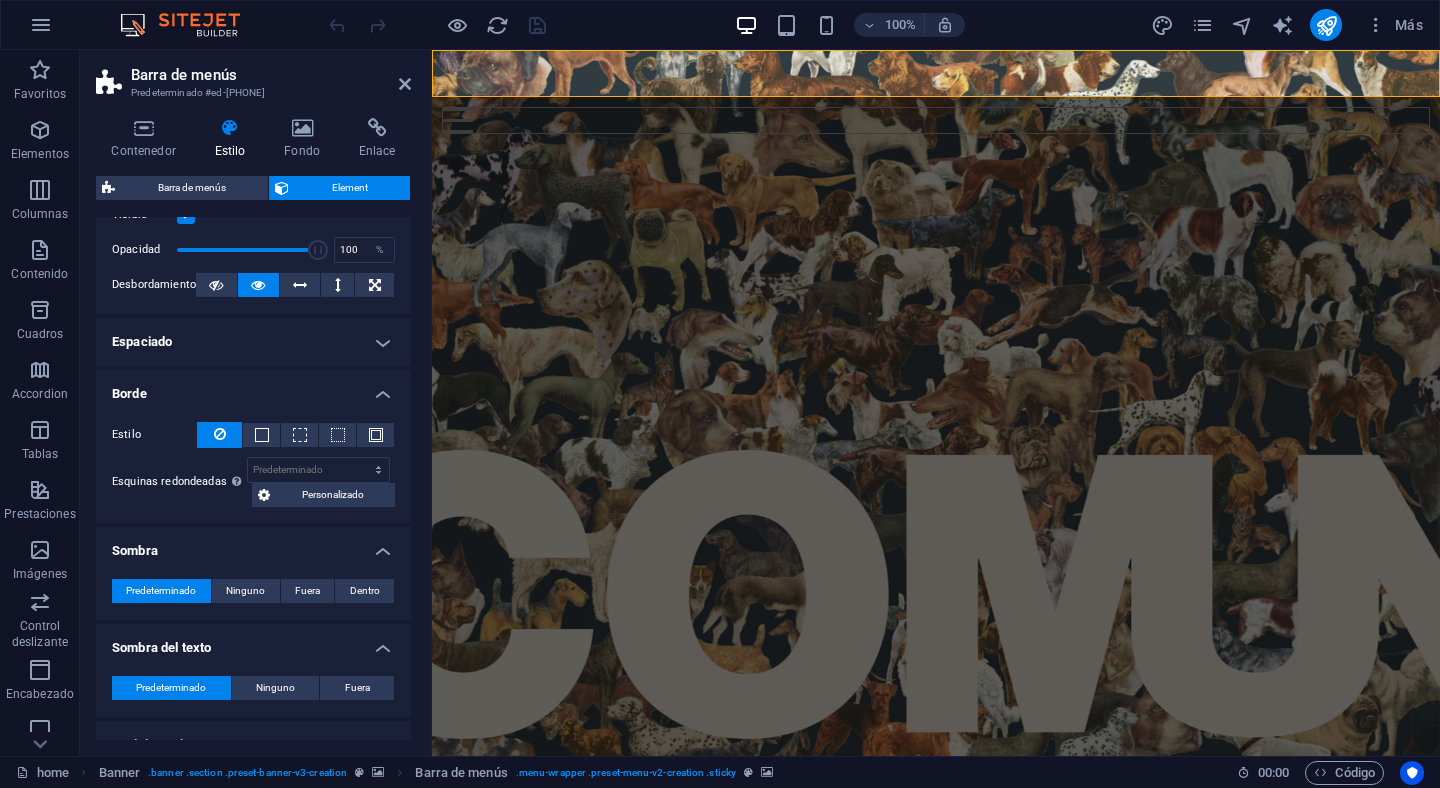 scroll, scrollTop: 319, scrollLeft: 0, axis: vertical 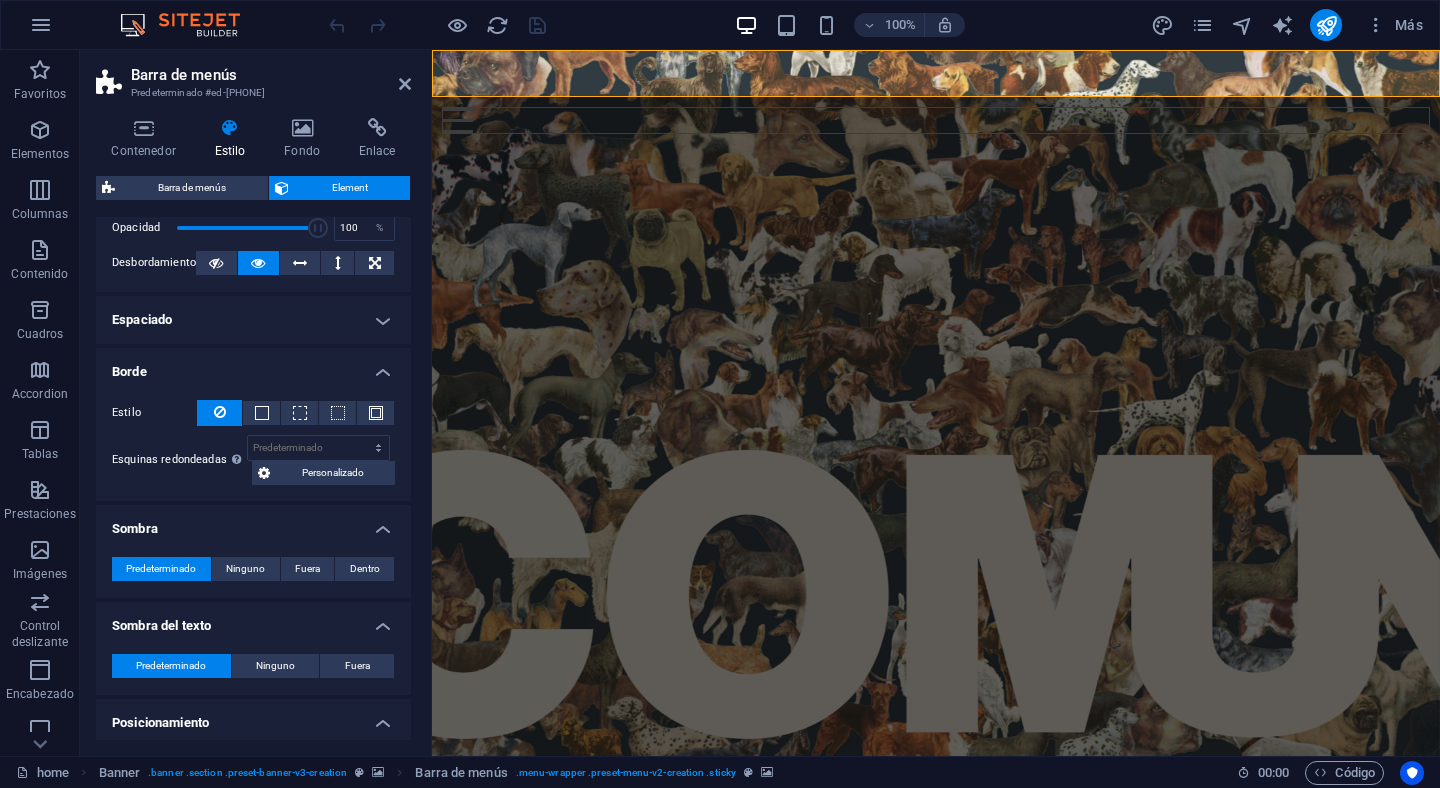 click on "Espaciado" at bounding box center [253, 320] 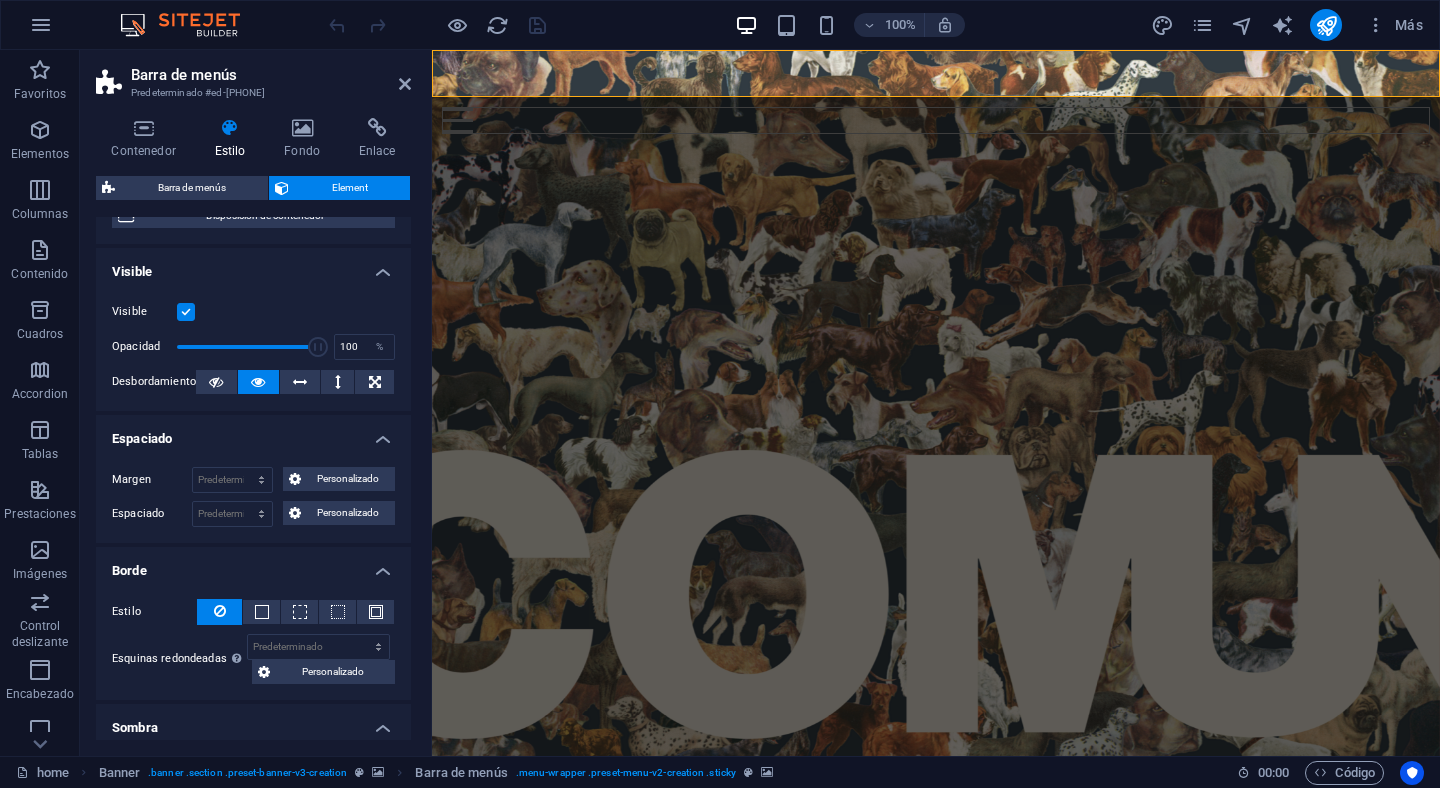 scroll, scrollTop: 103, scrollLeft: 0, axis: vertical 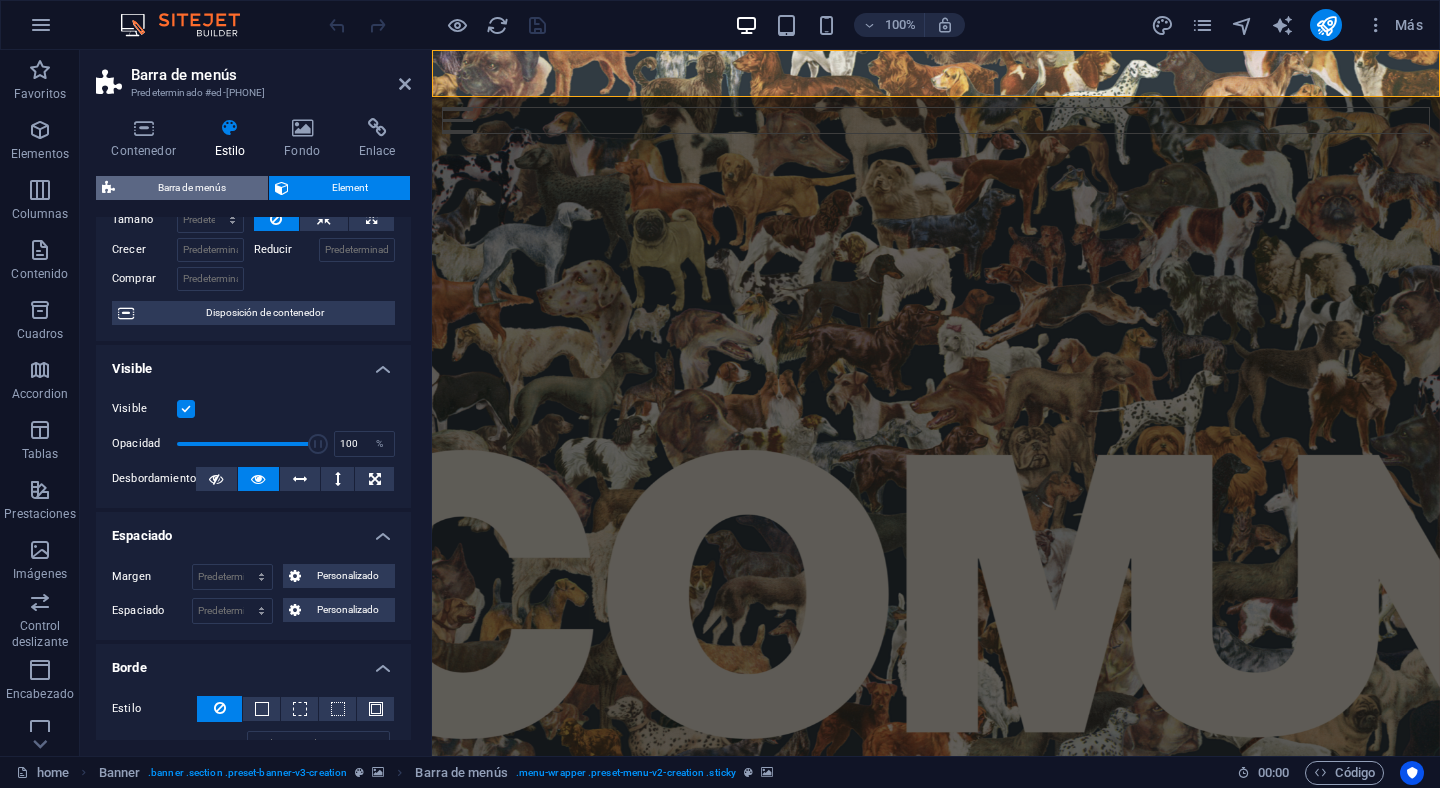 click on "Barra de menús" at bounding box center (191, 188) 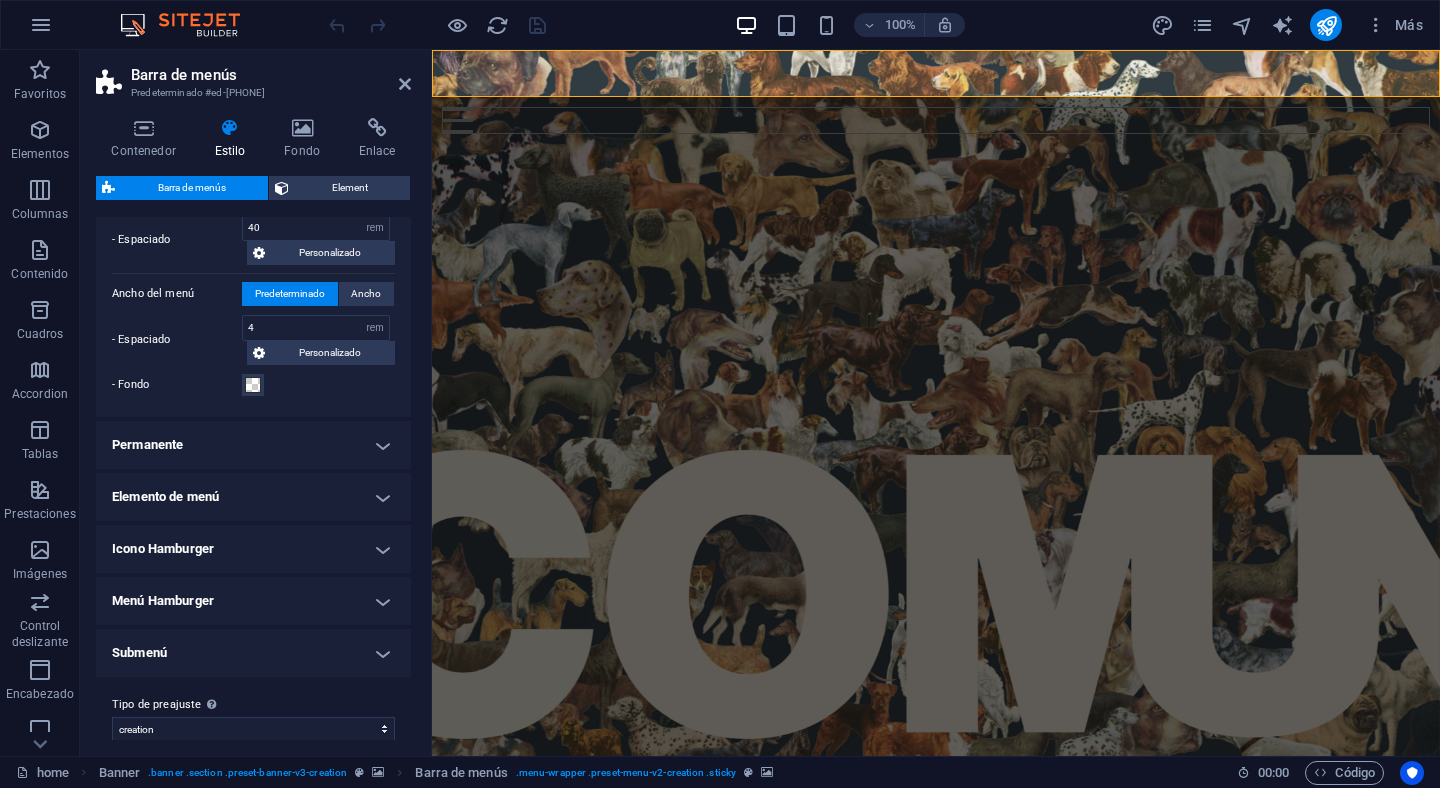 scroll, scrollTop: 572, scrollLeft: 0, axis: vertical 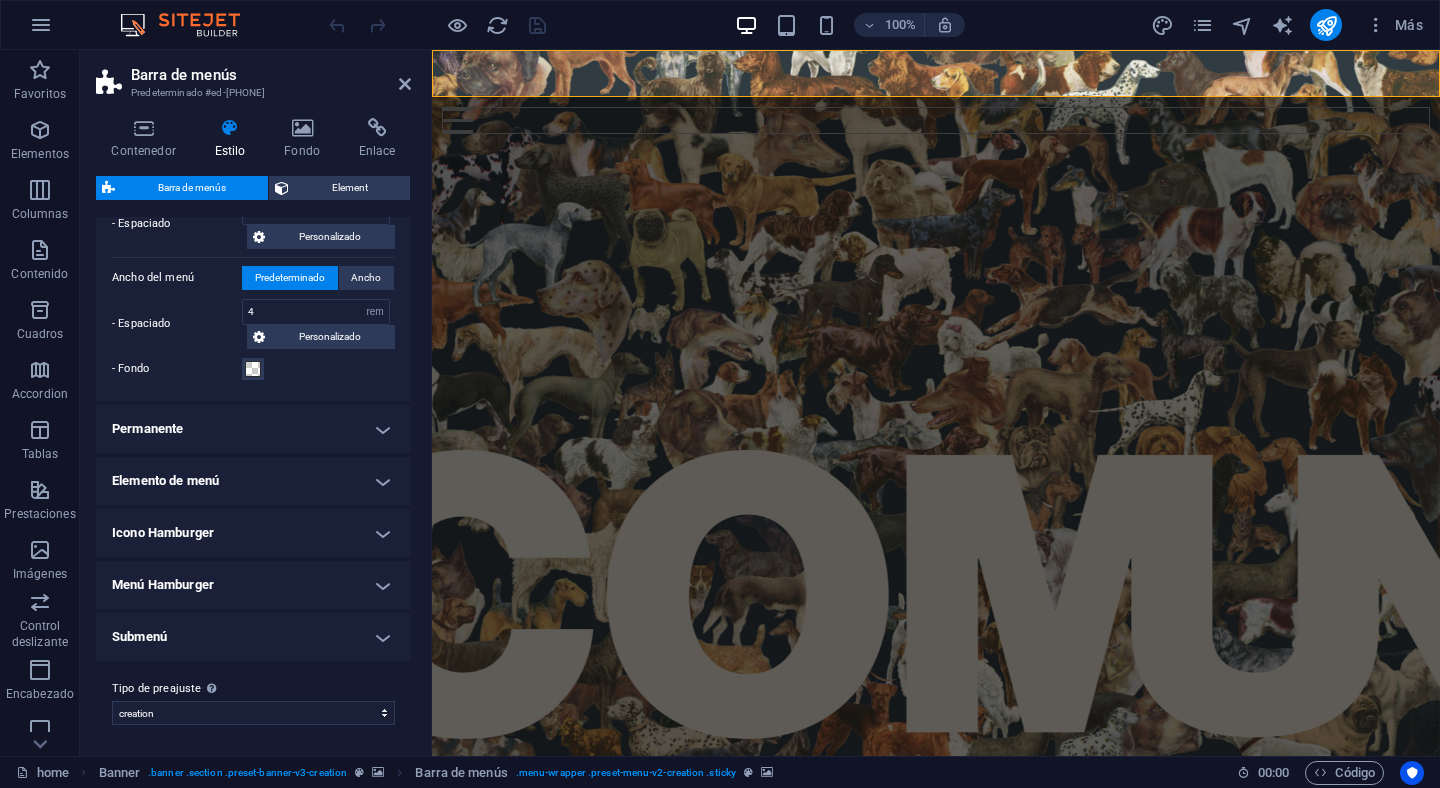 click on "Icono Hamburger" at bounding box center (253, 533) 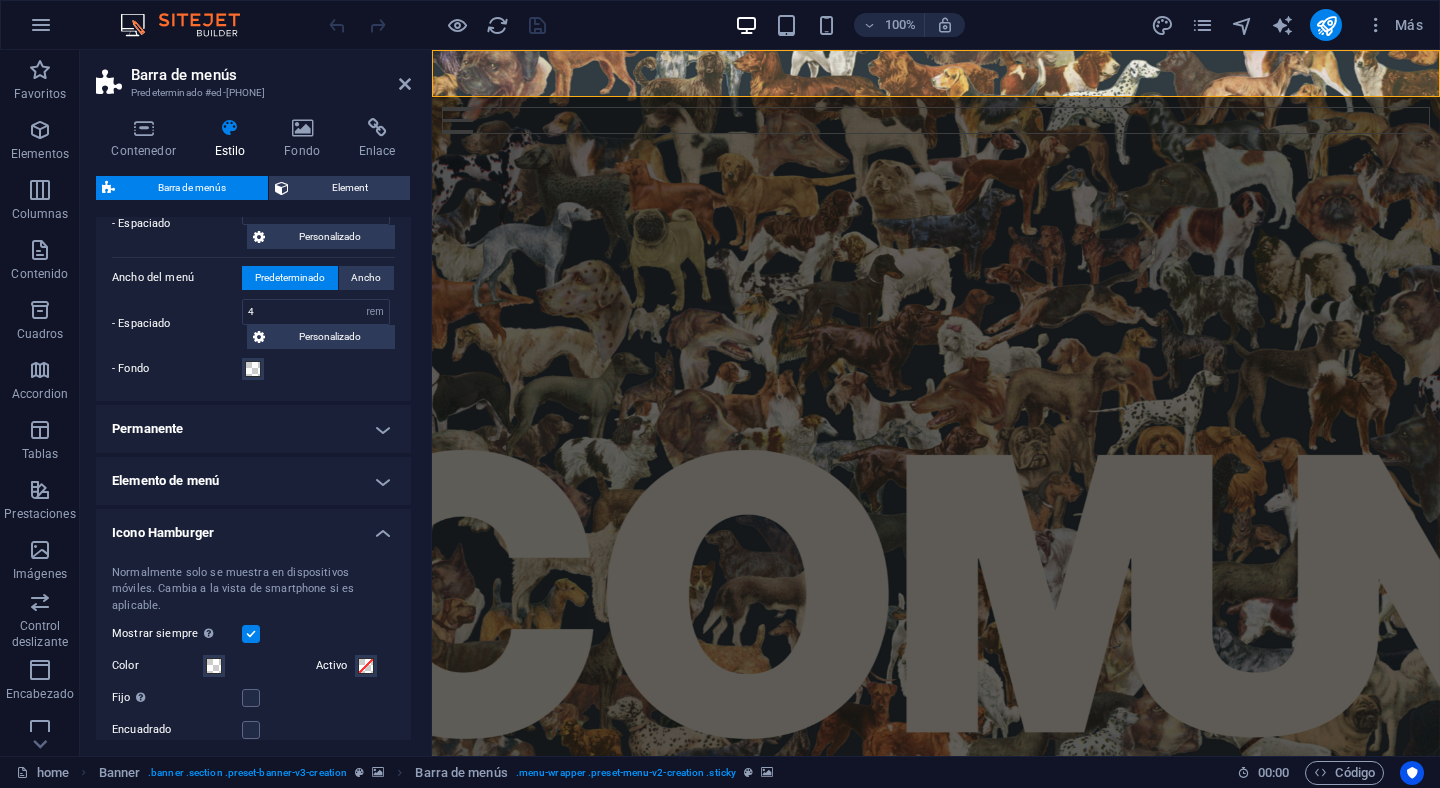 click at bounding box center (251, 634) 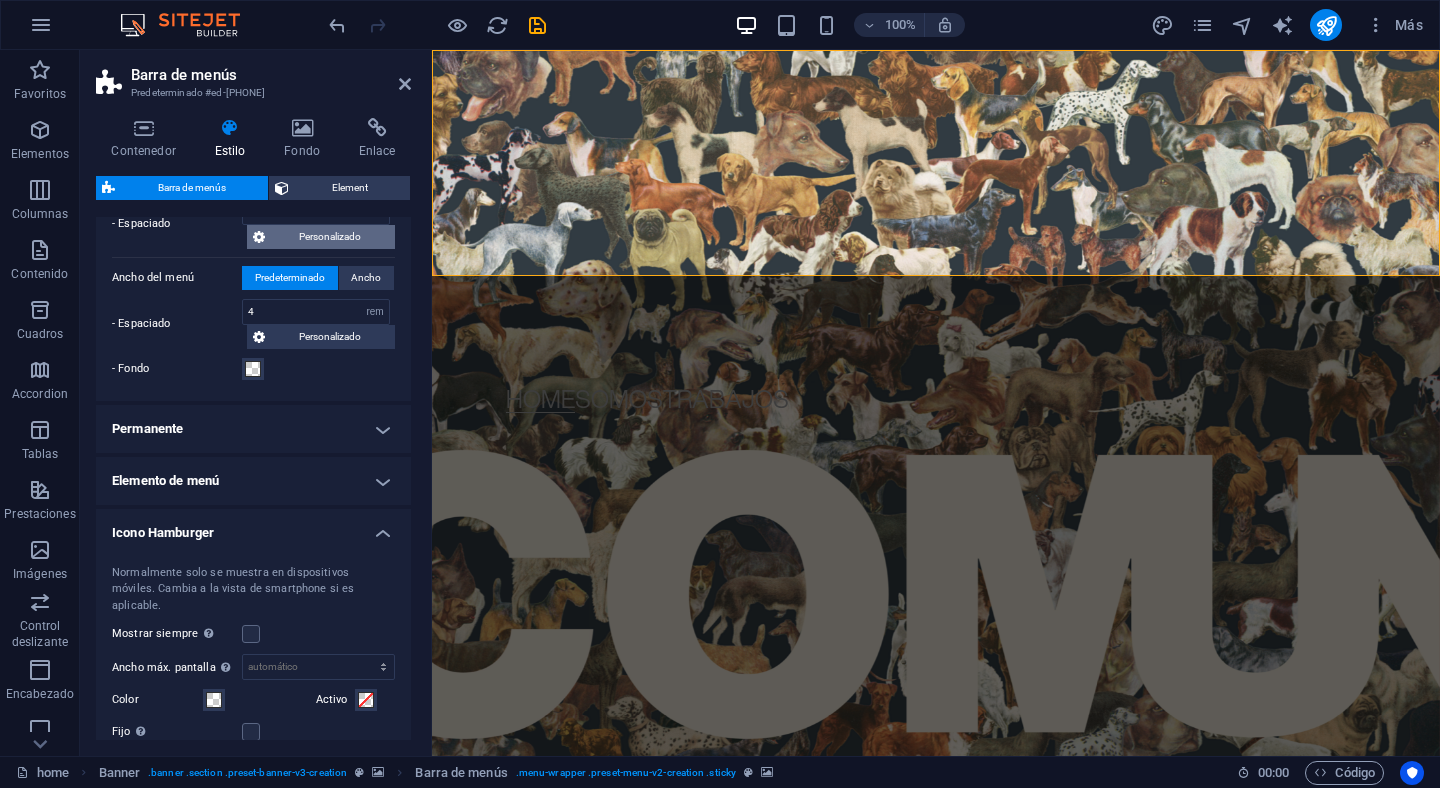 scroll, scrollTop: 585, scrollLeft: 0, axis: vertical 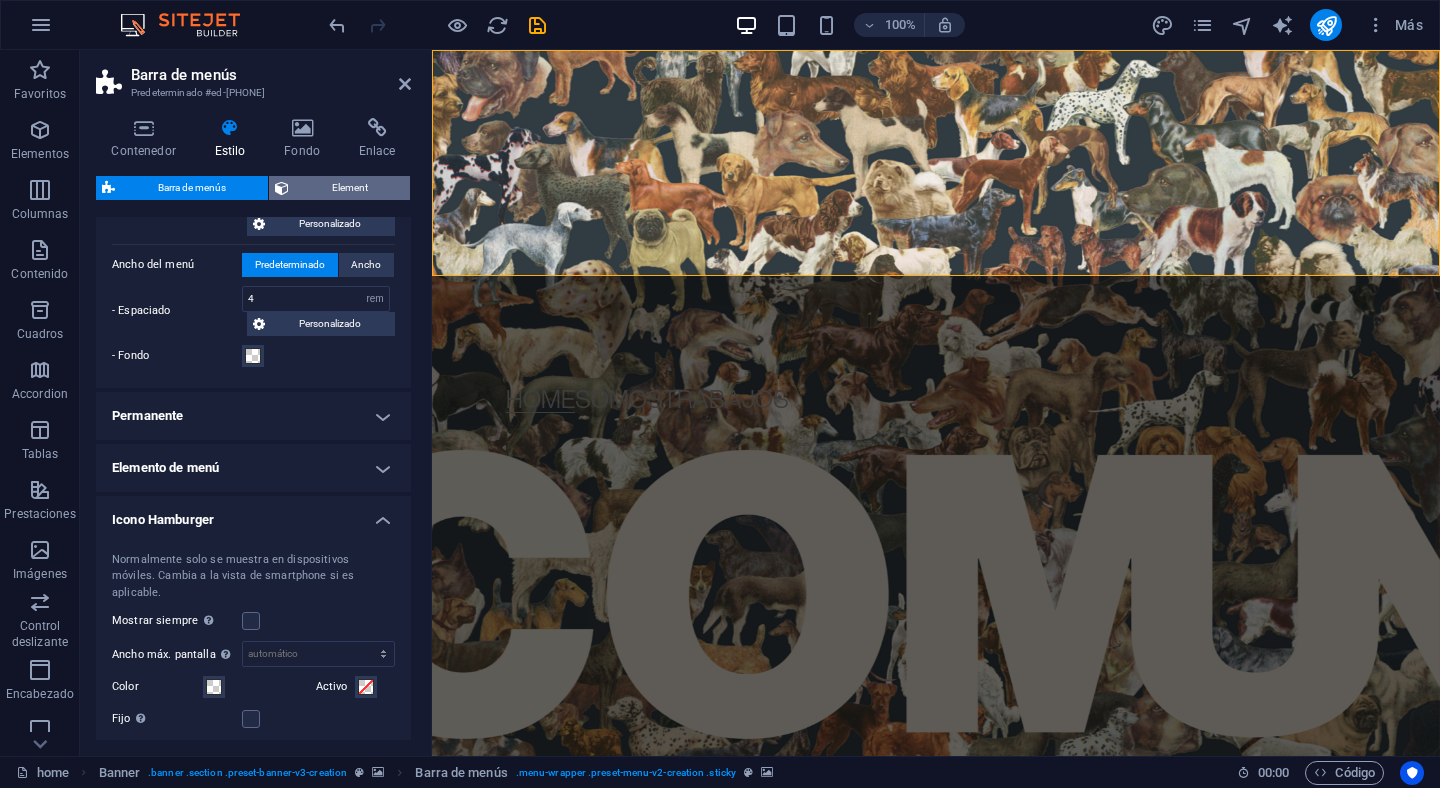 click on "Element" at bounding box center [349, 188] 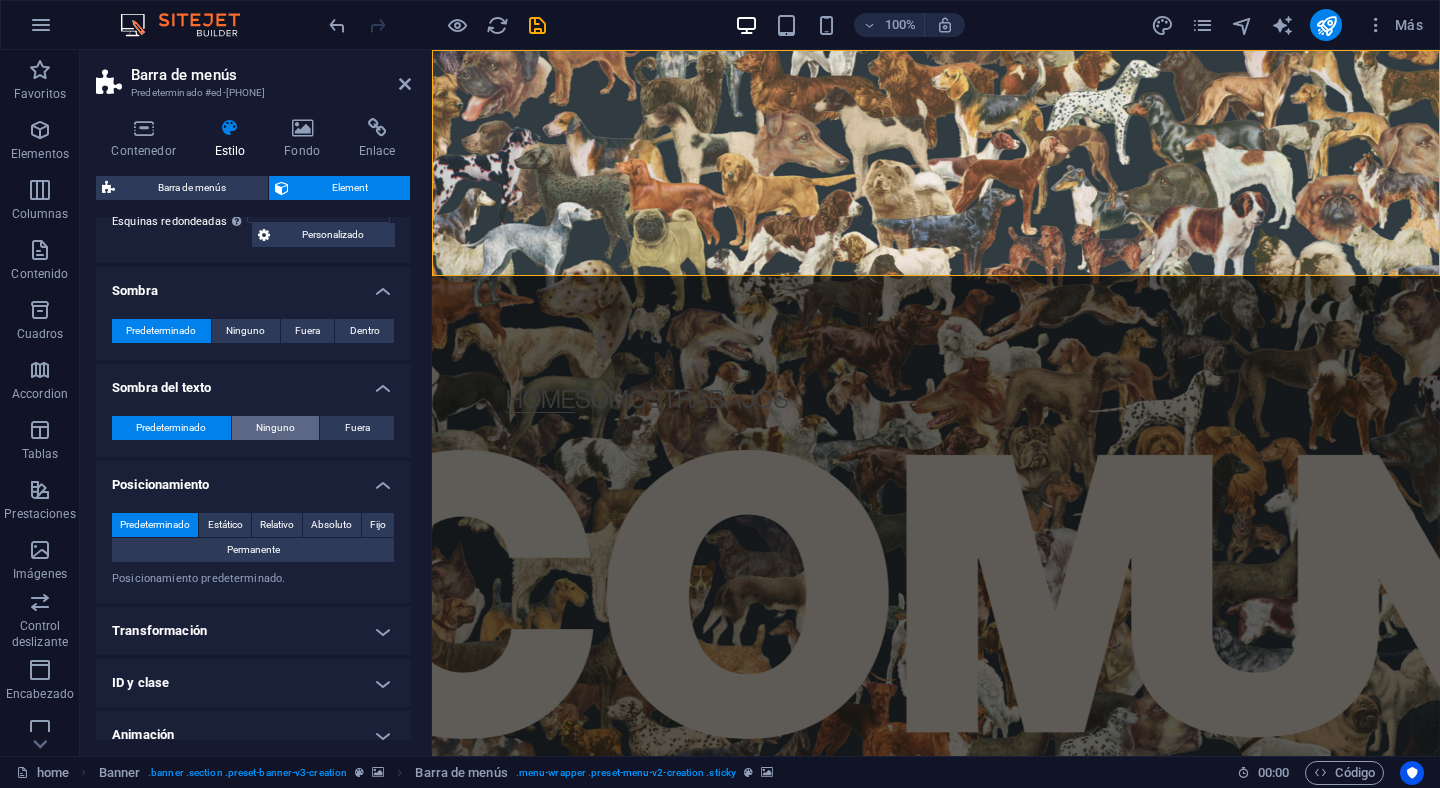 scroll, scrollTop: 619, scrollLeft: 0, axis: vertical 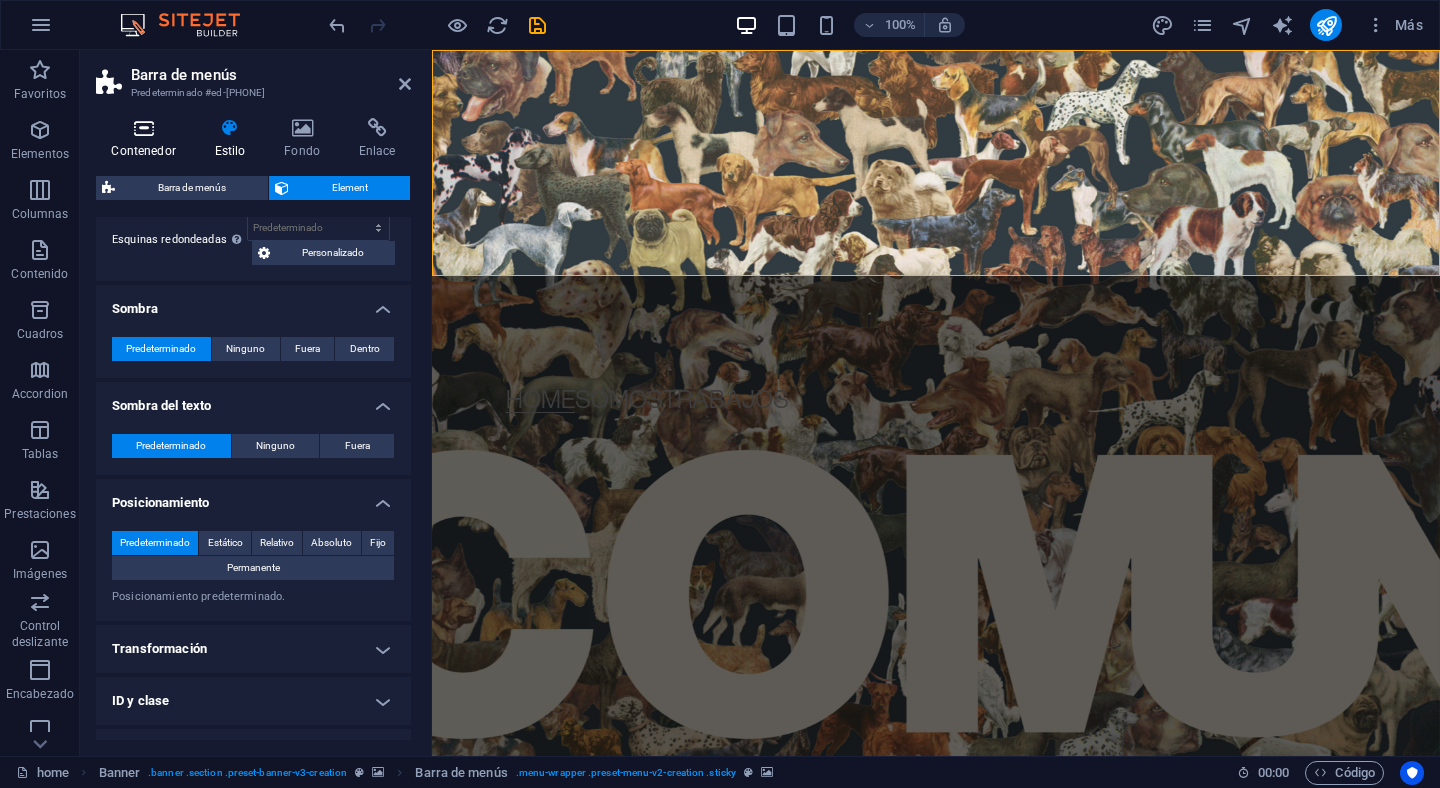 click at bounding box center [143, 128] 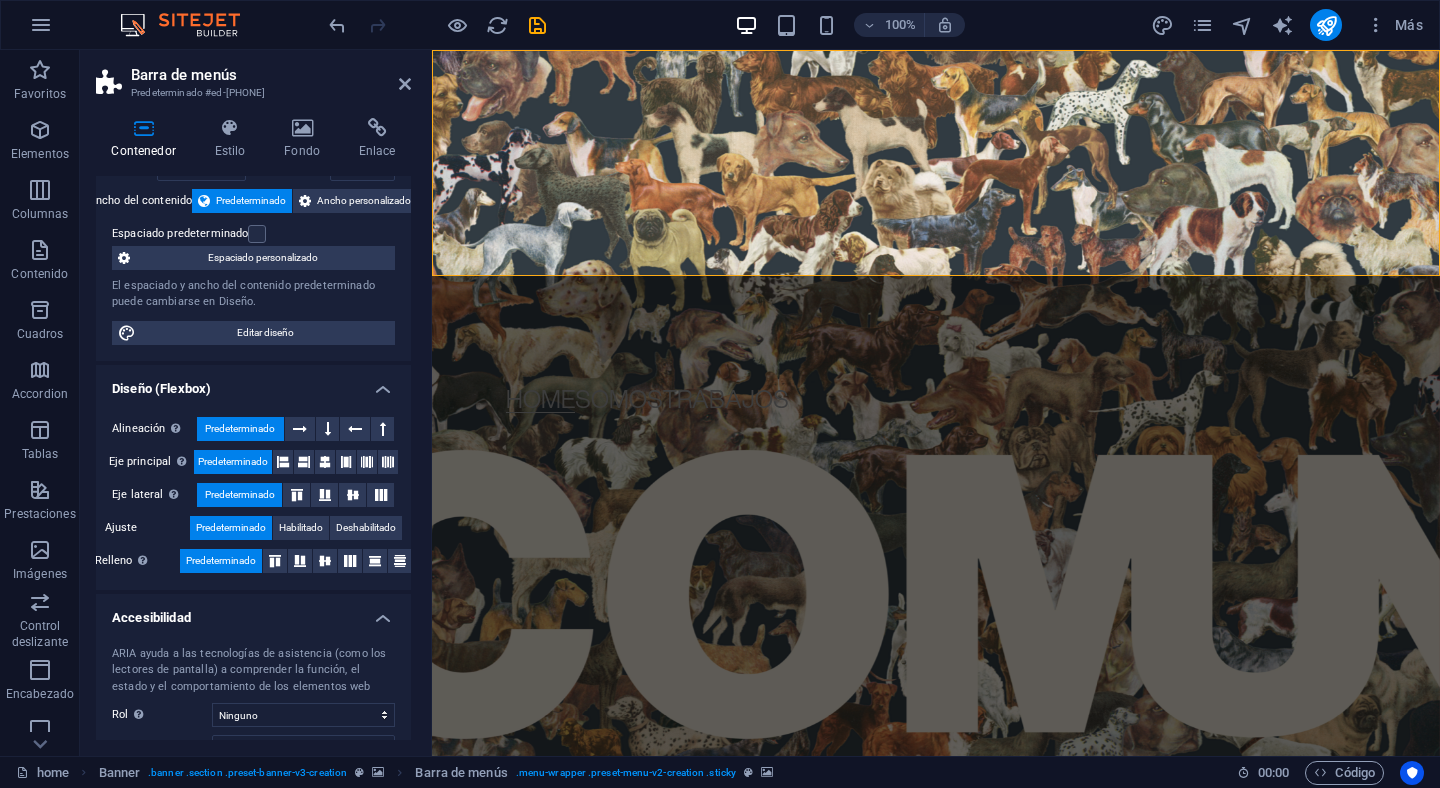 scroll, scrollTop: 235, scrollLeft: 0, axis: vertical 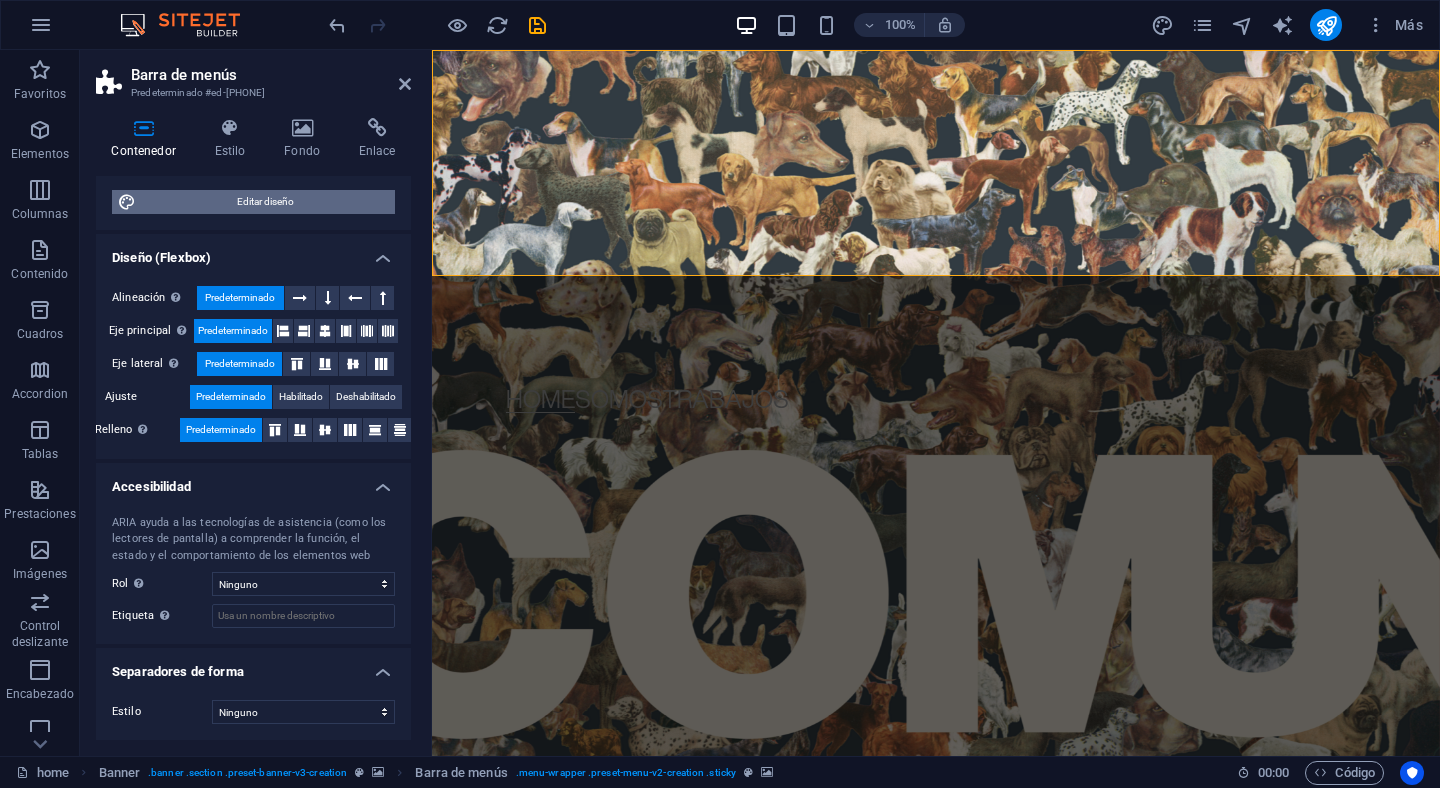 click on "Editar diseño" at bounding box center [265, 202] 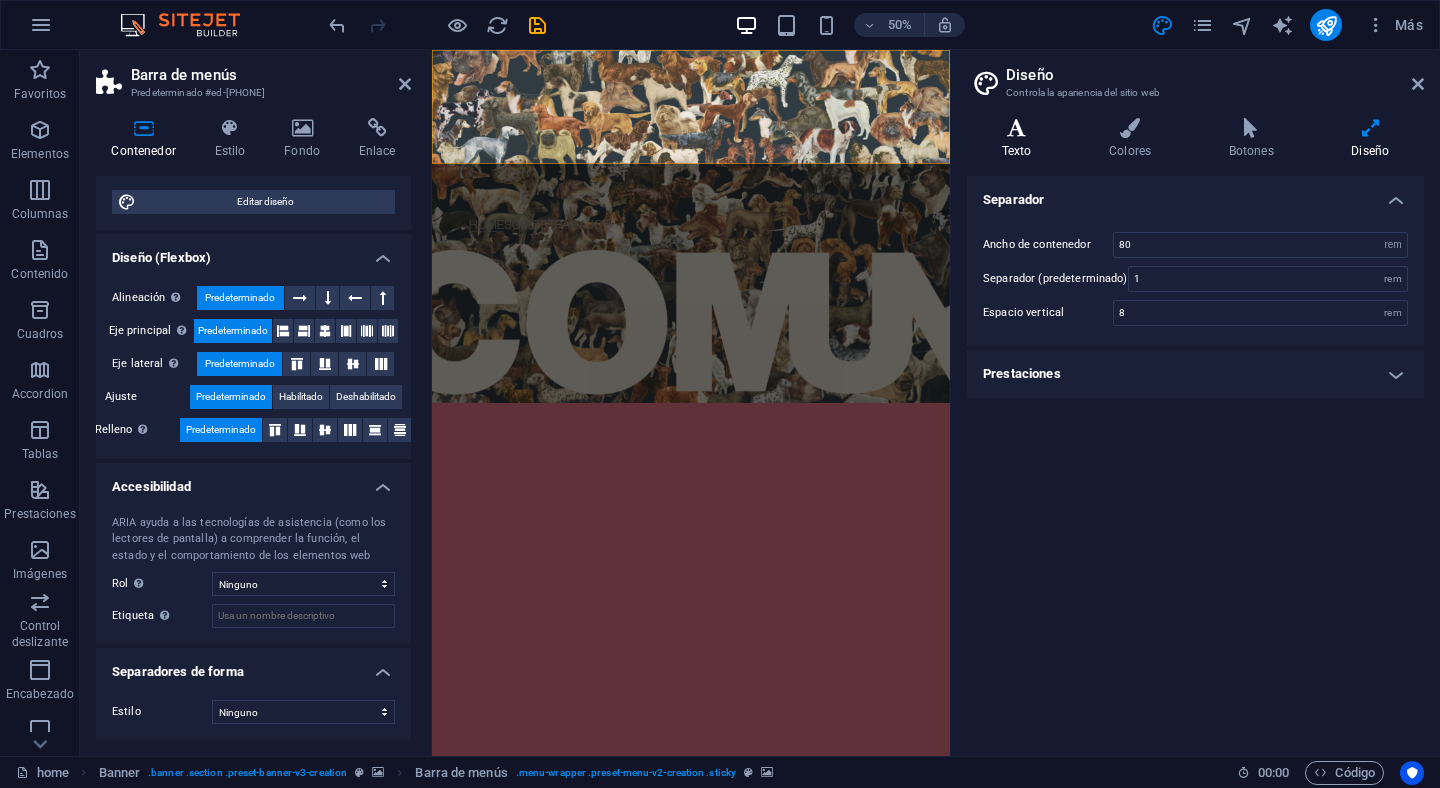 click at bounding box center (1016, 128) 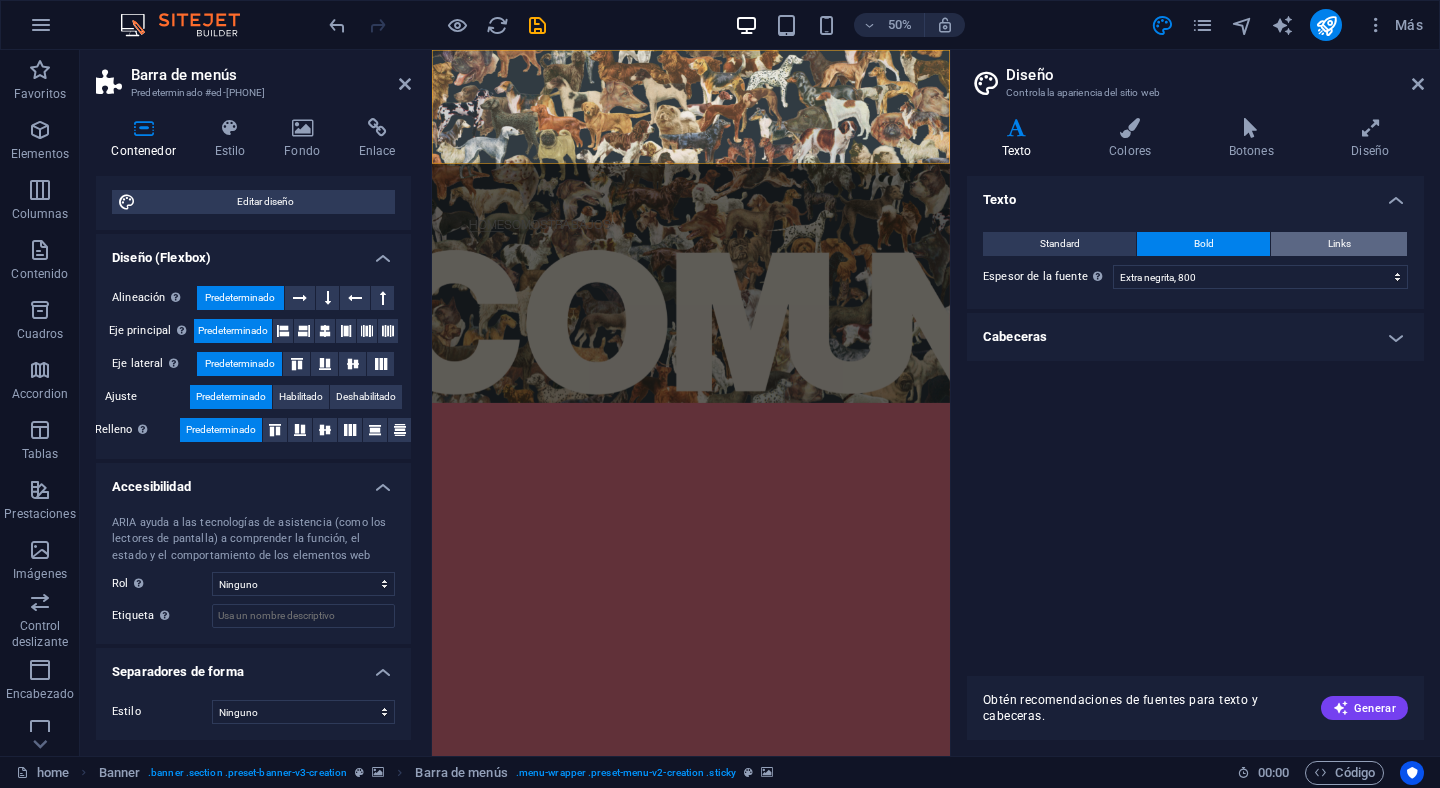 click on "Links" at bounding box center (1339, 244) 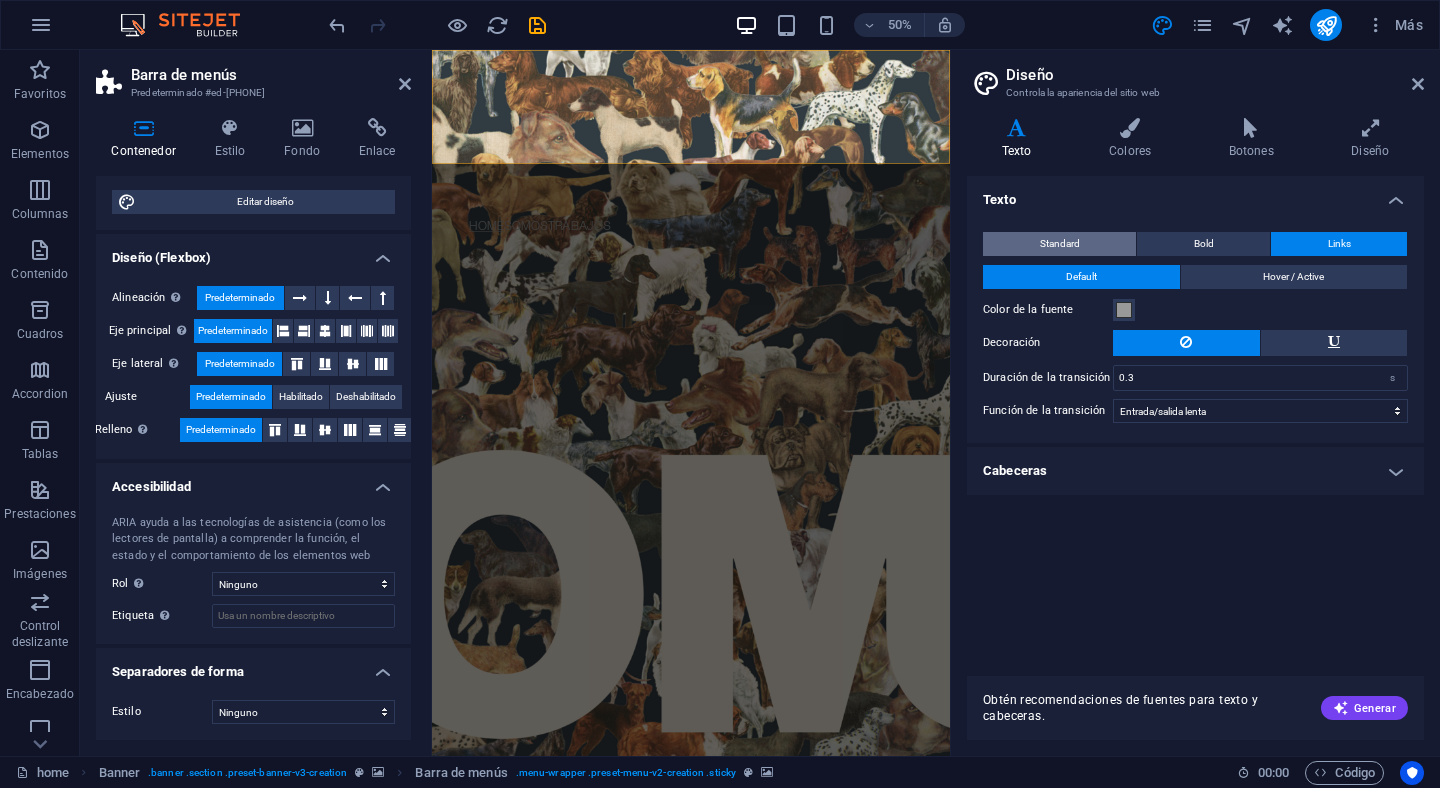 click on "Standard" at bounding box center (1060, 244) 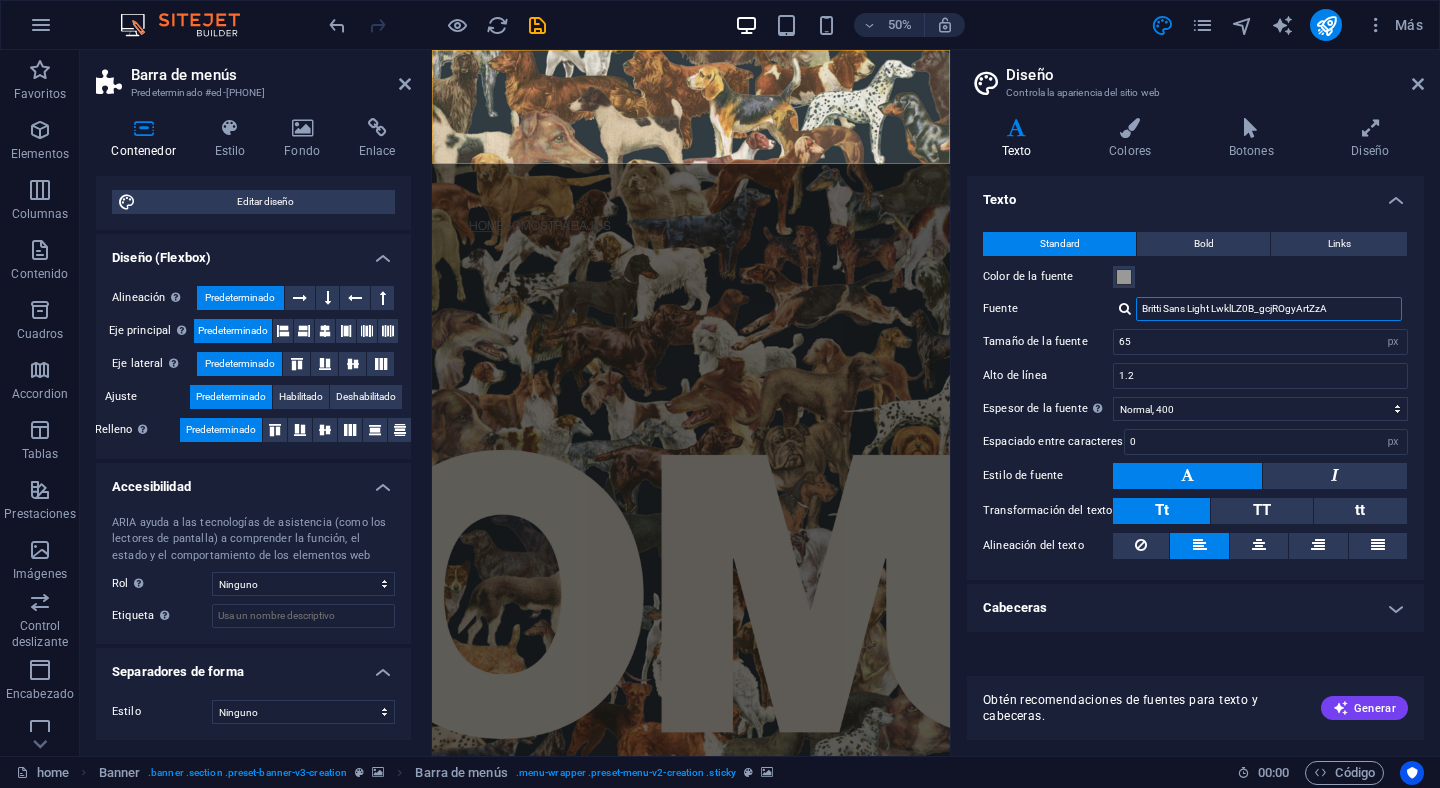 click on "Britti Sans Light LwklLZ0B_gcjROgyArtZzA" at bounding box center [1269, 309] 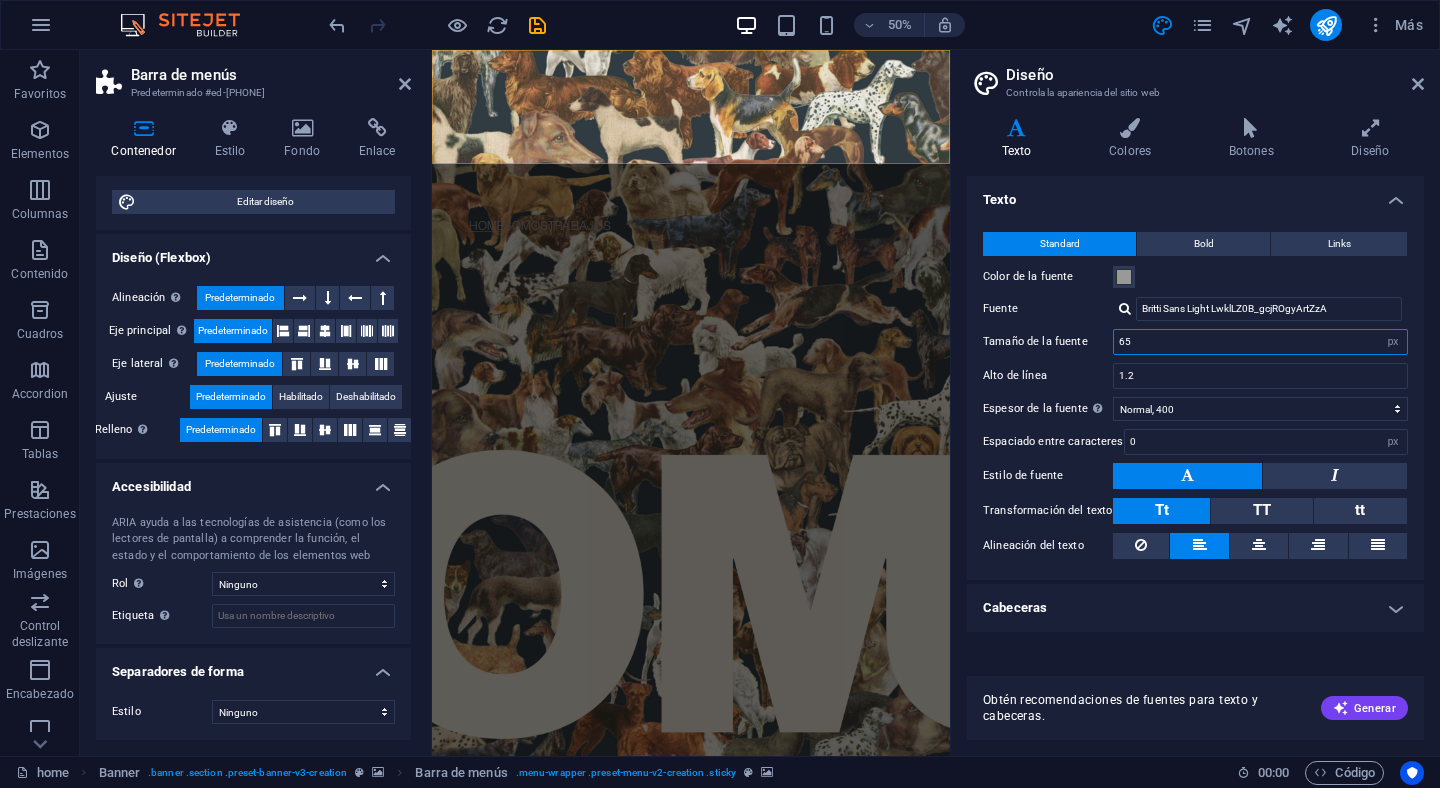 click on "65" at bounding box center (1260, 342) 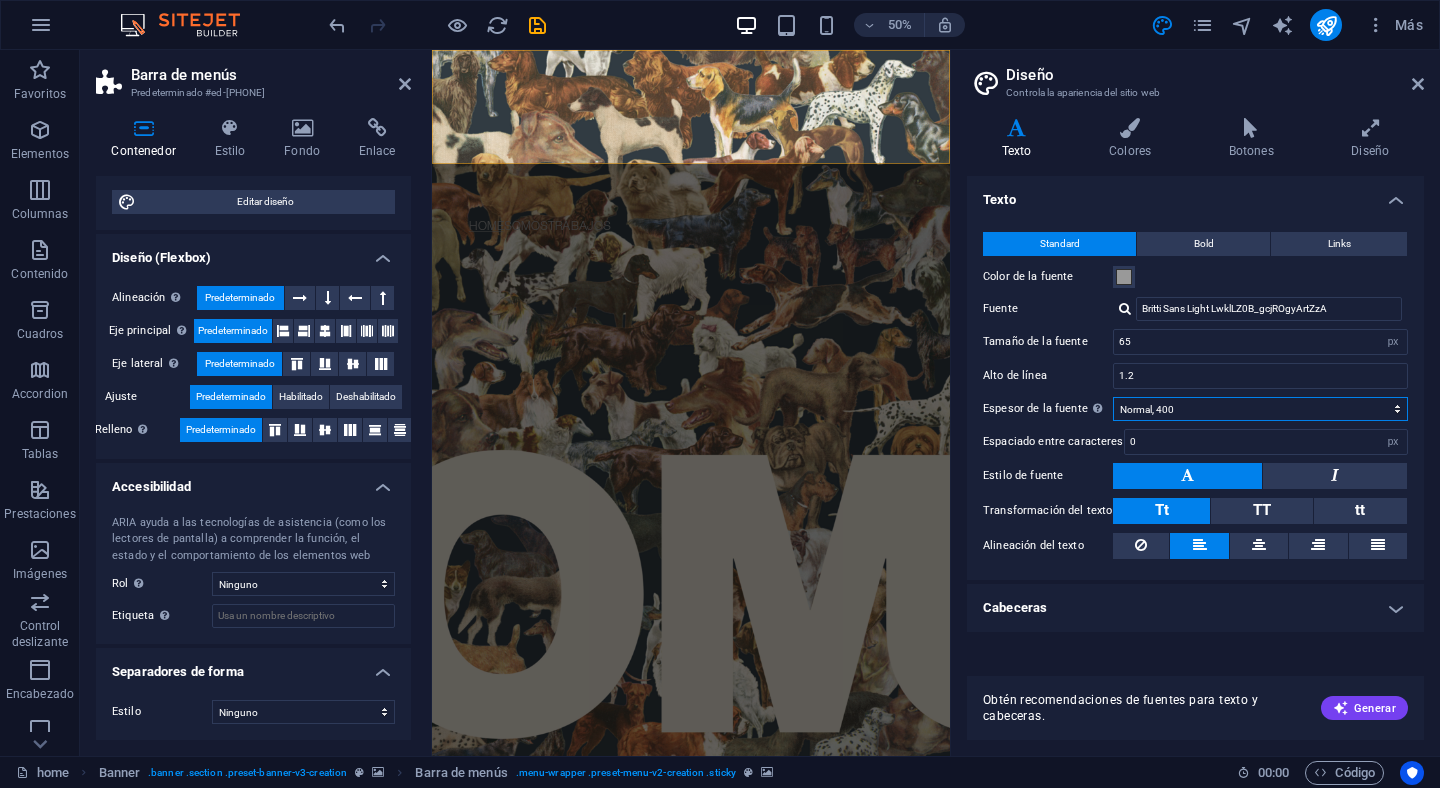 click on "Fino, 100 Extra delgado, 200 Delgado, 300 Normal, 400 Medio, 500 Seminegrita, 600 Negrita, 700 Extra negrita, 800 Negro, 900" at bounding box center [1260, 409] 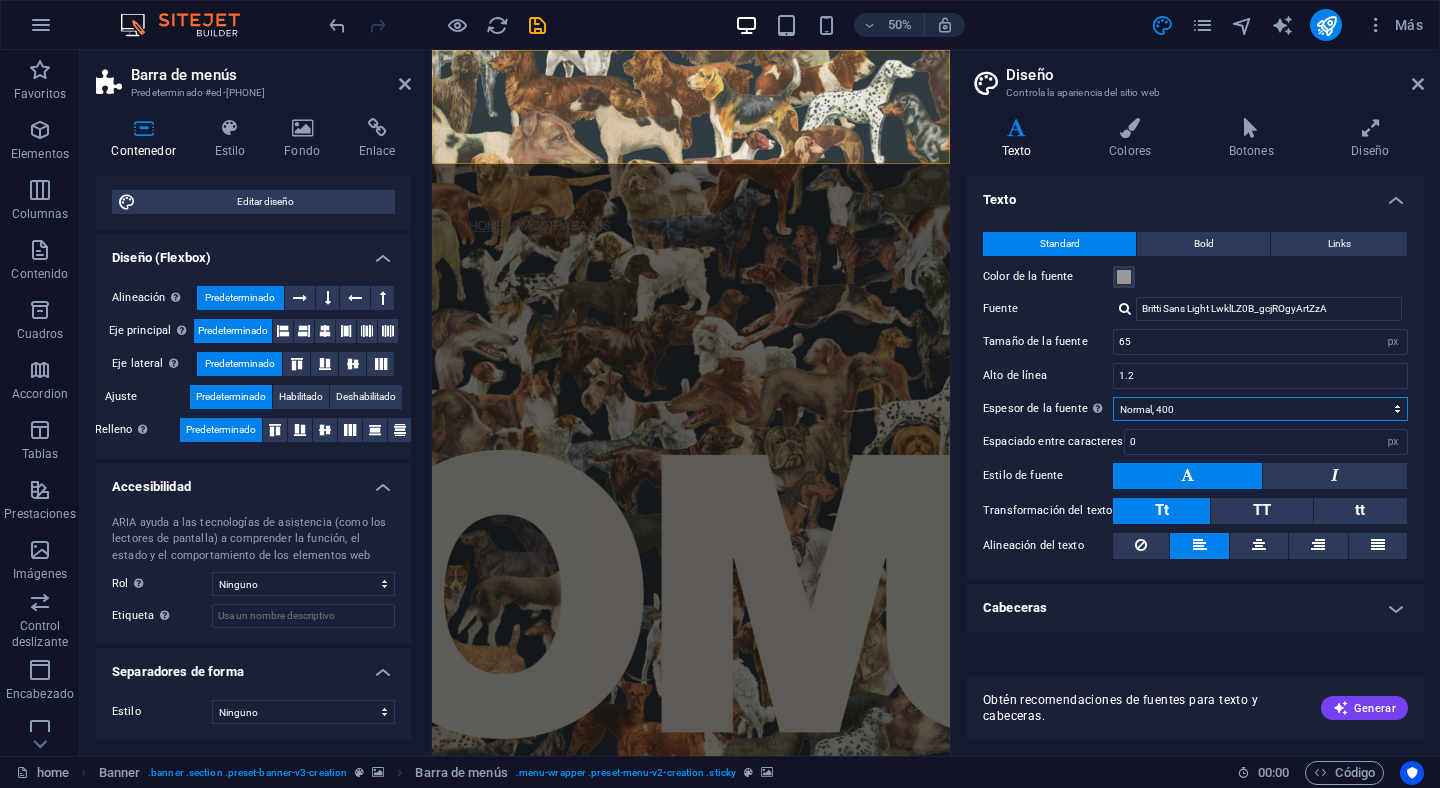 select on "800" 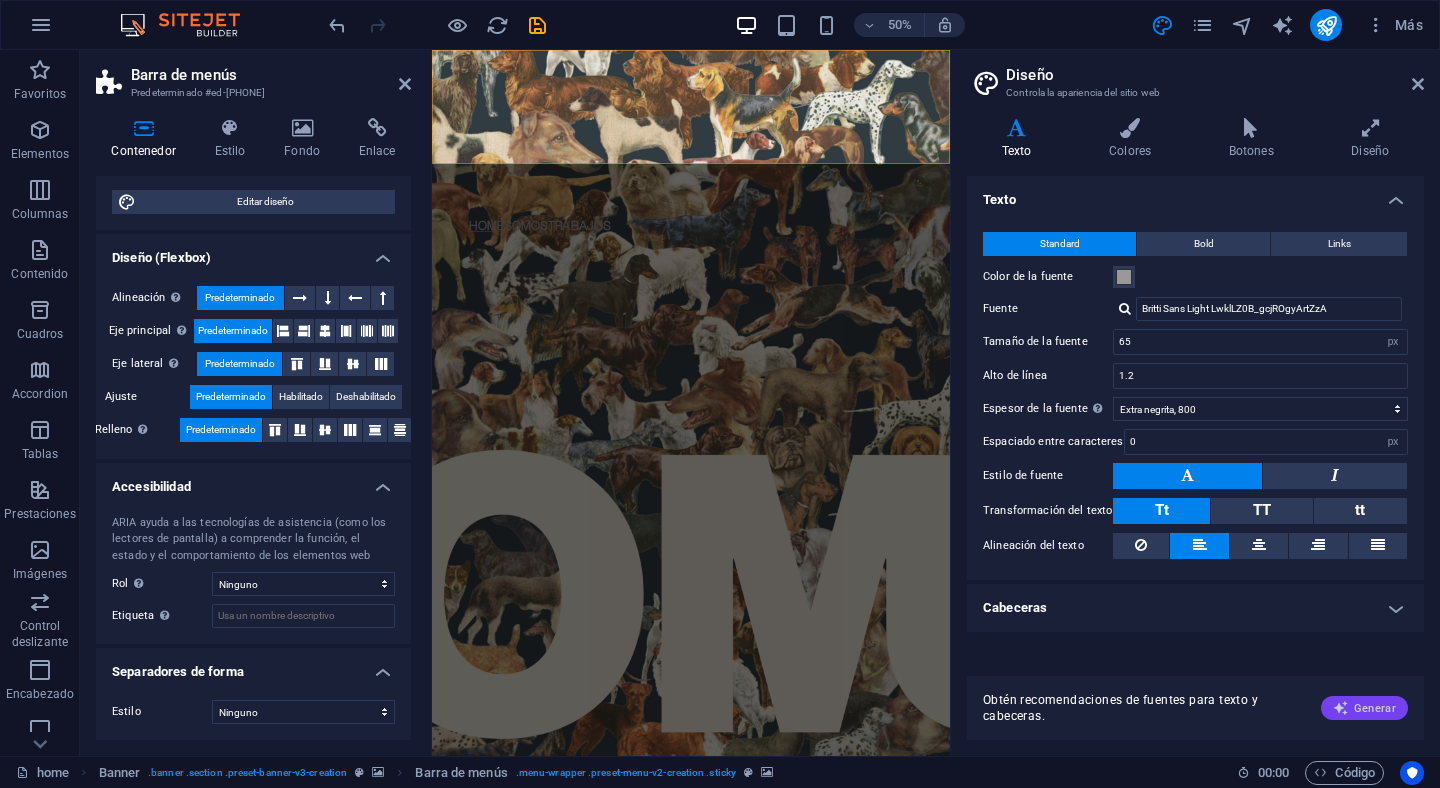 click at bounding box center [1341, 708] 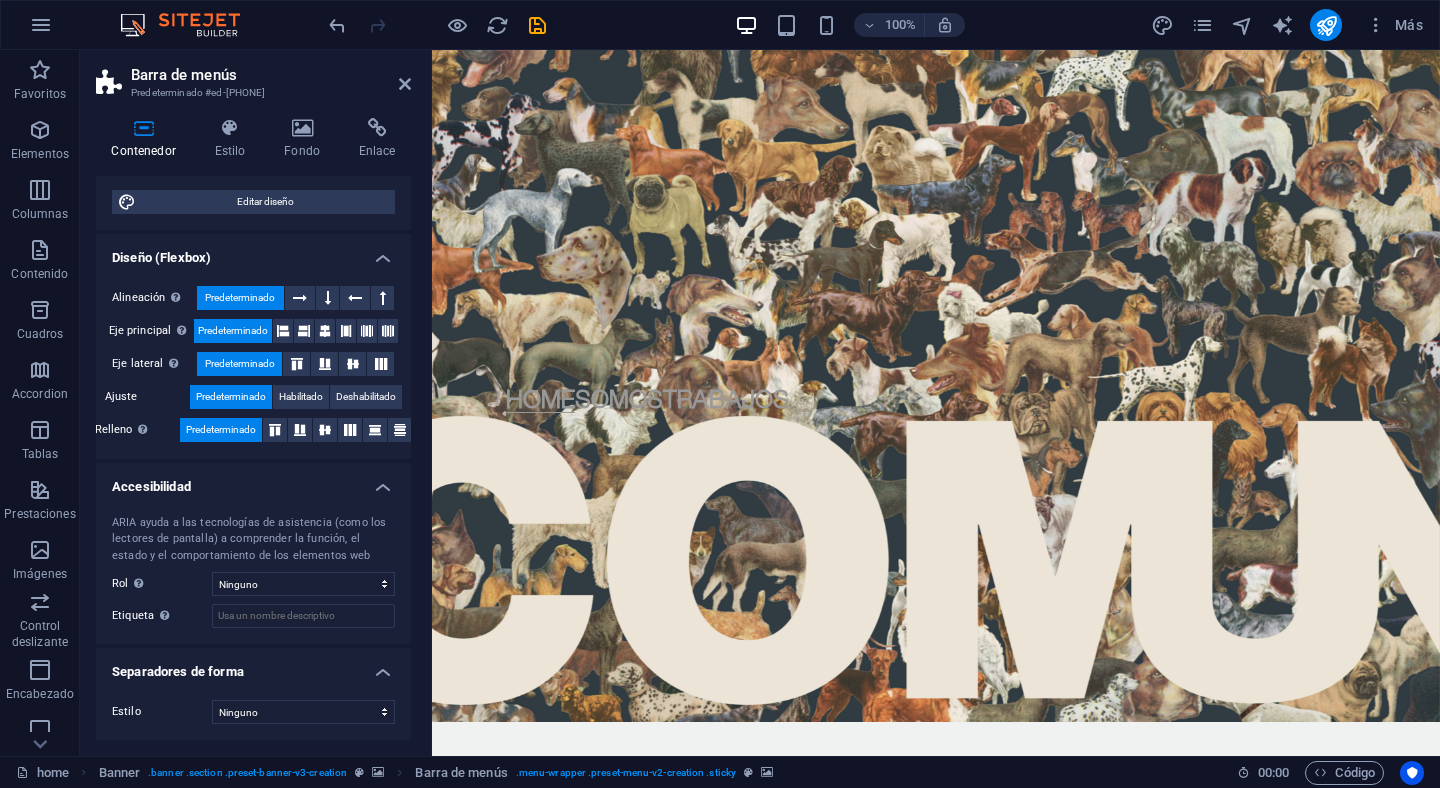 scroll, scrollTop: 0, scrollLeft: 0, axis: both 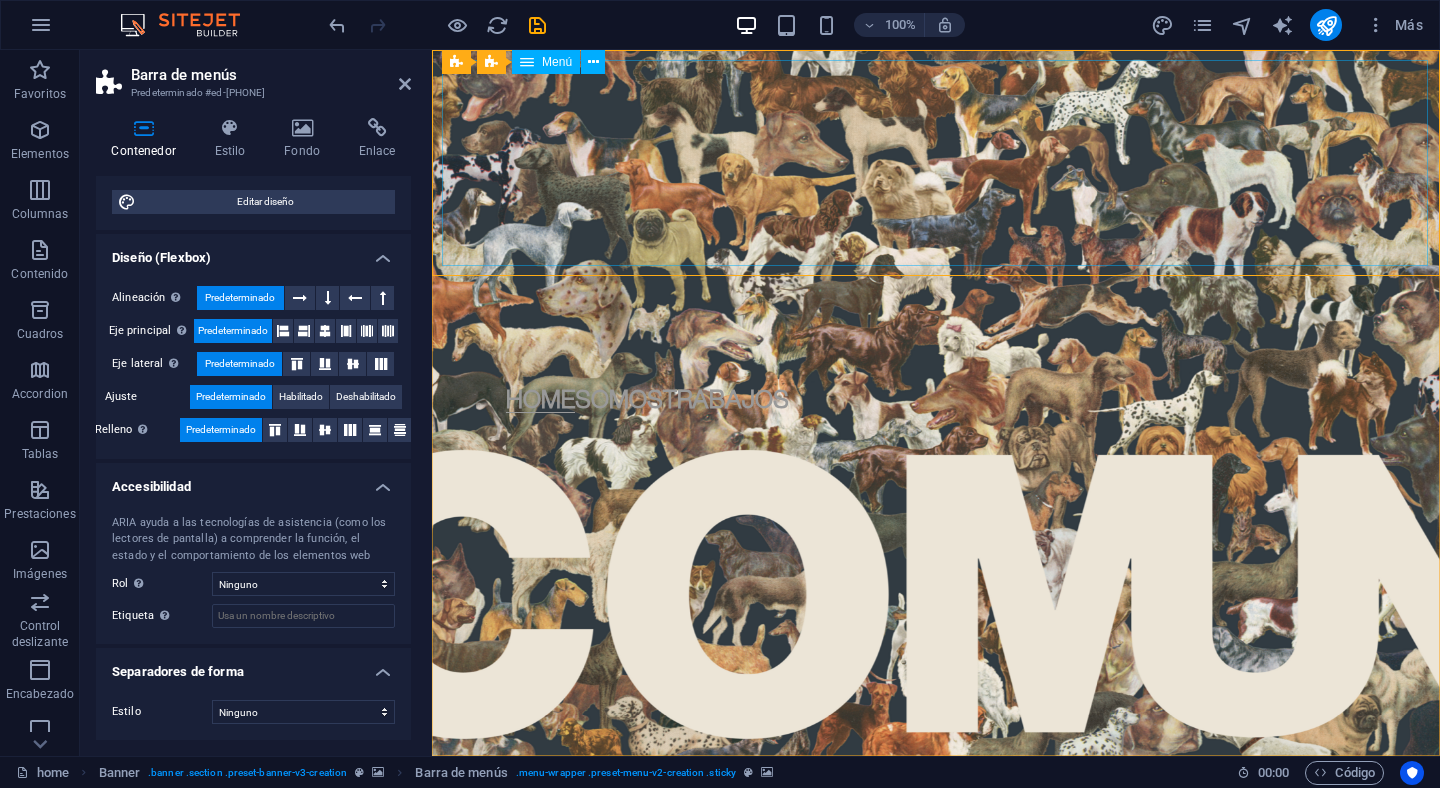 click on "Home Somos Trabajos" at bounding box center [935, 389] 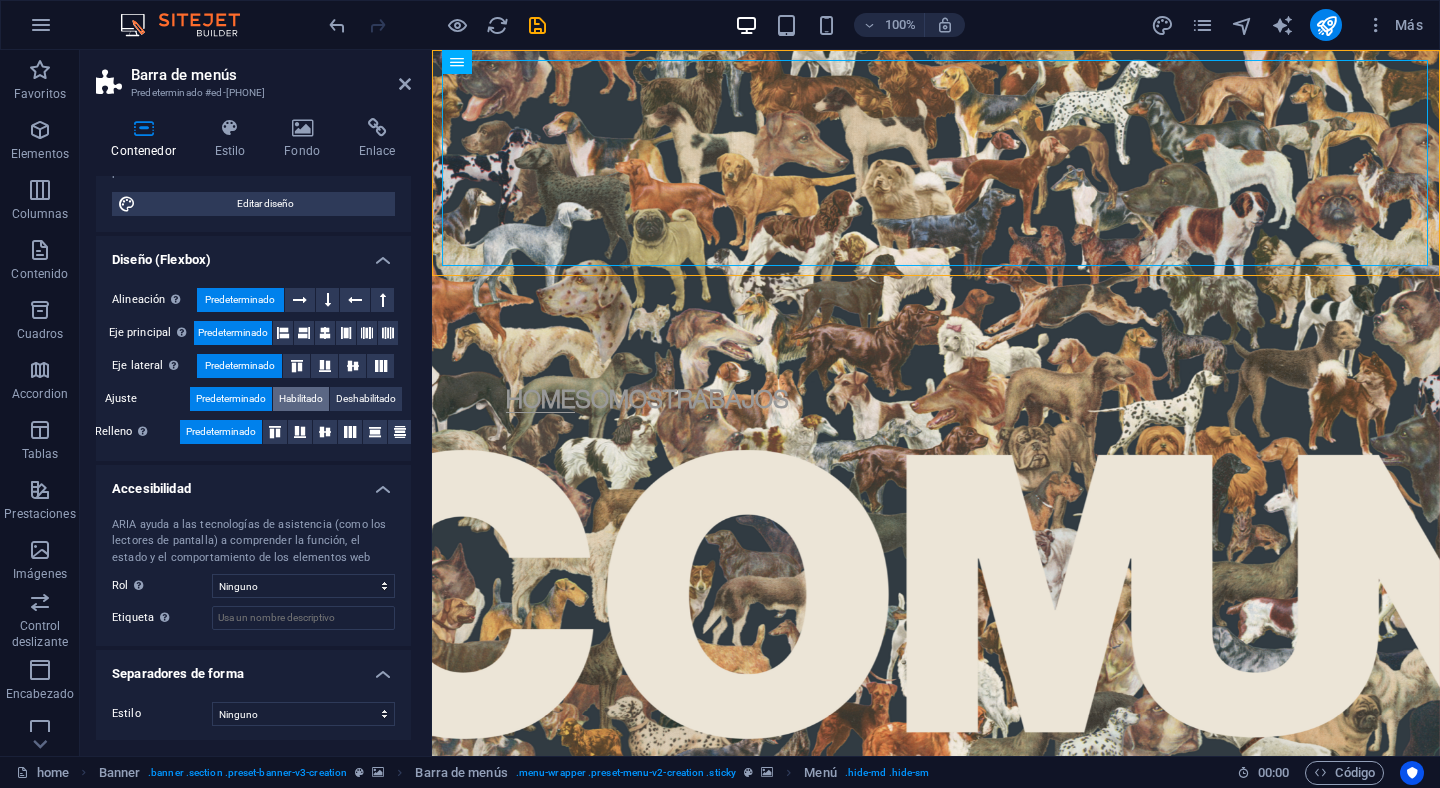 scroll, scrollTop: 235, scrollLeft: 0, axis: vertical 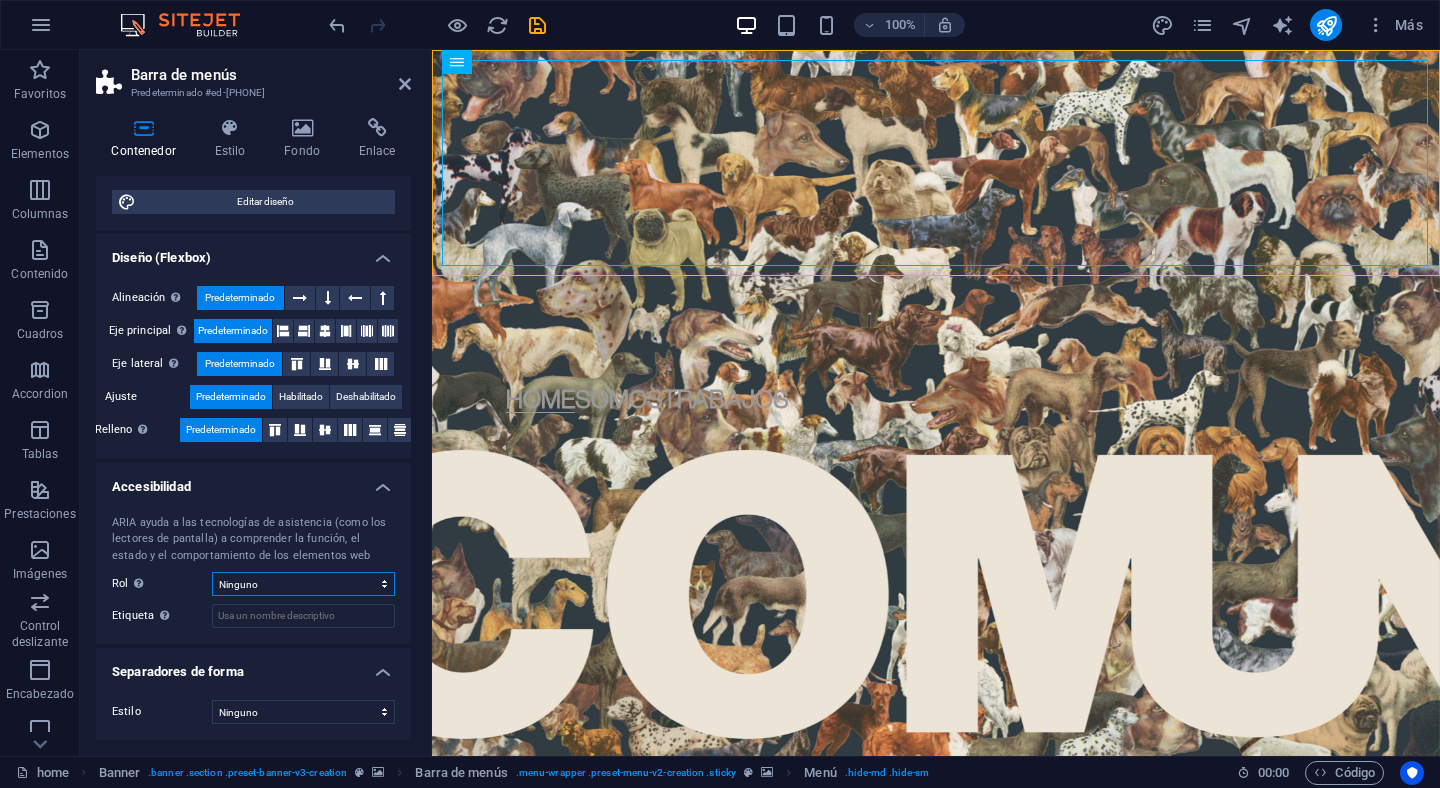 click on "Ninguno Alert Article Banner Comment Complementary Dialog Encabezado Marquee Pie de página Presentation Region Section Separator Status Timer" at bounding box center [303, 584] 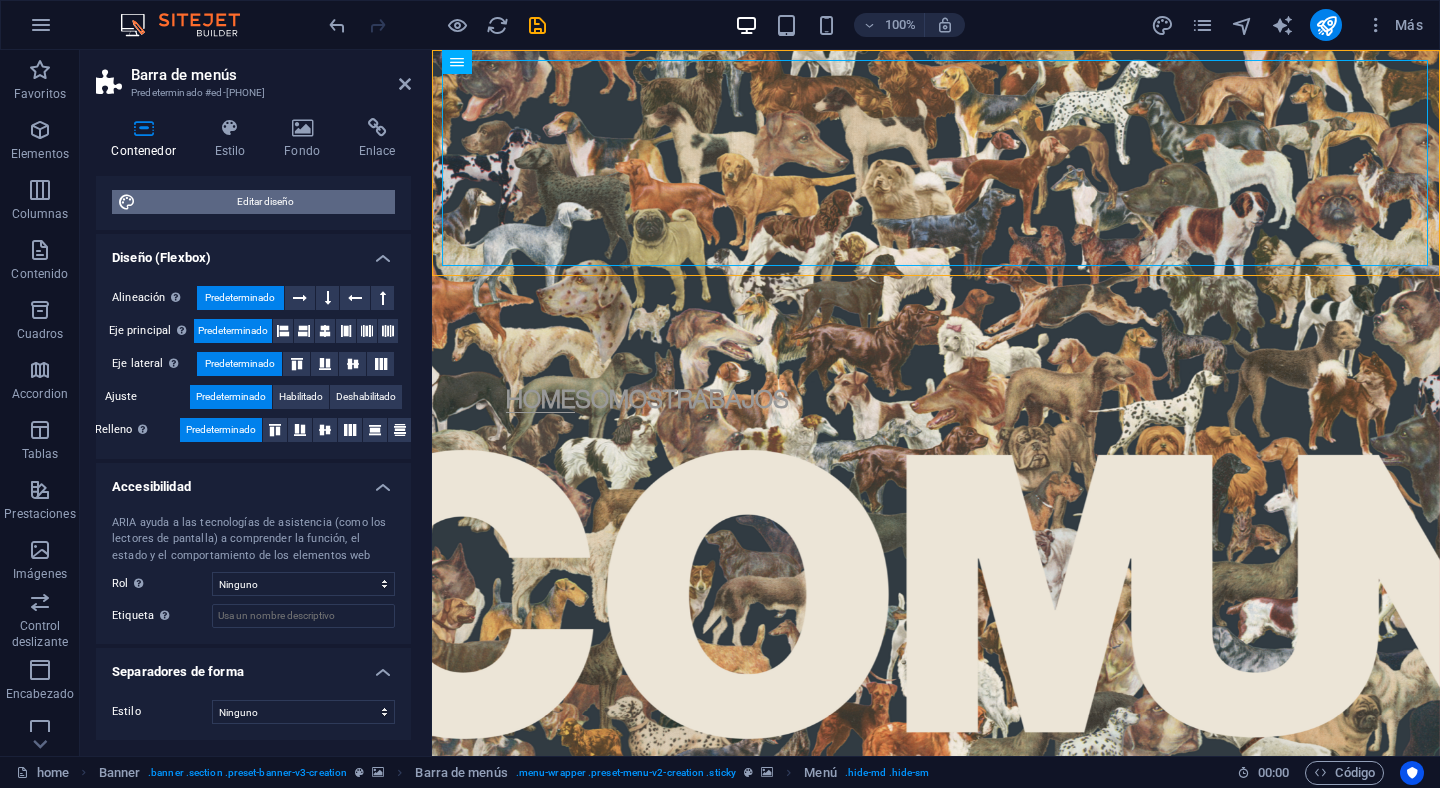 click on "Editar diseño" at bounding box center (265, 202) 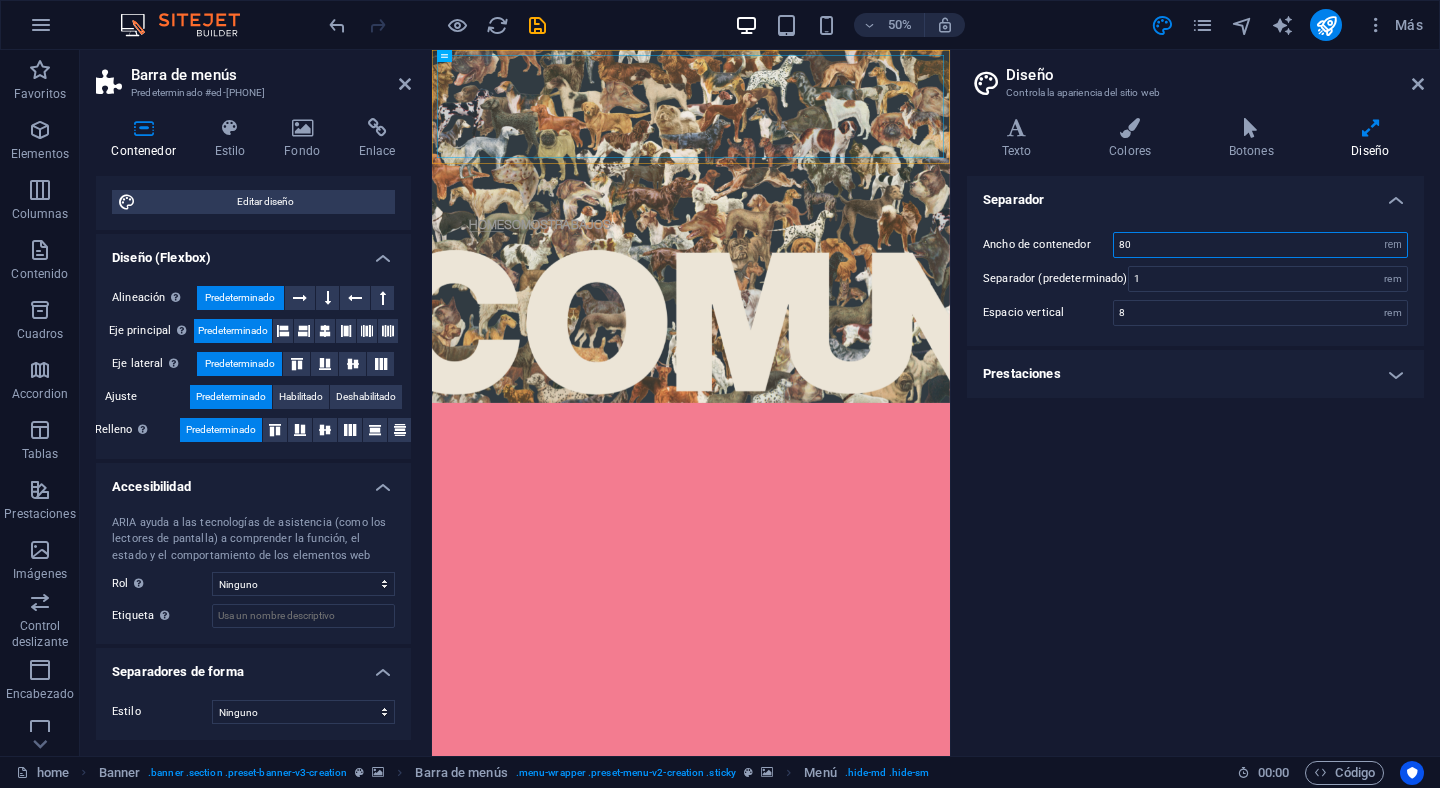 click on "80" at bounding box center (1260, 245) 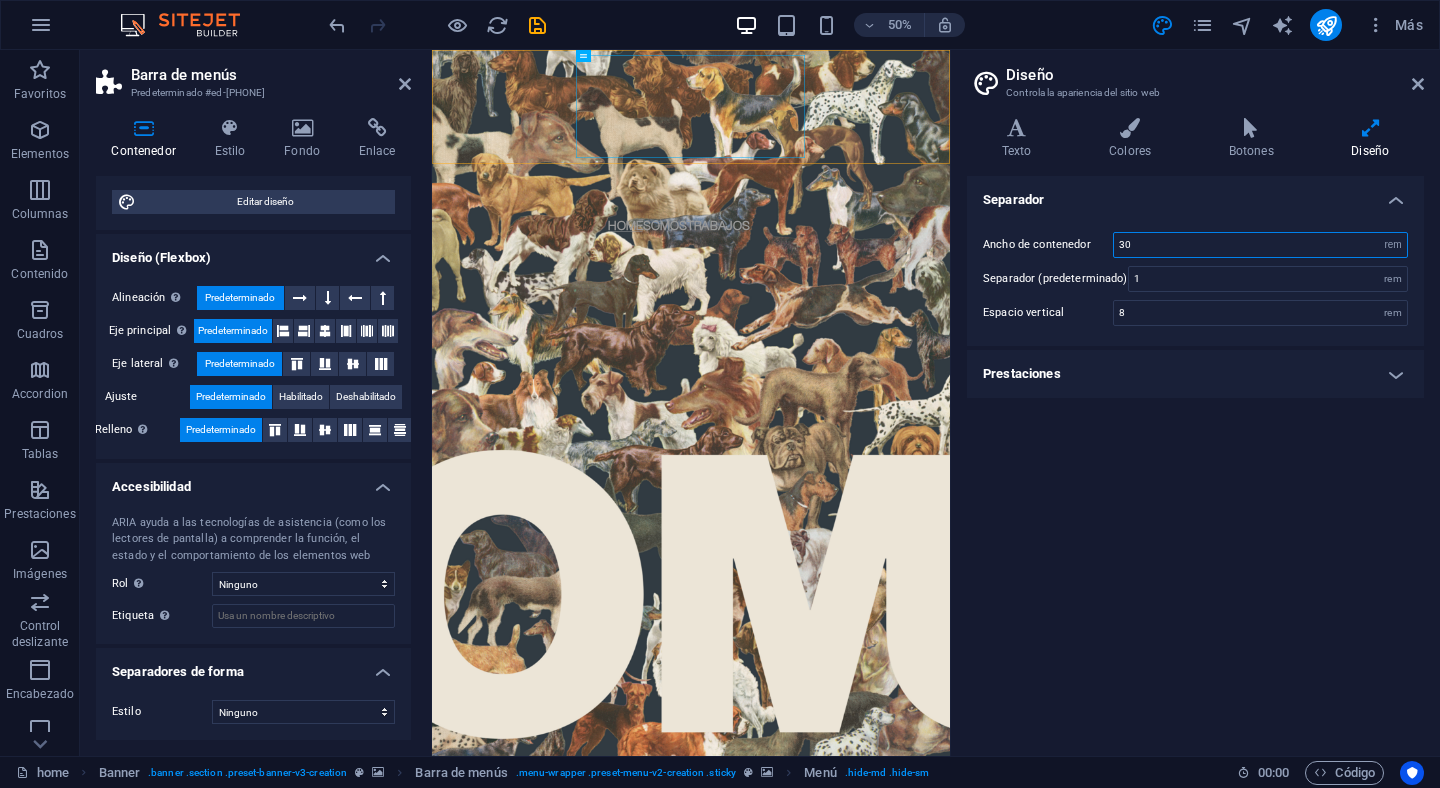 type on "3" 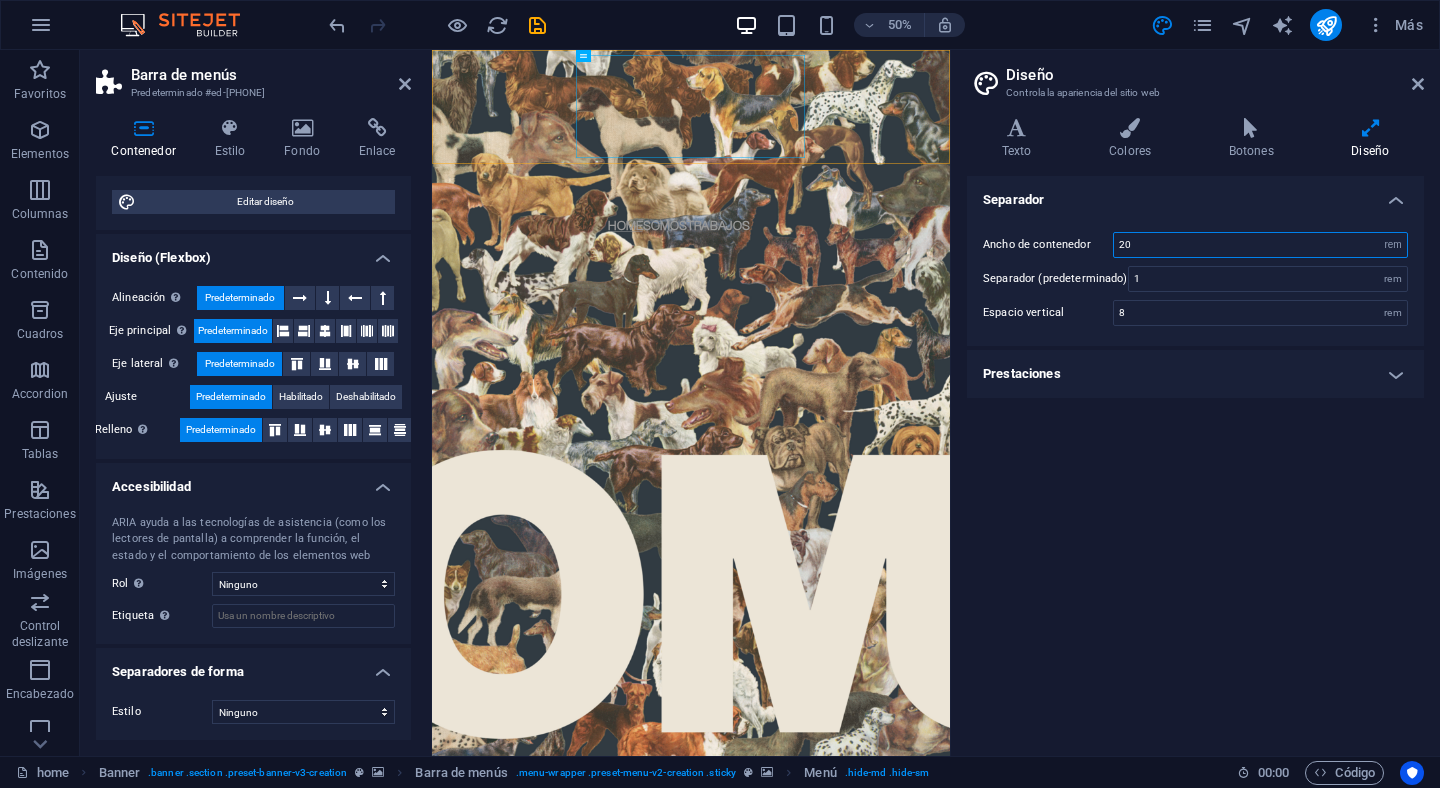 type on "2" 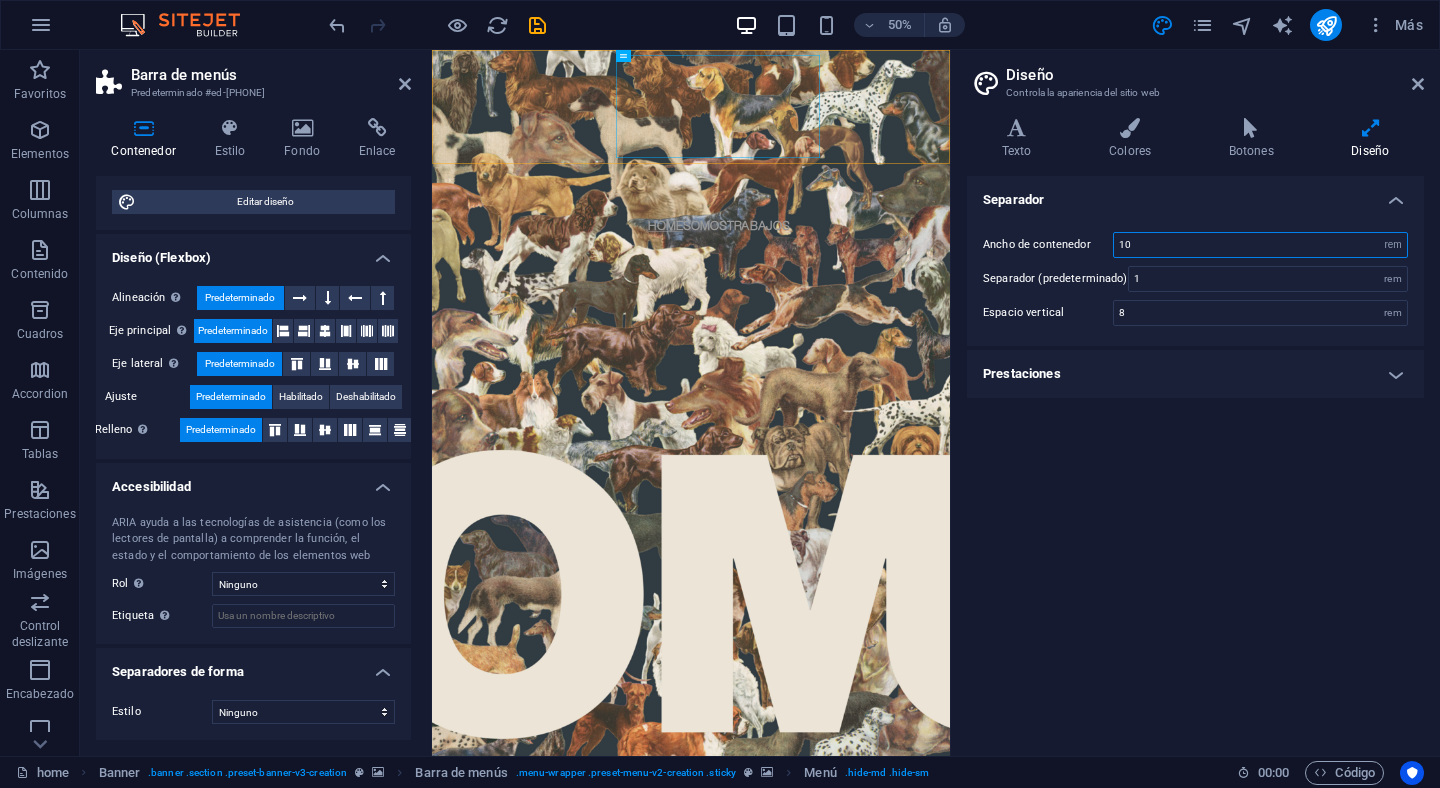 type on "1" 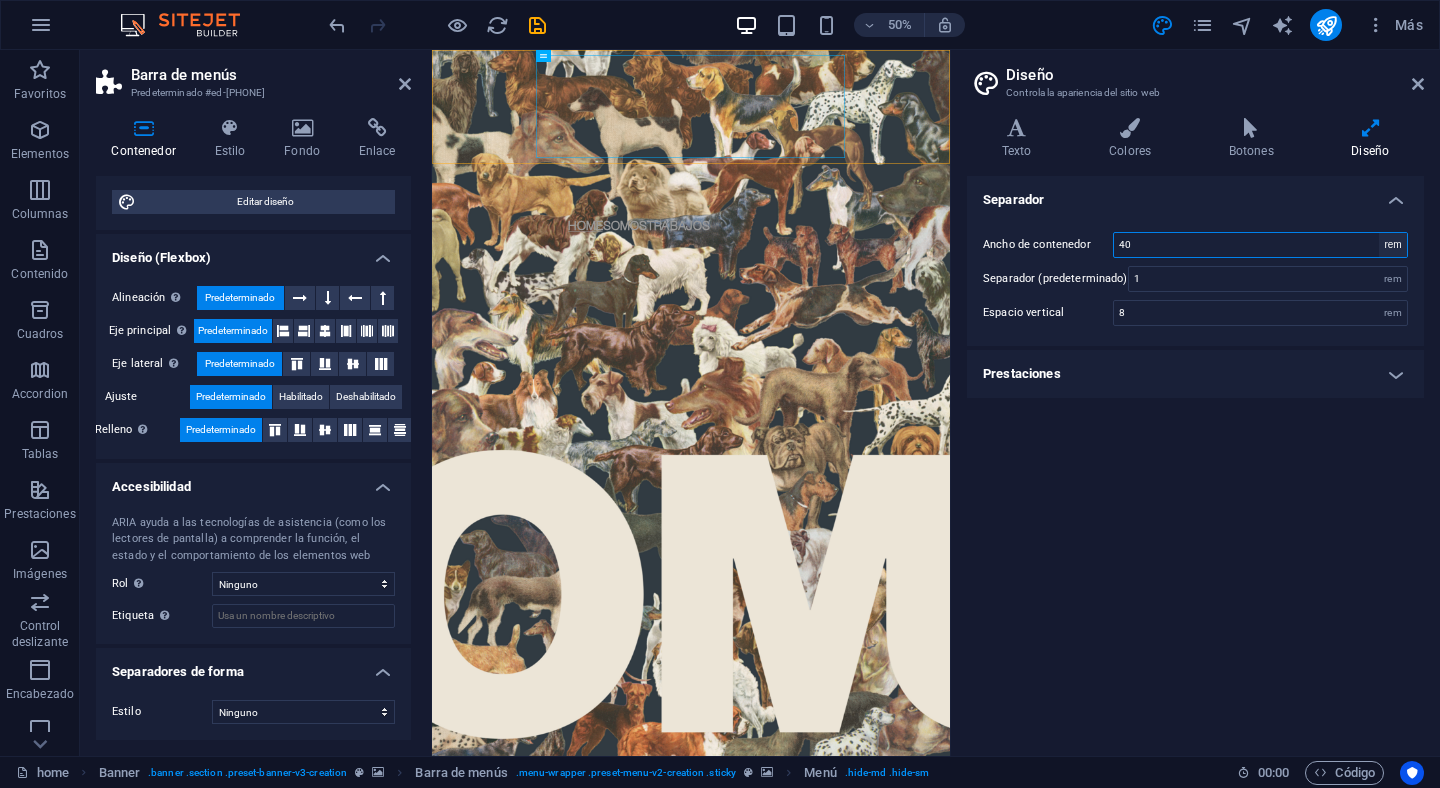 type on "40" 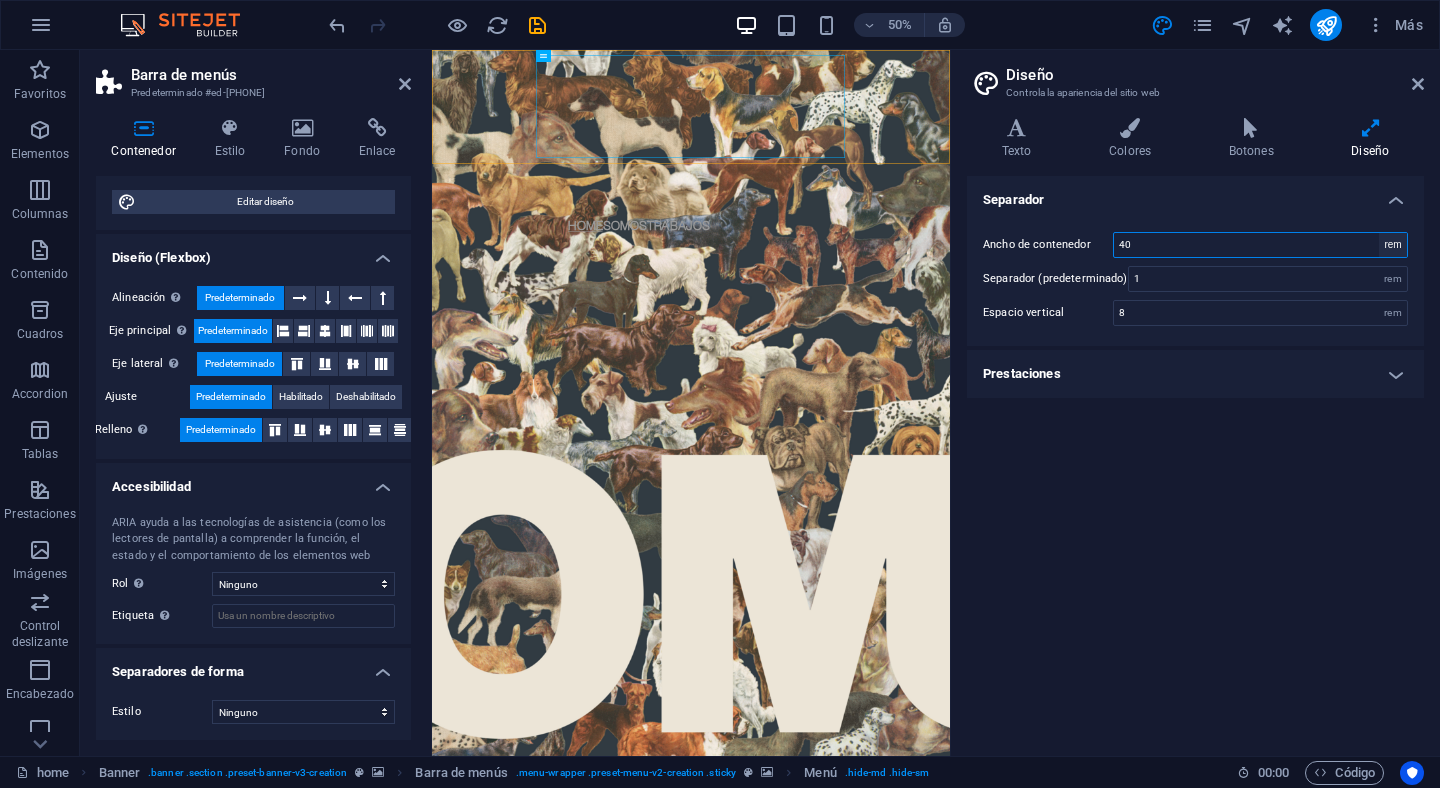 click on "rem px" at bounding box center (1393, 245) 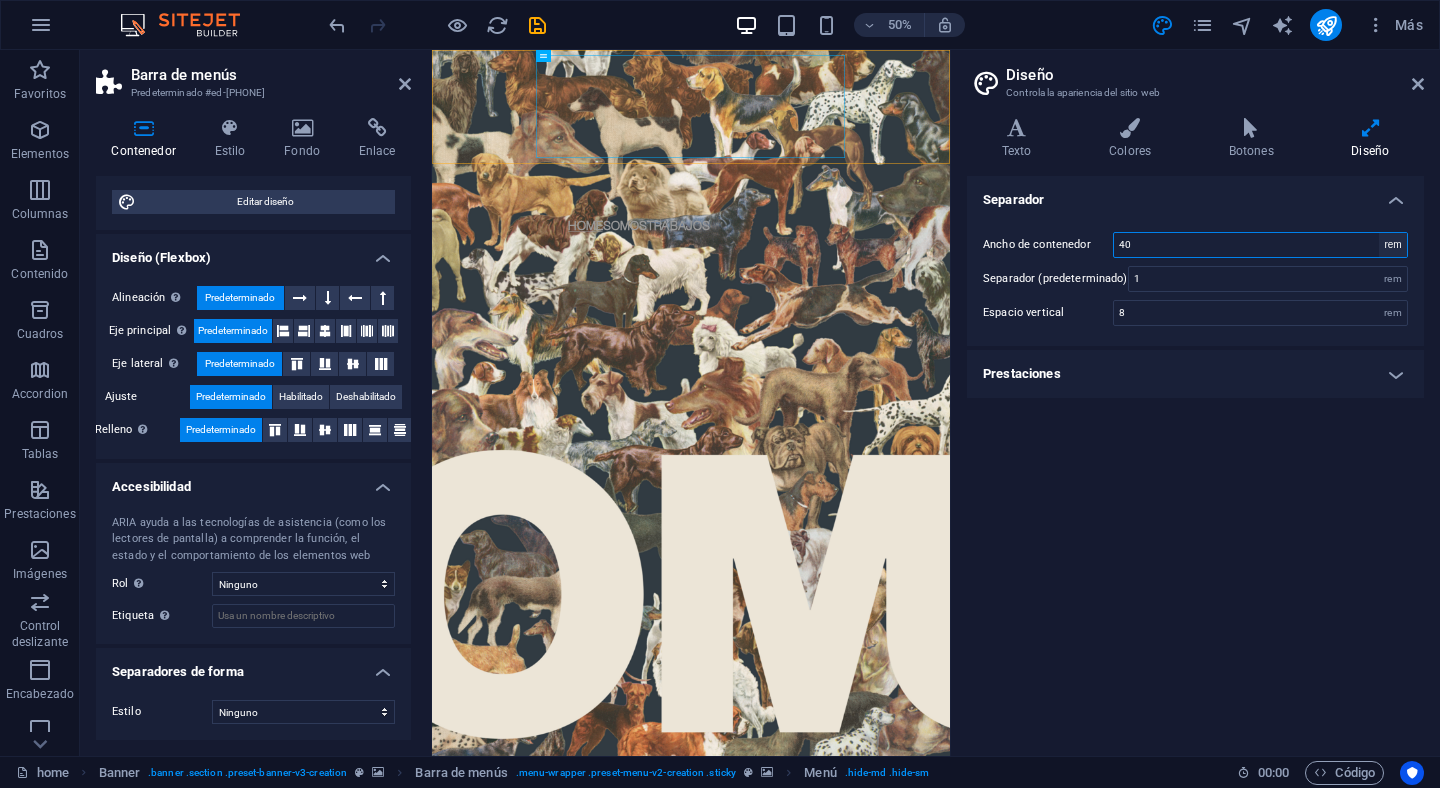 select on "px" 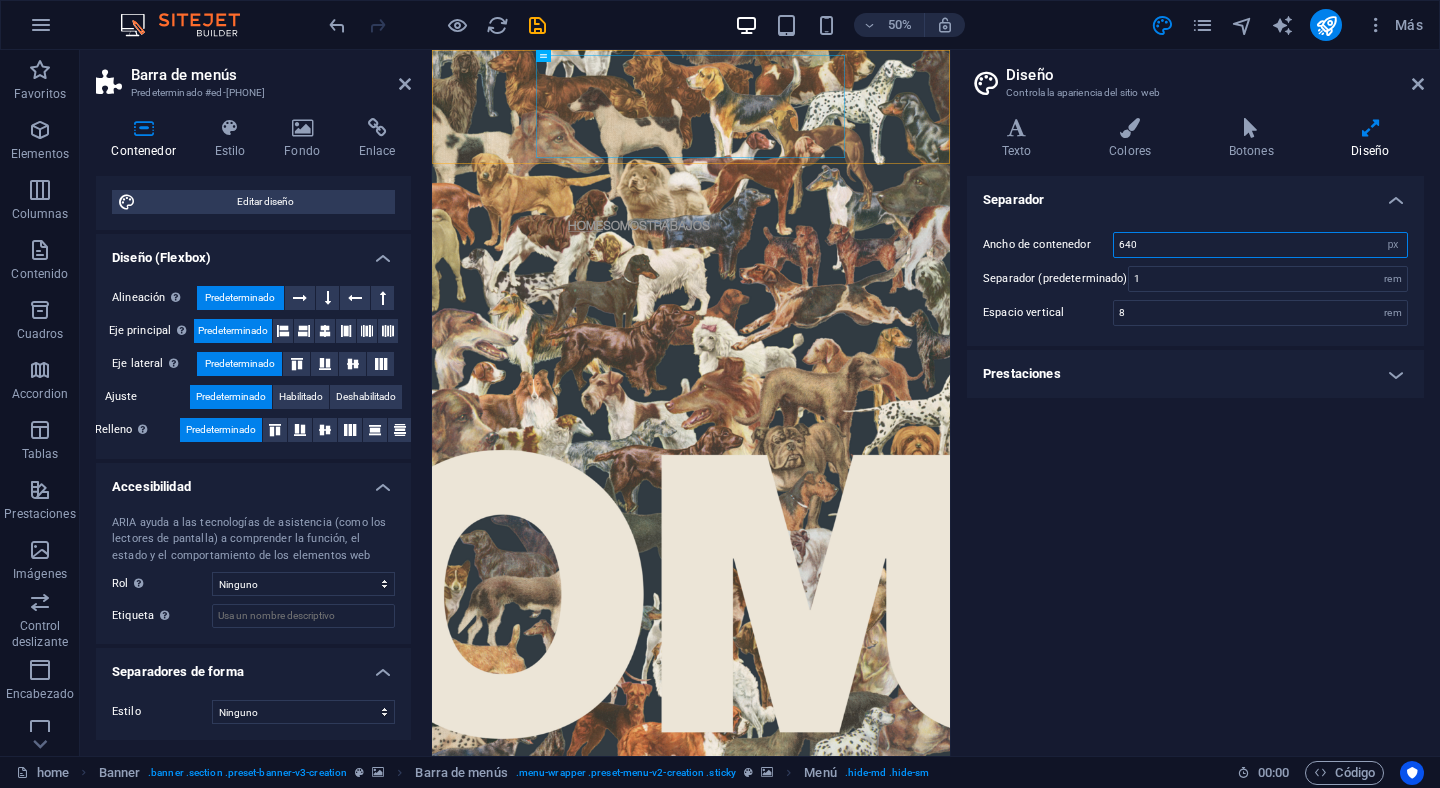 click on "640" at bounding box center (1260, 245) 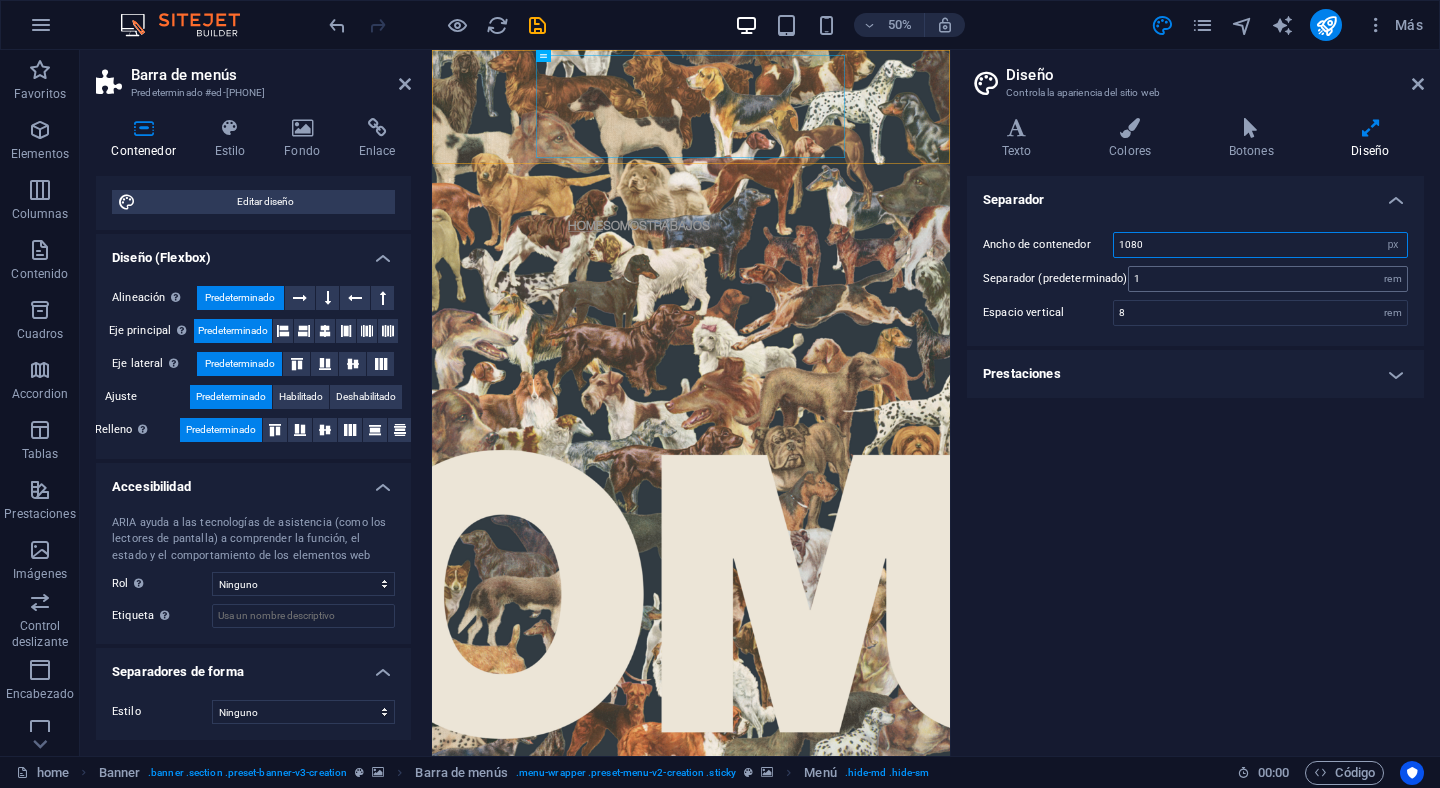 type on "1080" 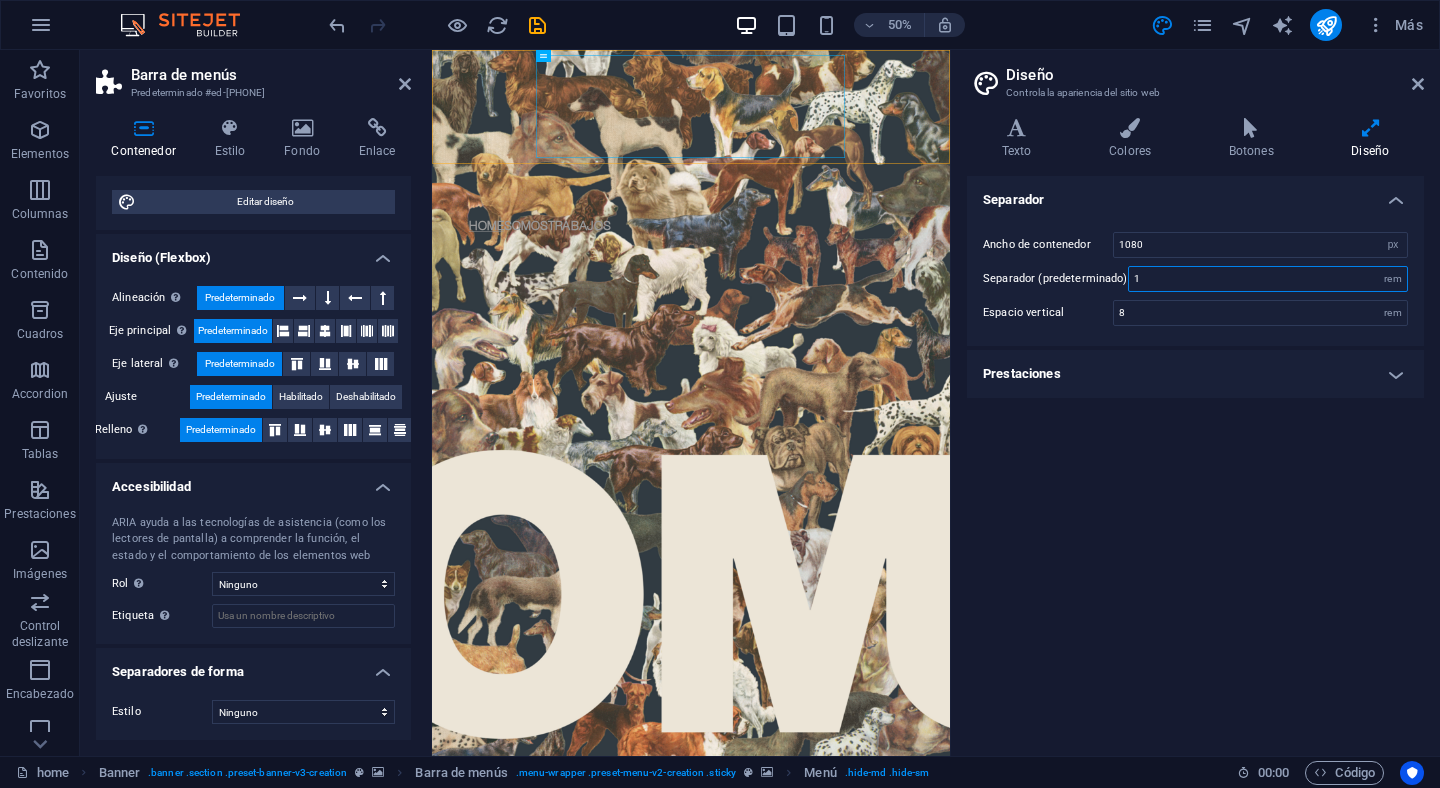 click on "1" at bounding box center (1268, 279) 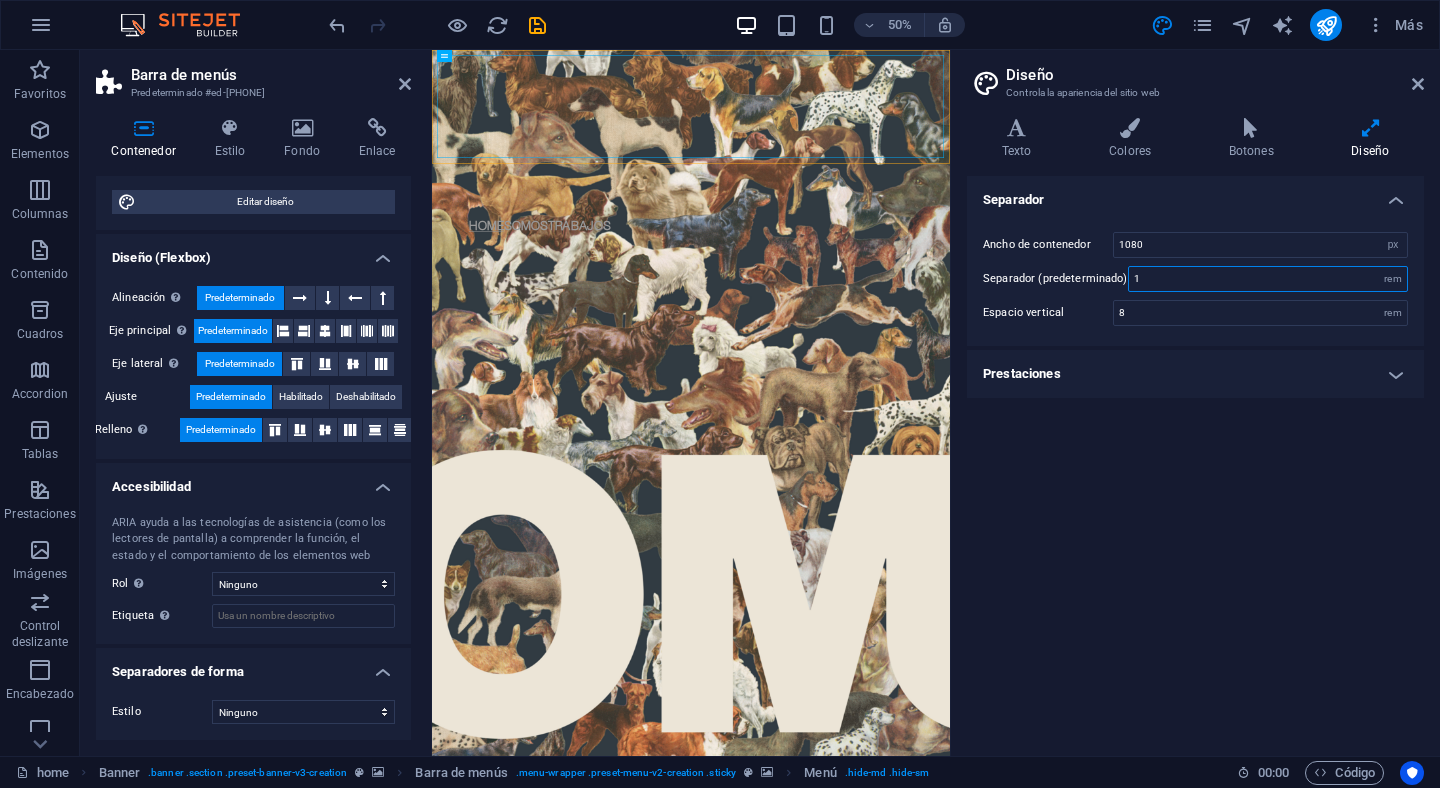 click on "1" at bounding box center (1268, 279) 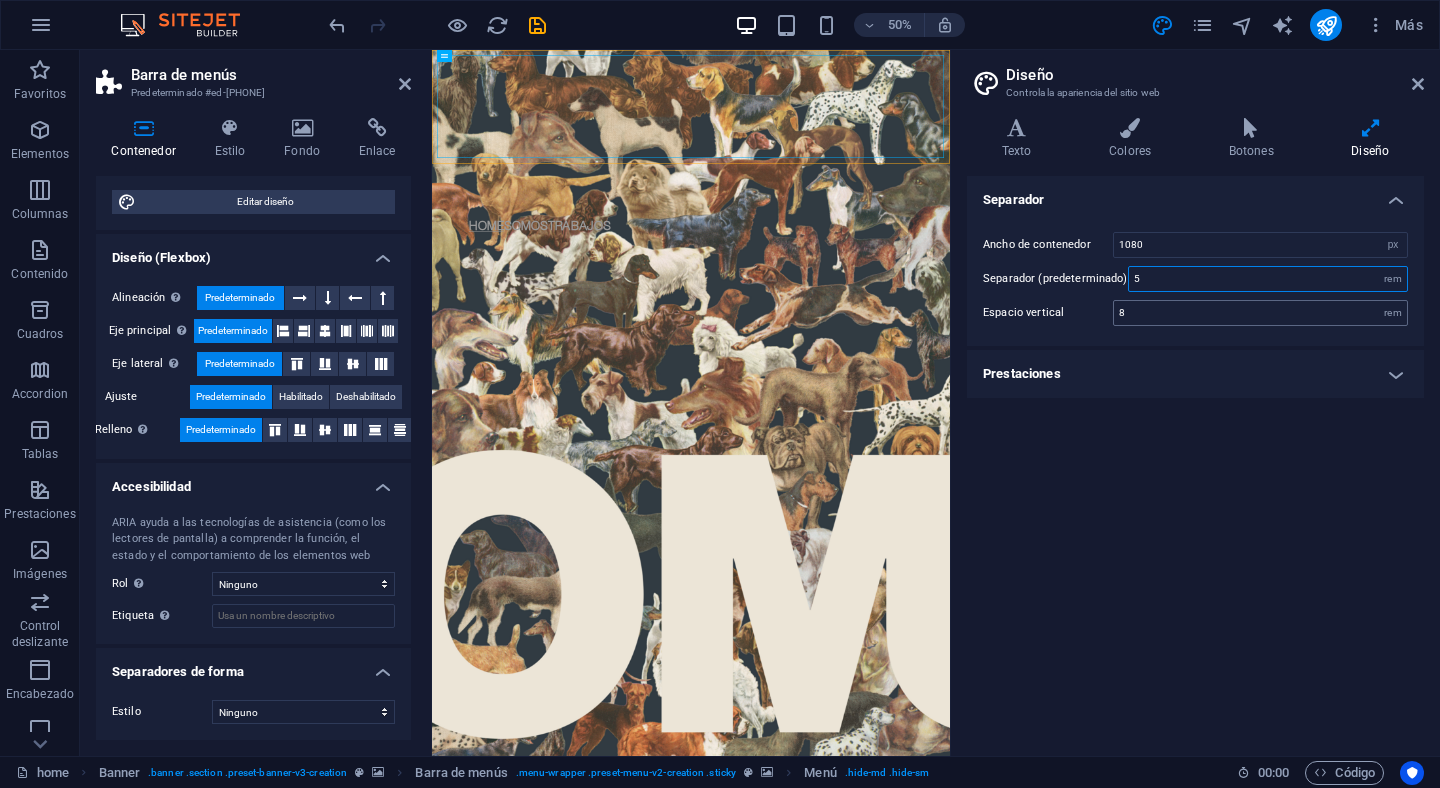 type on "5" 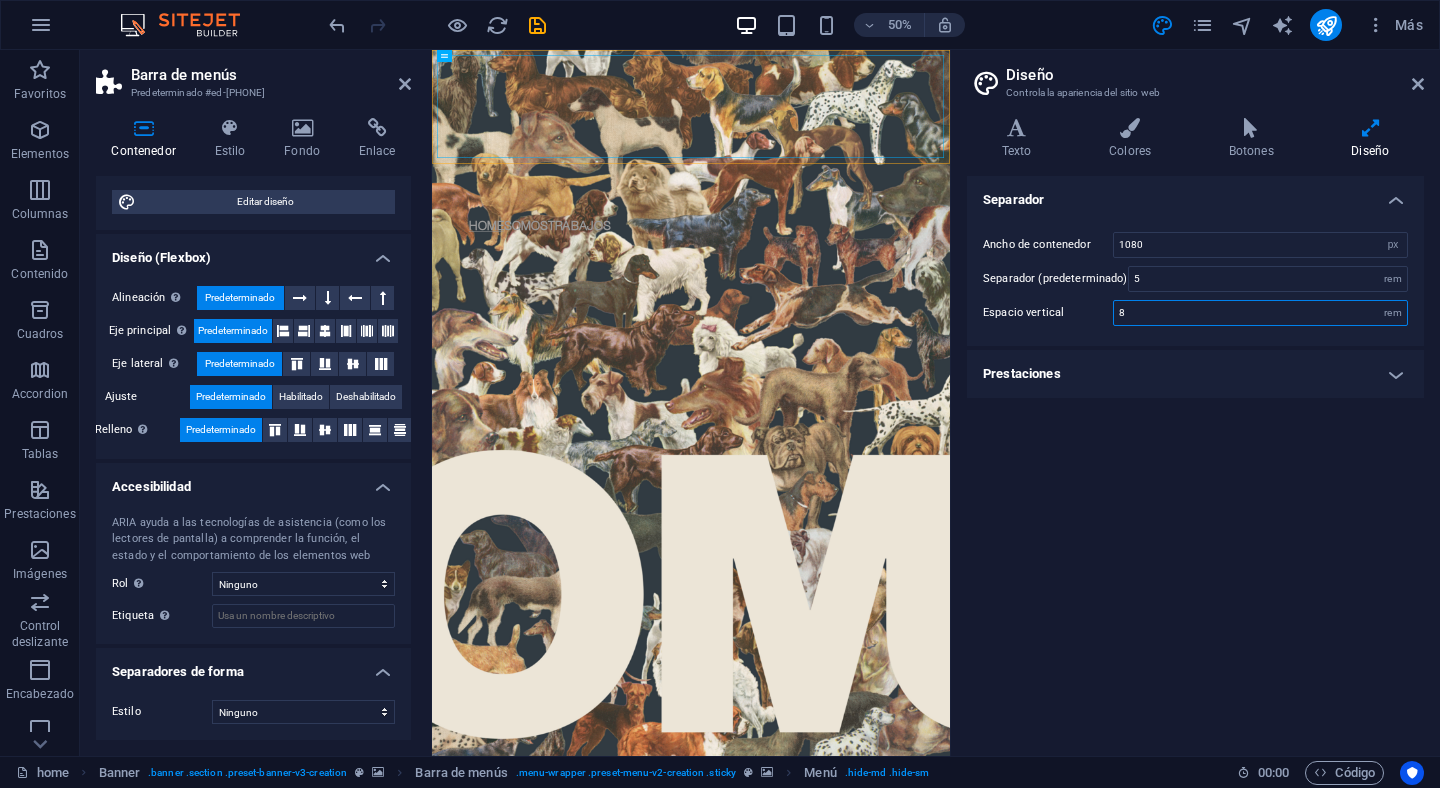 click on "8" at bounding box center [1260, 313] 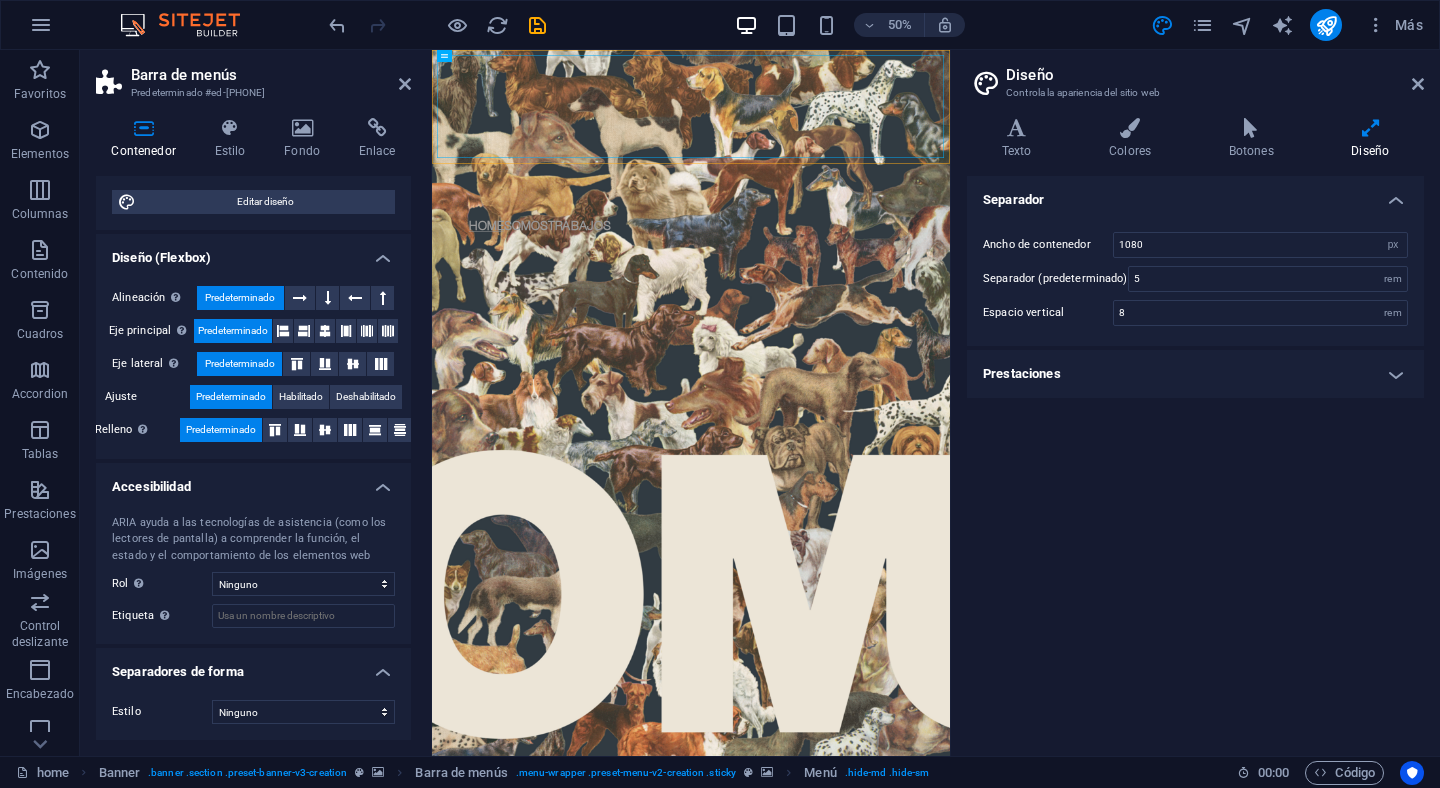 click on "Prestaciones" at bounding box center [1195, 374] 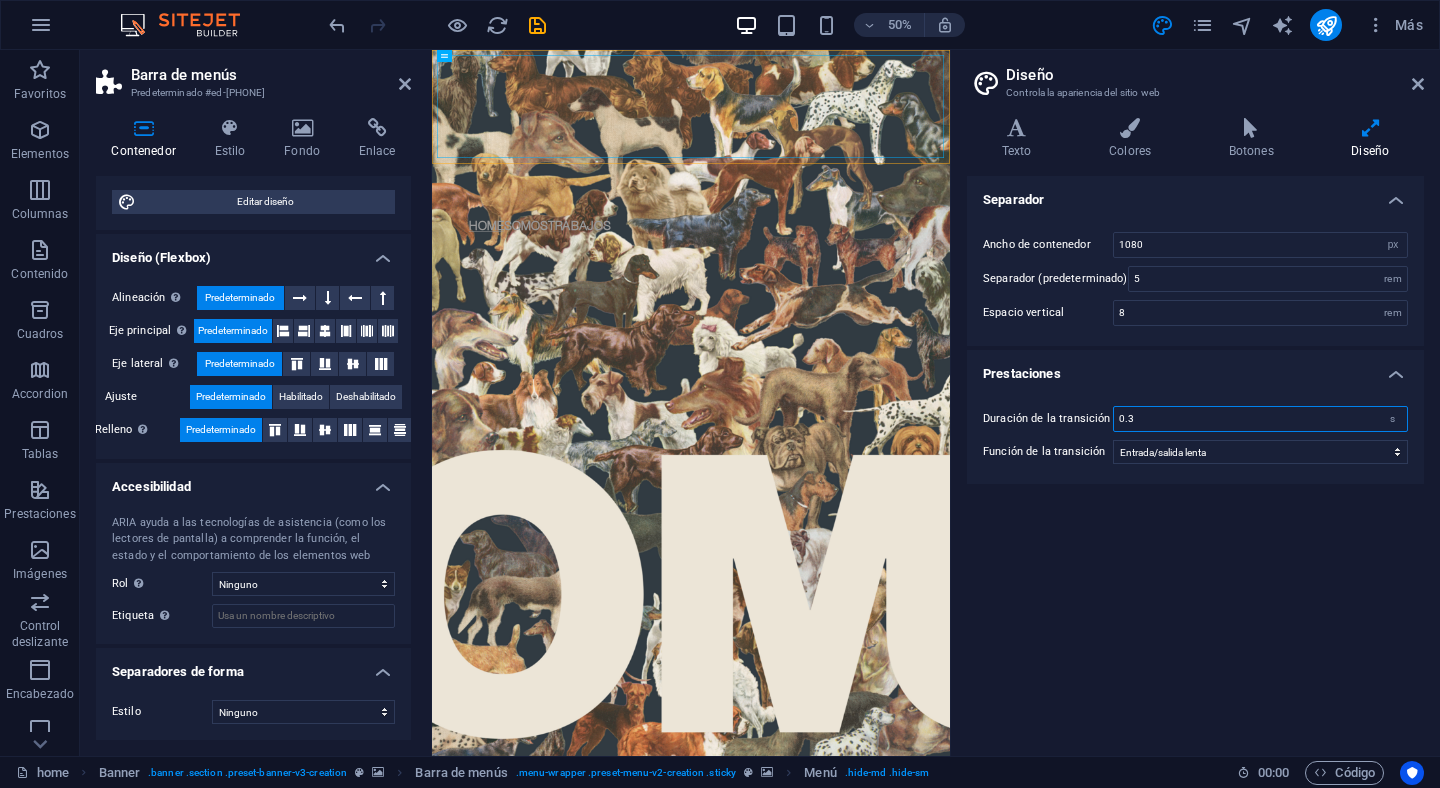 click on "0.3" at bounding box center (1260, 419) 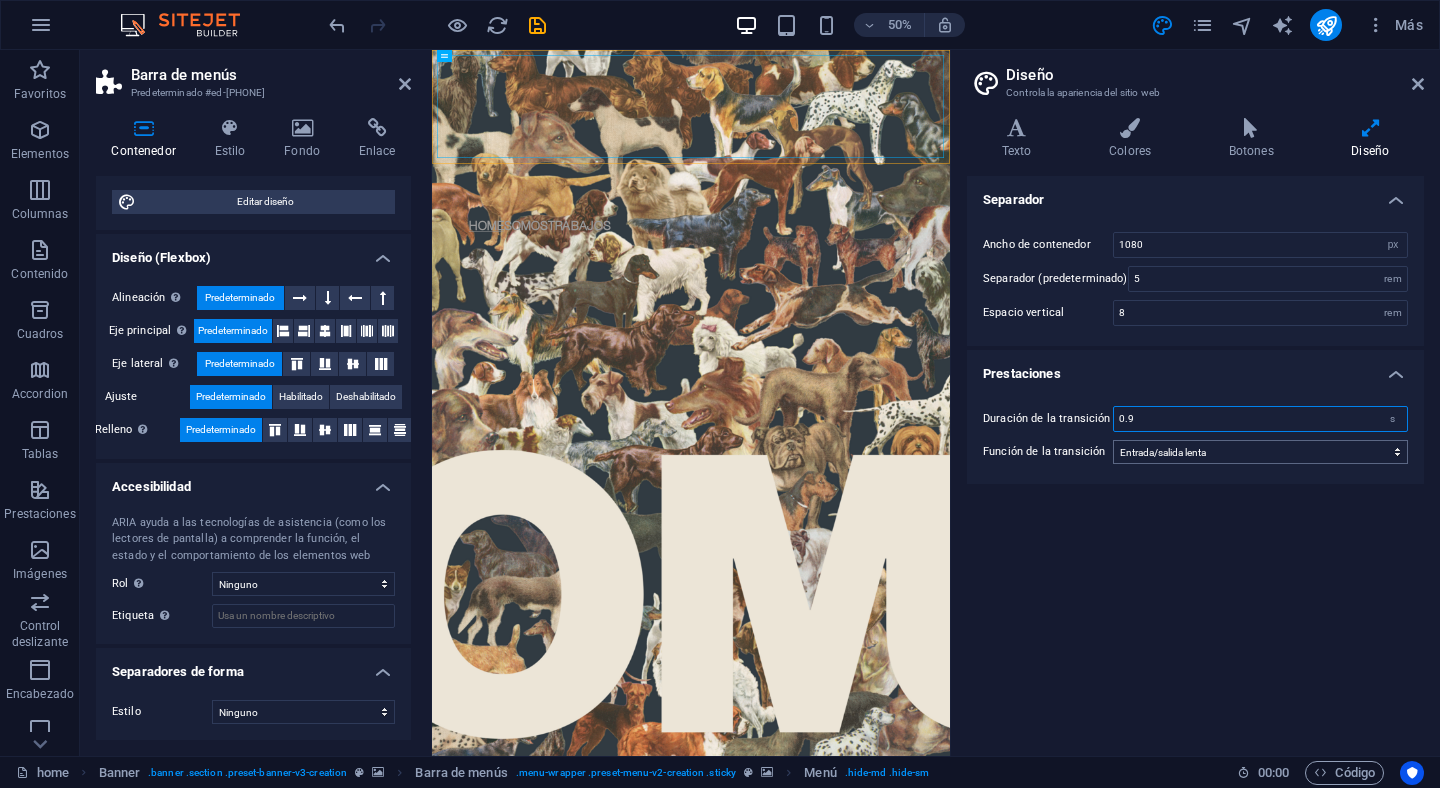 type on "0.9" 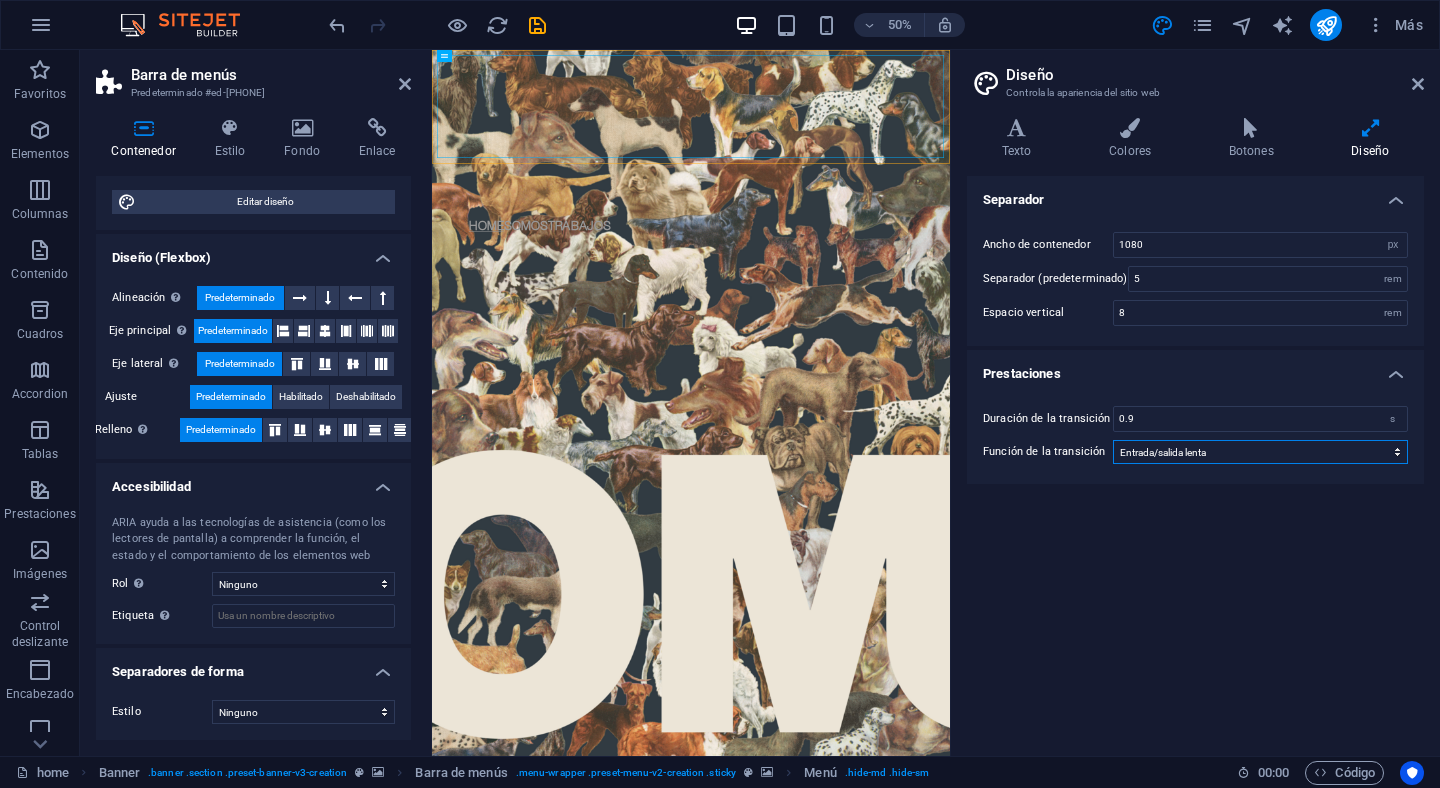 click on "Lentitud Entrada lenta Salida lenta Entrada/salida lenta Lineal" at bounding box center [1260, 452] 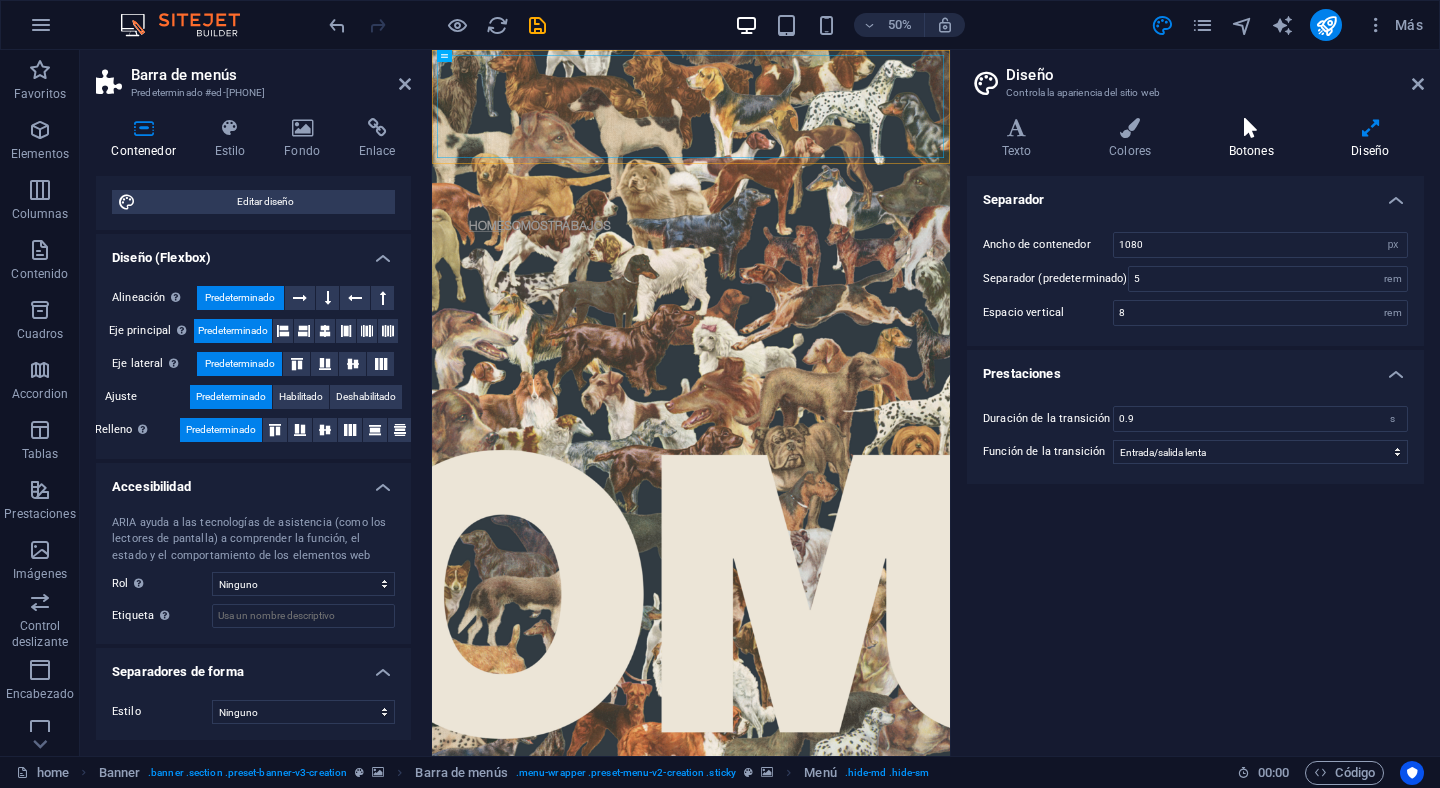 click at bounding box center (1251, 128) 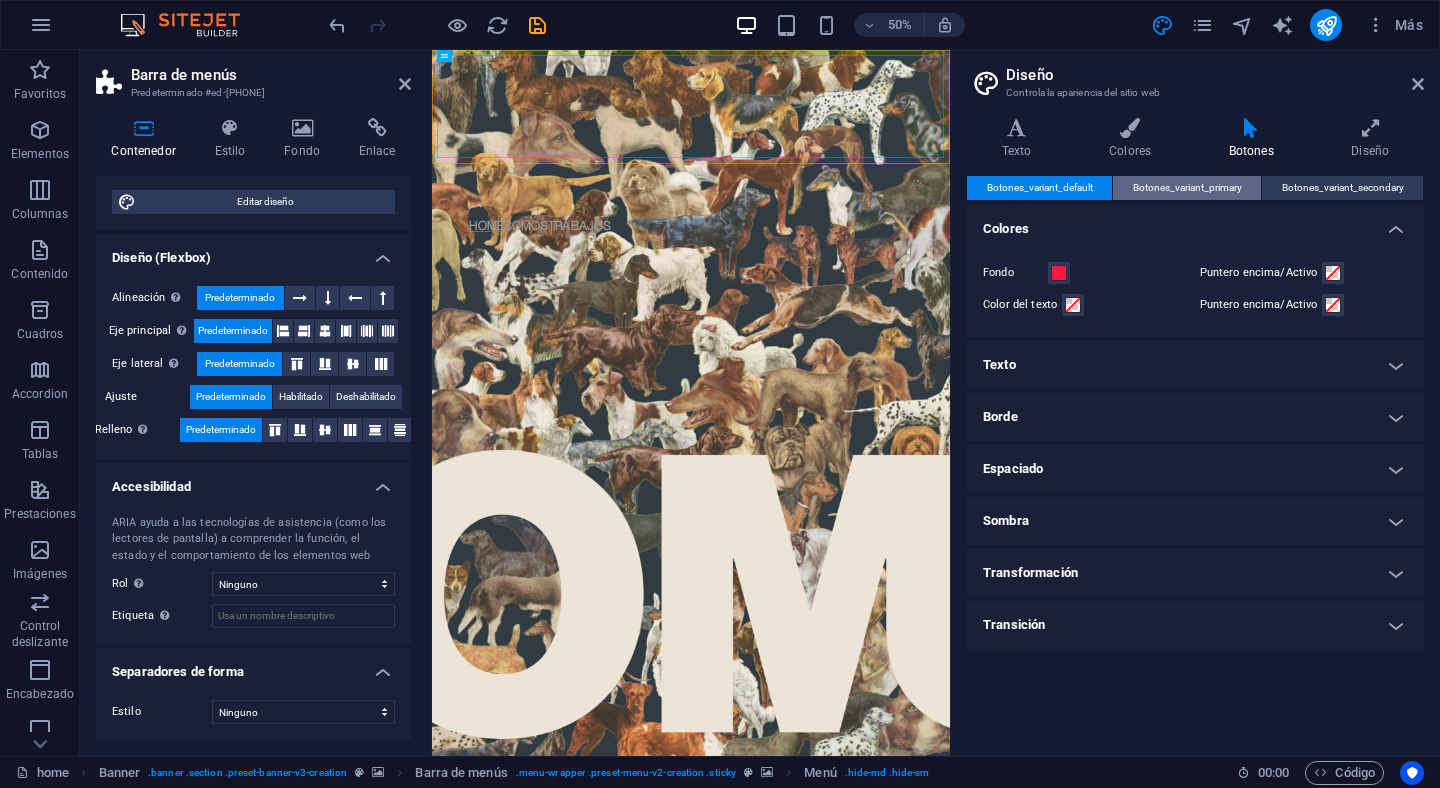click on "Botones_variant_primary" at bounding box center [1187, 188] 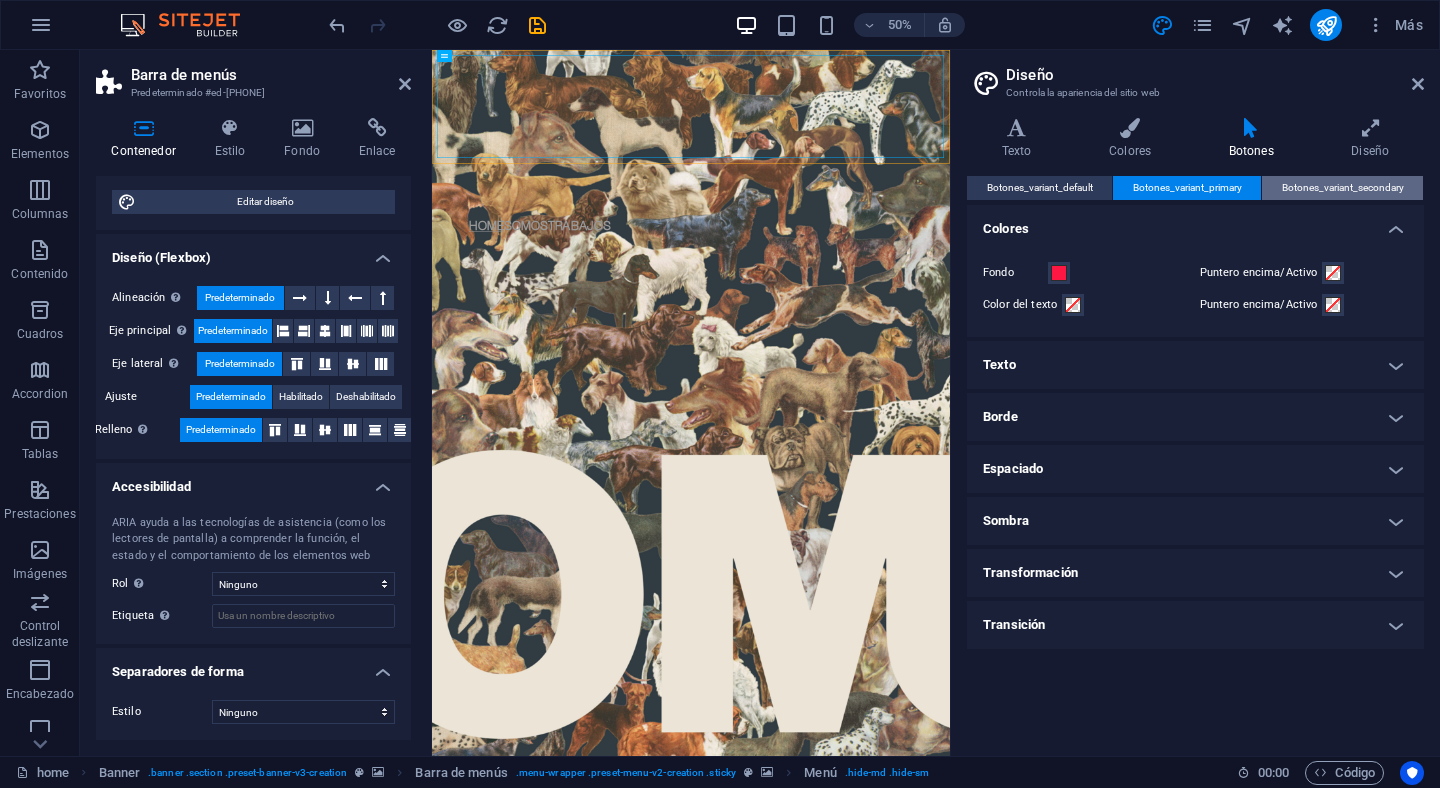click on "Botones_variant_secondary" at bounding box center [1343, 188] 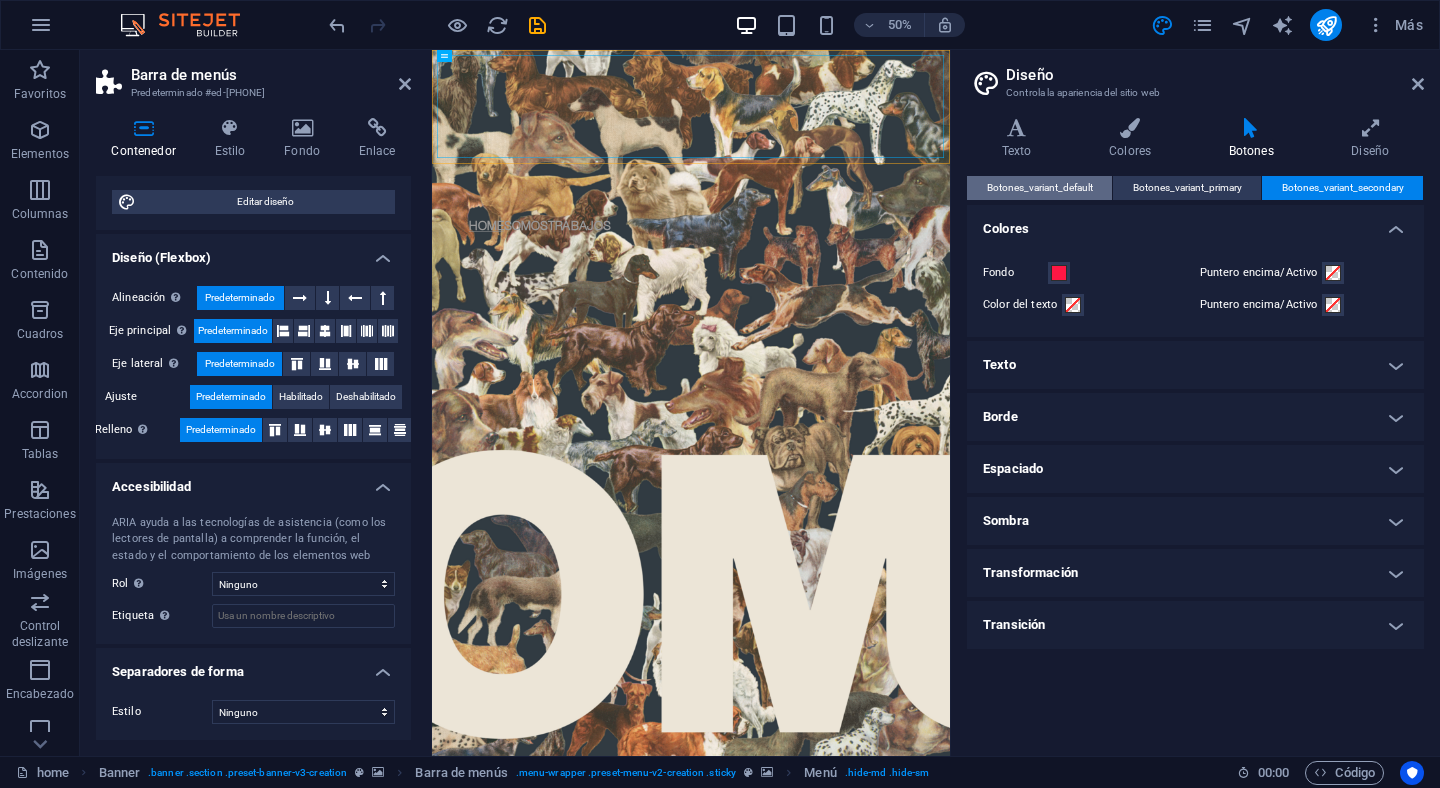 click on "Botones_variant_default" at bounding box center (1040, 188) 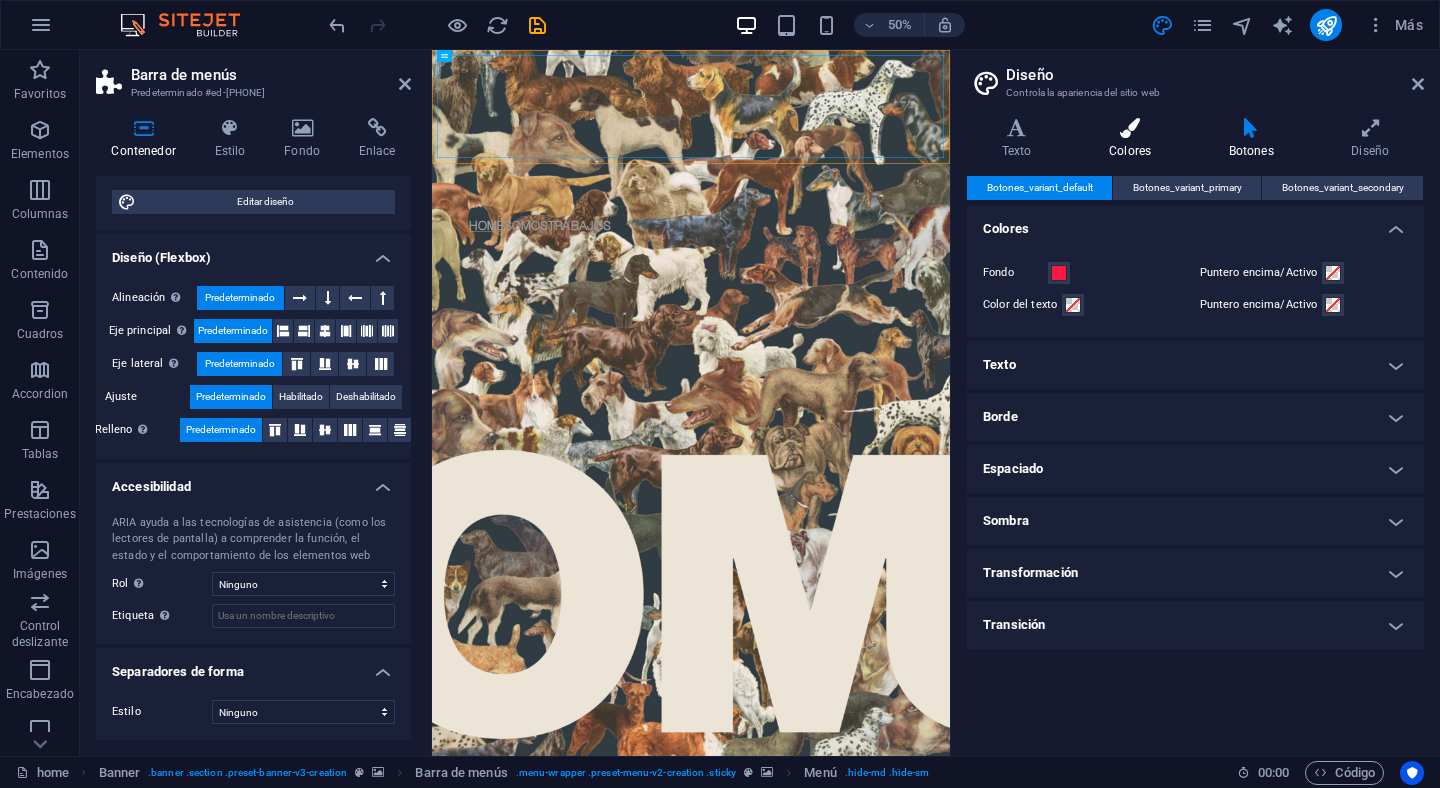 click at bounding box center [1130, 128] 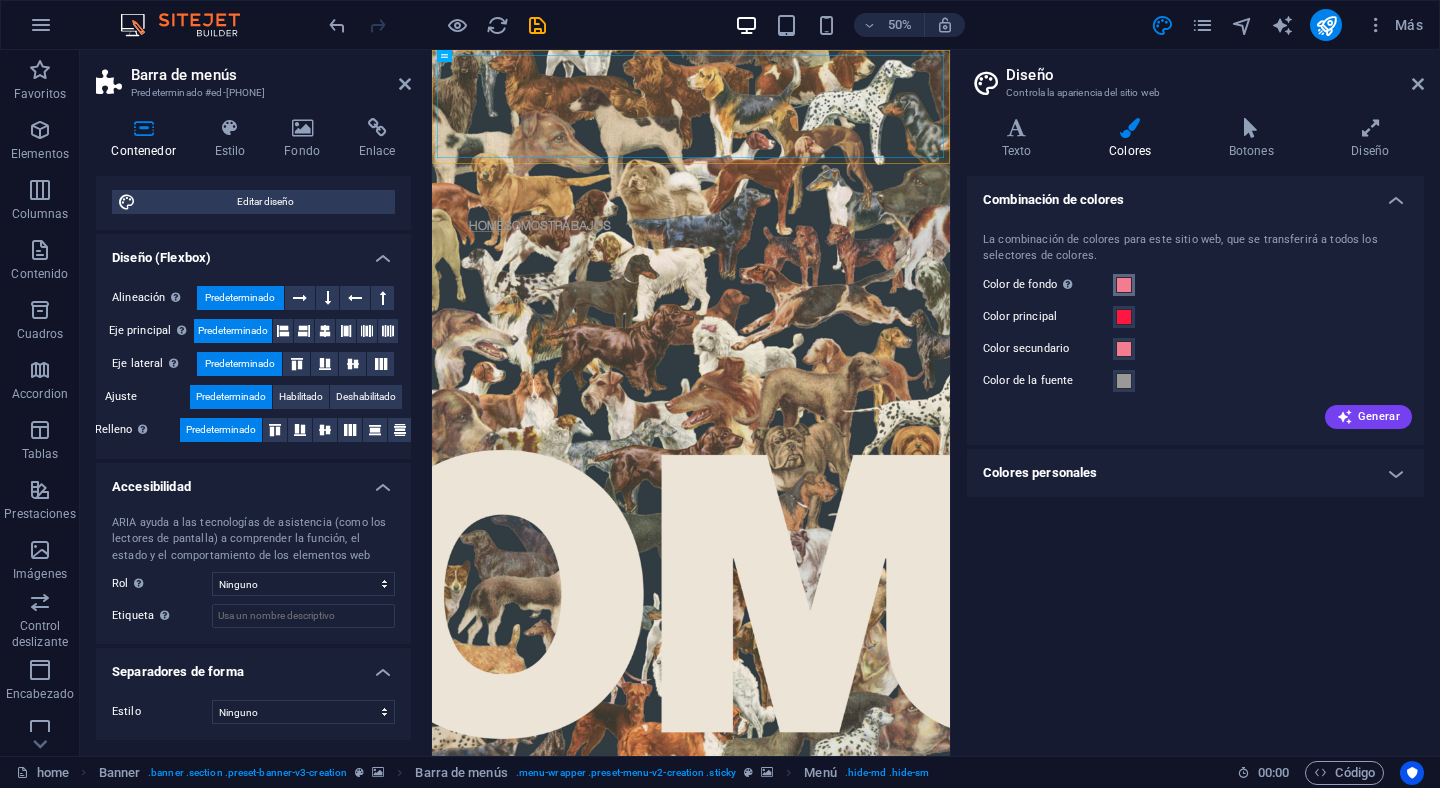 click at bounding box center (1124, 285) 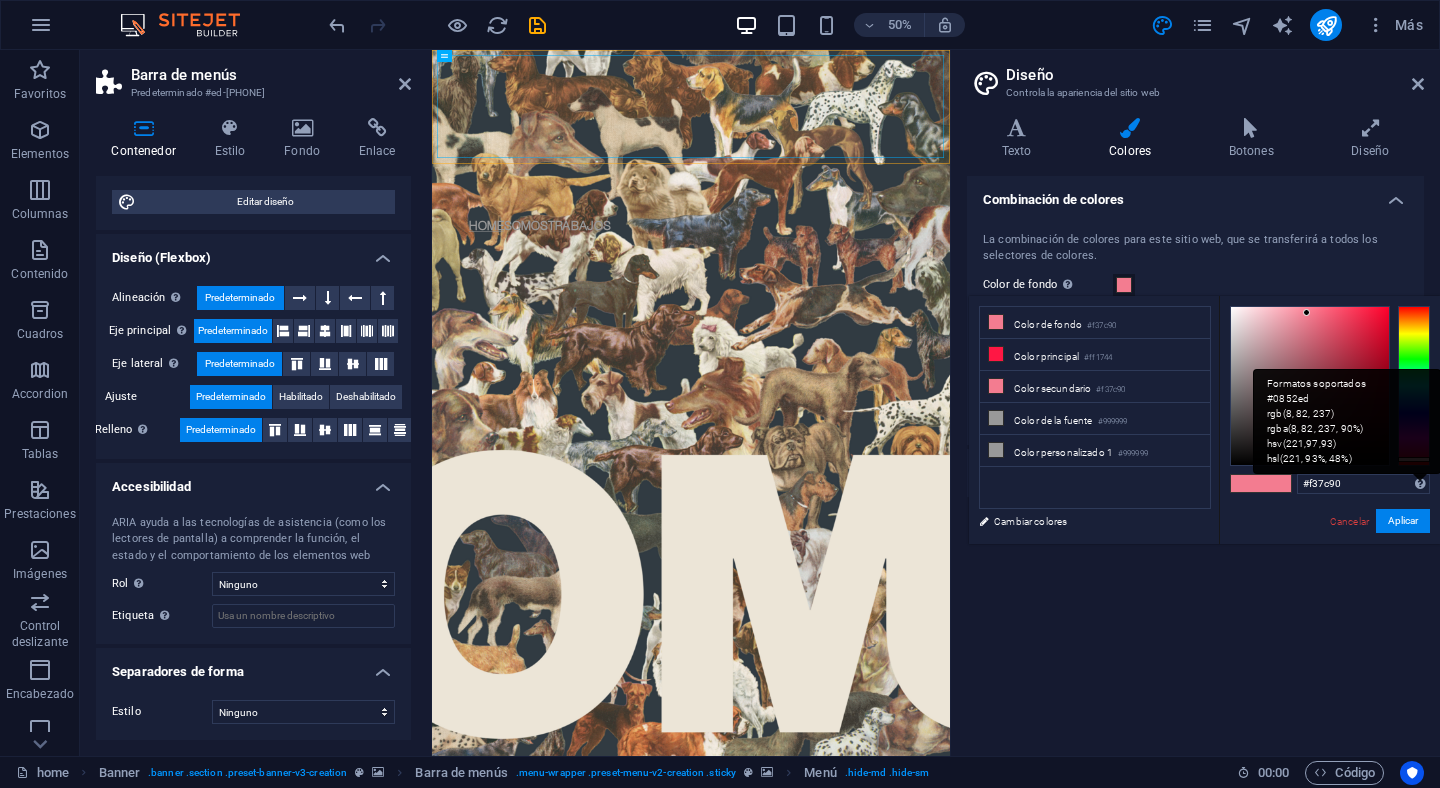 click on "Formatos soportados #0852ed rgb(8, 82, 237) rgba(8, 82, 237, 90%) hsv(221,97,93) hsl(221, 93%, 48%)" at bounding box center [1347, 421] 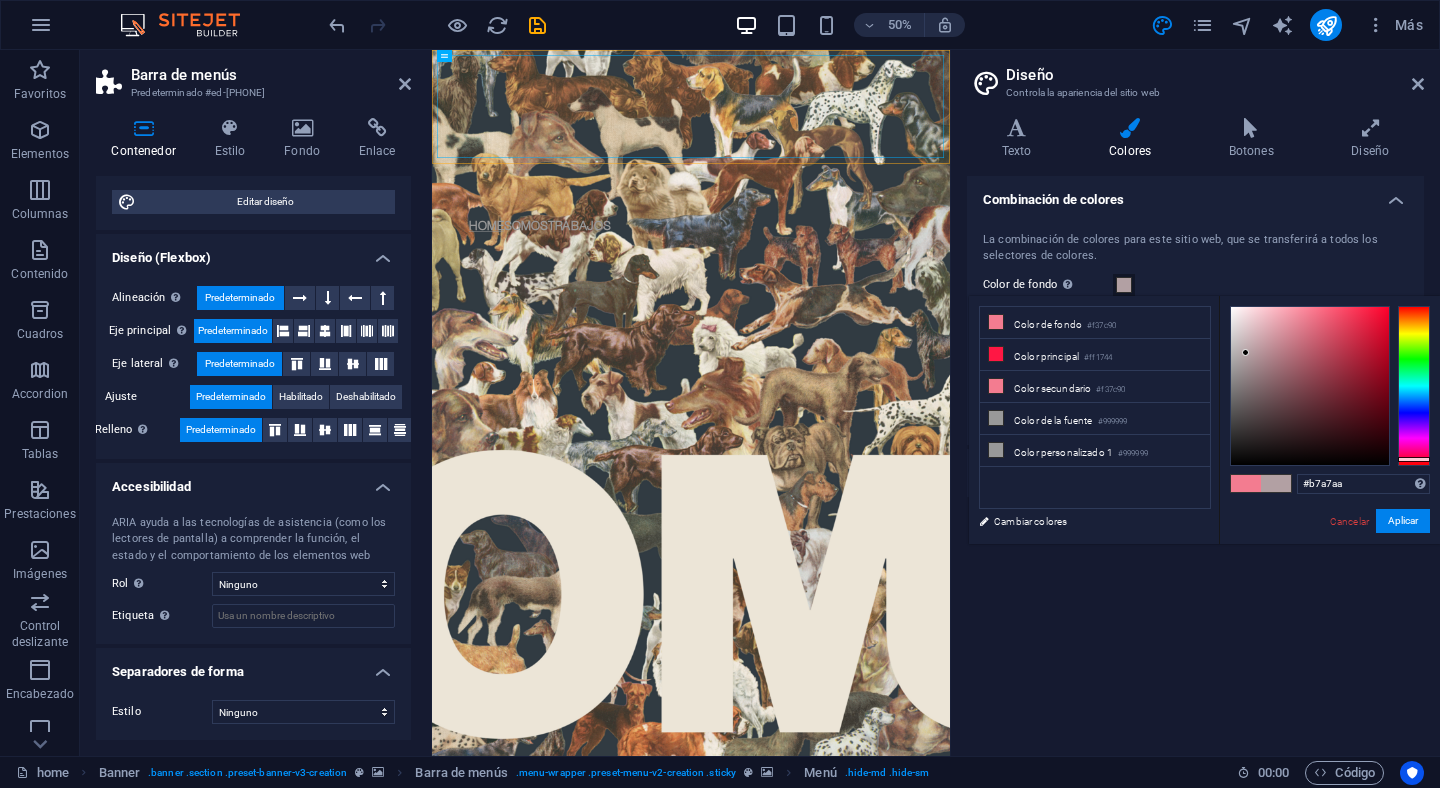 type on "#b9a9ab" 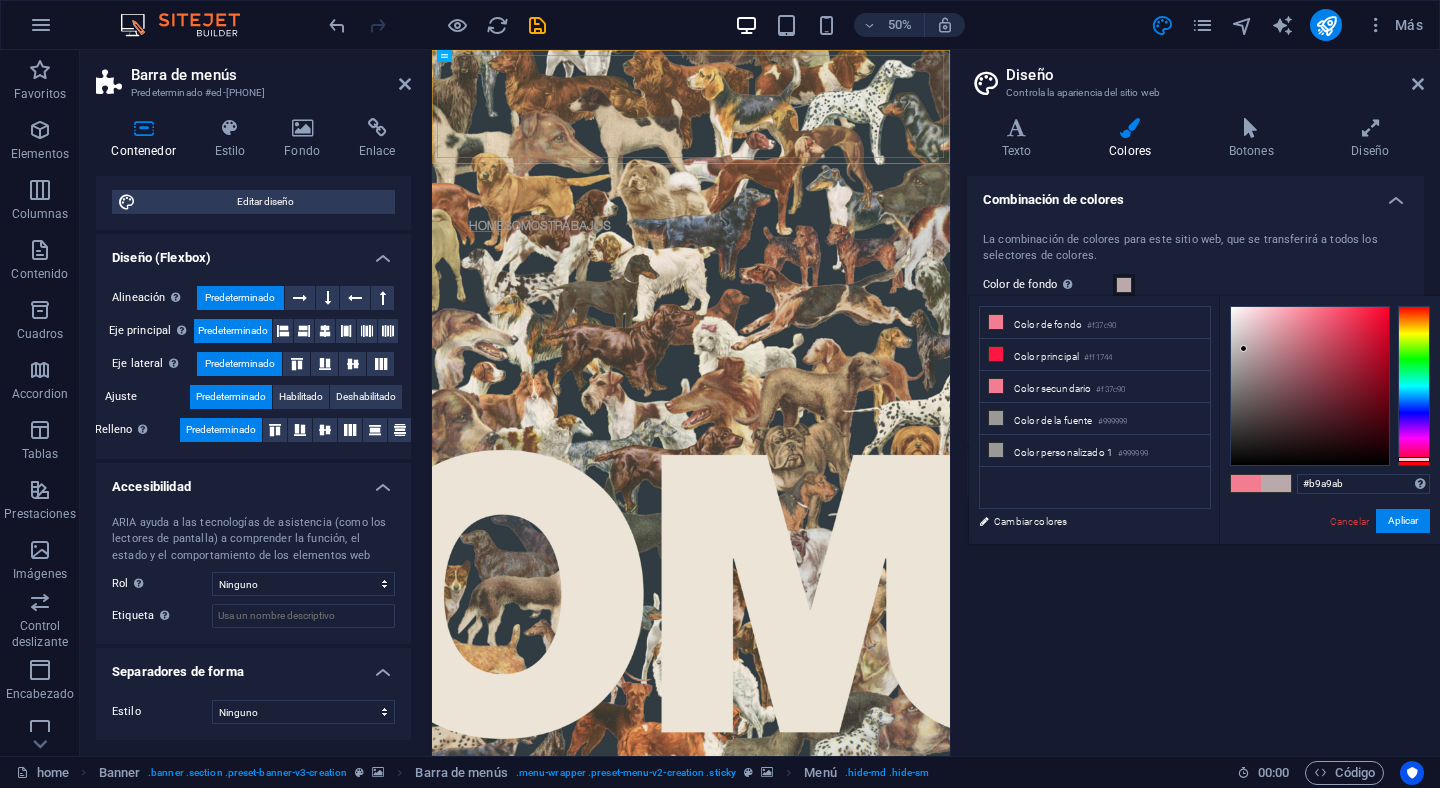 drag, startPoint x: 1292, startPoint y: 314, endPoint x: 1244, endPoint y: 349, distance: 59.405388 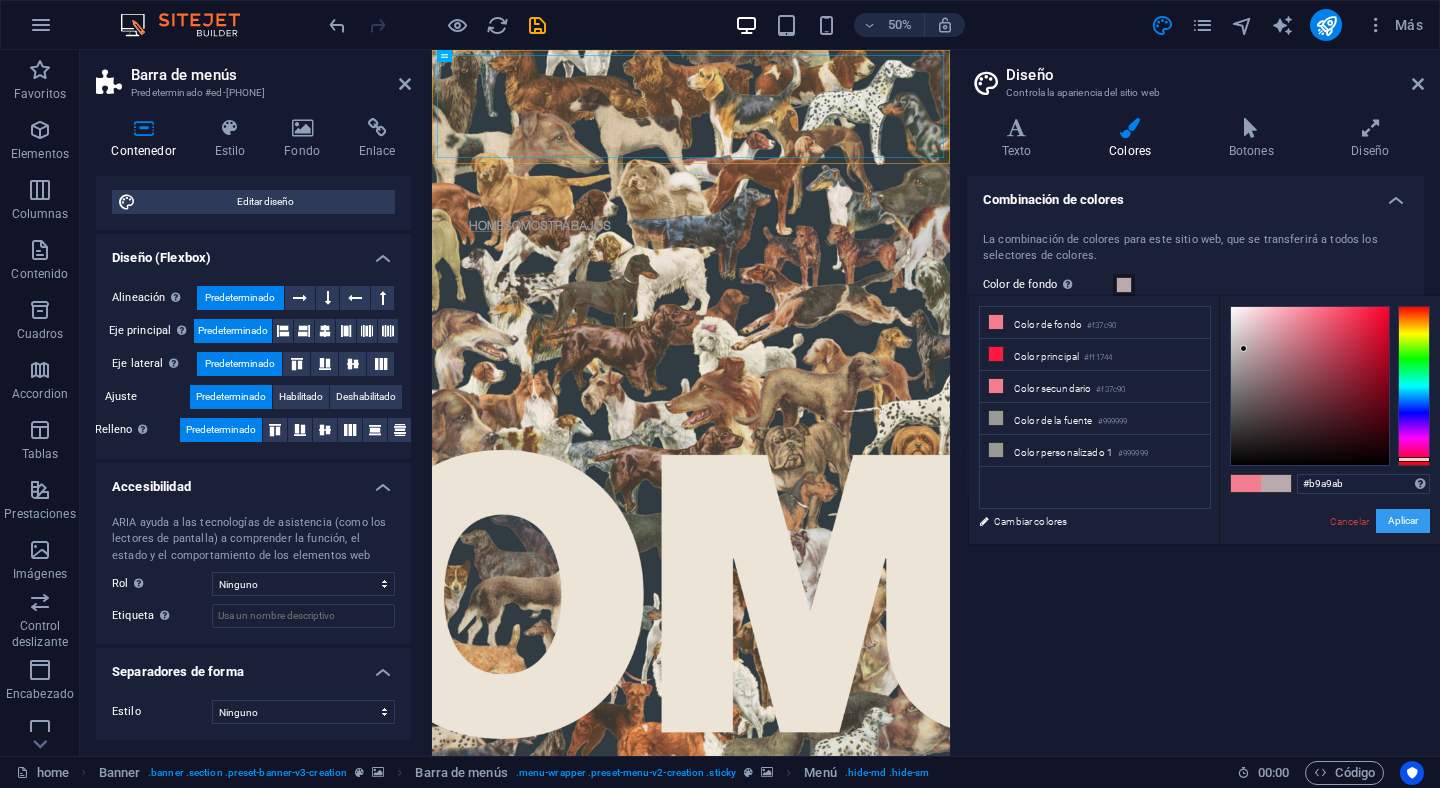 click on "Aplicar" at bounding box center [1403, 521] 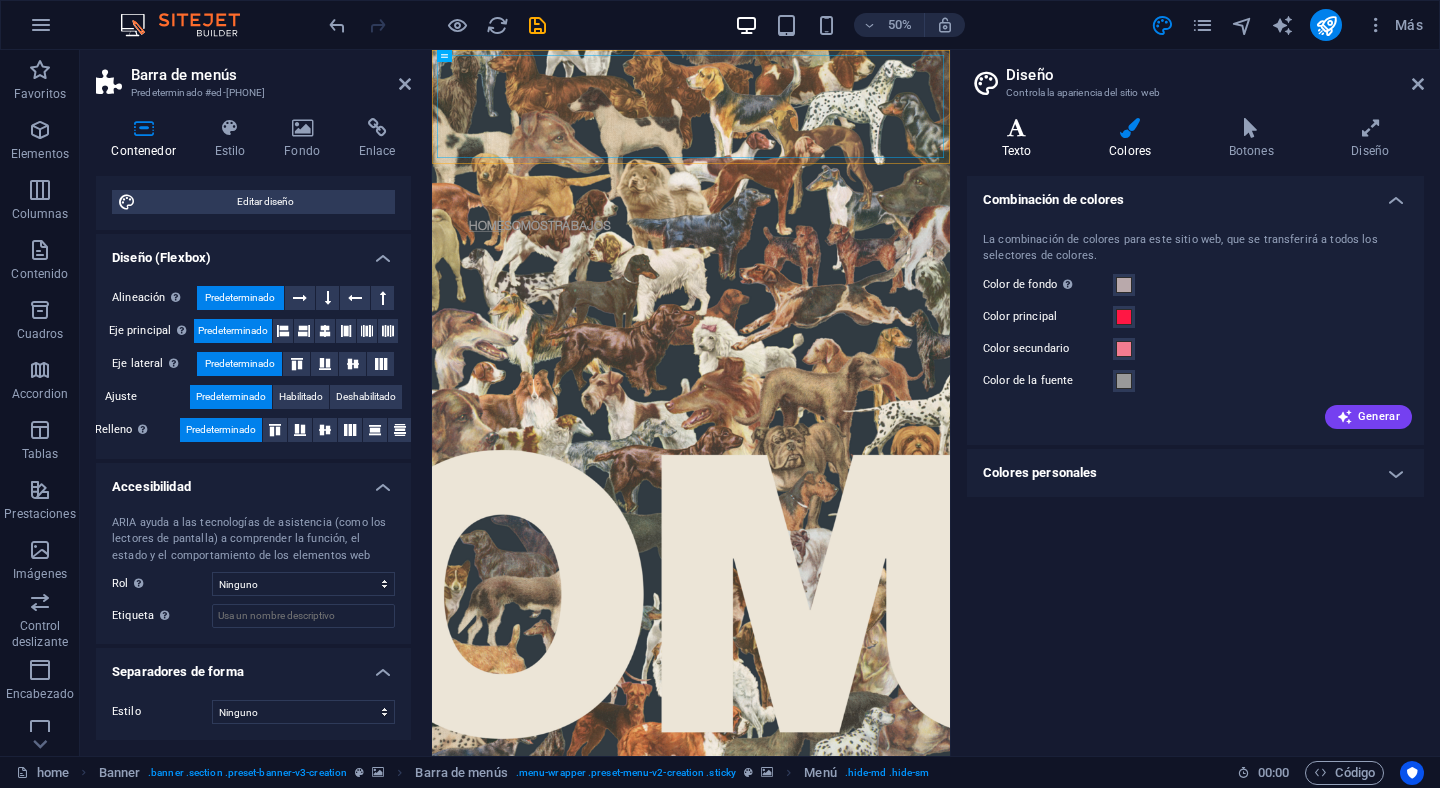 click at bounding box center (1016, 128) 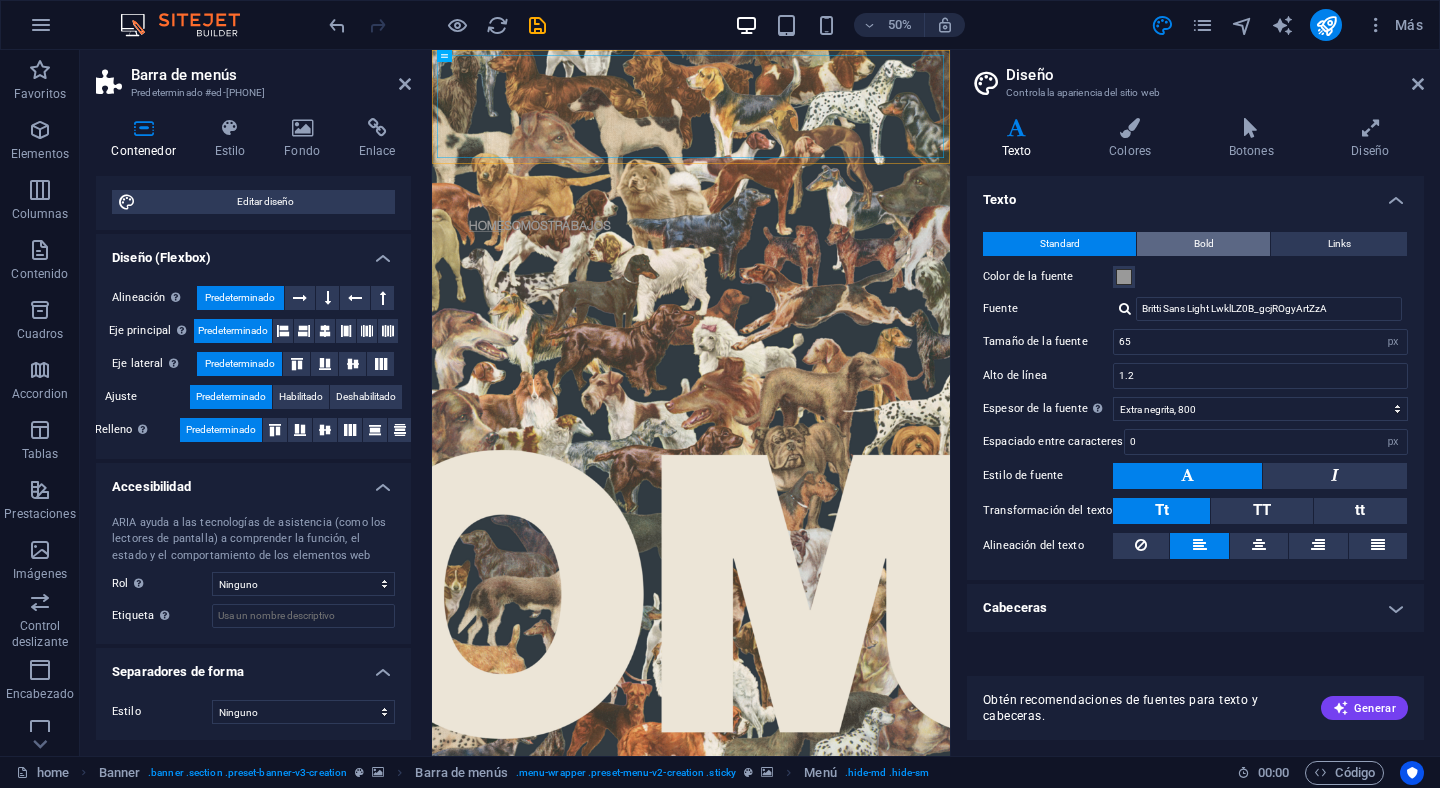 click on "Bold" at bounding box center [1203, 244] 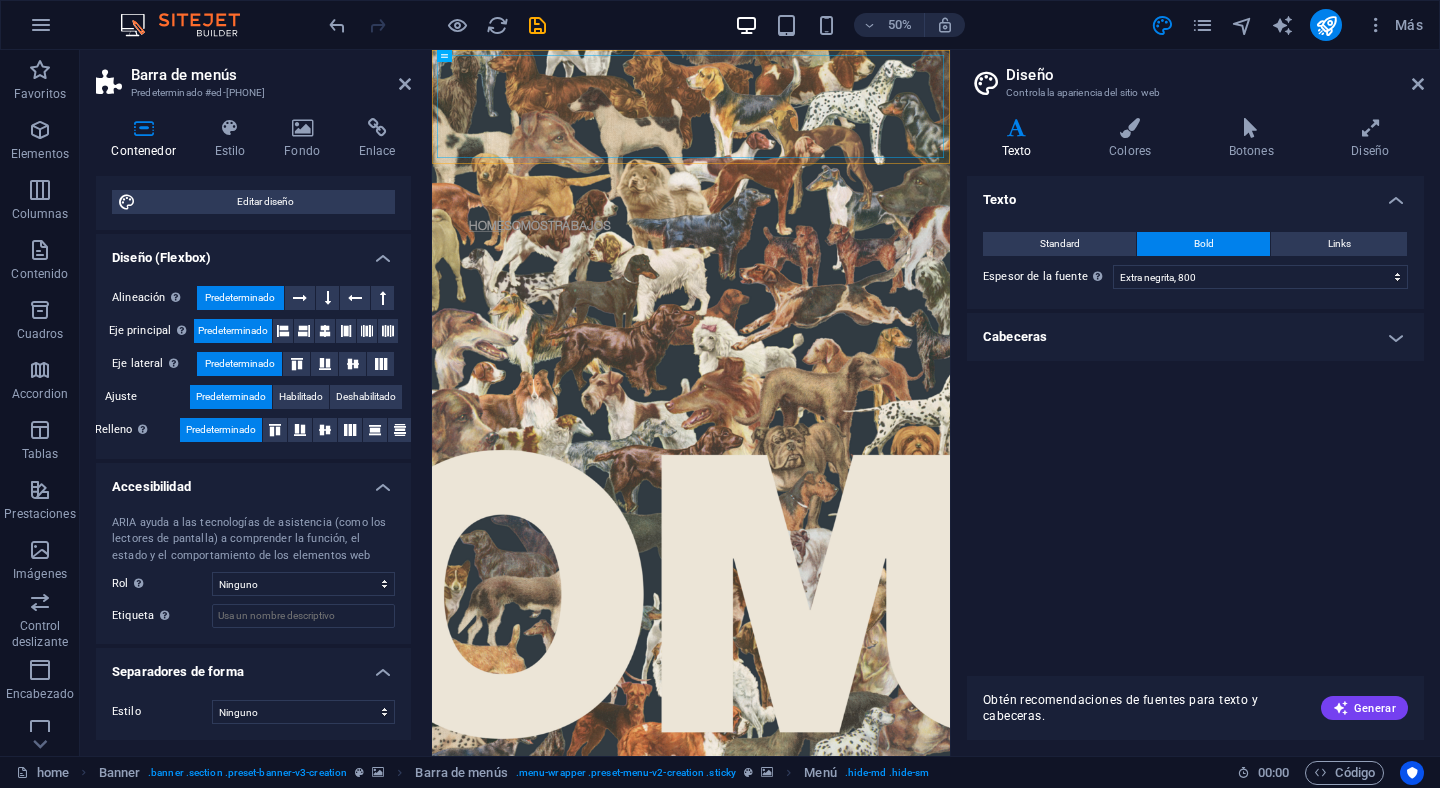 click on "Cabeceras" at bounding box center (1195, 337) 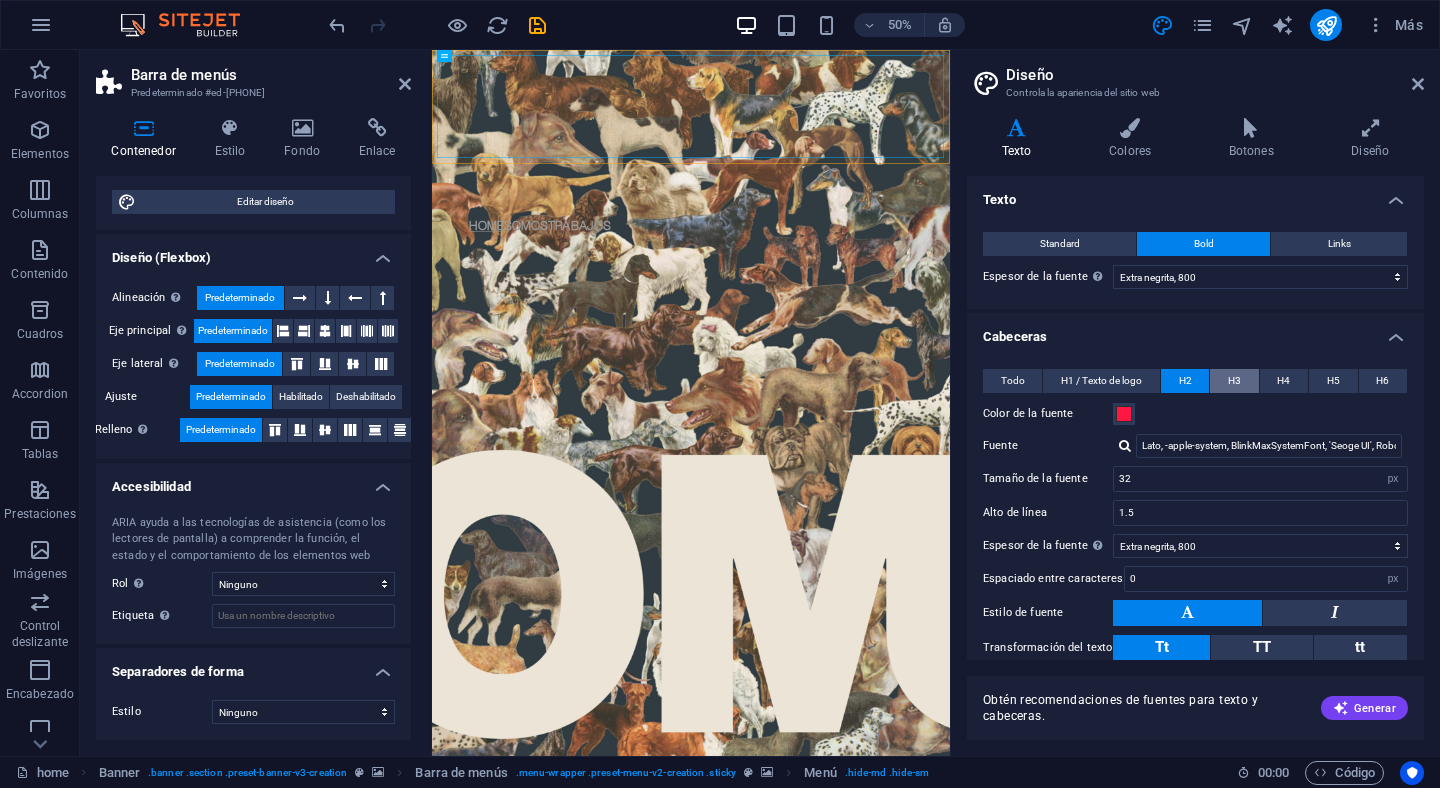 click on "H3" at bounding box center [1234, 381] 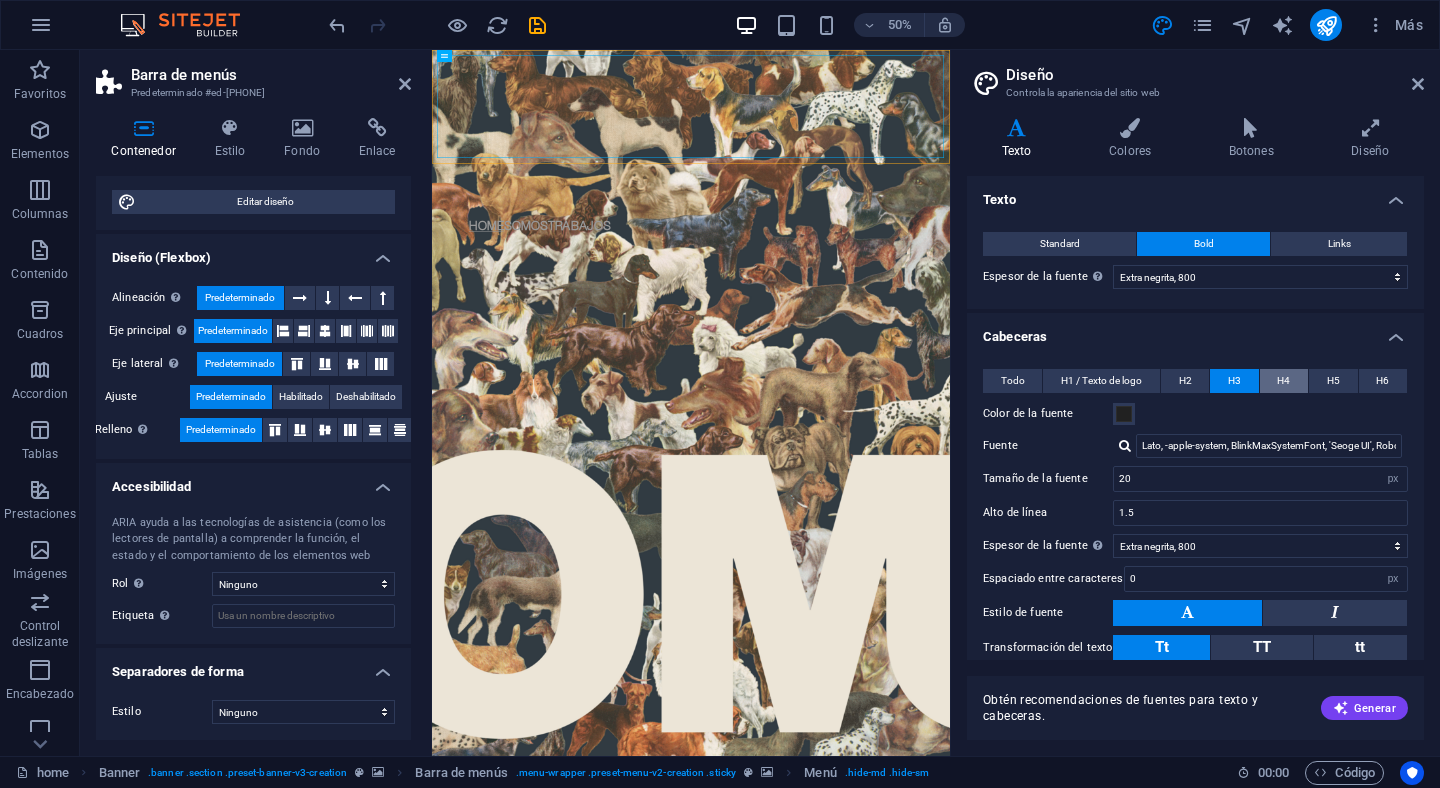 click on "H4" at bounding box center [1283, 381] 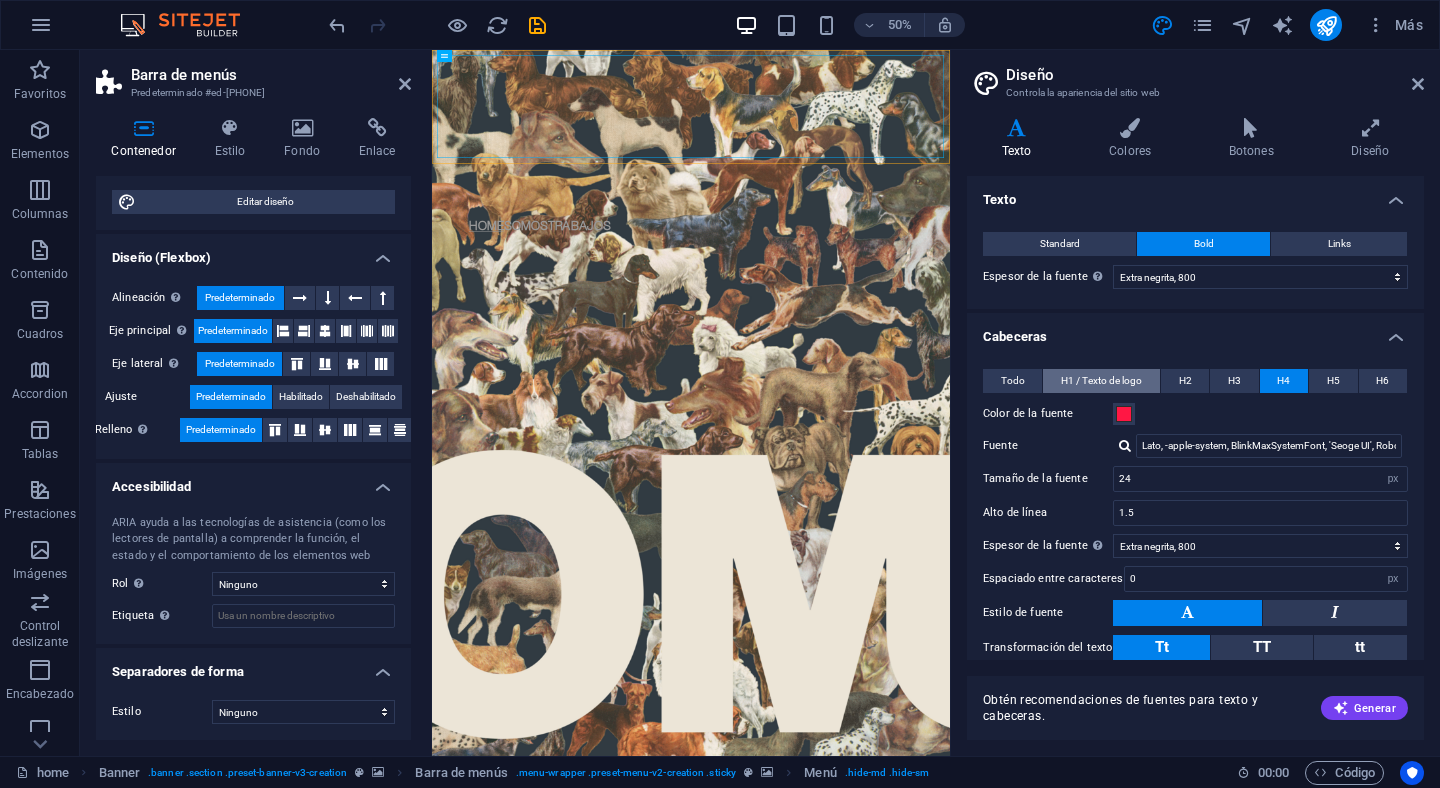 click on "H1 / Texto de logo" at bounding box center [1101, 381] 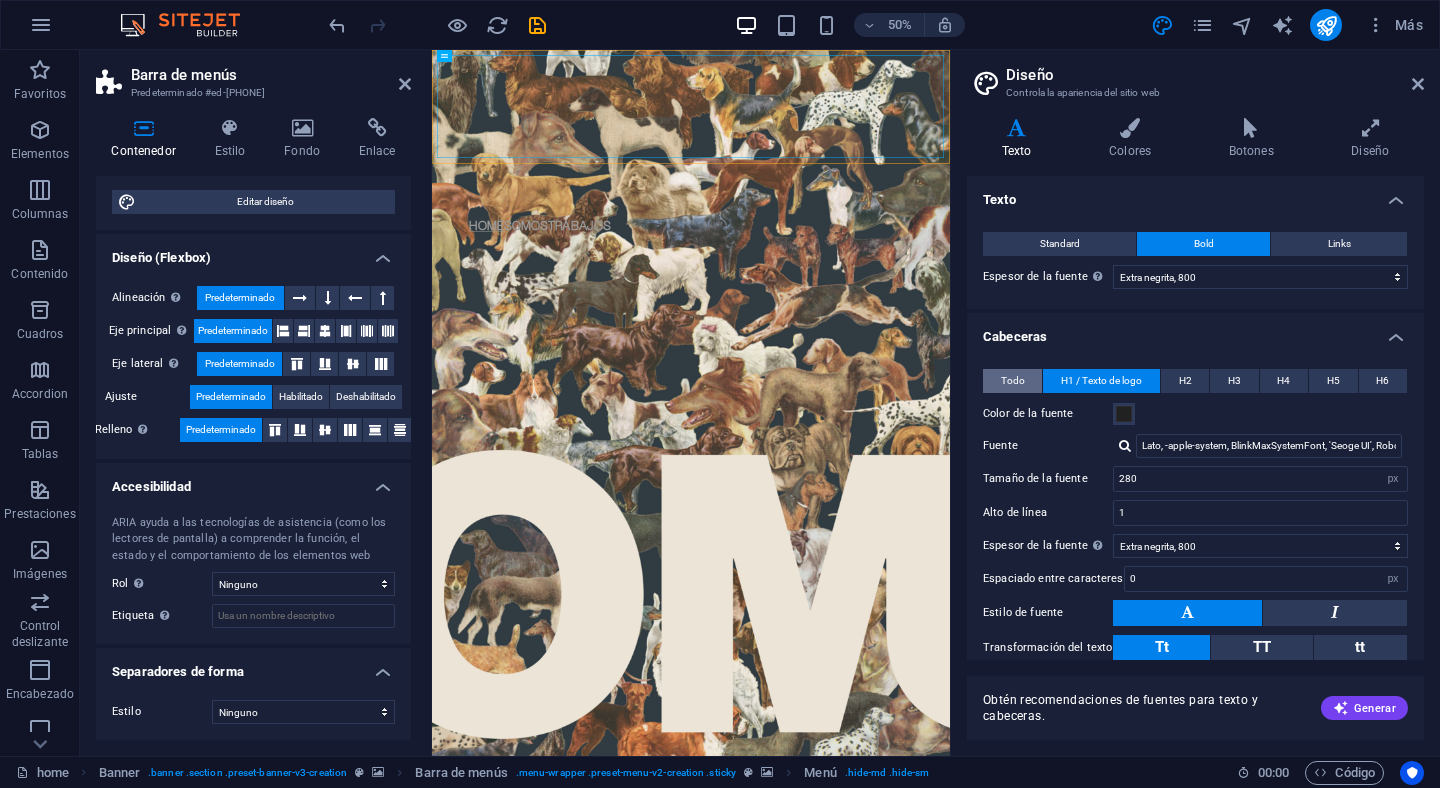 click on "Todo" at bounding box center [1013, 381] 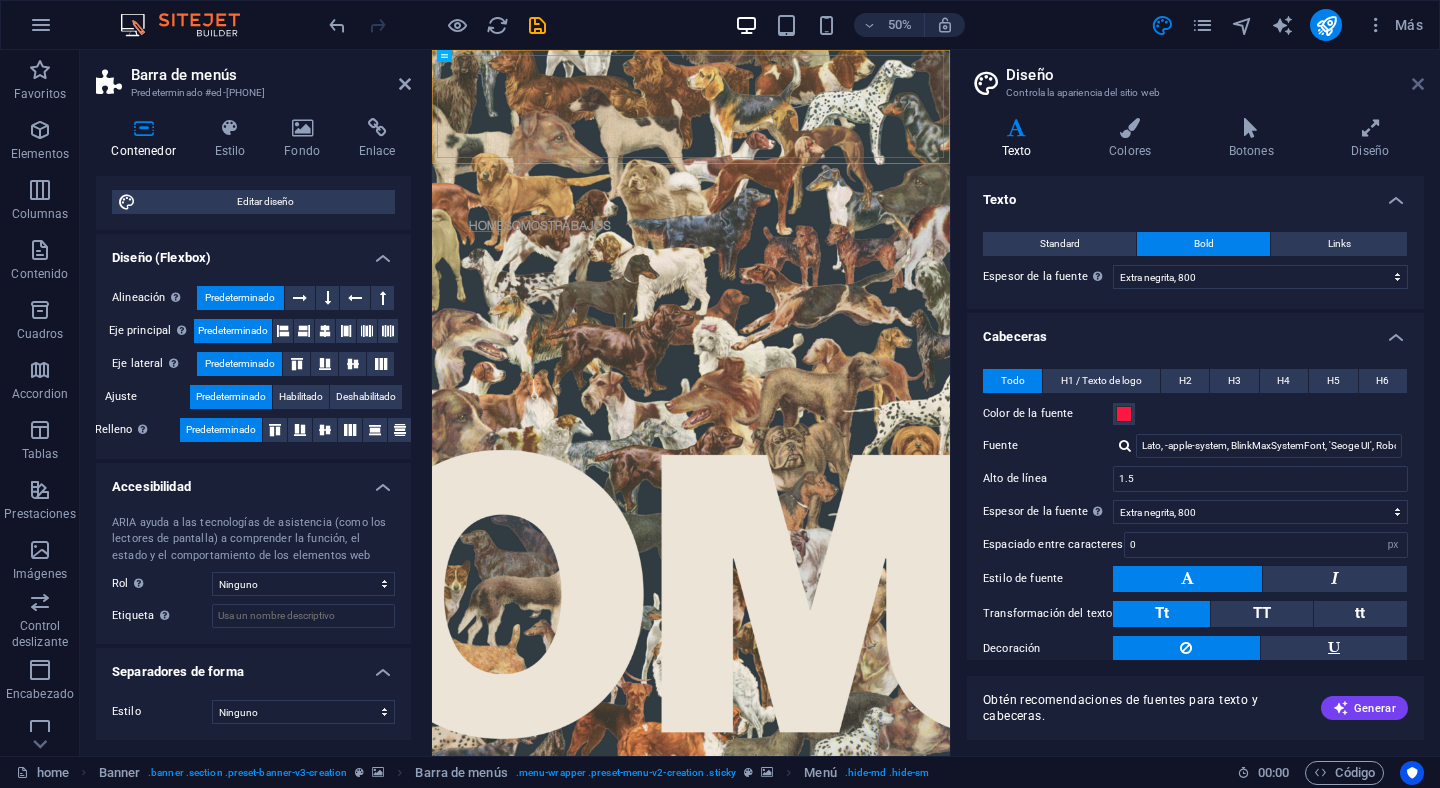 click at bounding box center (1418, 84) 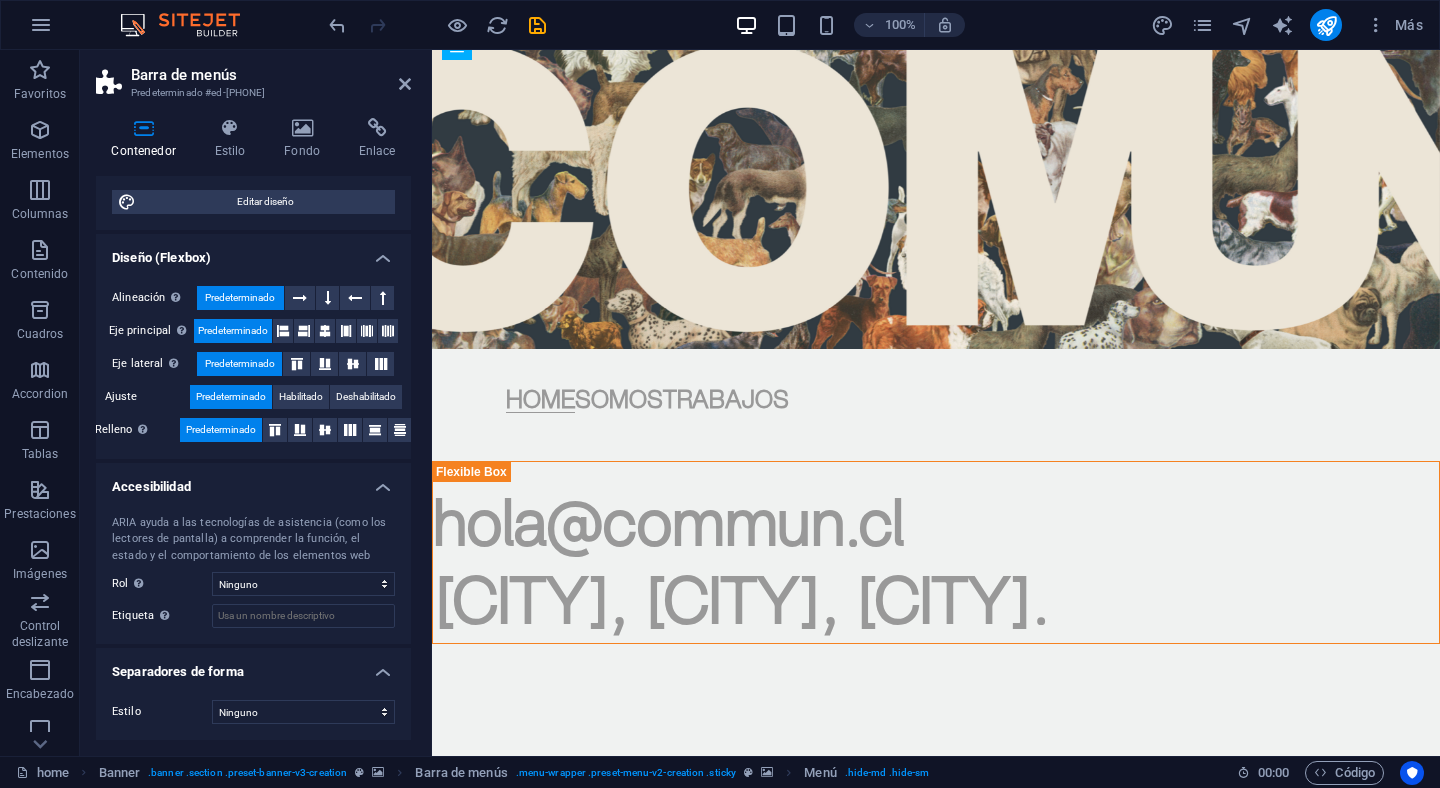 scroll, scrollTop: 0, scrollLeft: 0, axis: both 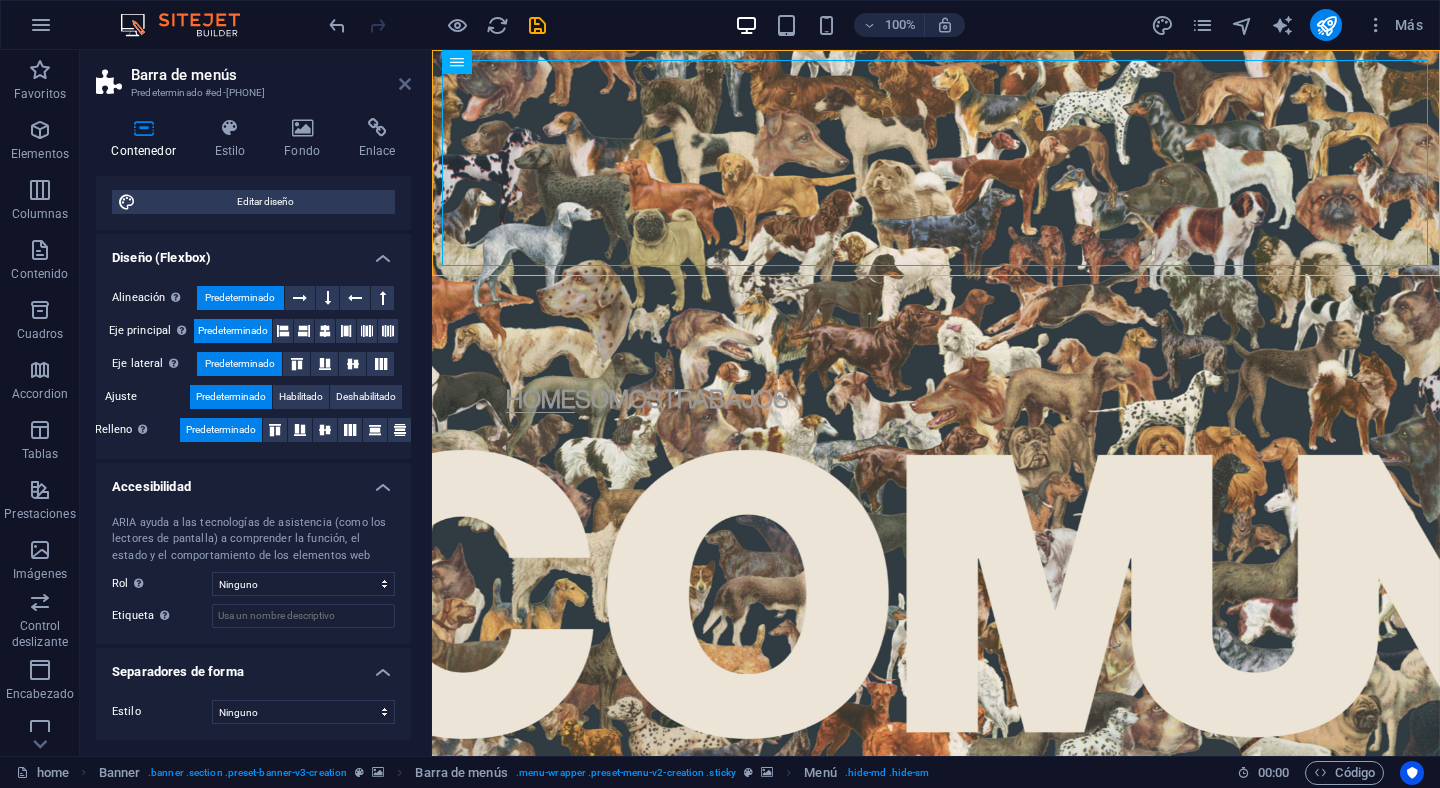 click at bounding box center [405, 84] 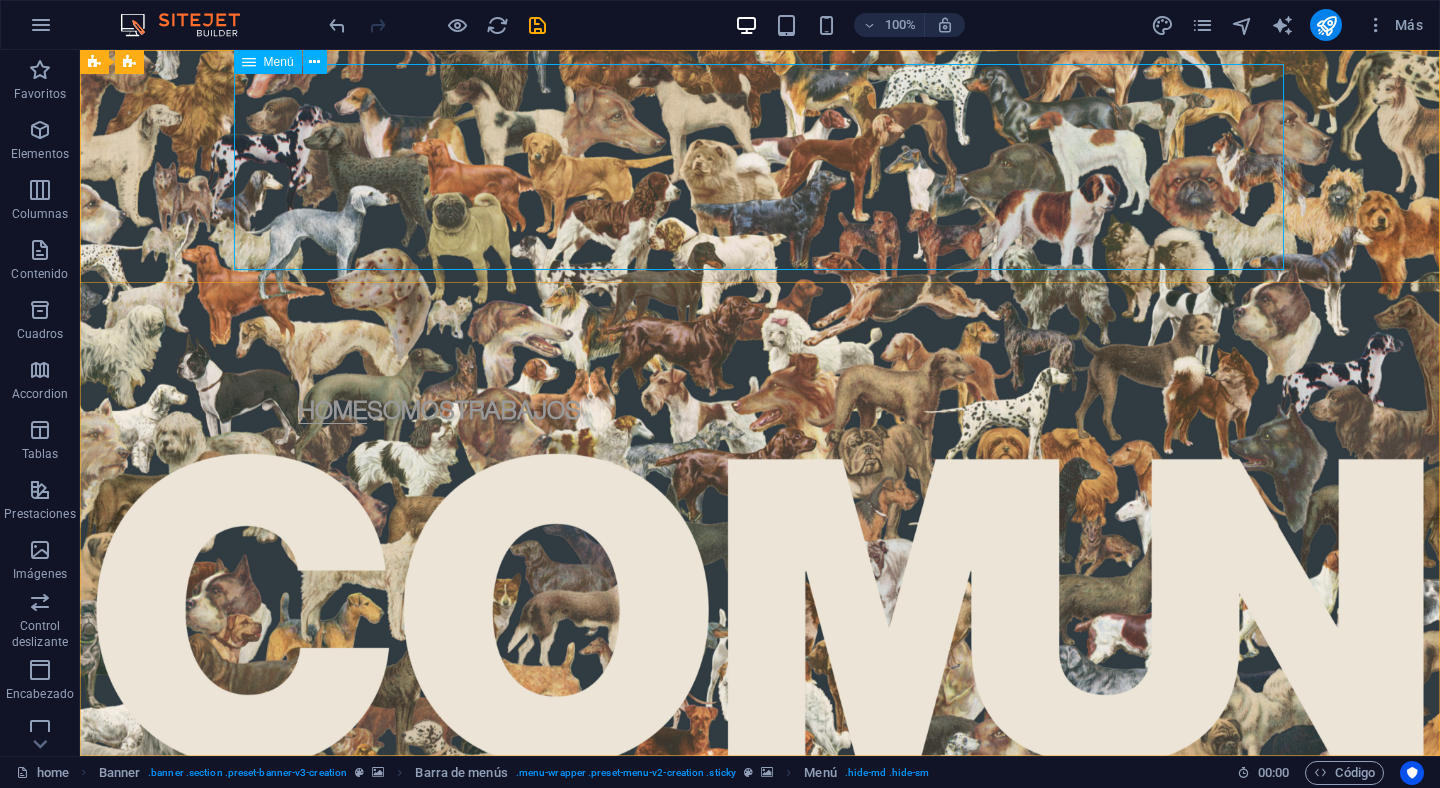 click on "Menú" at bounding box center (279, 62) 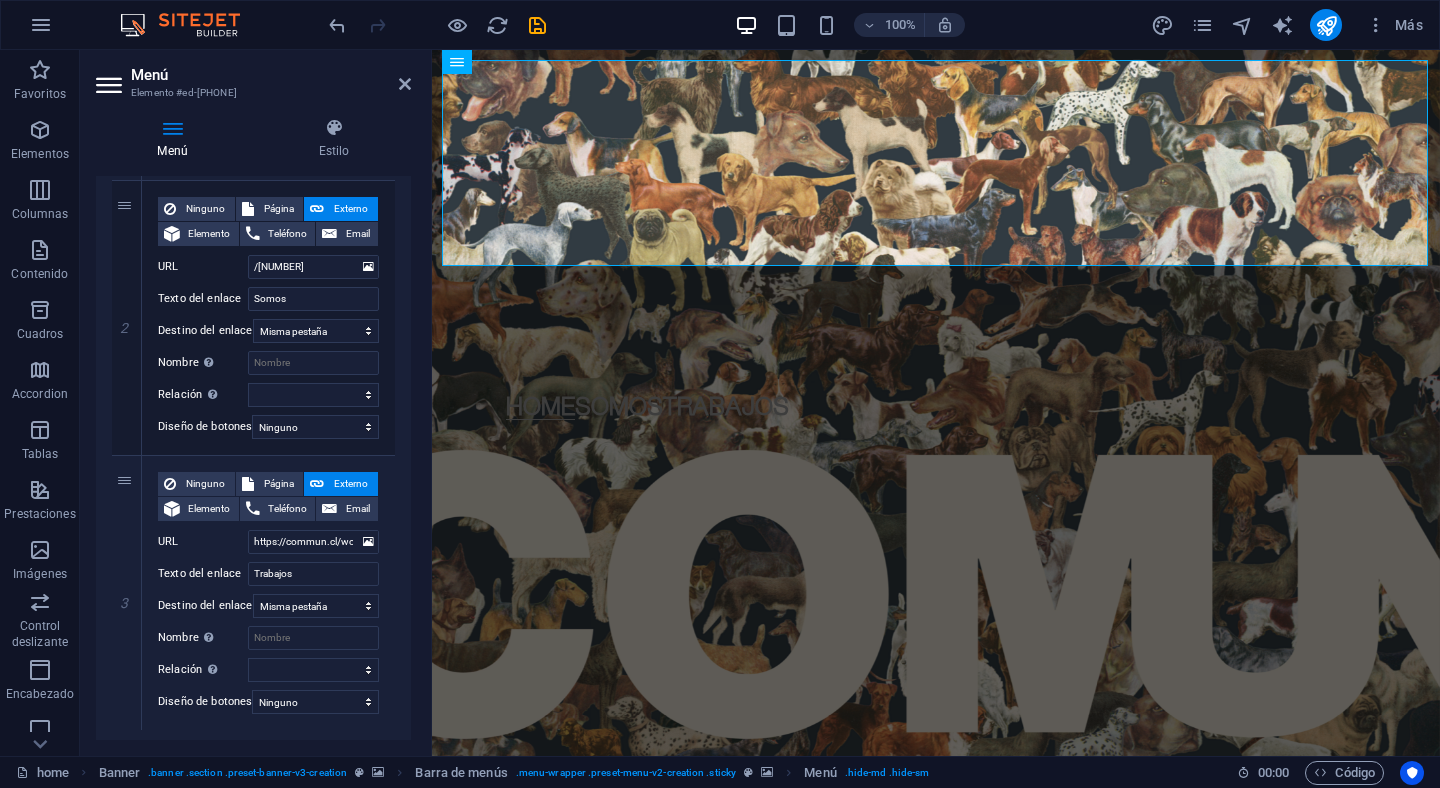 scroll, scrollTop: 486, scrollLeft: 0, axis: vertical 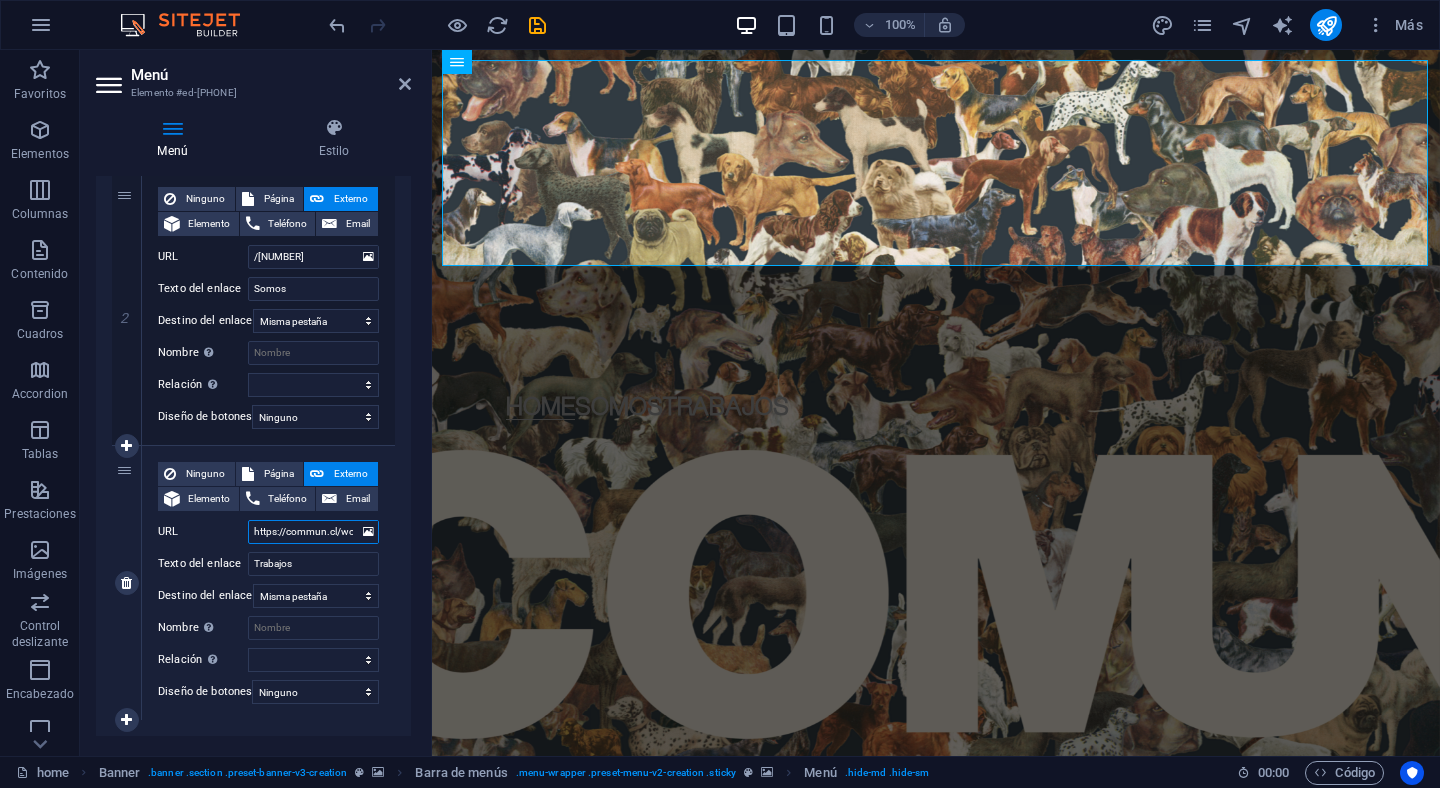 drag, startPoint x: 326, startPoint y: 533, endPoint x: 167, endPoint y: 537, distance: 159.05031 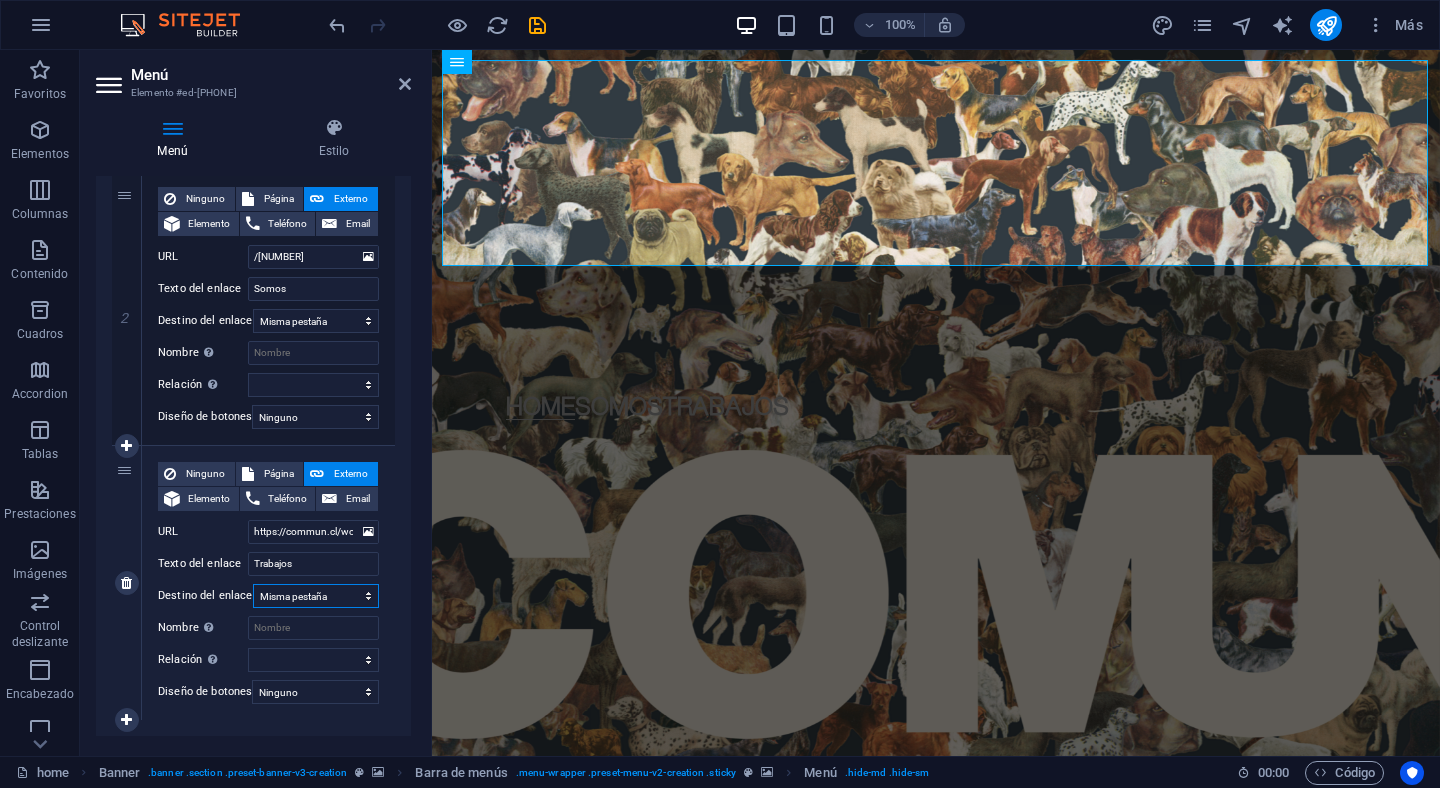 click on "Nueva pestaña Misma pestaña Superposición" at bounding box center [316, 596] 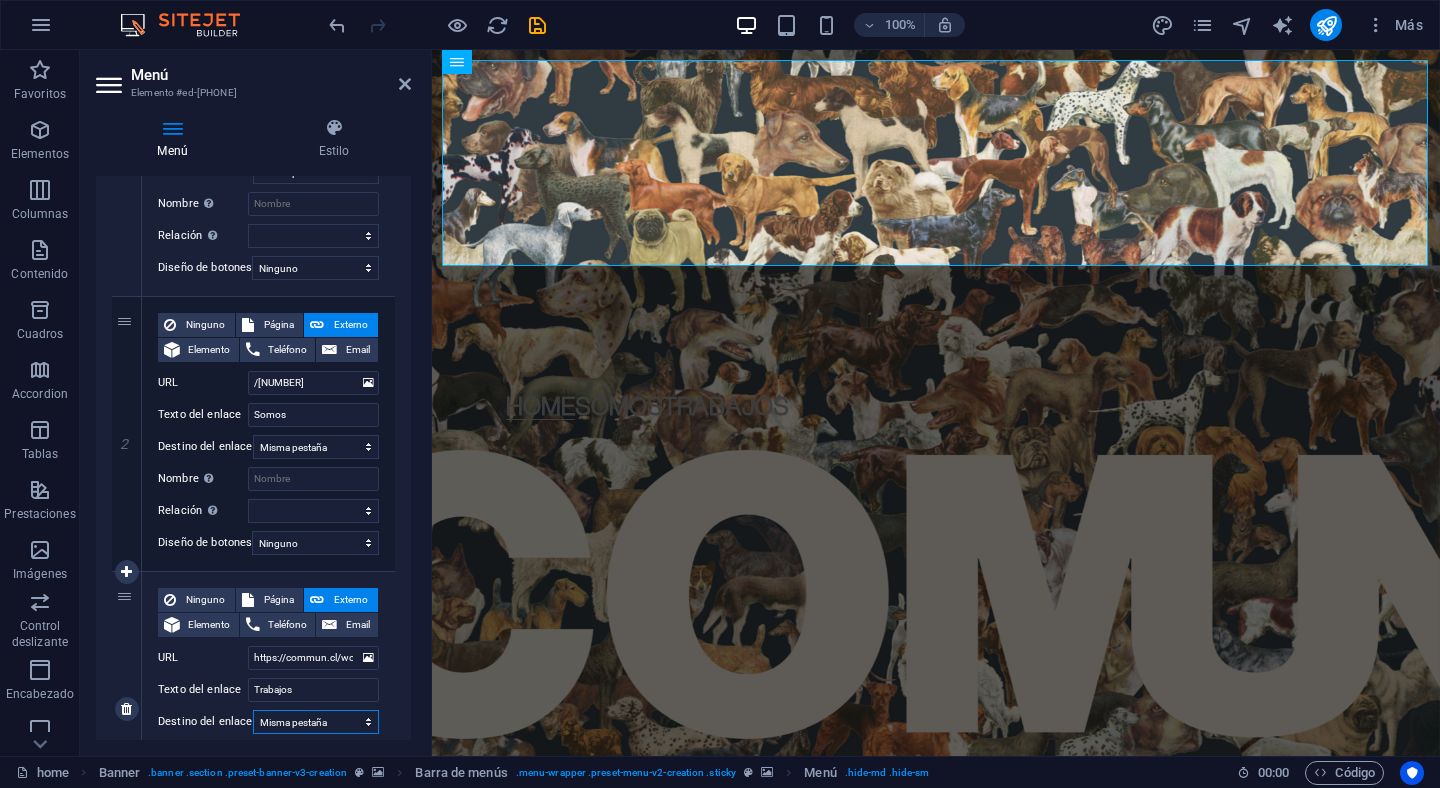 scroll, scrollTop: 355, scrollLeft: 0, axis: vertical 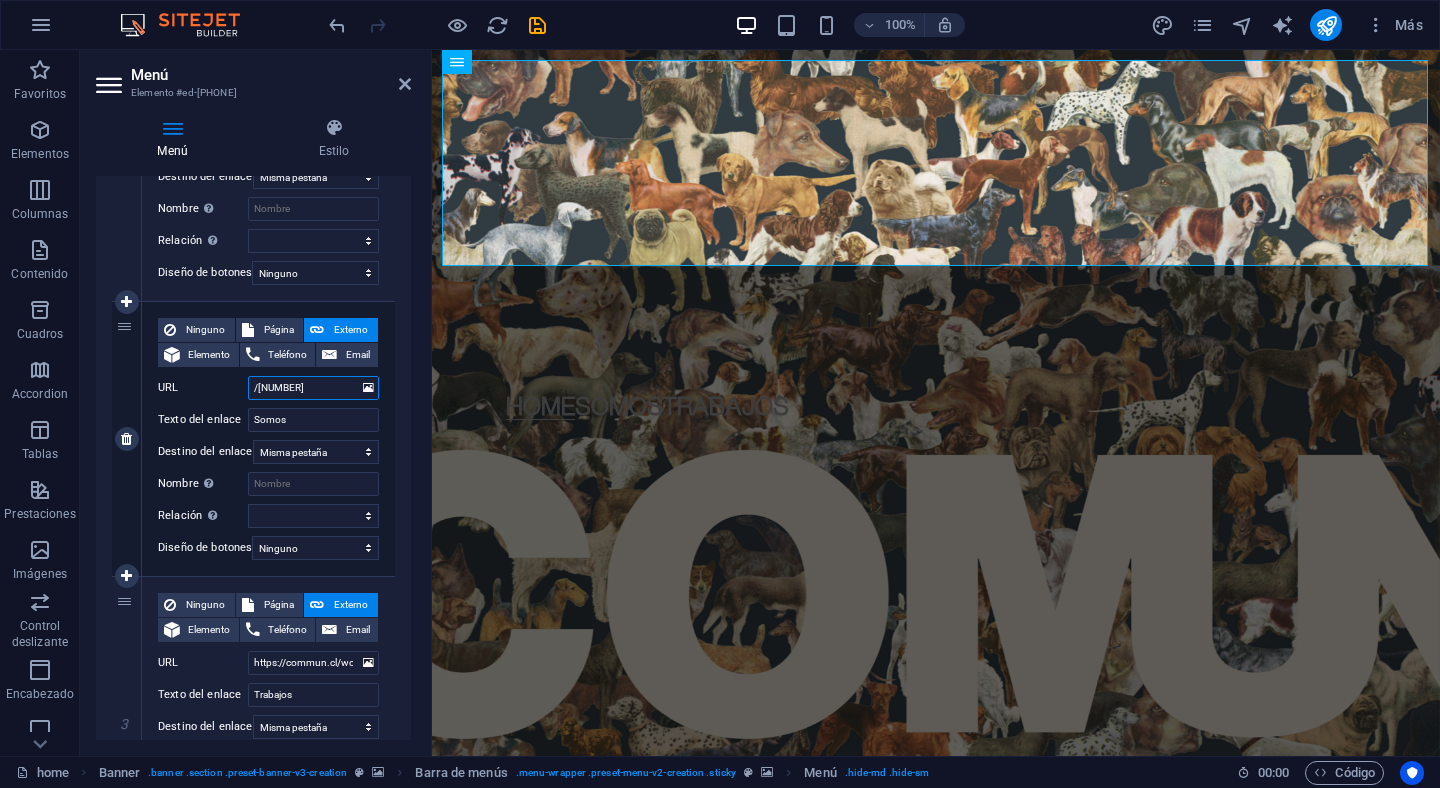 click on "/15902532" at bounding box center [313, 388] 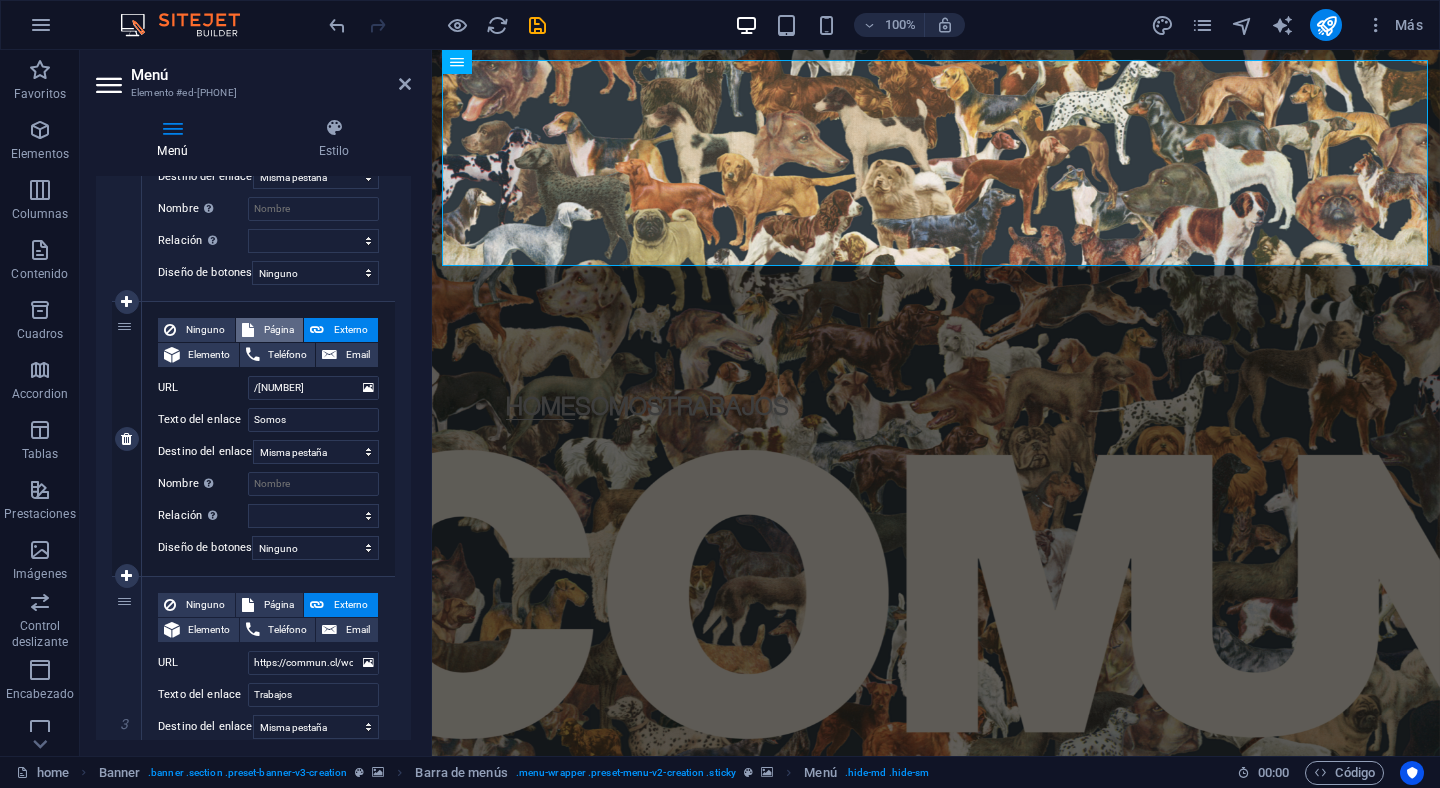 click on "Página" at bounding box center (279, 330) 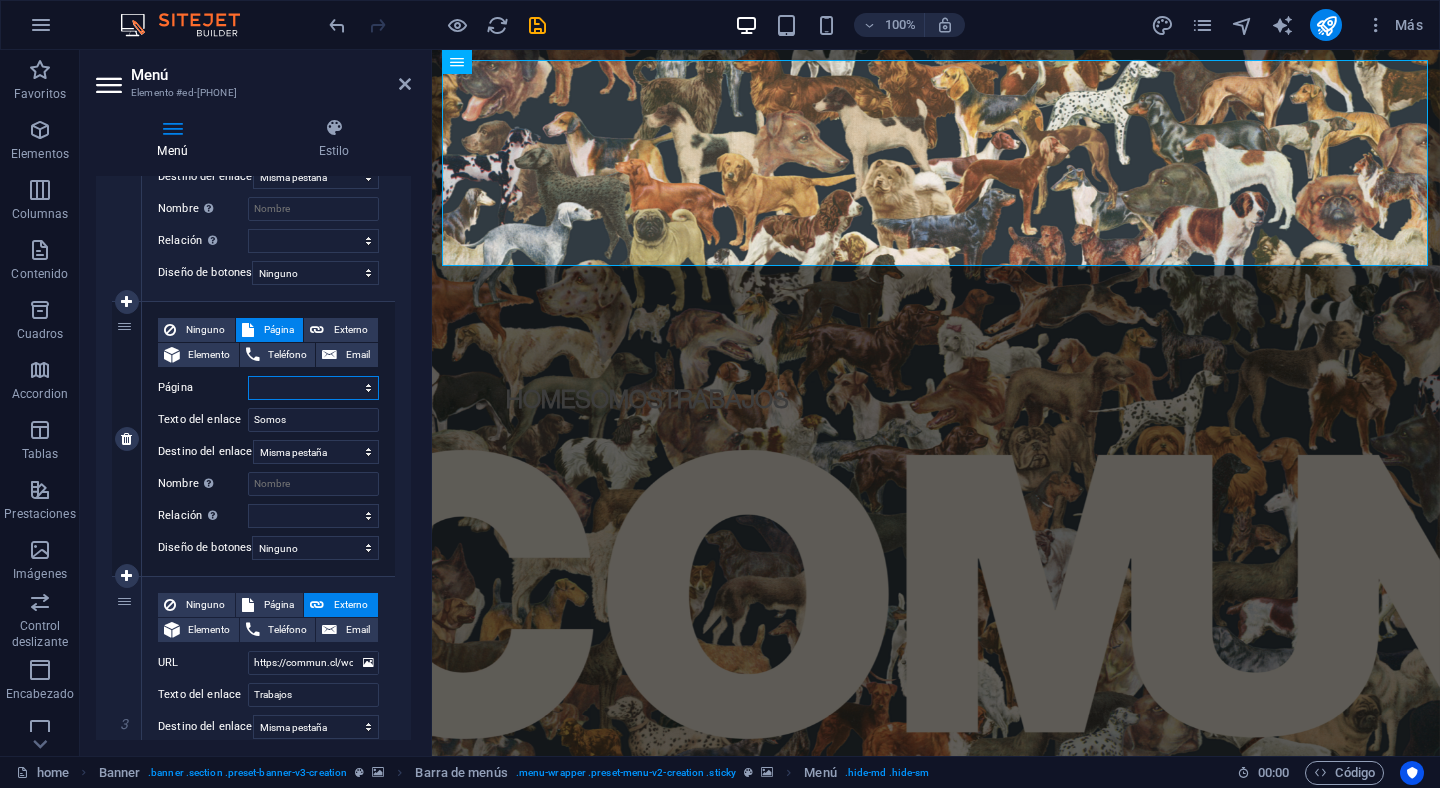click on "home Trabajos Somos" at bounding box center (313, 388) 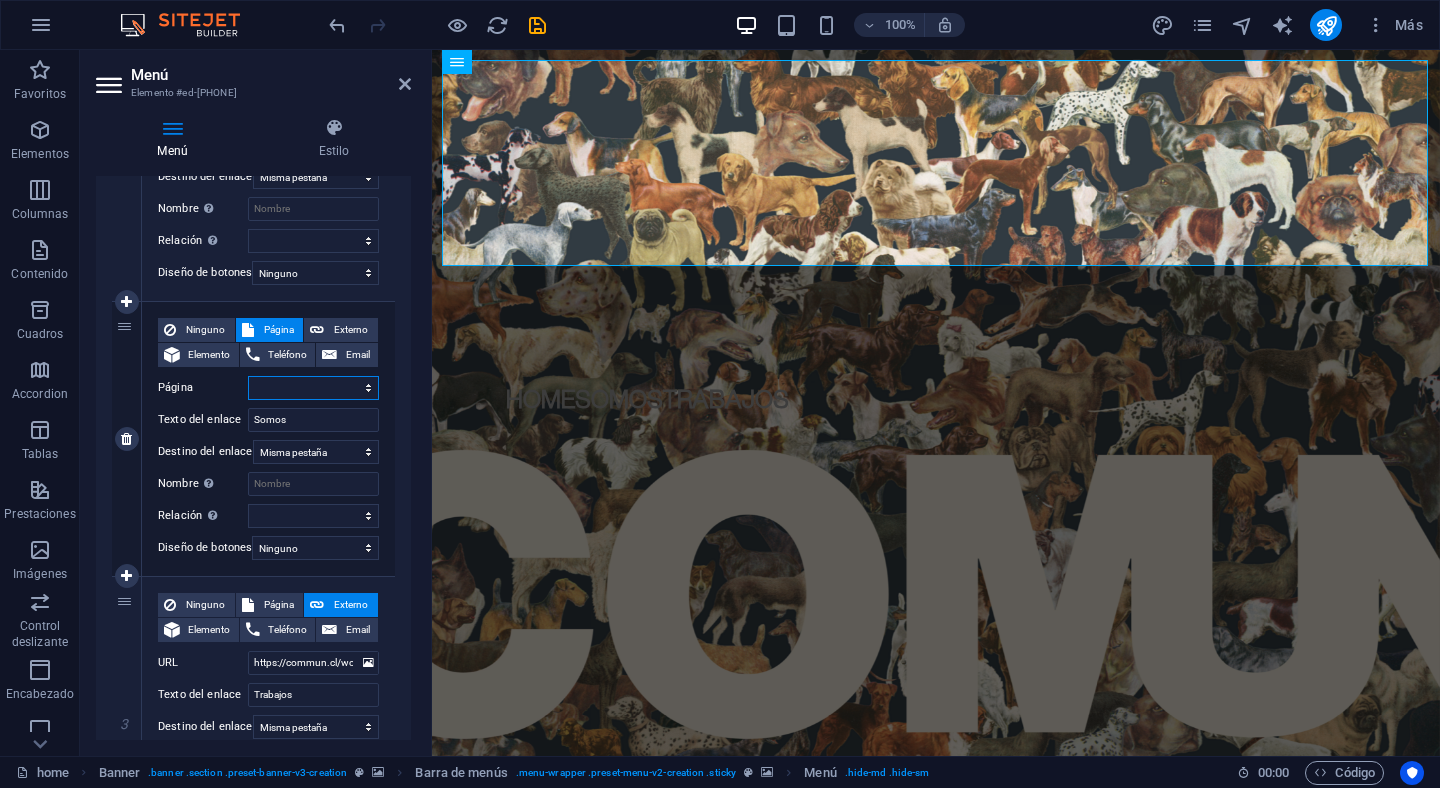 select on "2" 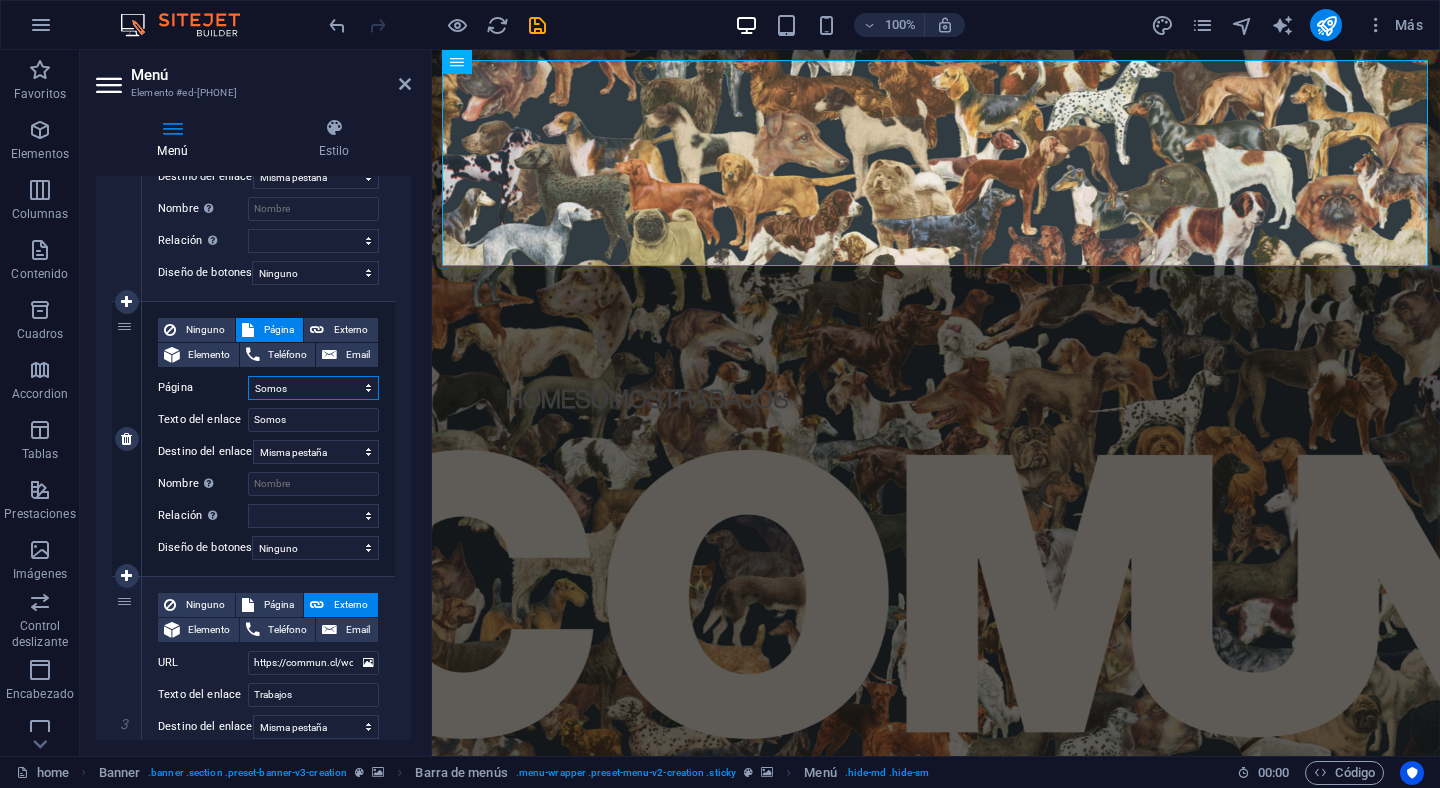 select 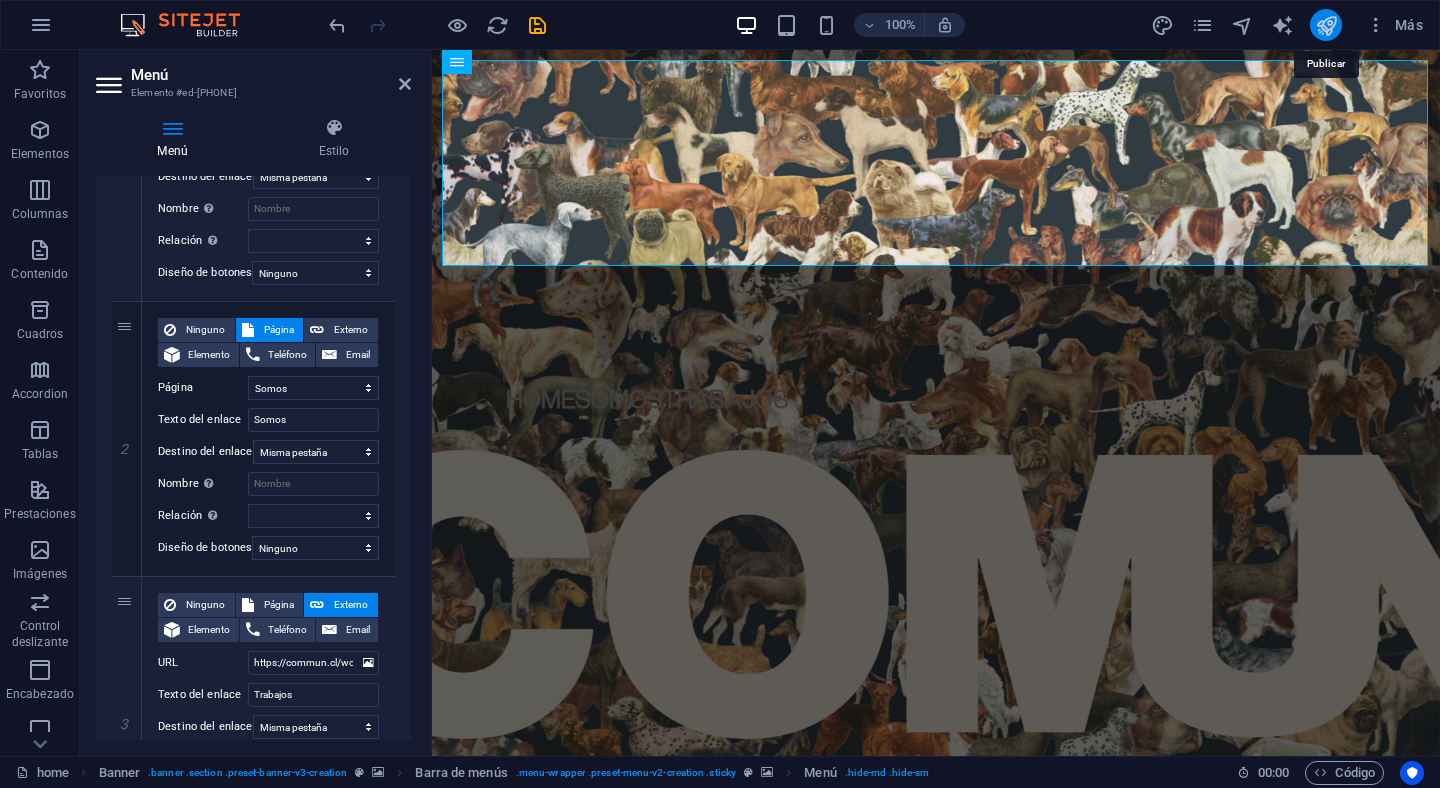 click at bounding box center [1326, 25] 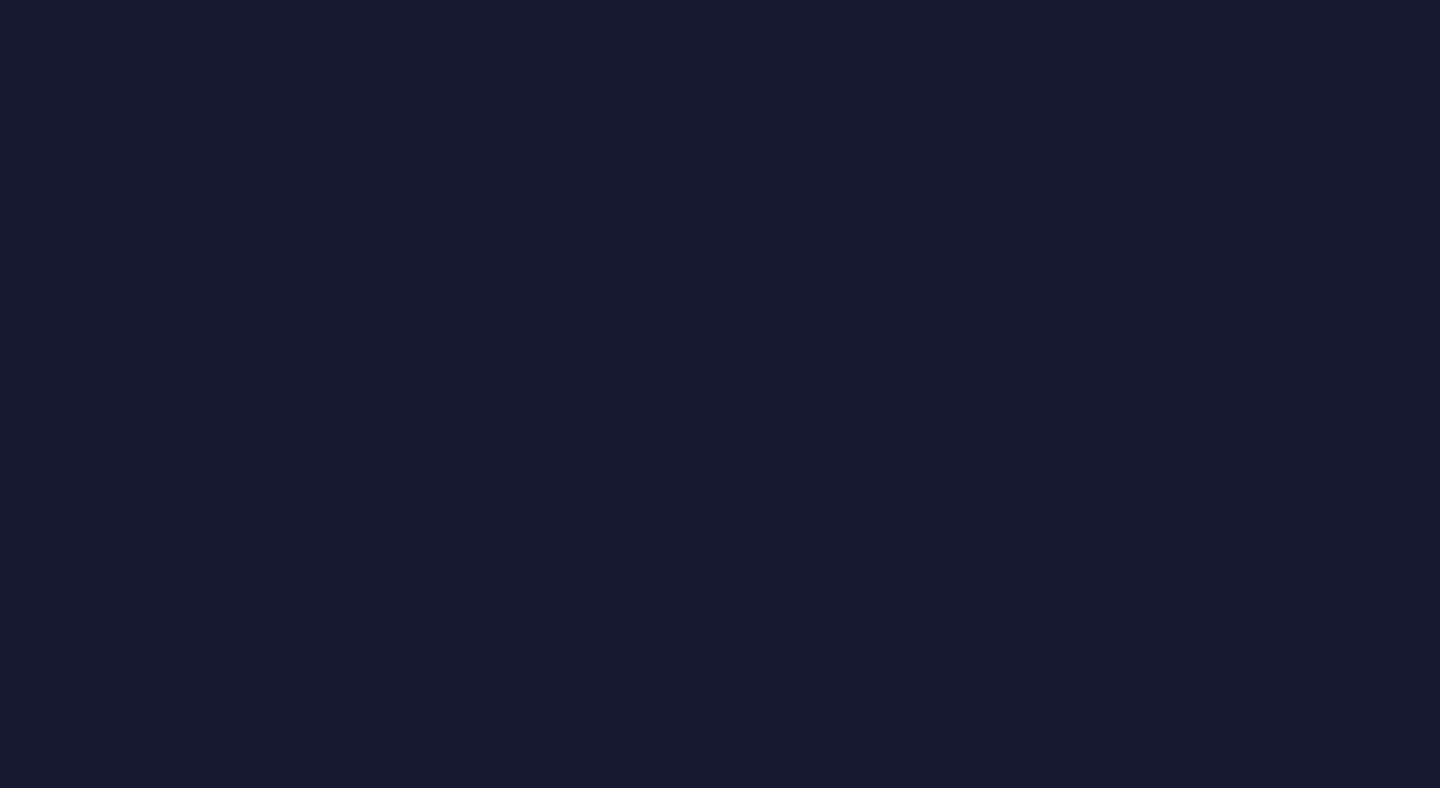scroll, scrollTop: 0, scrollLeft: 0, axis: both 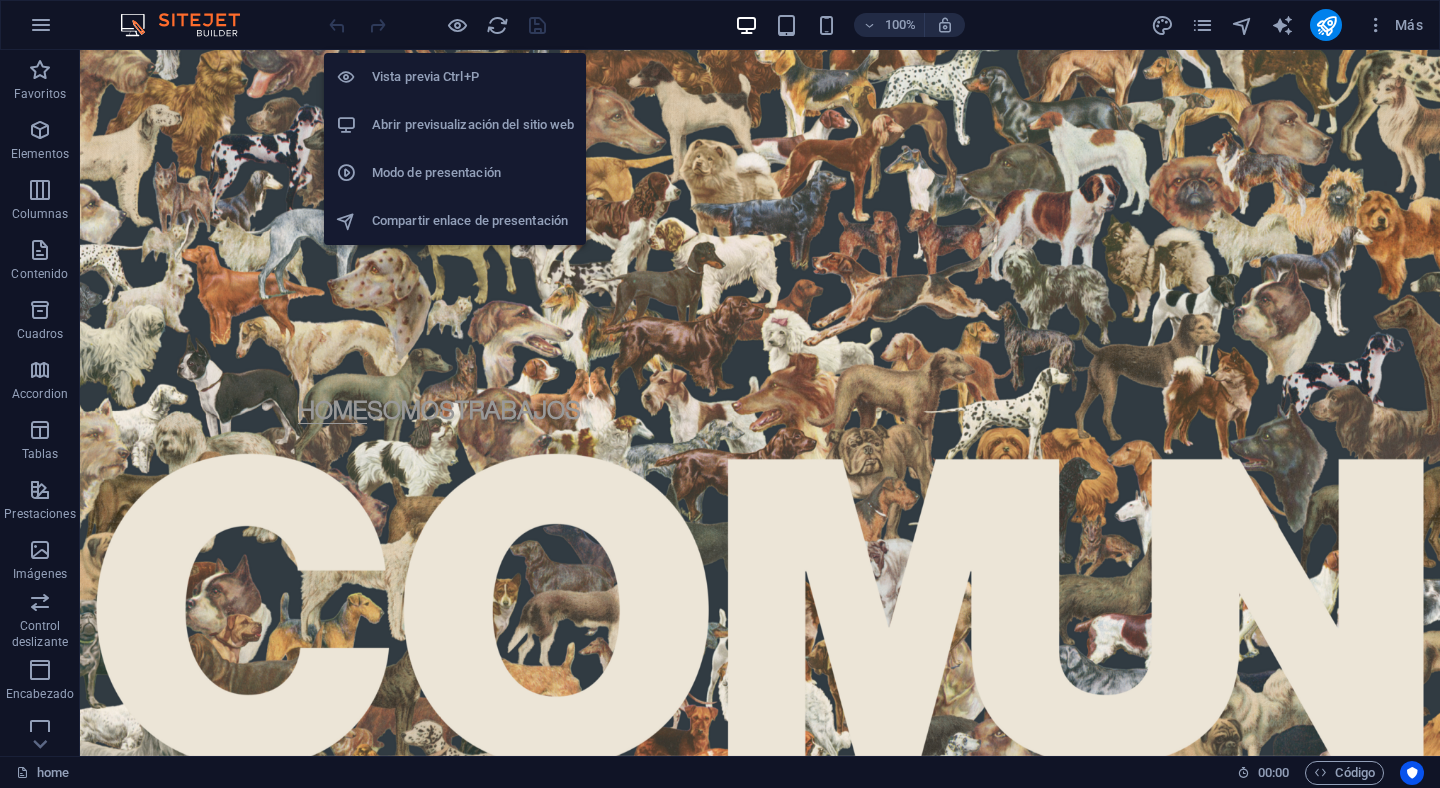 click on "Abrir previsualización del sitio web" at bounding box center [473, 125] 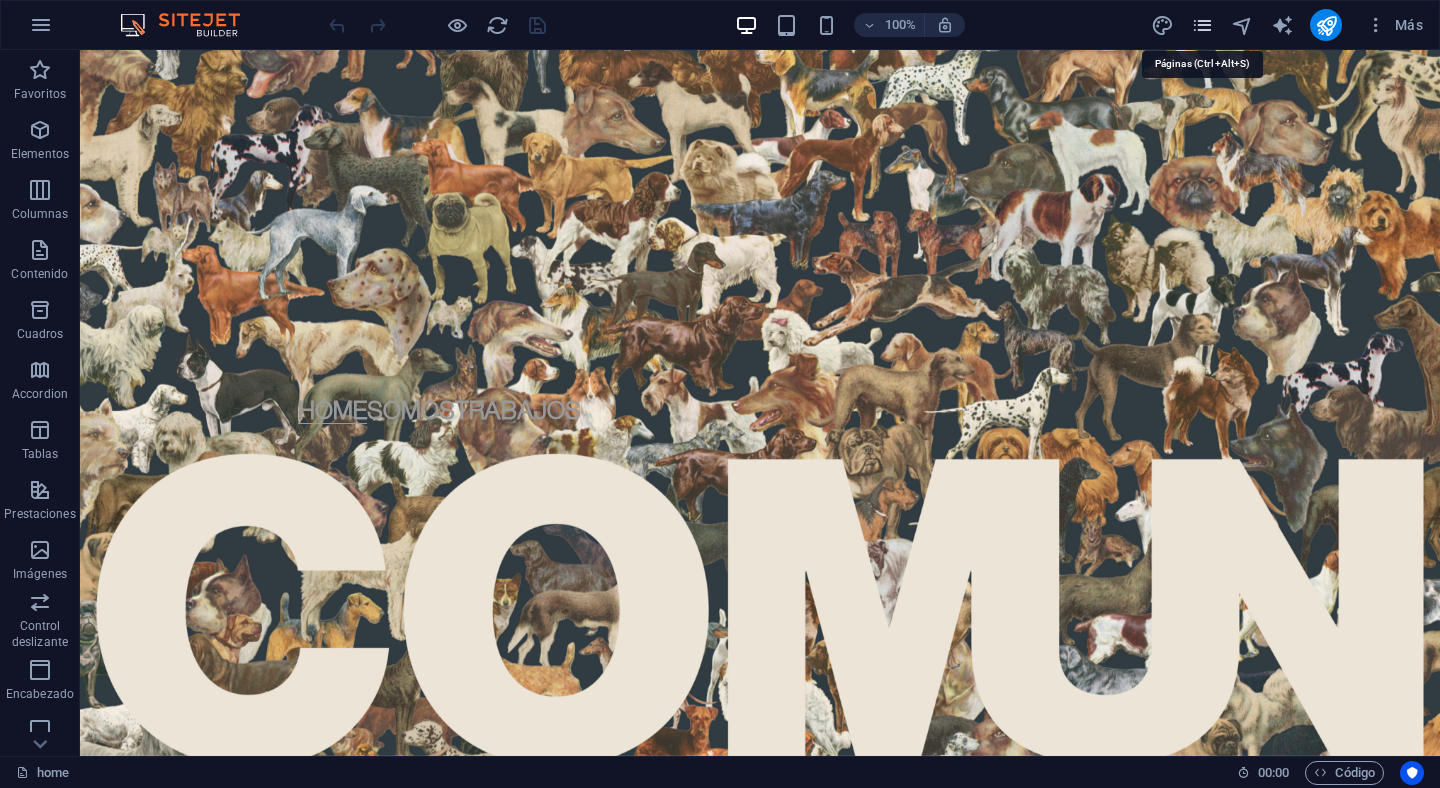 click at bounding box center (1202, 25) 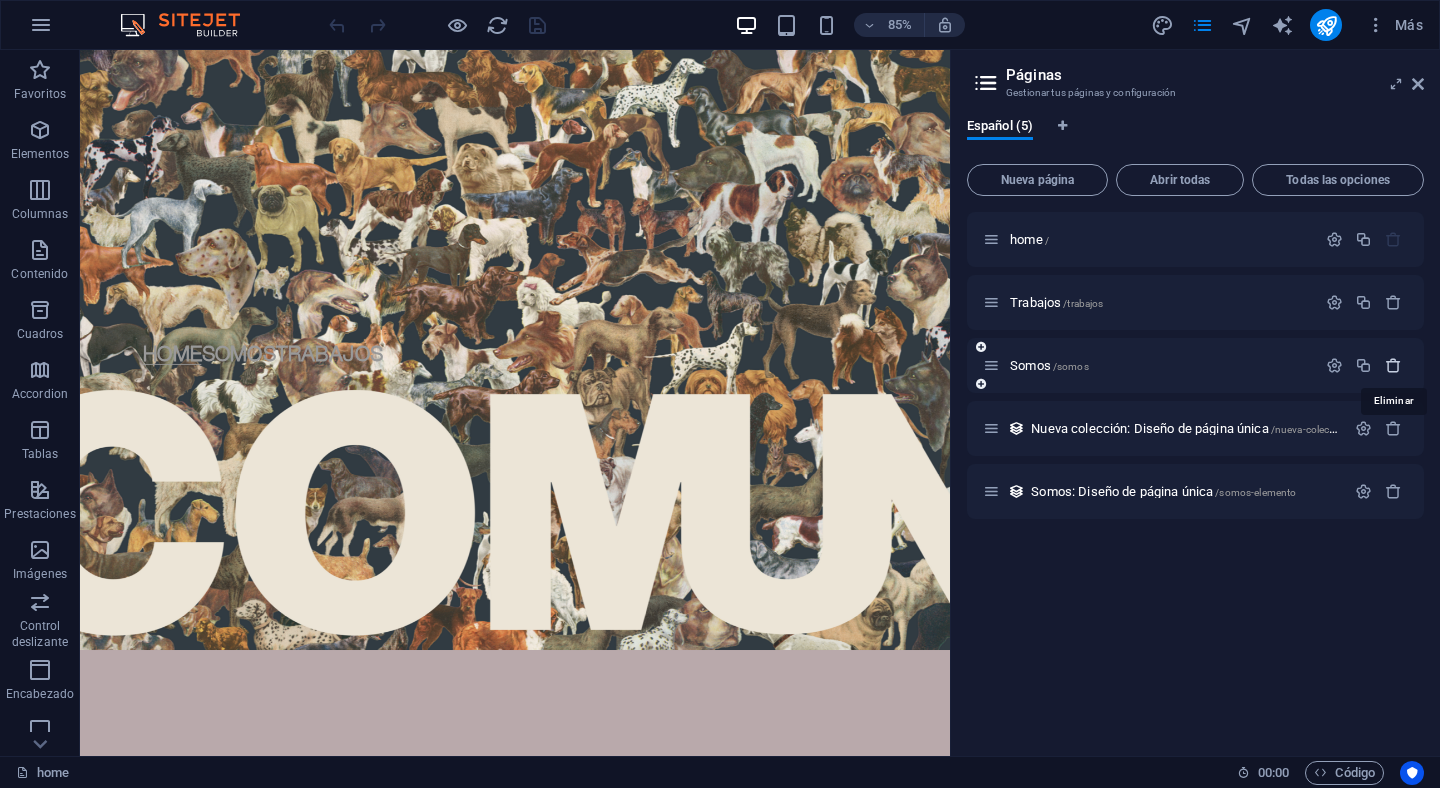 click at bounding box center [1393, 365] 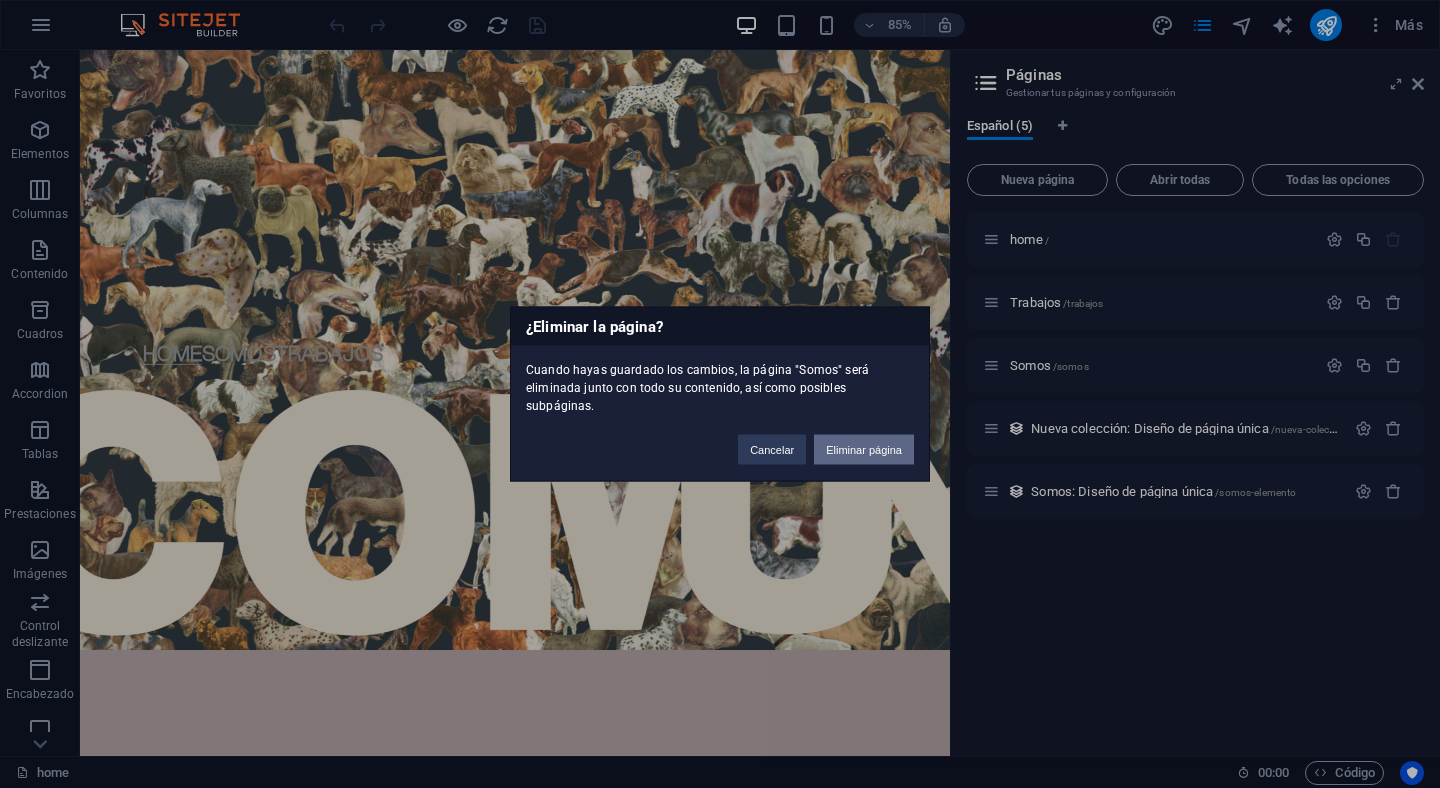 click on "Eliminar página" at bounding box center [864, 450] 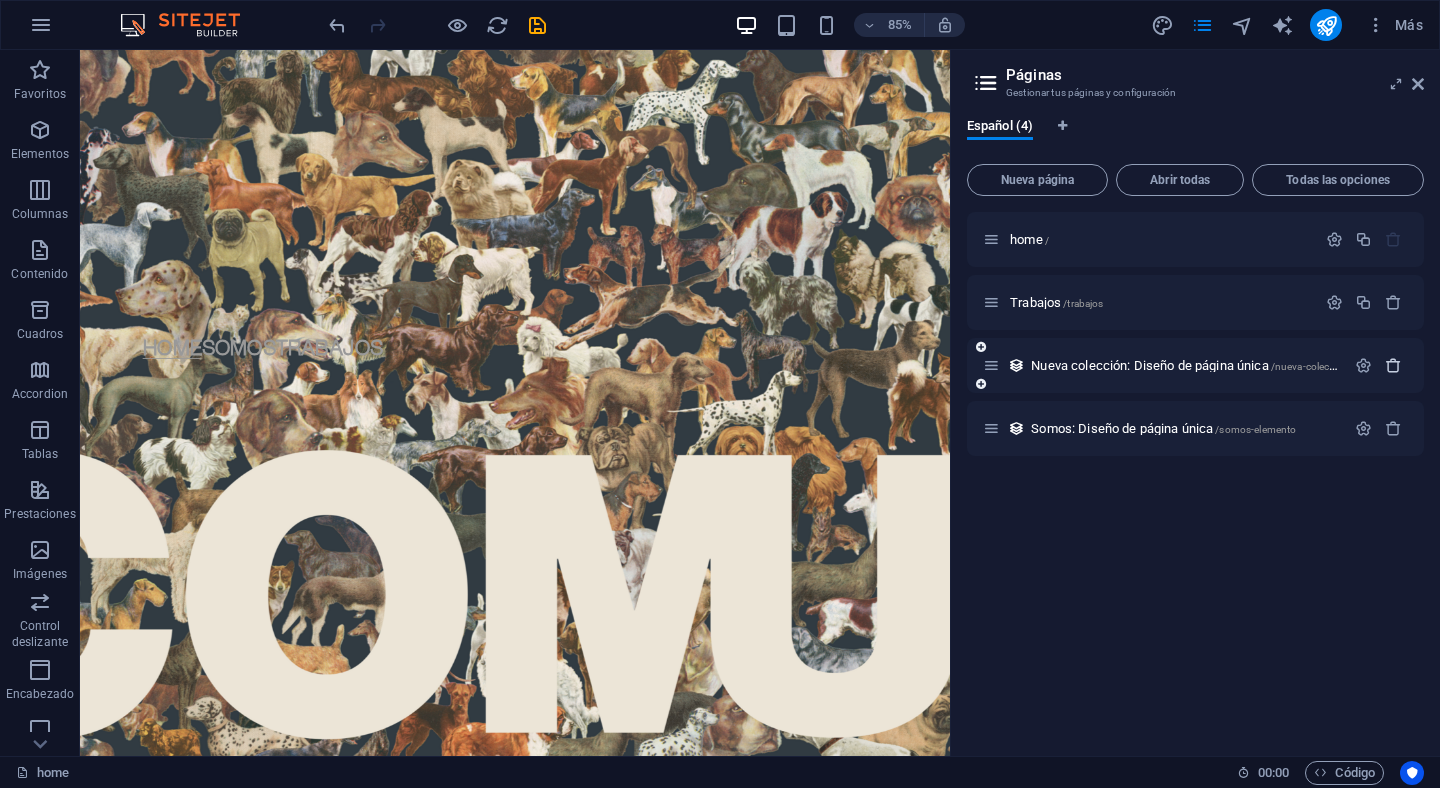 click at bounding box center (1393, 365) 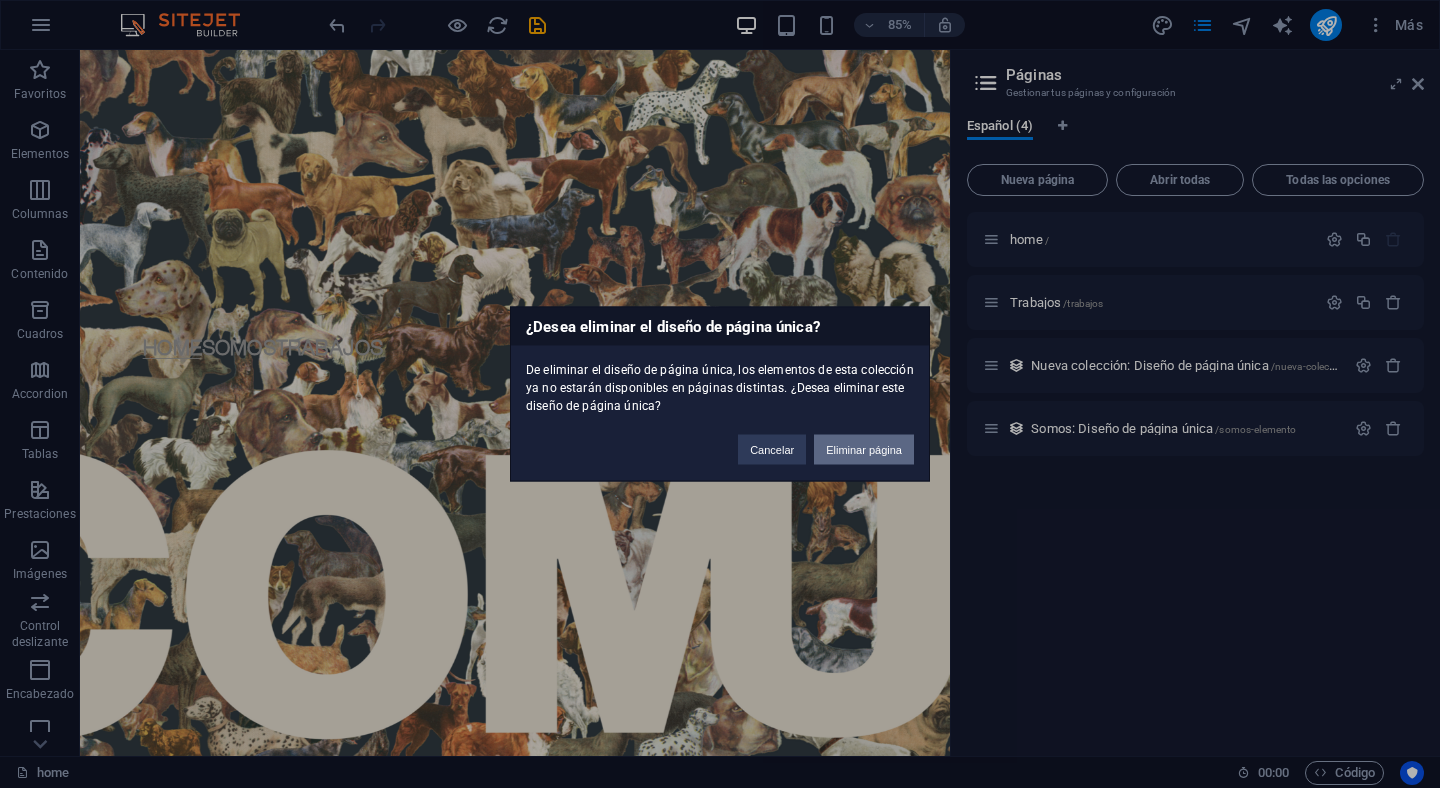 click on "Eliminar página" at bounding box center (864, 450) 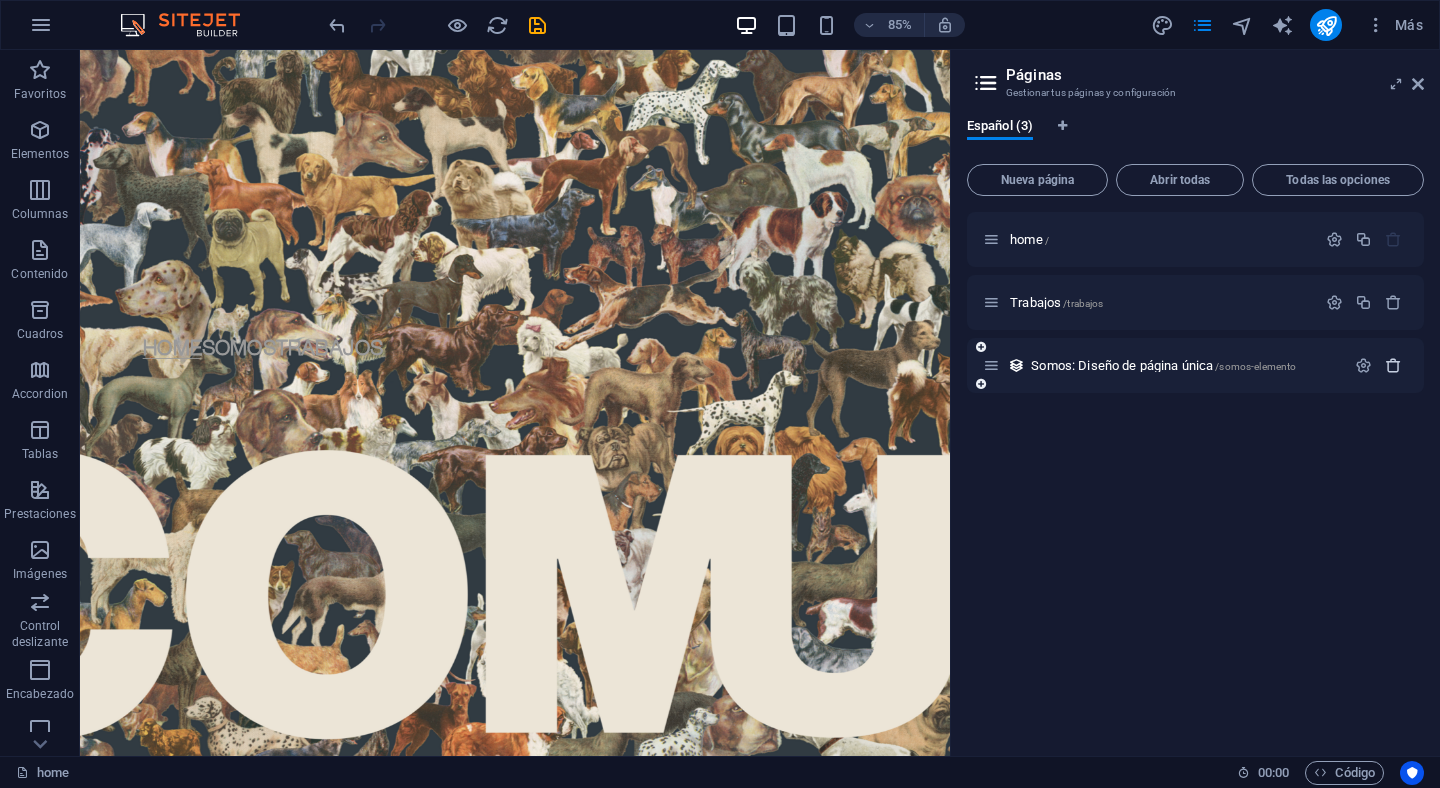 click at bounding box center [1393, 365] 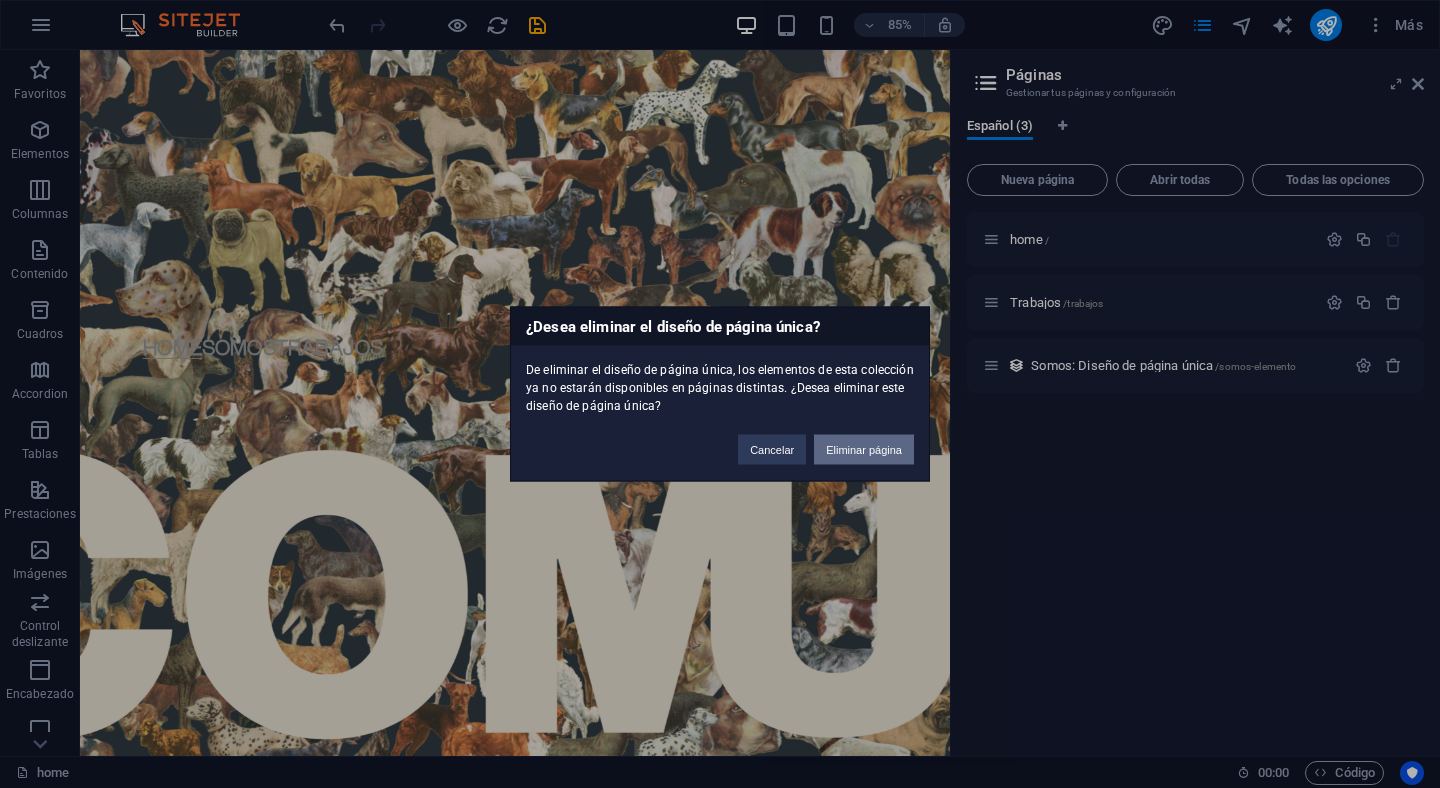 click on "Eliminar página" at bounding box center [864, 450] 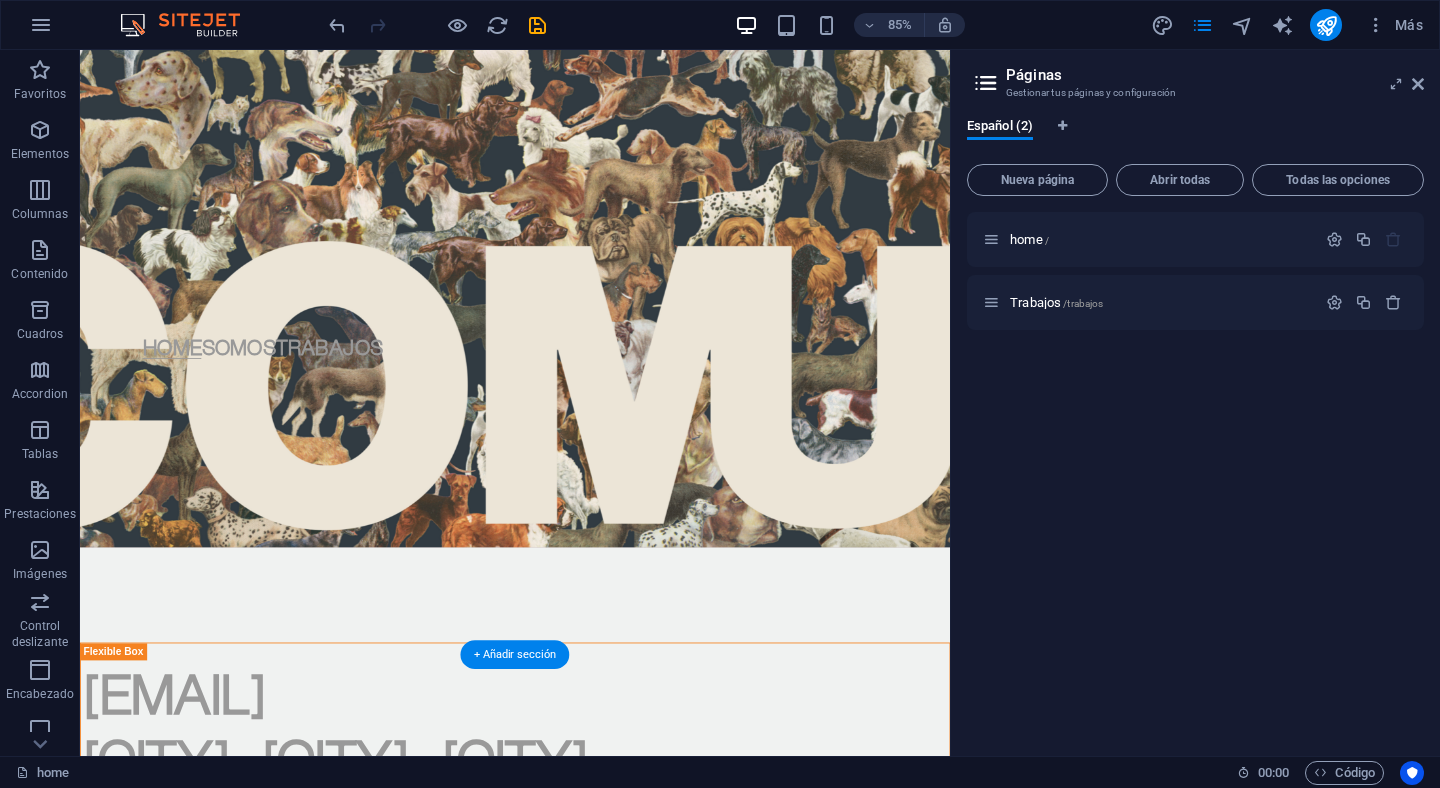 scroll, scrollTop: 407, scrollLeft: 0, axis: vertical 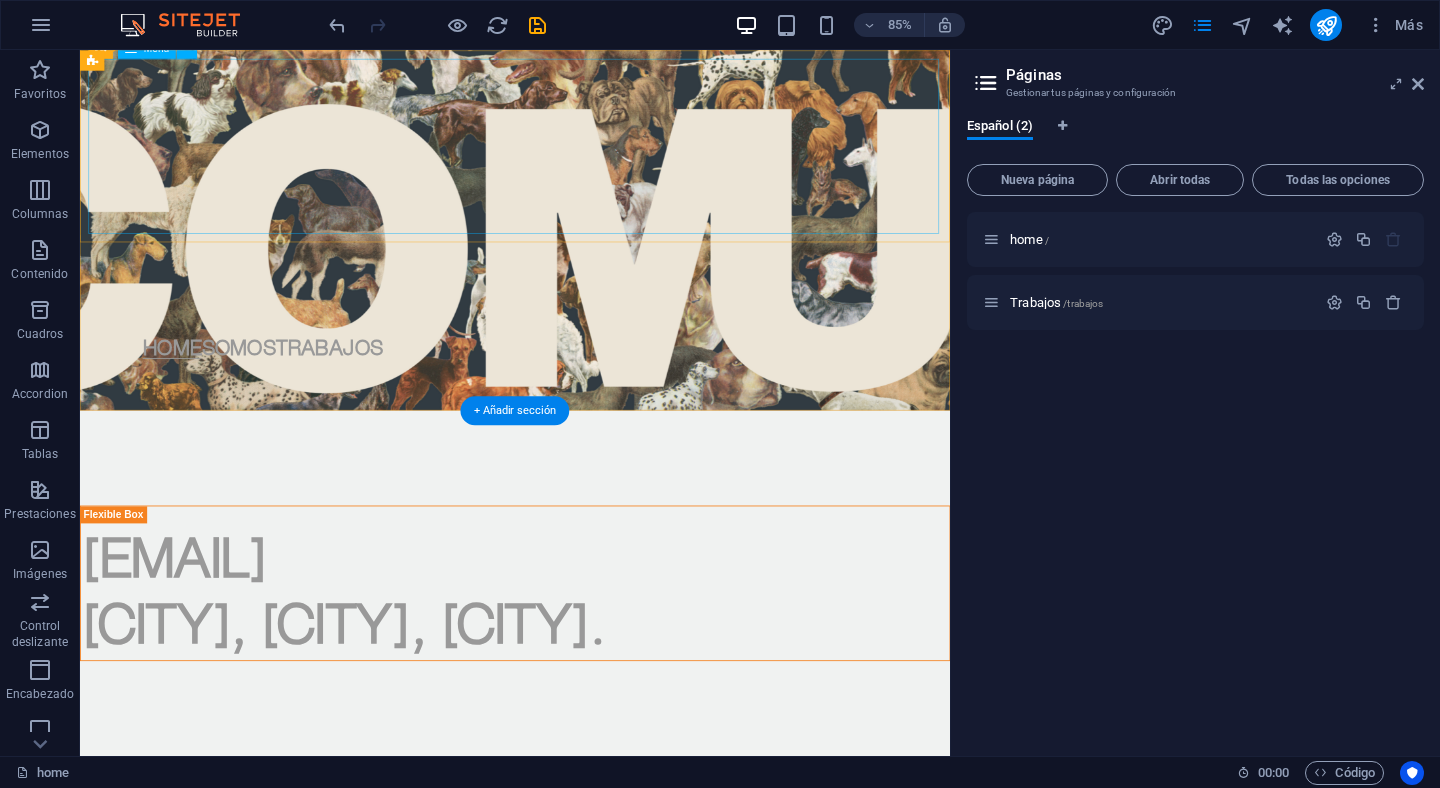 click on "Home Somos Trabajos" at bounding box center [591, 389] 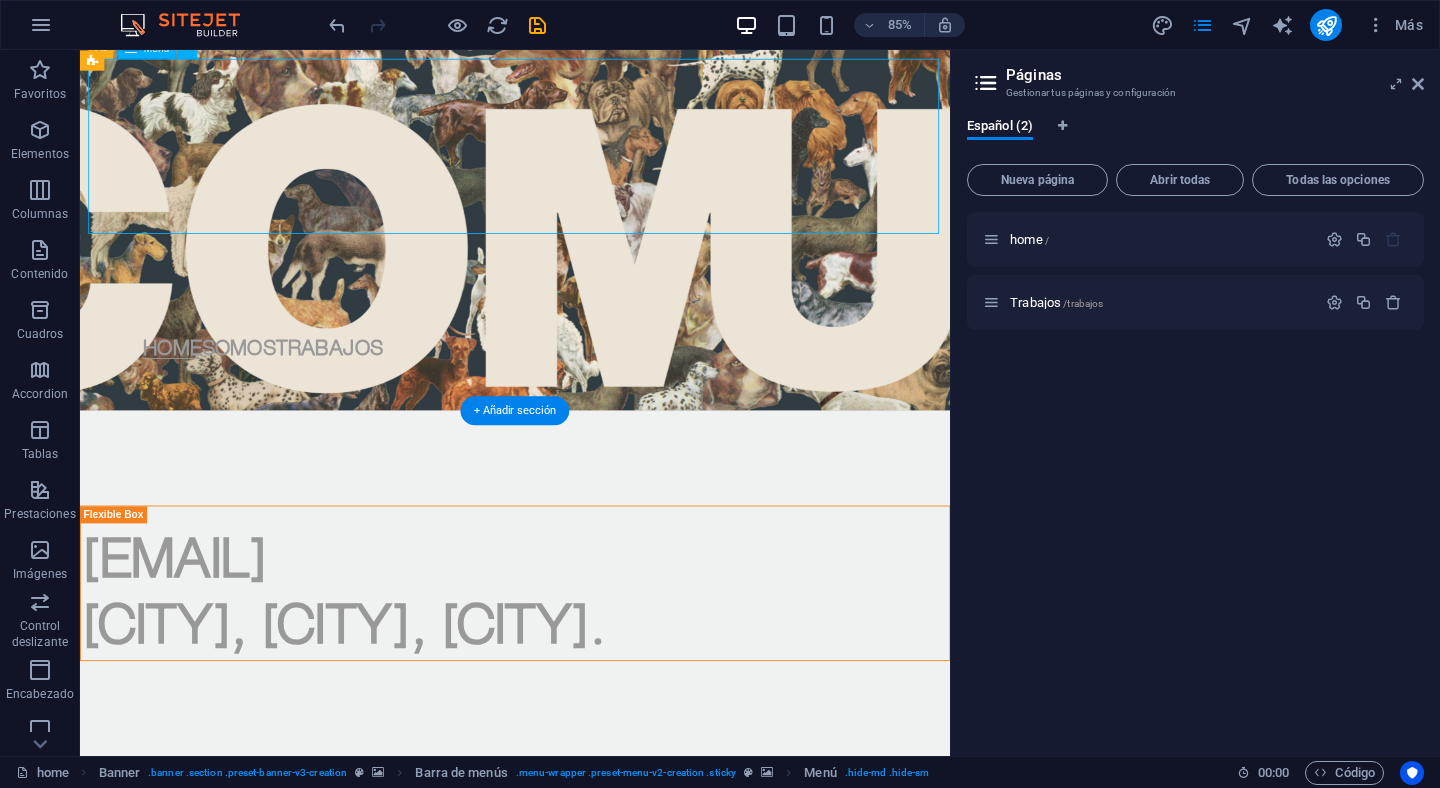 click on "Home Somos Trabajos" at bounding box center (591, 389) 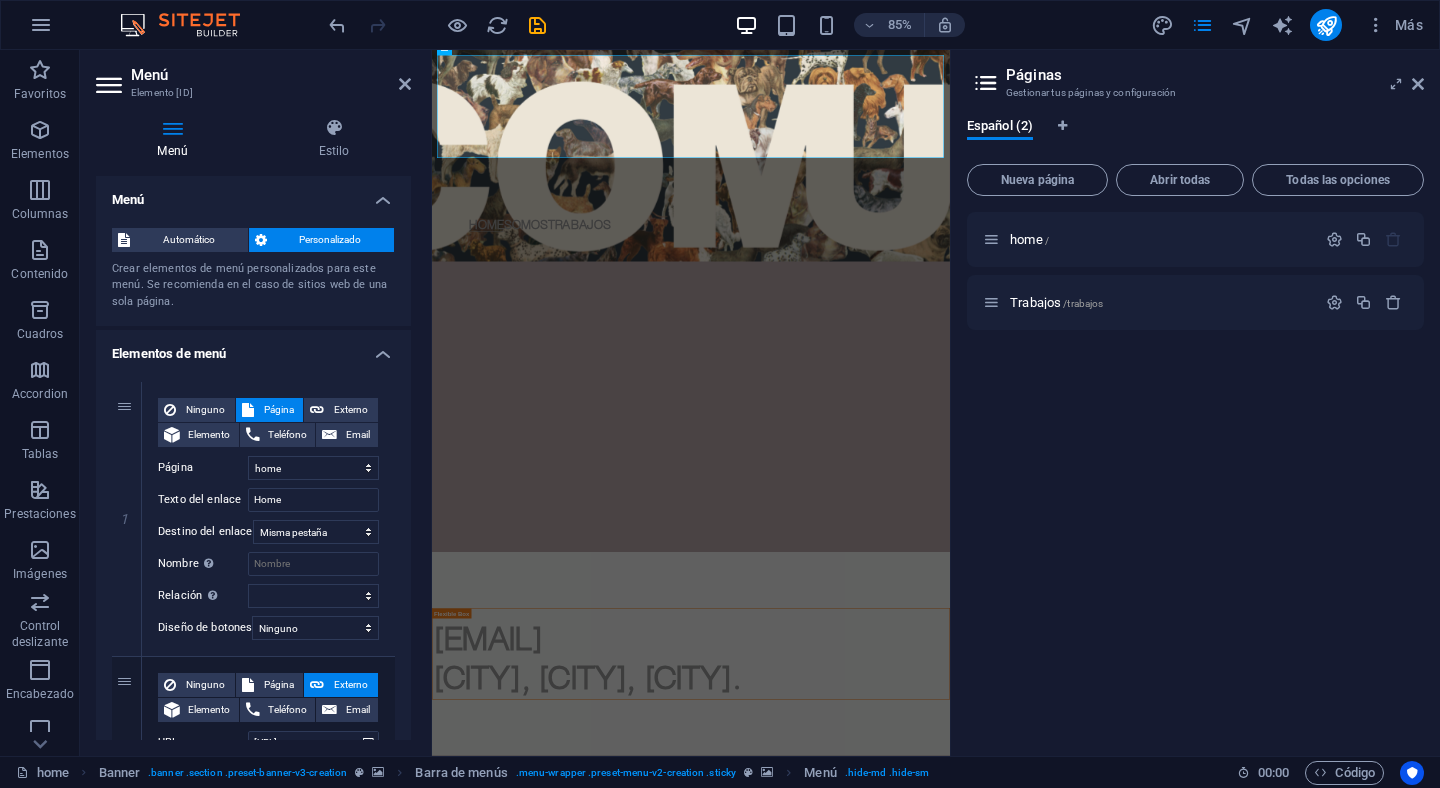 click on "Estilo" at bounding box center [334, 139] 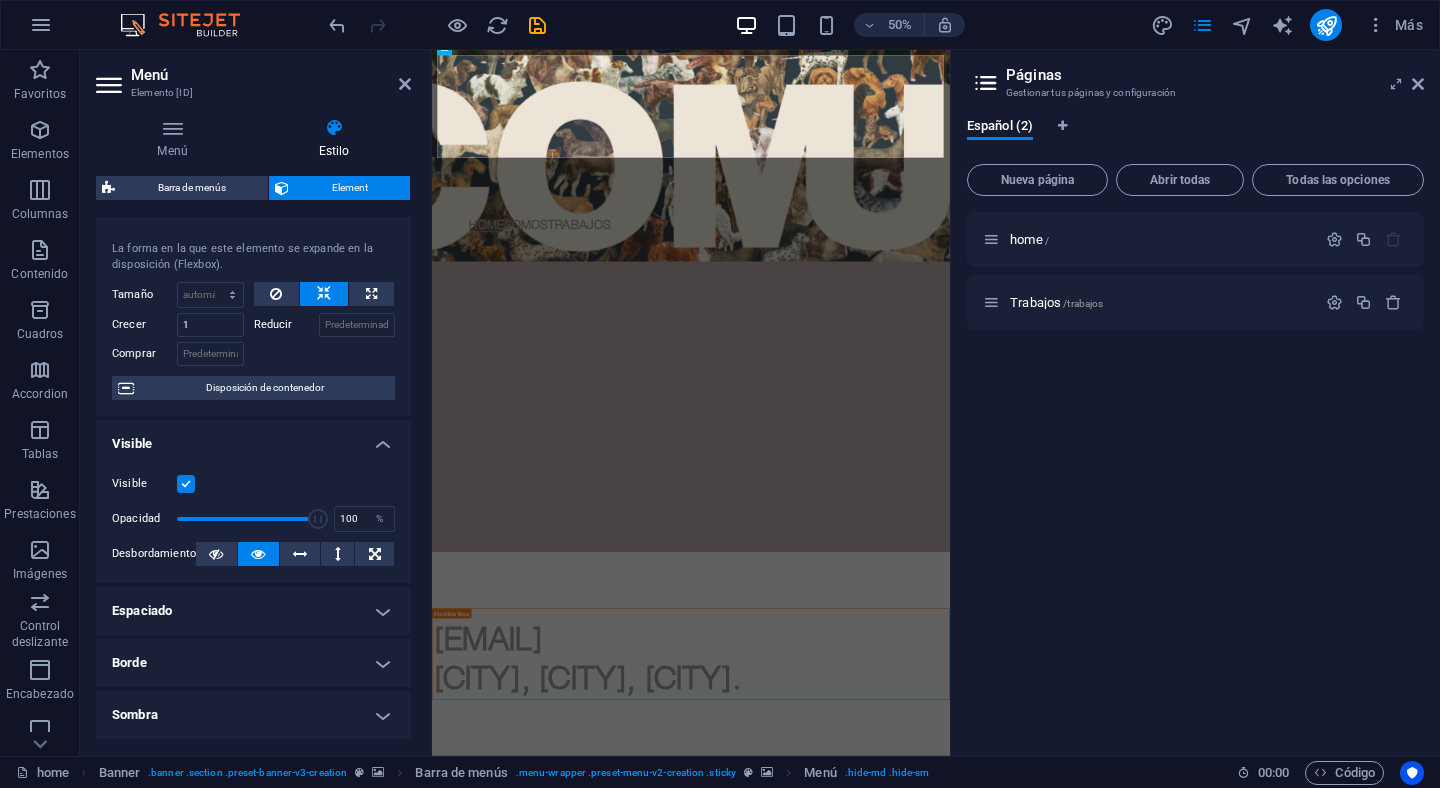 scroll, scrollTop: 0, scrollLeft: 0, axis: both 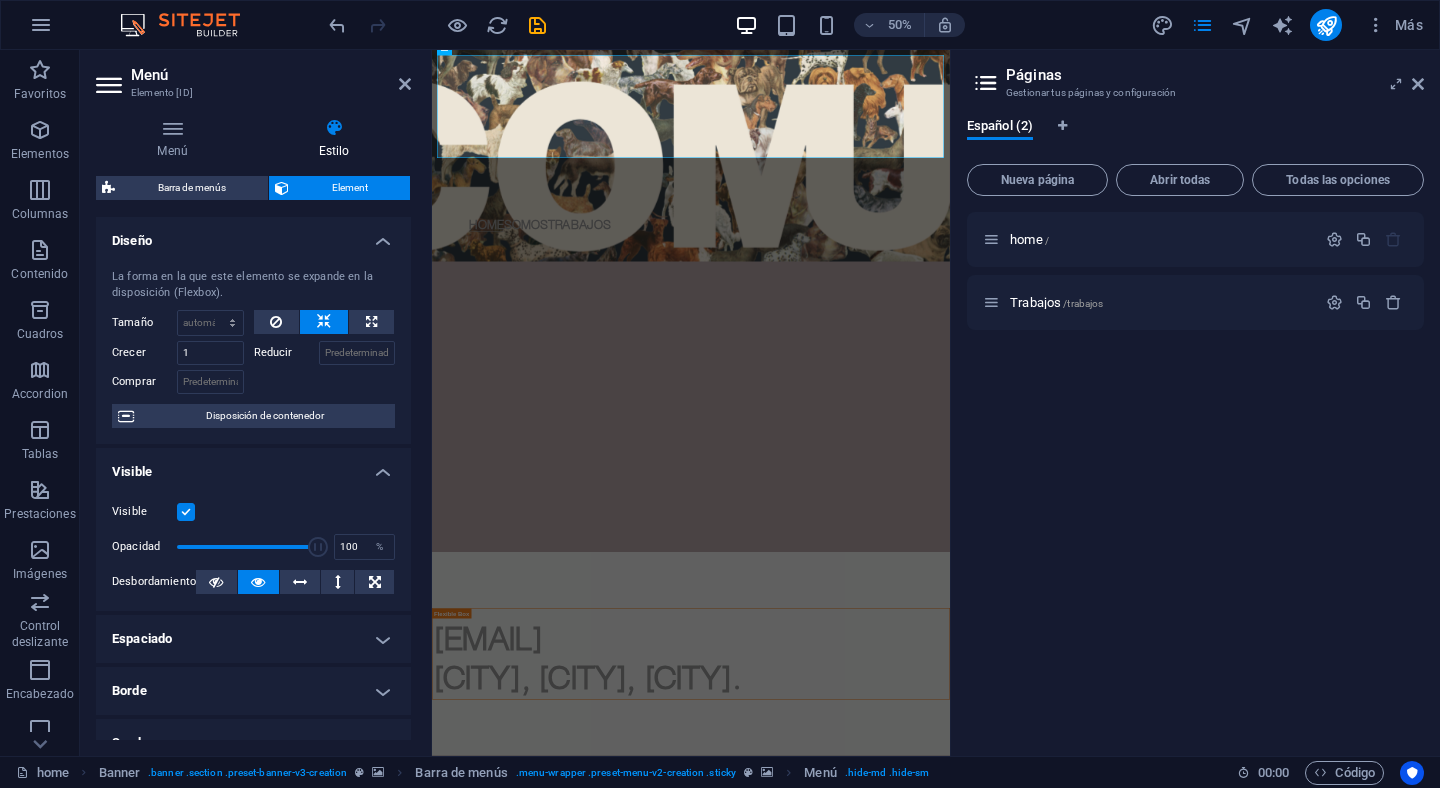 click on "Menú Estilo Menú Automático Personalizado Crear elementos de menú personalizados para este menú. Se recomienda en el caso de sitios web de una sola página. Gestionar páginas Elementos de menú 1 Ninguno Página Externo Elemento Teléfono Email Página home Trabajos Elemento
URL /15902526 Teléfono Email Texto del enlace Home Destino del enlace Nueva pestaña Misma pestaña Superposición Nombre Una descripción adicional del enlace no debería ser igual al texto del enlace. El título suele mostrarse como un texto de información cuando se mueve el ratón por encima del elemento. Déjalo en blanco en caso de dudas. Relación Define la  relación de este enlace con el destino del enlace . Por ejemplo, el valor "nofollow" indica a los buscadores que no sigan al enlace. Puede dejarse vacío. alternativo autor marcador externo ayuda licencia siguiente nofollow noreferrer noopener ant buscar etiqueta Diseño de botones Ninguno Predeterminado Principal Secundario 2 Ninguno Página URL" at bounding box center [253, 429] 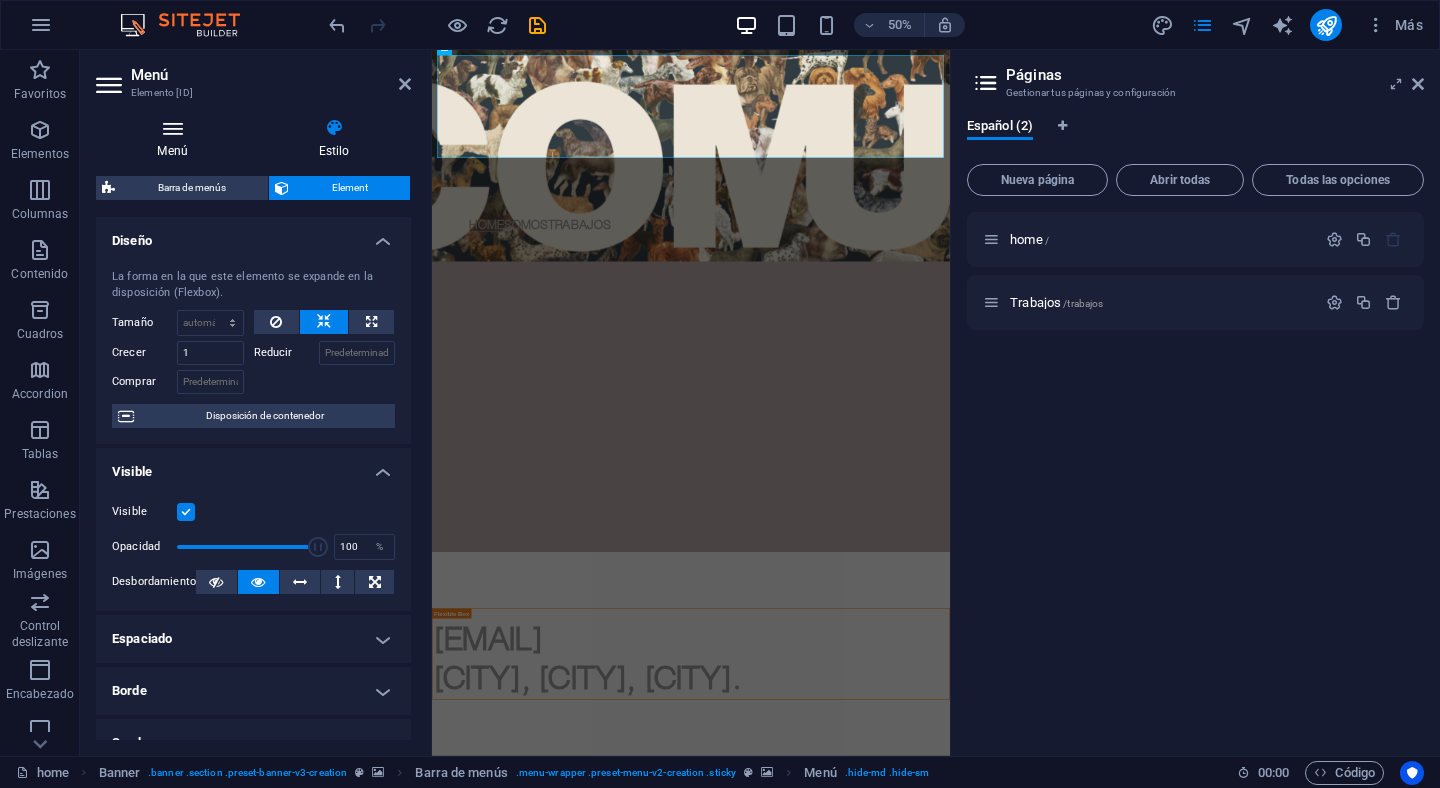 click at bounding box center [172, 128] 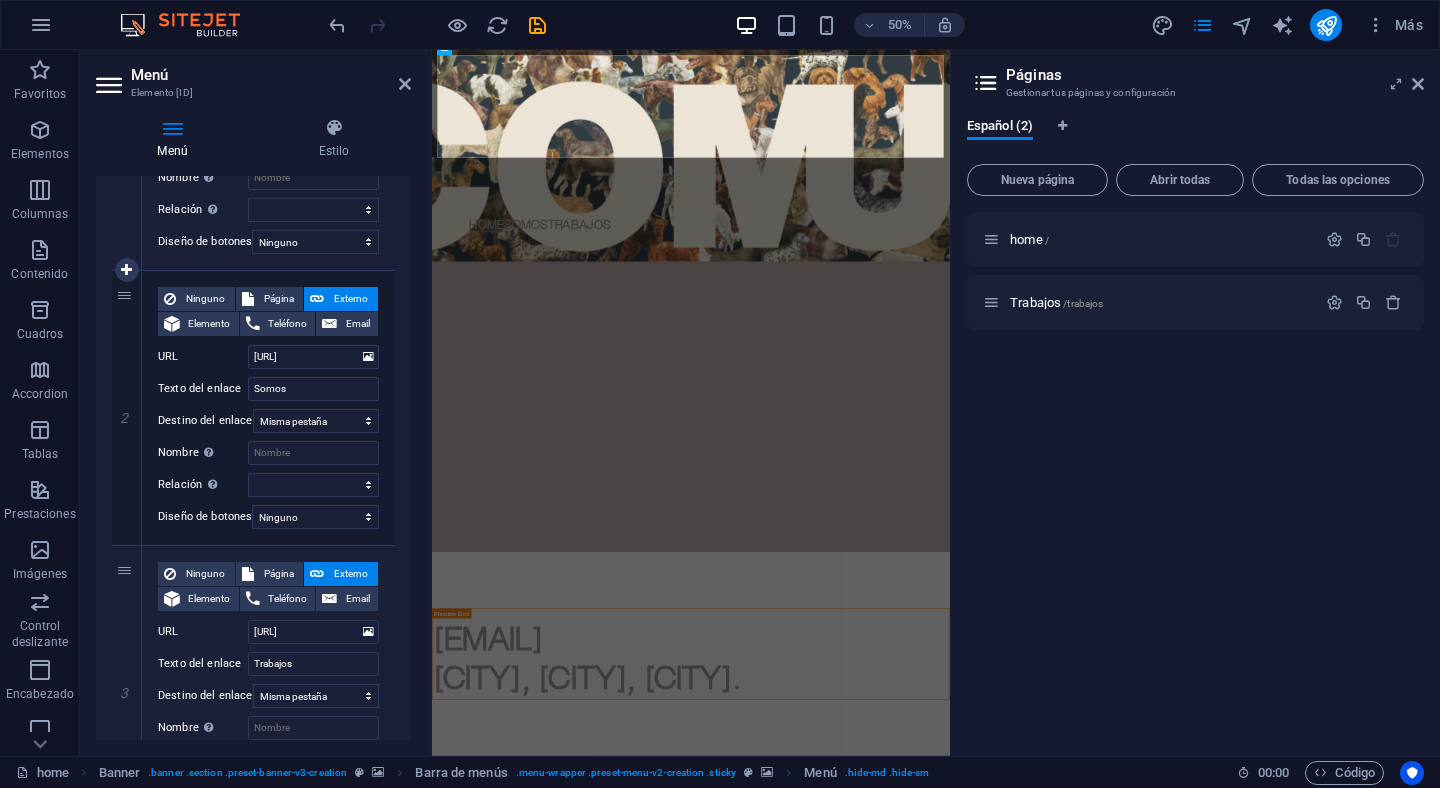 scroll, scrollTop: 455, scrollLeft: 0, axis: vertical 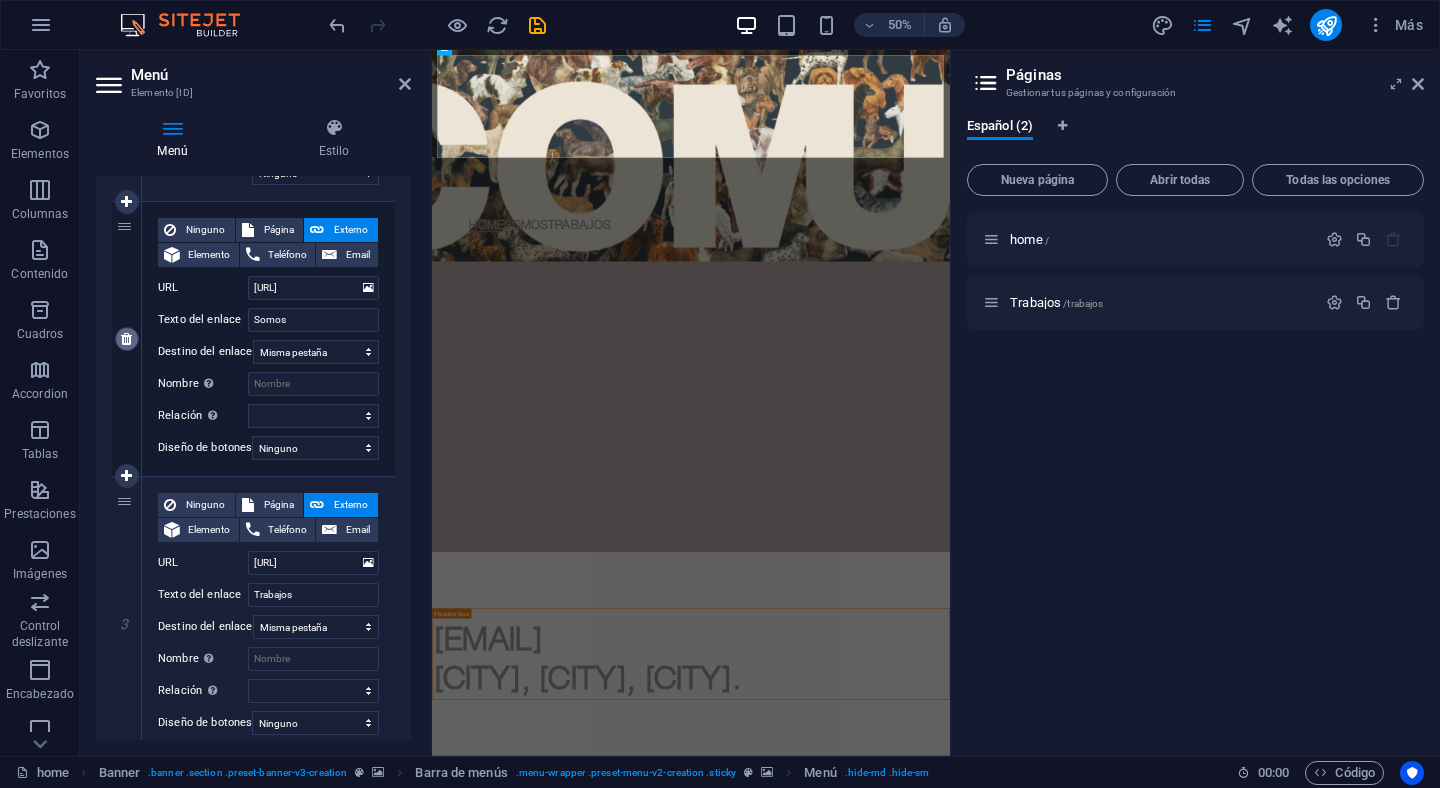 click at bounding box center [126, 339] 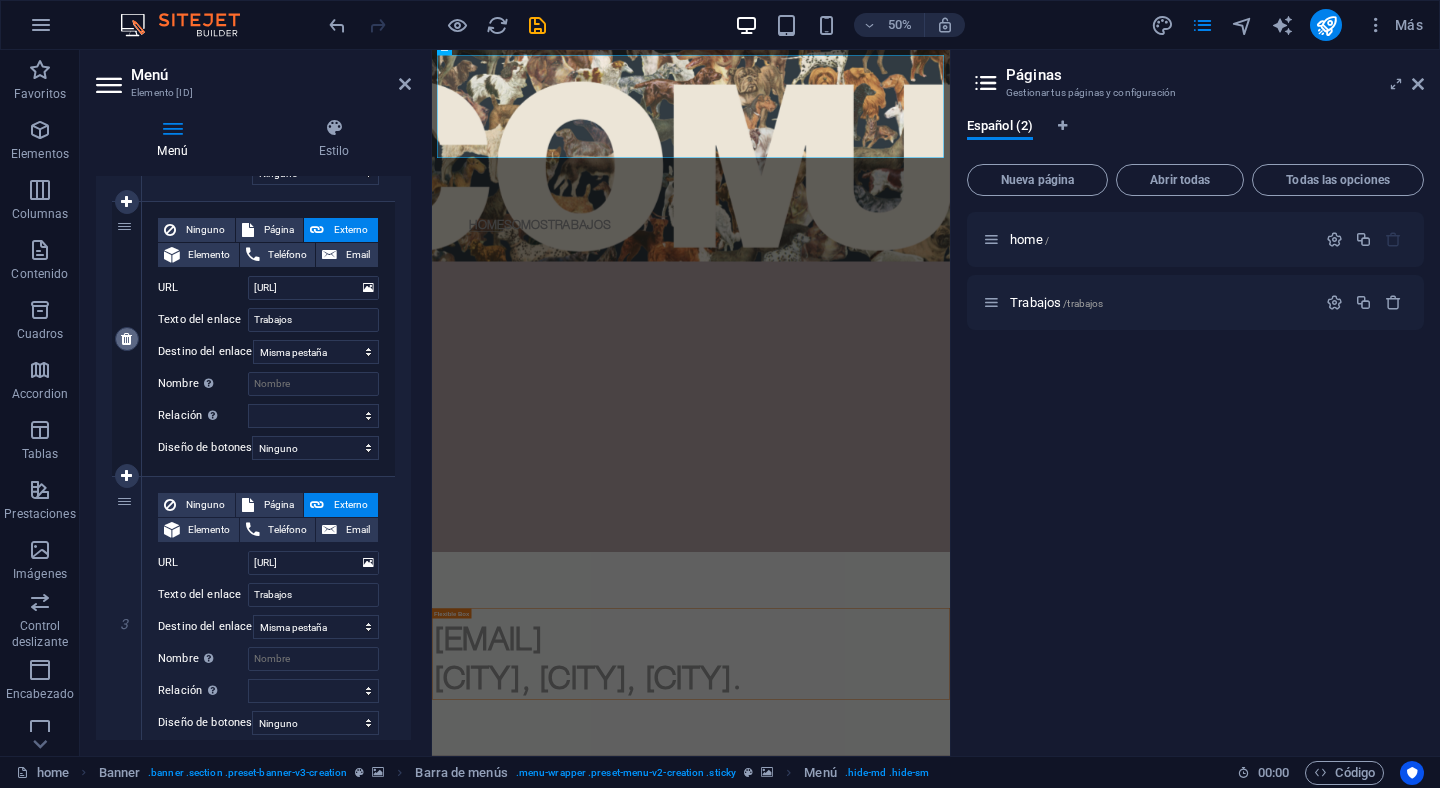 scroll, scrollTop: 260, scrollLeft: 0, axis: vertical 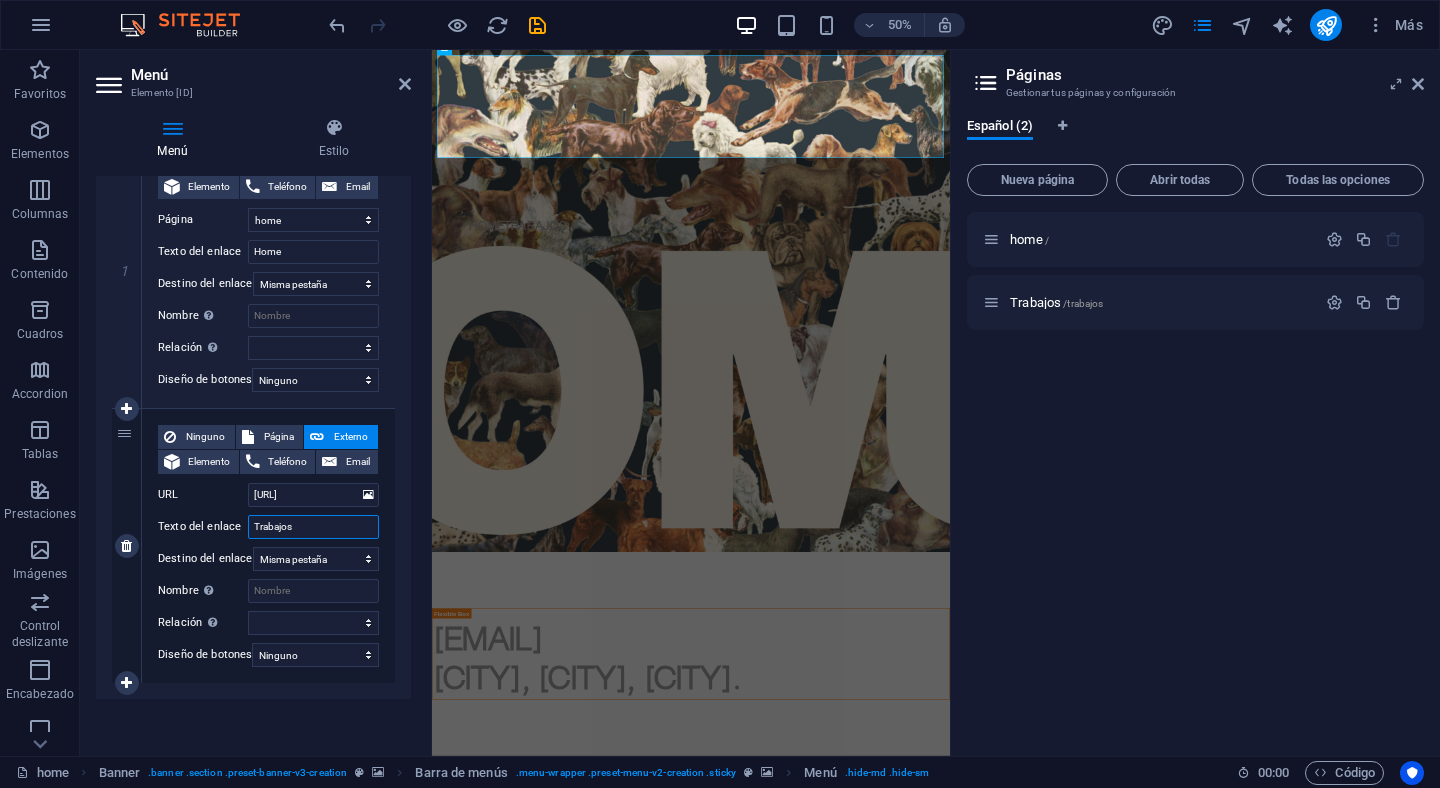 click on "Trabajos" at bounding box center (313, 527) 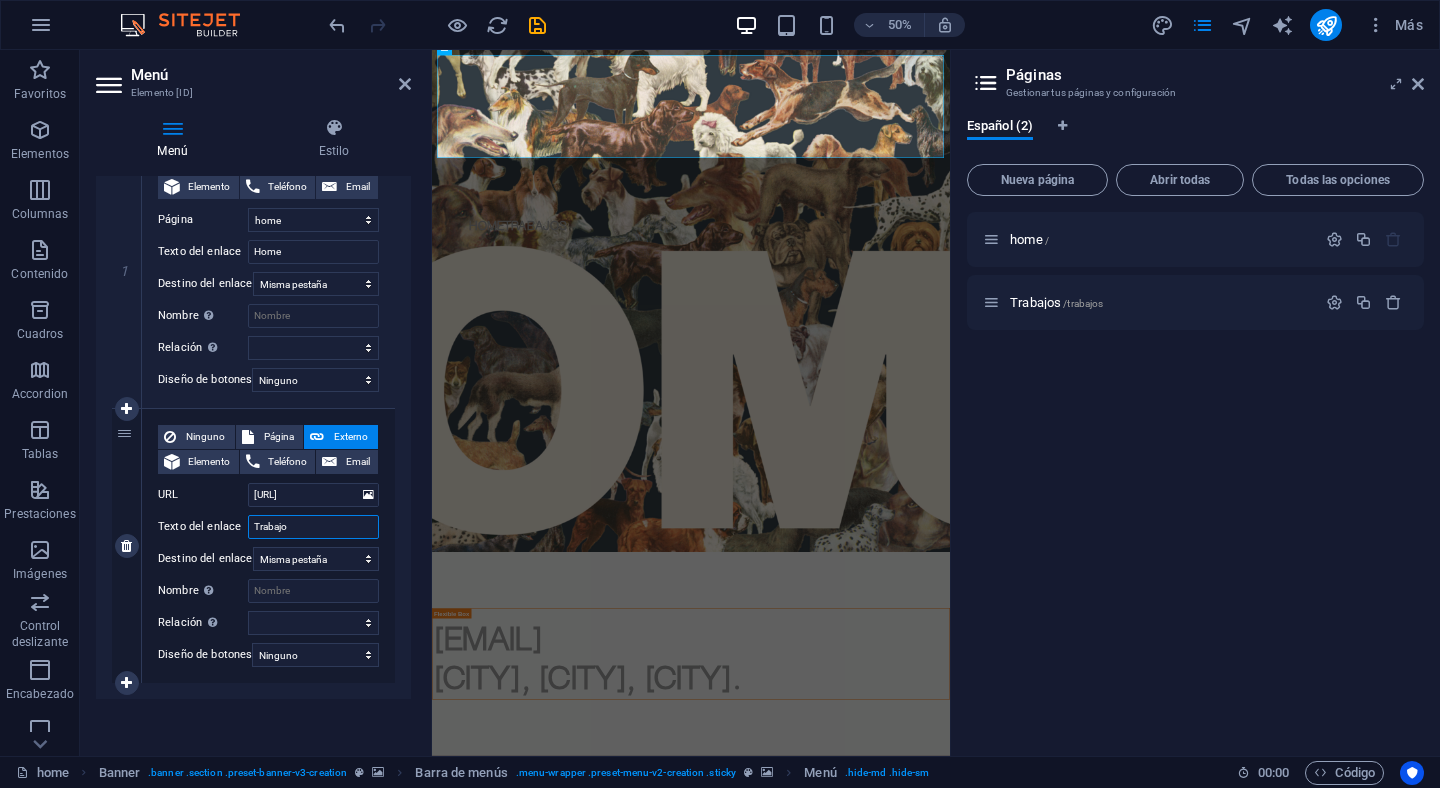 select 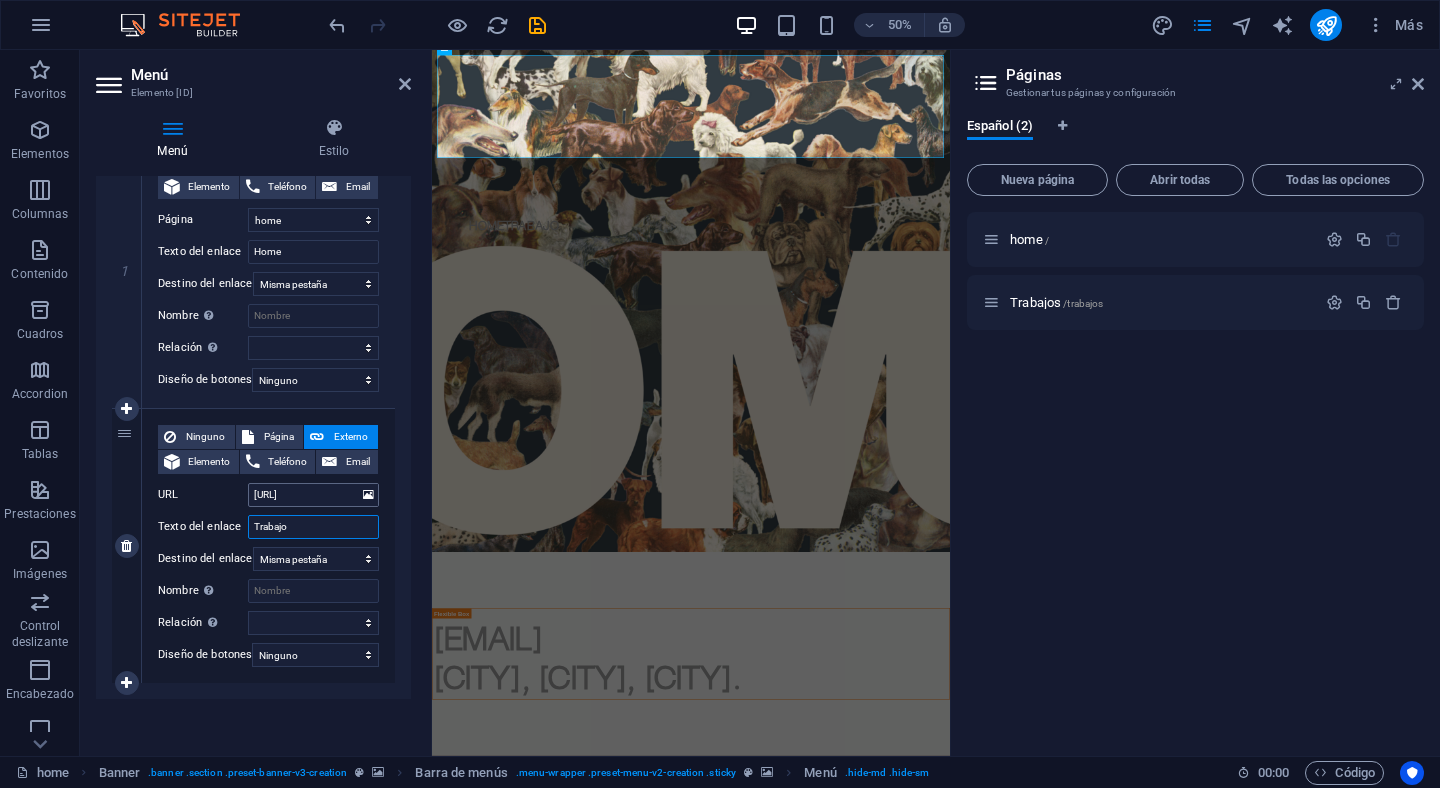type on "Trabajo" 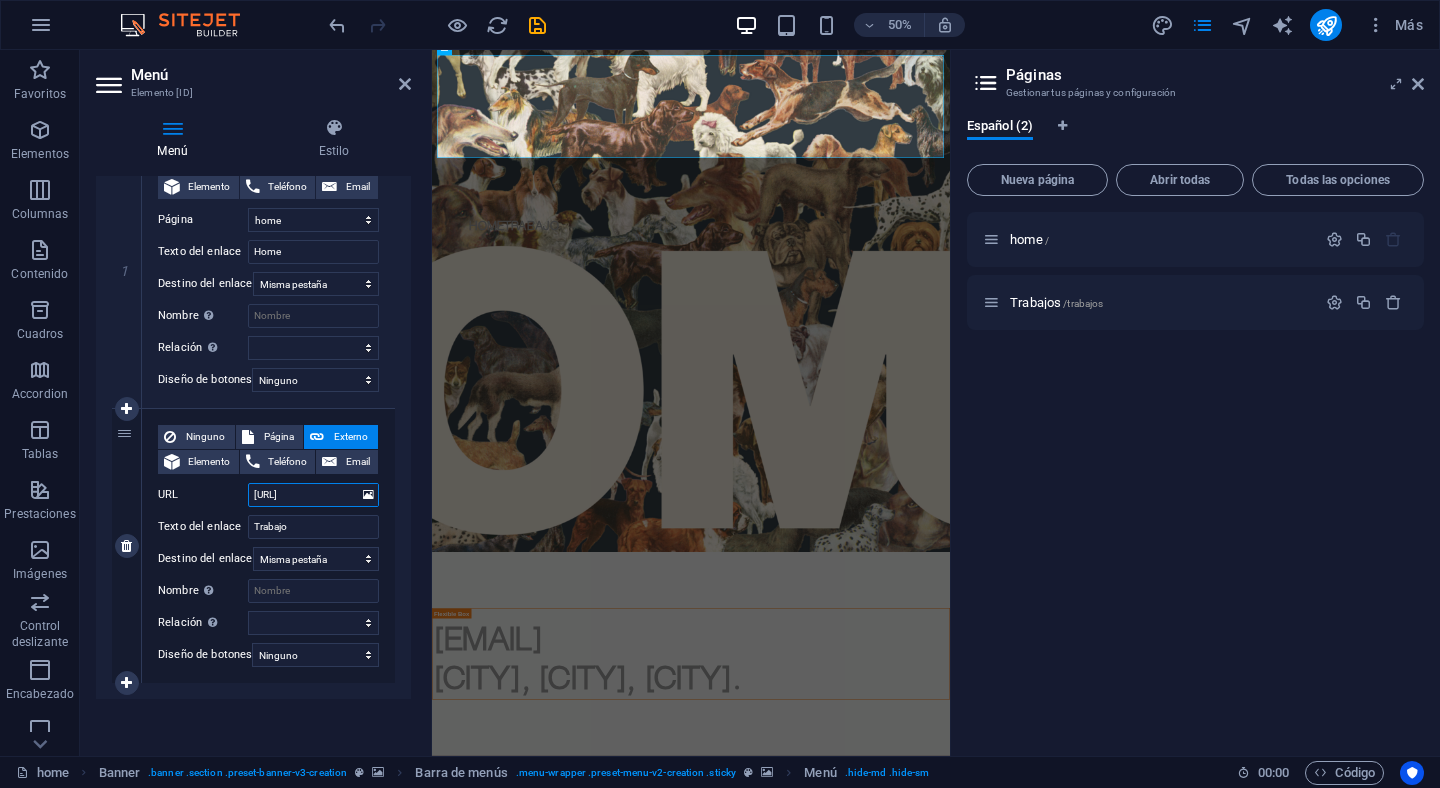 click on "https://commun.cl/wordpress/" at bounding box center (313, 495) 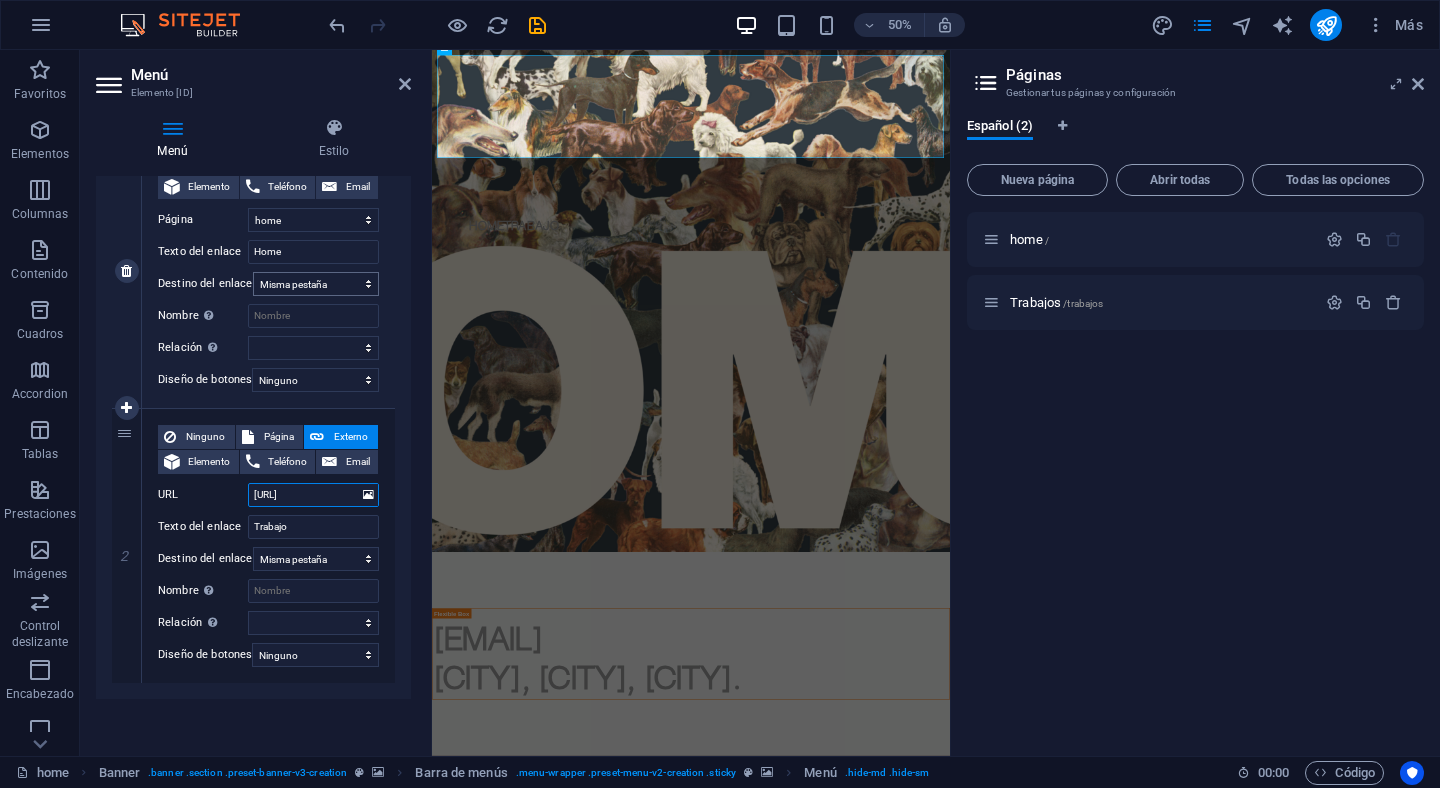 scroll, scrollTop: 0, scrollLeft: 0, axis: both 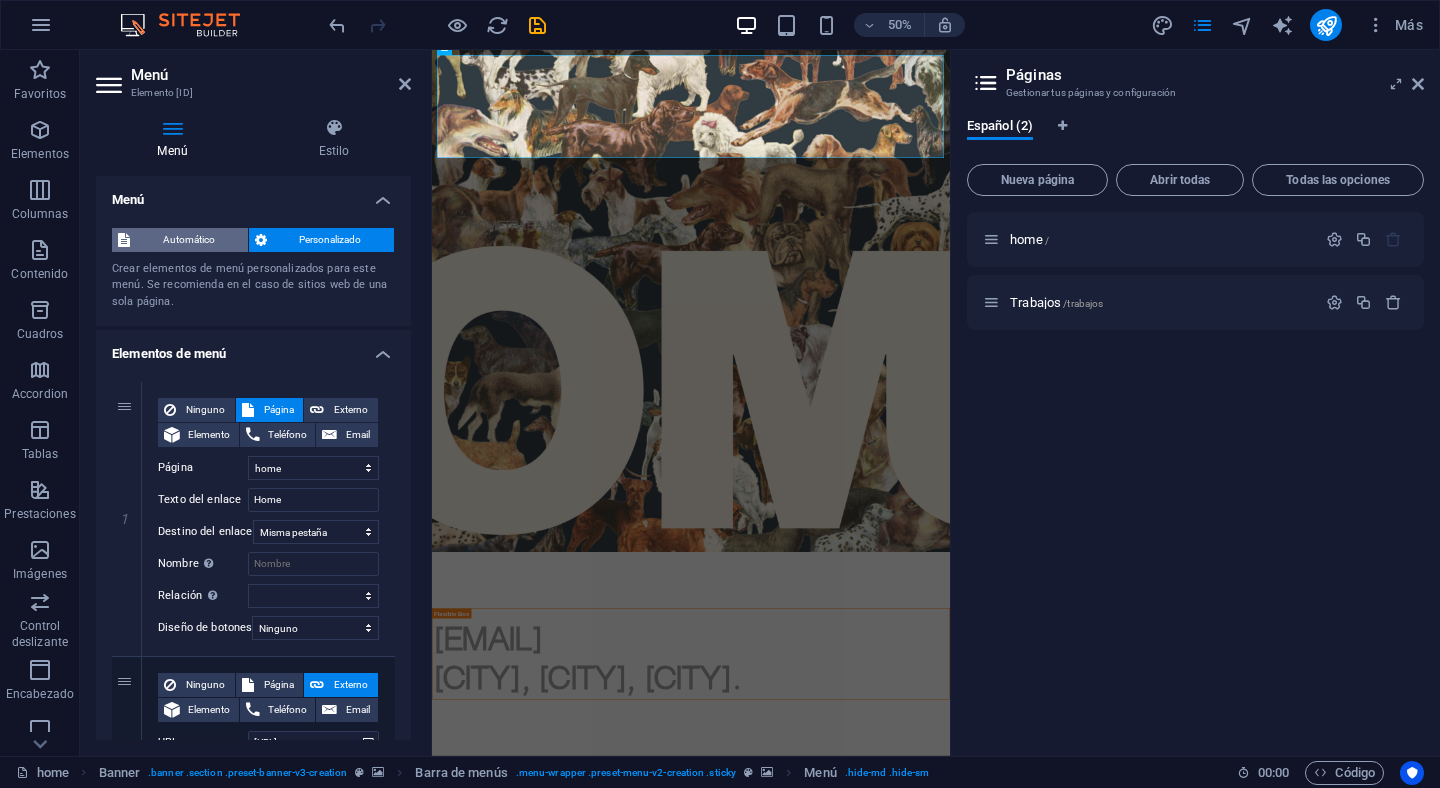 click on "Automático" at bounding box center [189, 240] 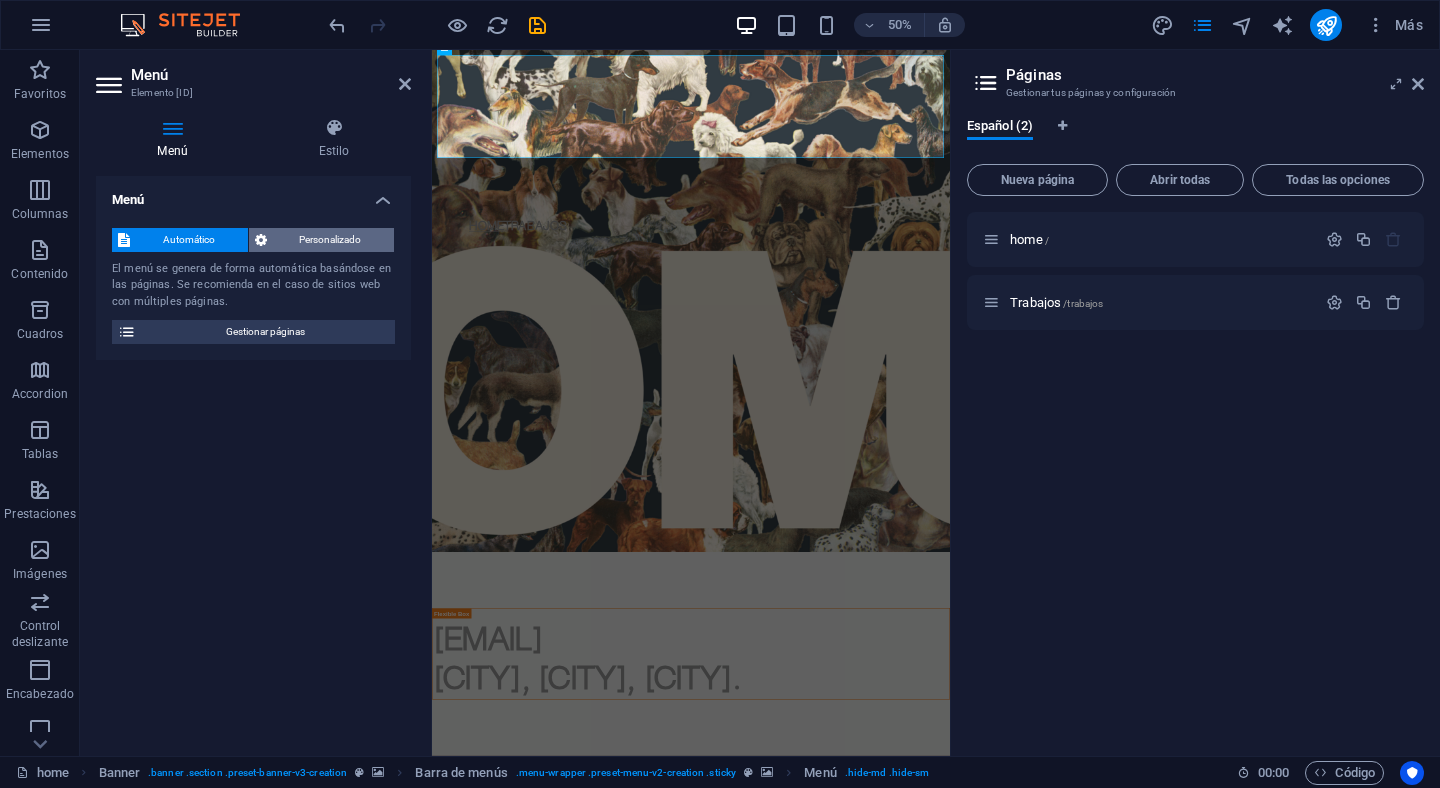 click on "Personalizado" at bounding box center (331, 240) 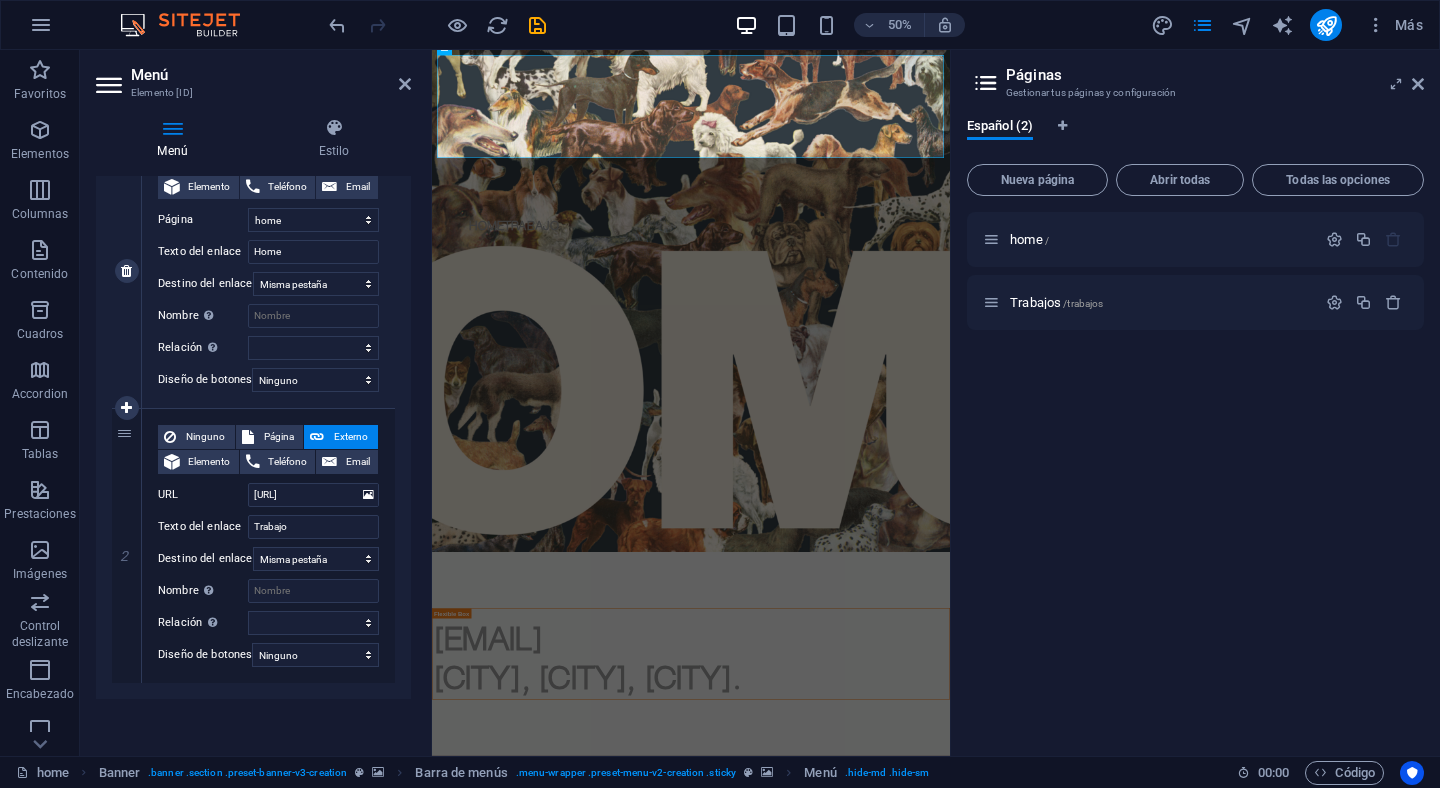 scroll, scrollTop: 0, scrollLeft: 0, axis: both 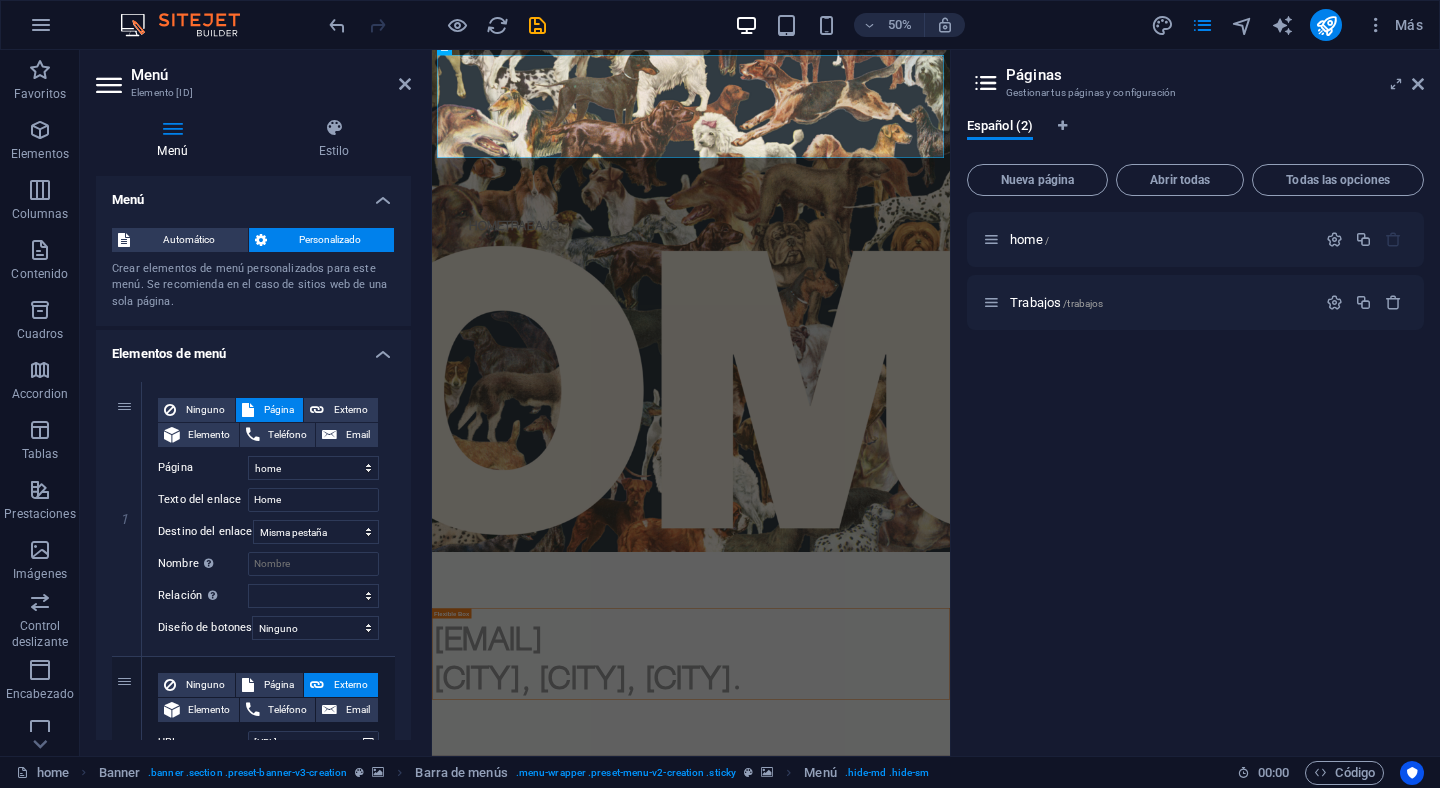 click at bounding box center [172, 128] 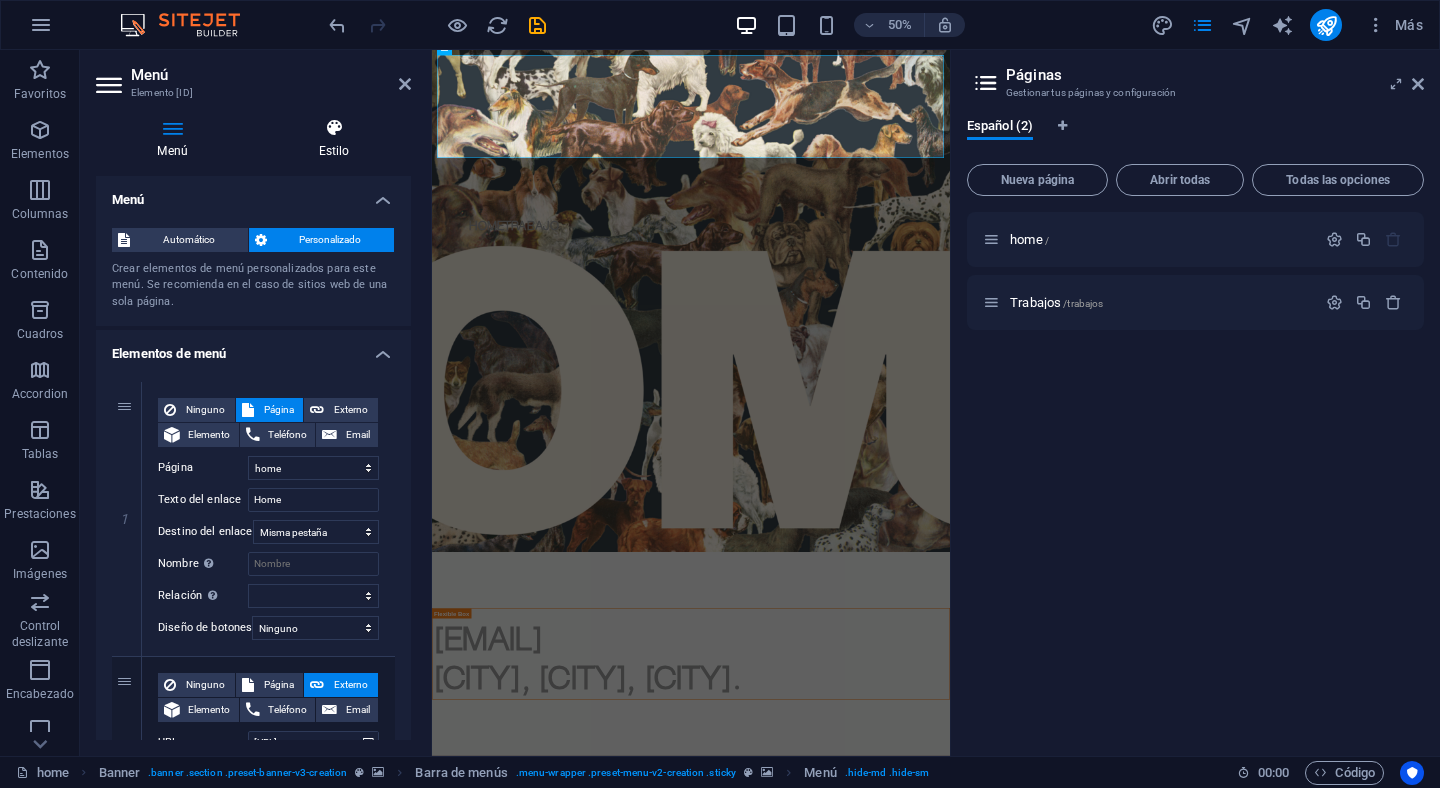 click at bounding box center (334, 128) 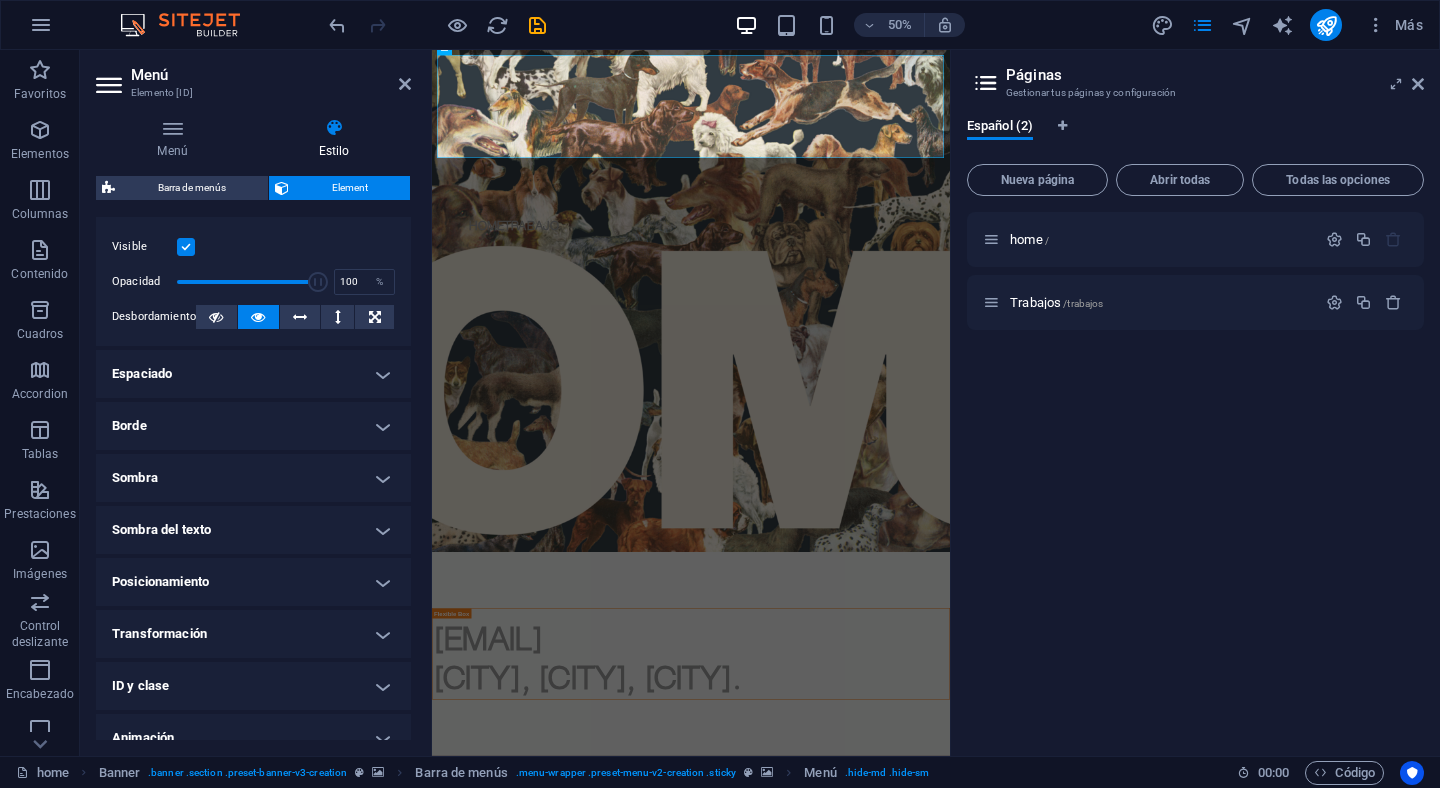scroll, scrollTop: 338, scrollLeft: 0, axis: vertical 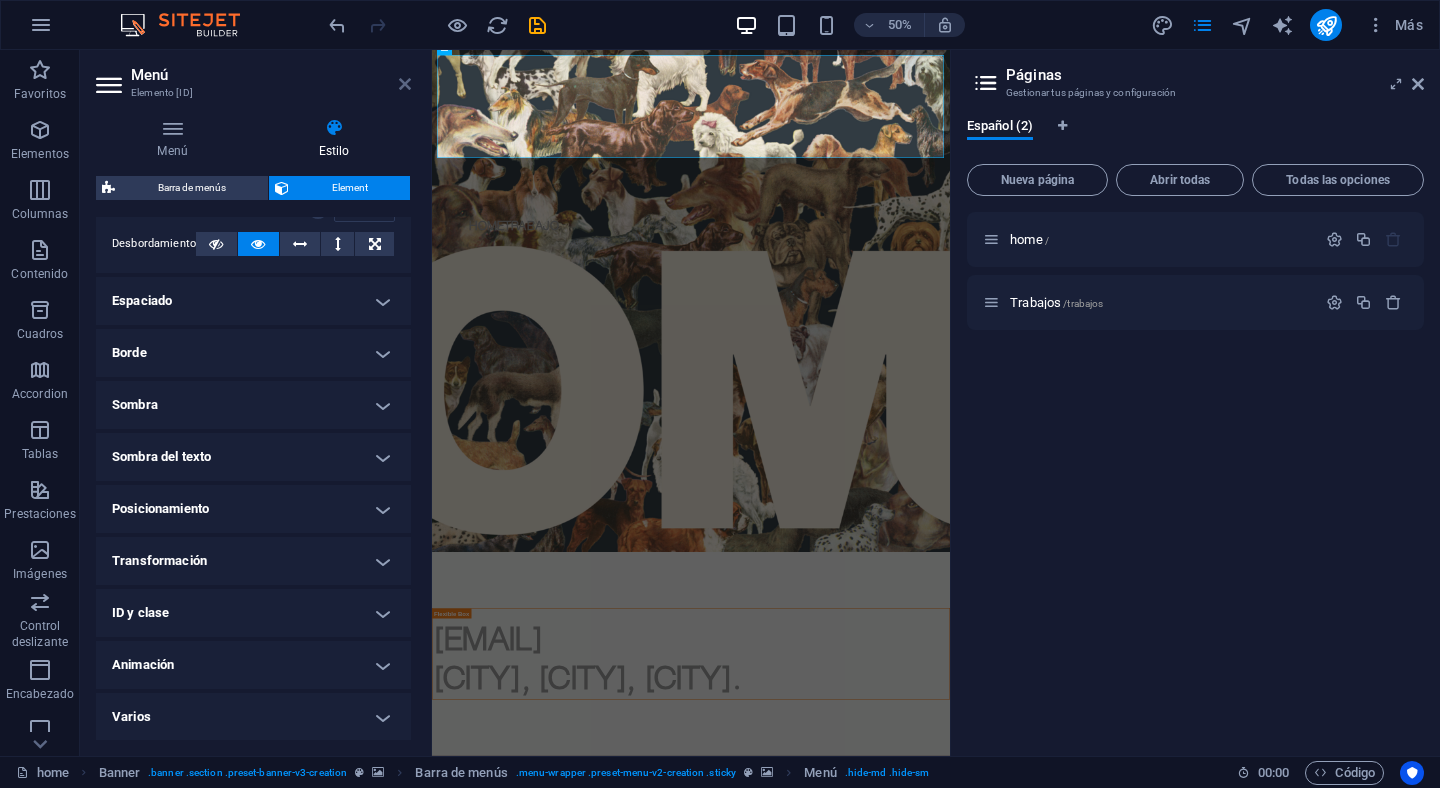 click at bounding box center (405, 84) 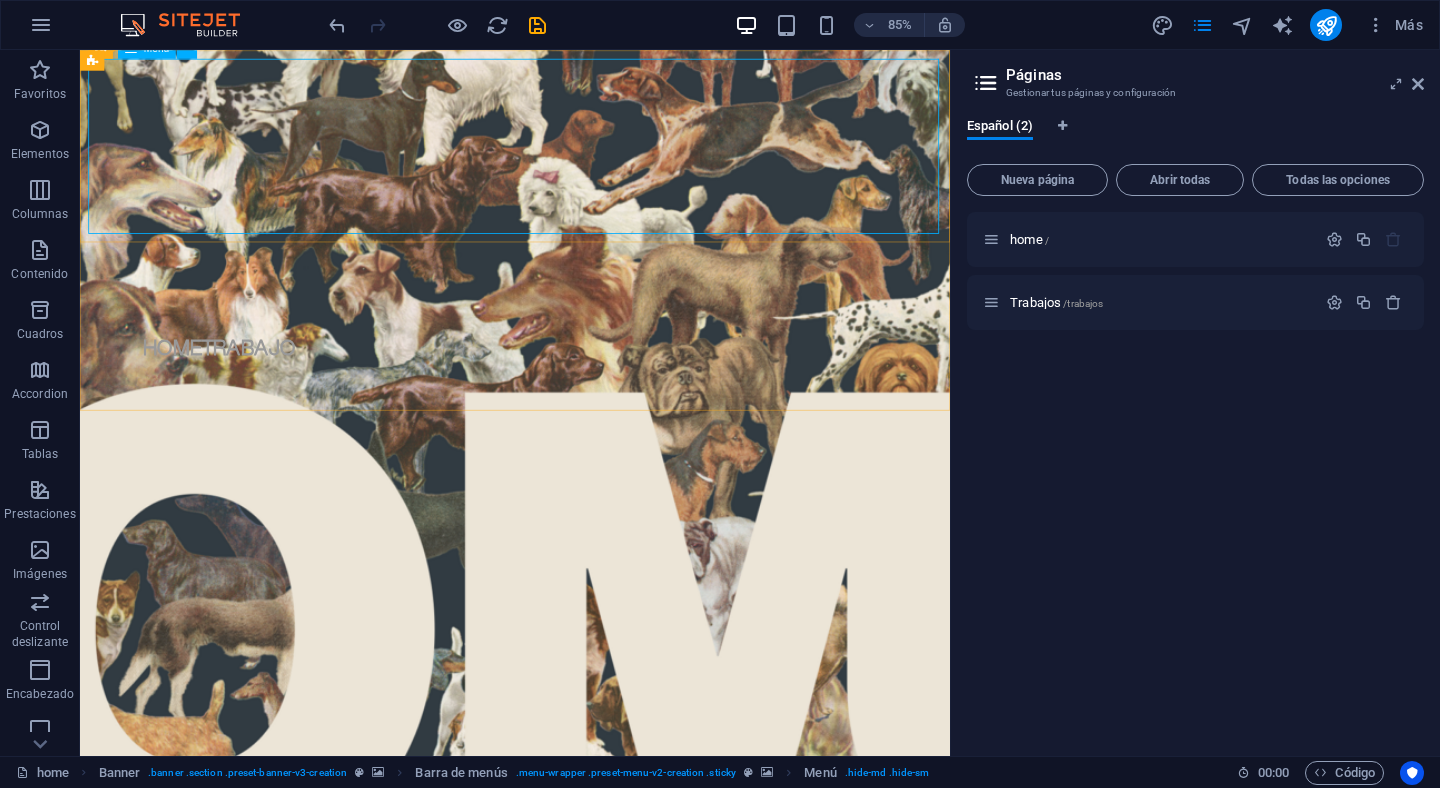 click on "Menú" at bounding box center [147, 48] 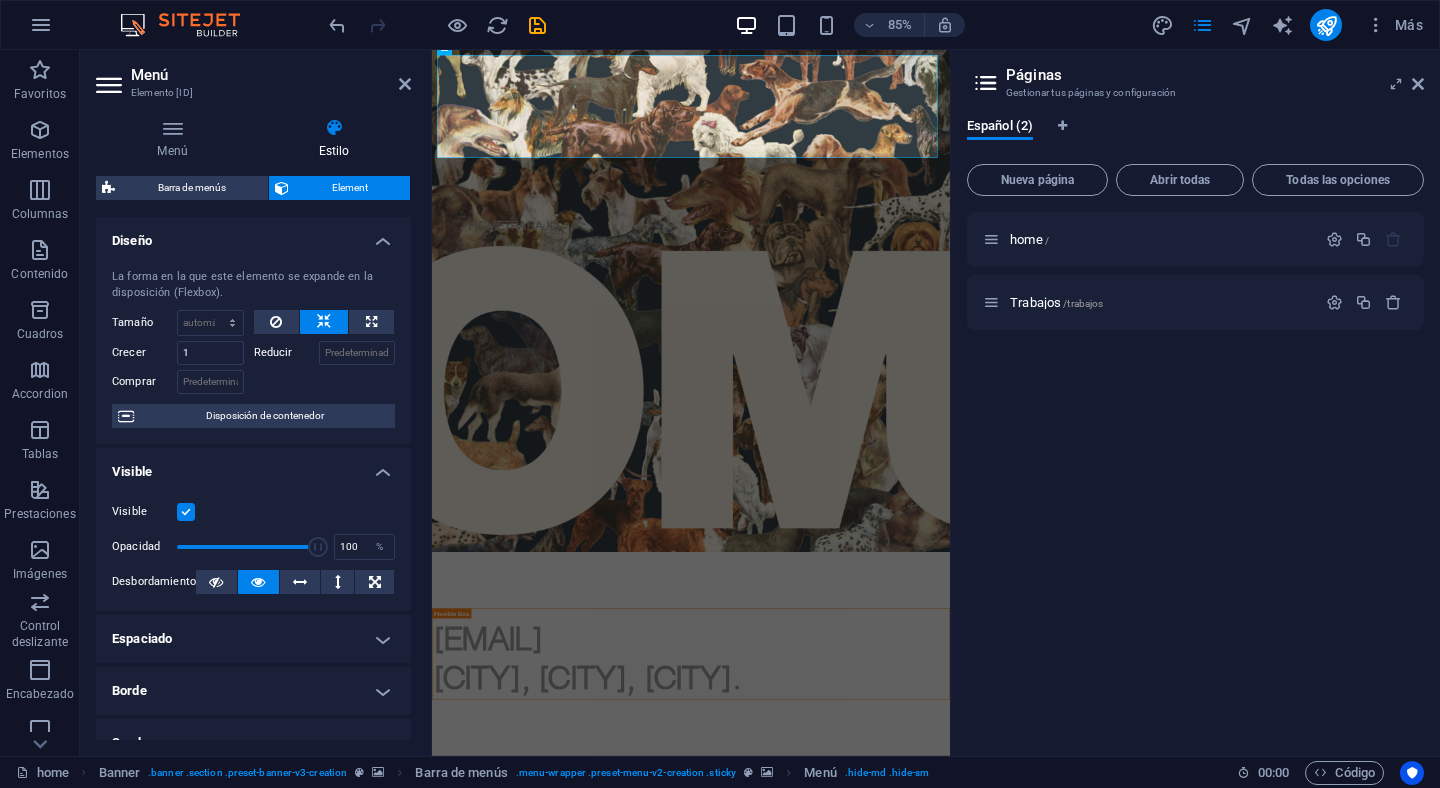 click on "Menú Elemento #ed-826257291" at bounding box center (253, 76) 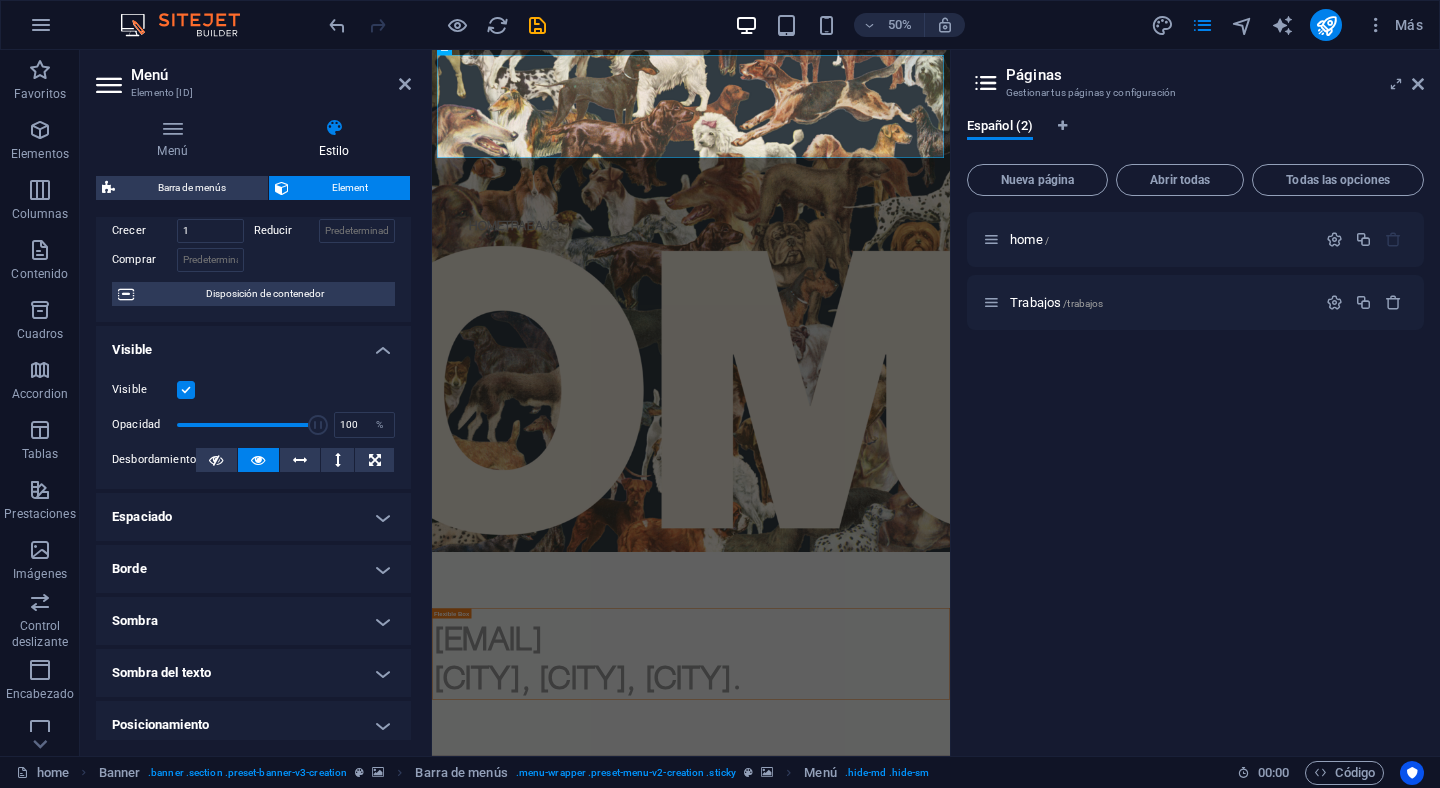 scroll, scrollTop: 0, scrollLeft: 0, axis: both 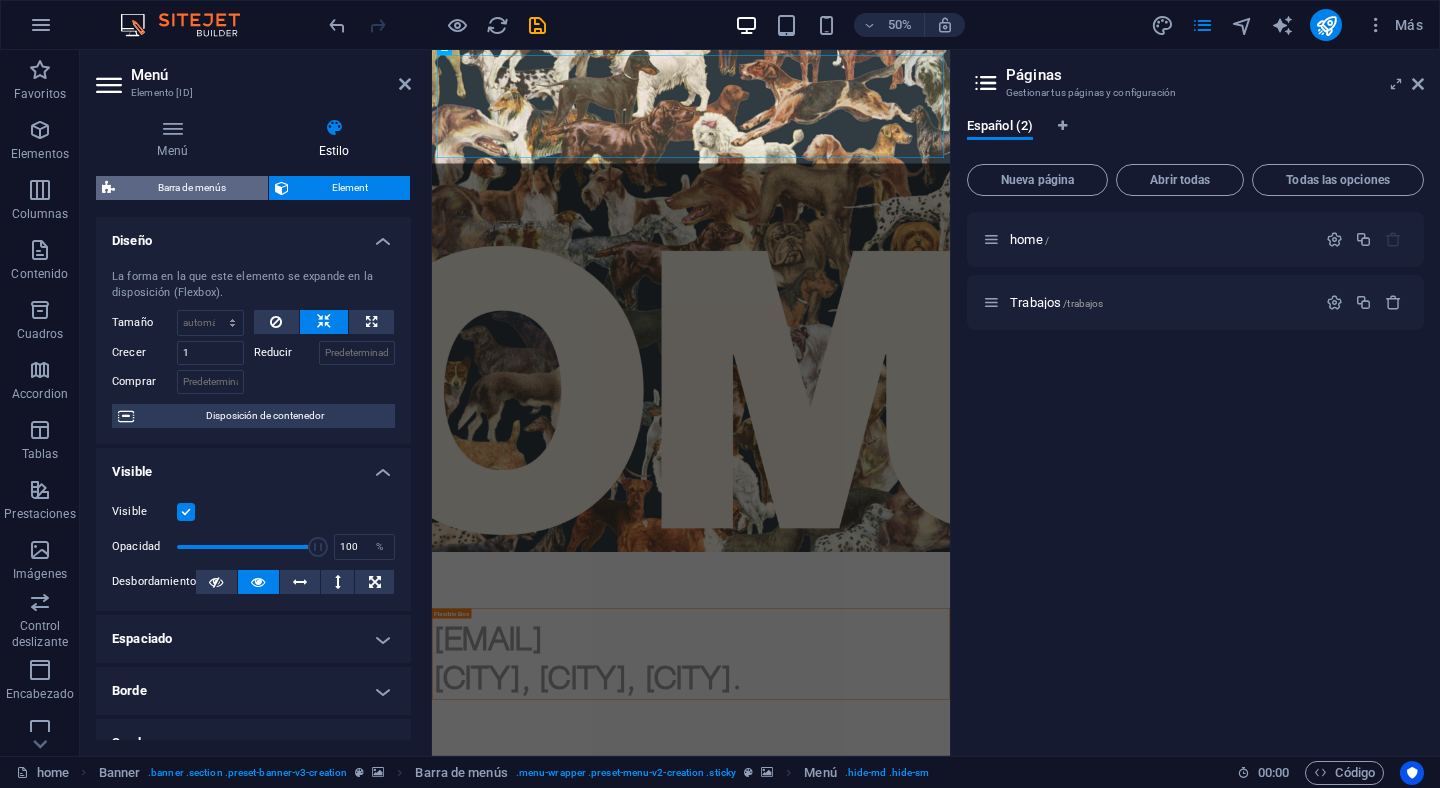 click on "Barra de menús" at bounding box center [191, 188] 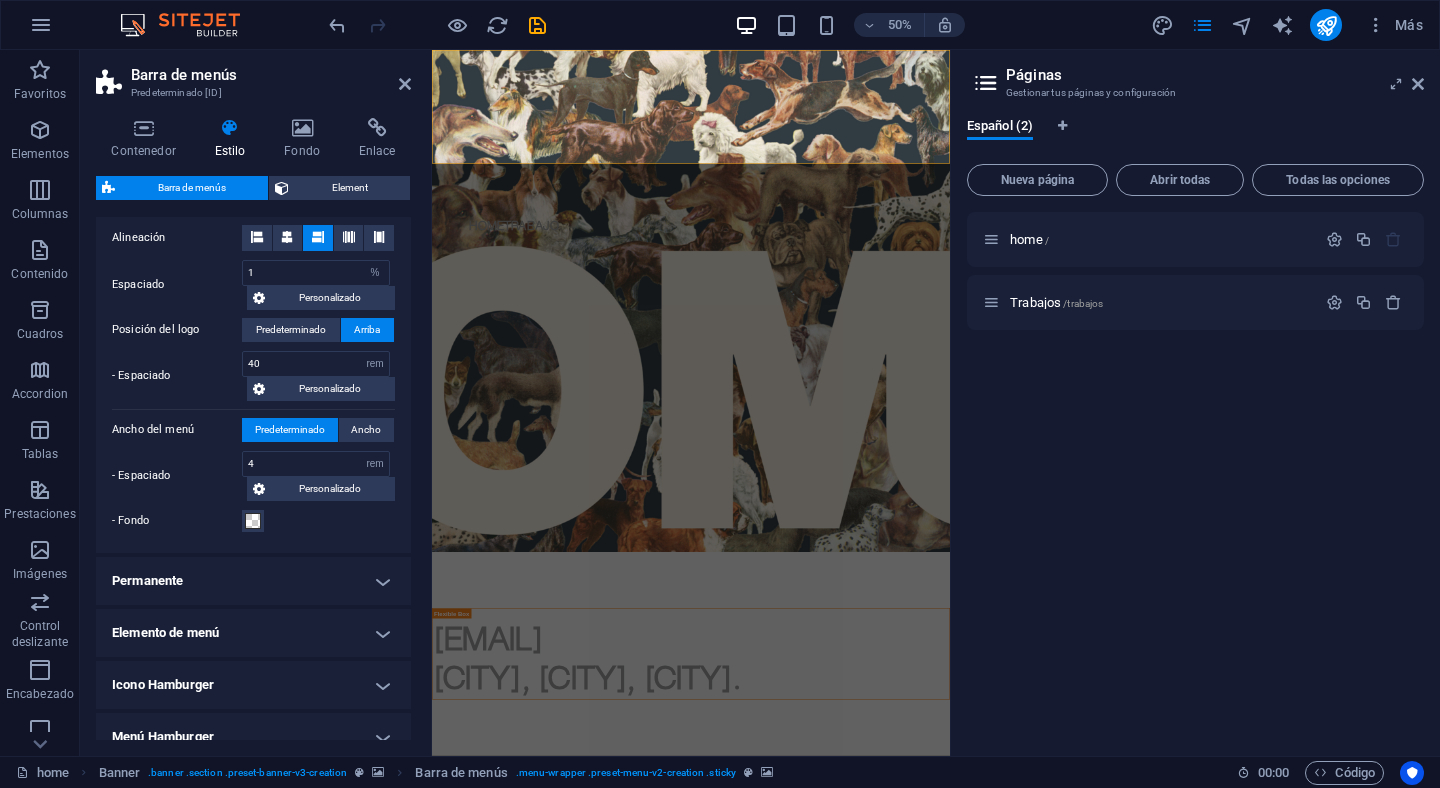 scroll, scrollTop: 470, scrollLeft: 0, axis: vertical 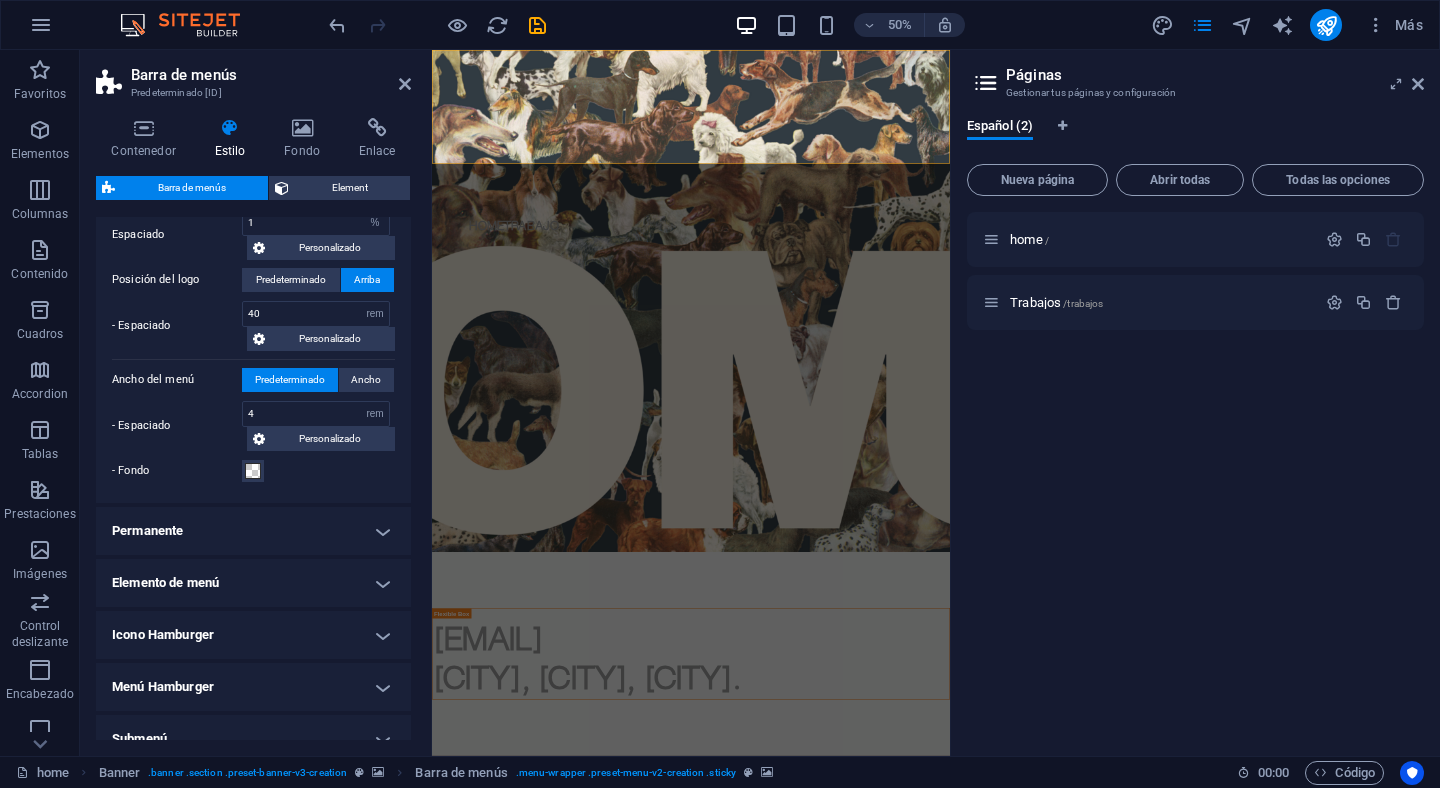 click on "Icono Hamburger" at bounding box center (253, 635) 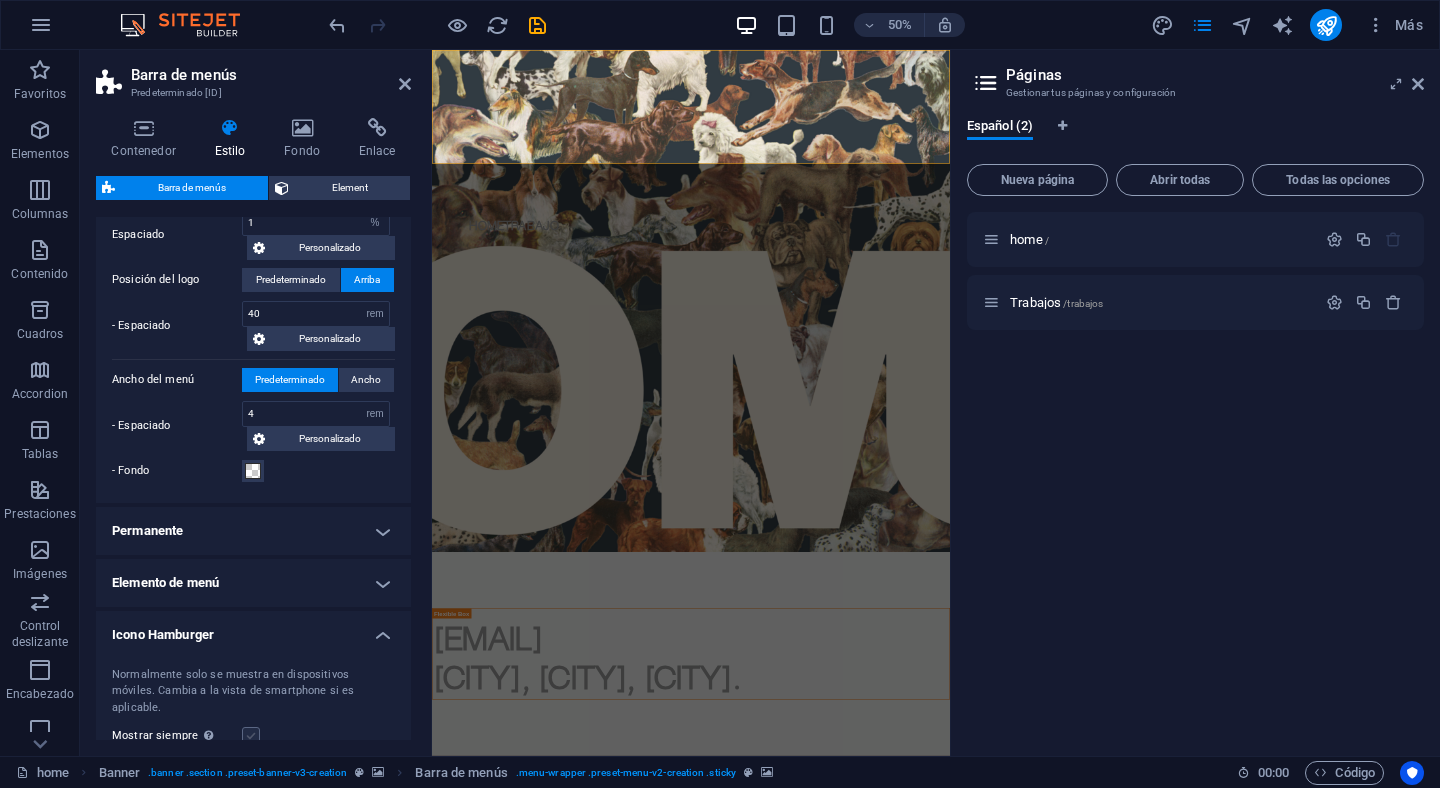click at bounding box center [251, 736] 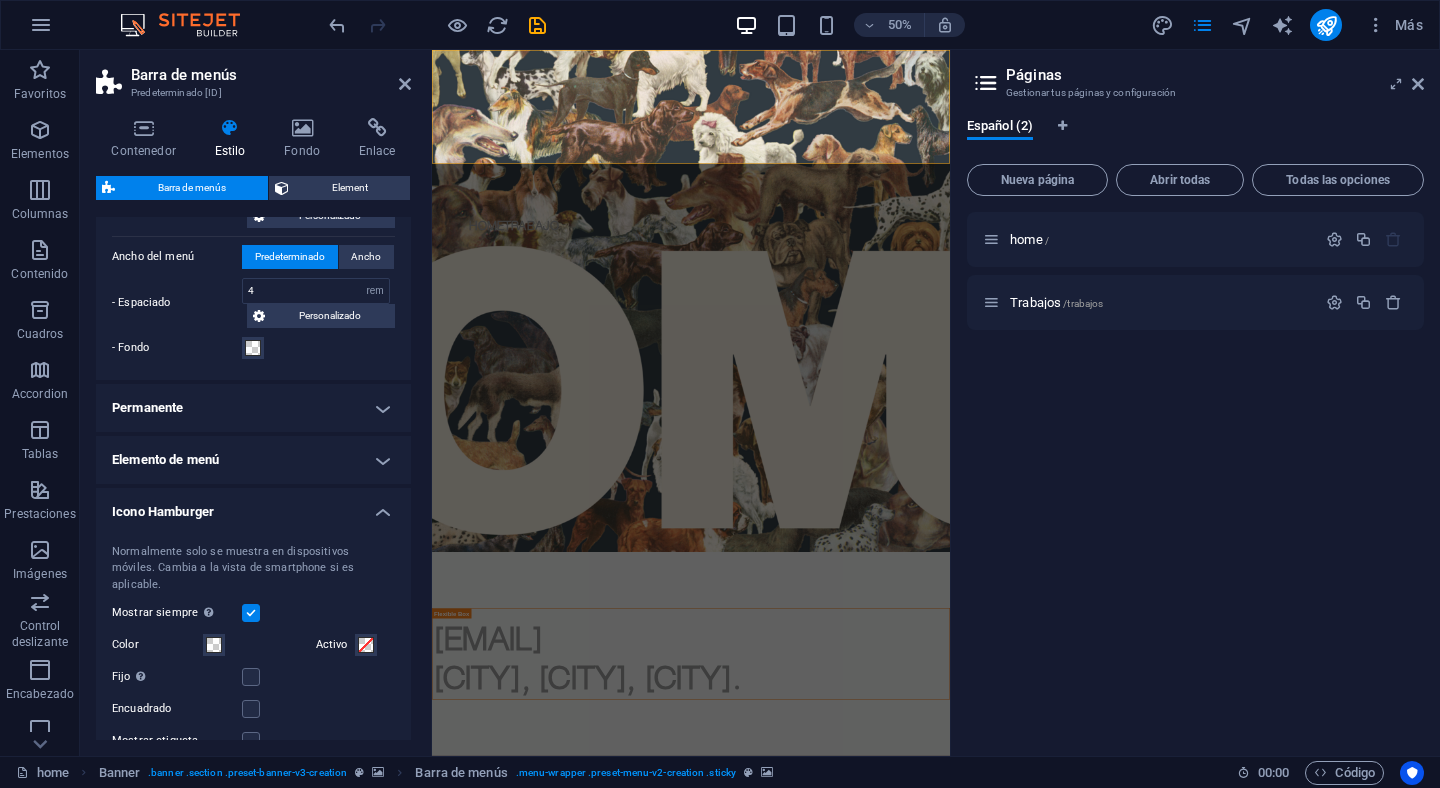 scroll, scrollTop: 594, scrollLeft: 0, axis: vertical 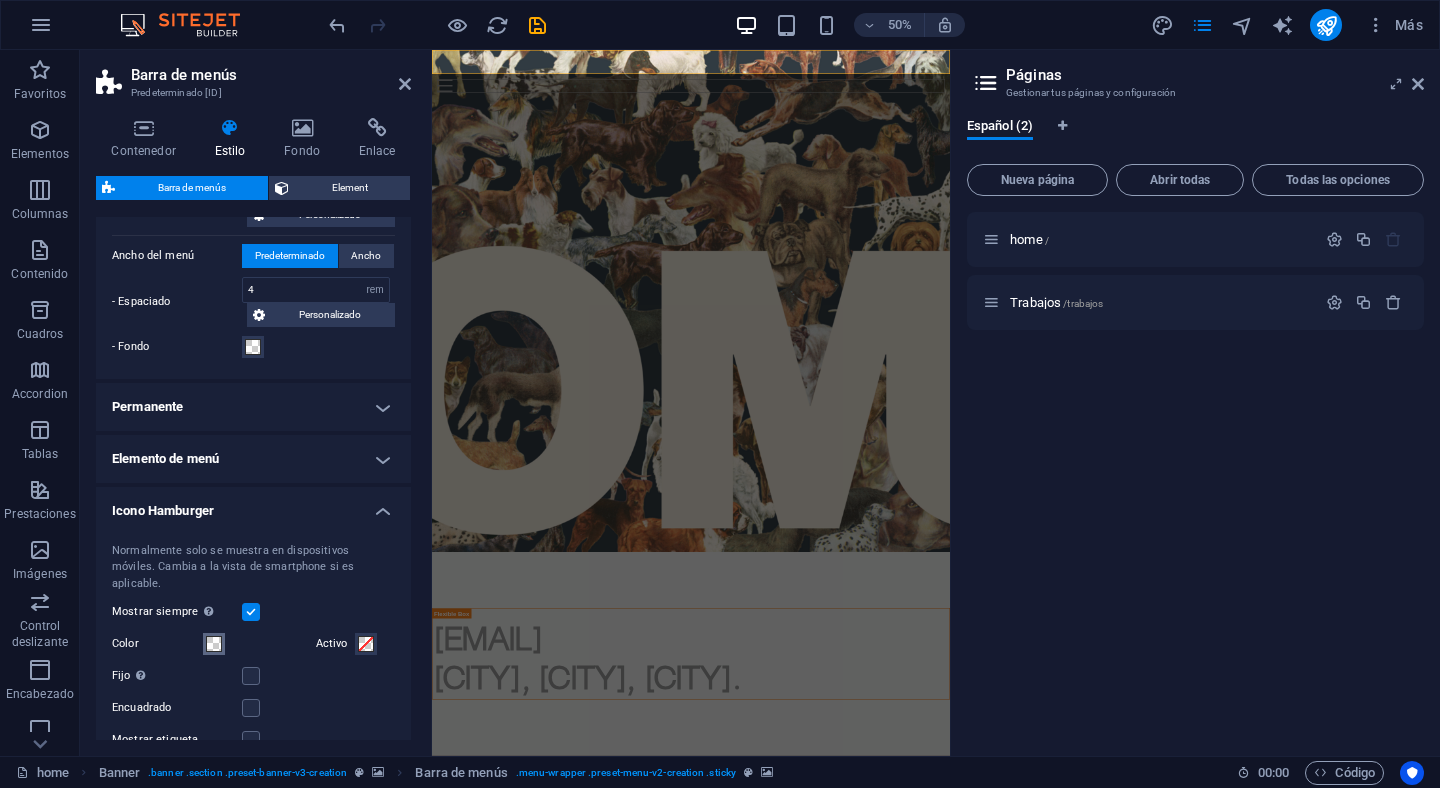 click at bounding box center (214, 644) 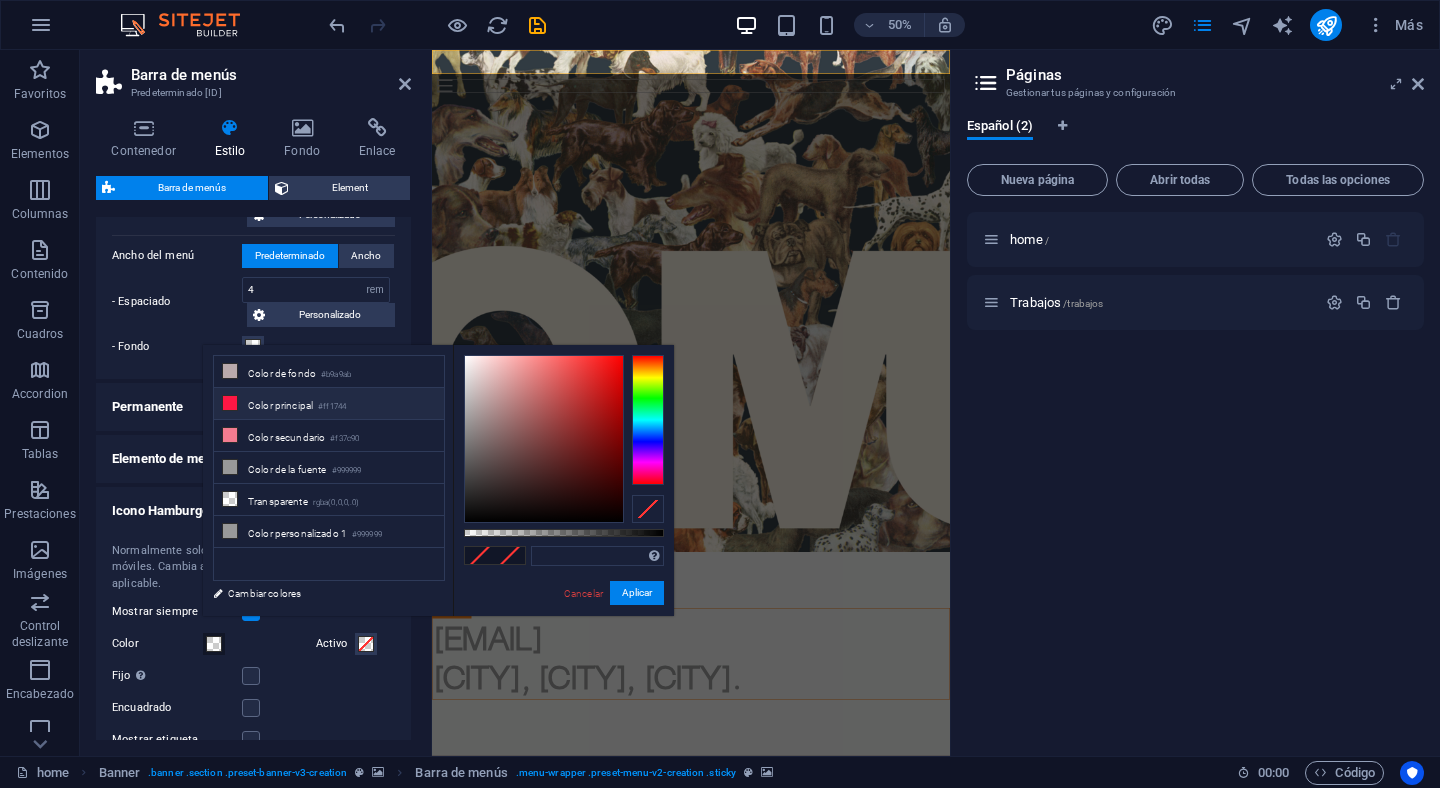 click at bounding box center (230, 403) 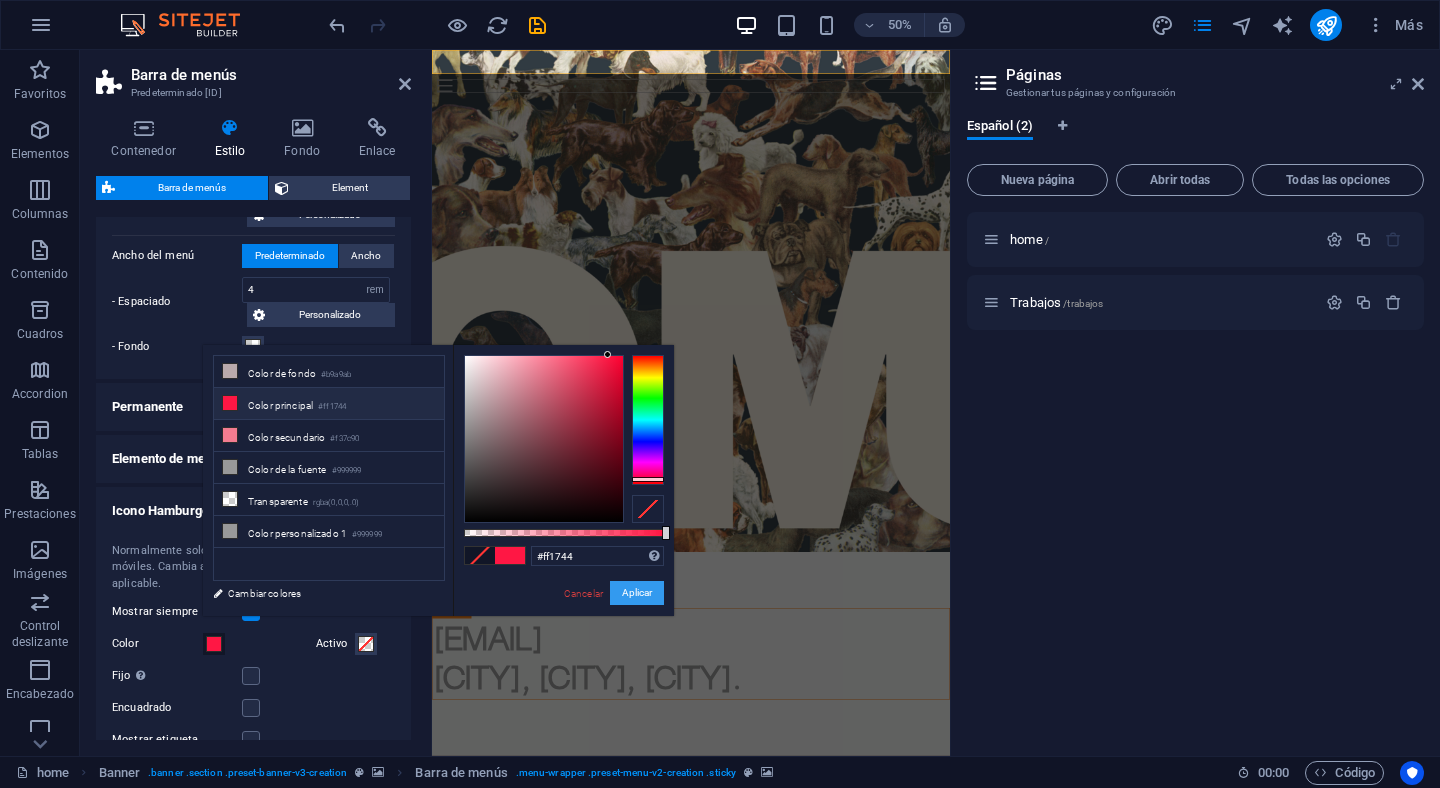 click on "Aplicar" at bounding box center [637, 593] 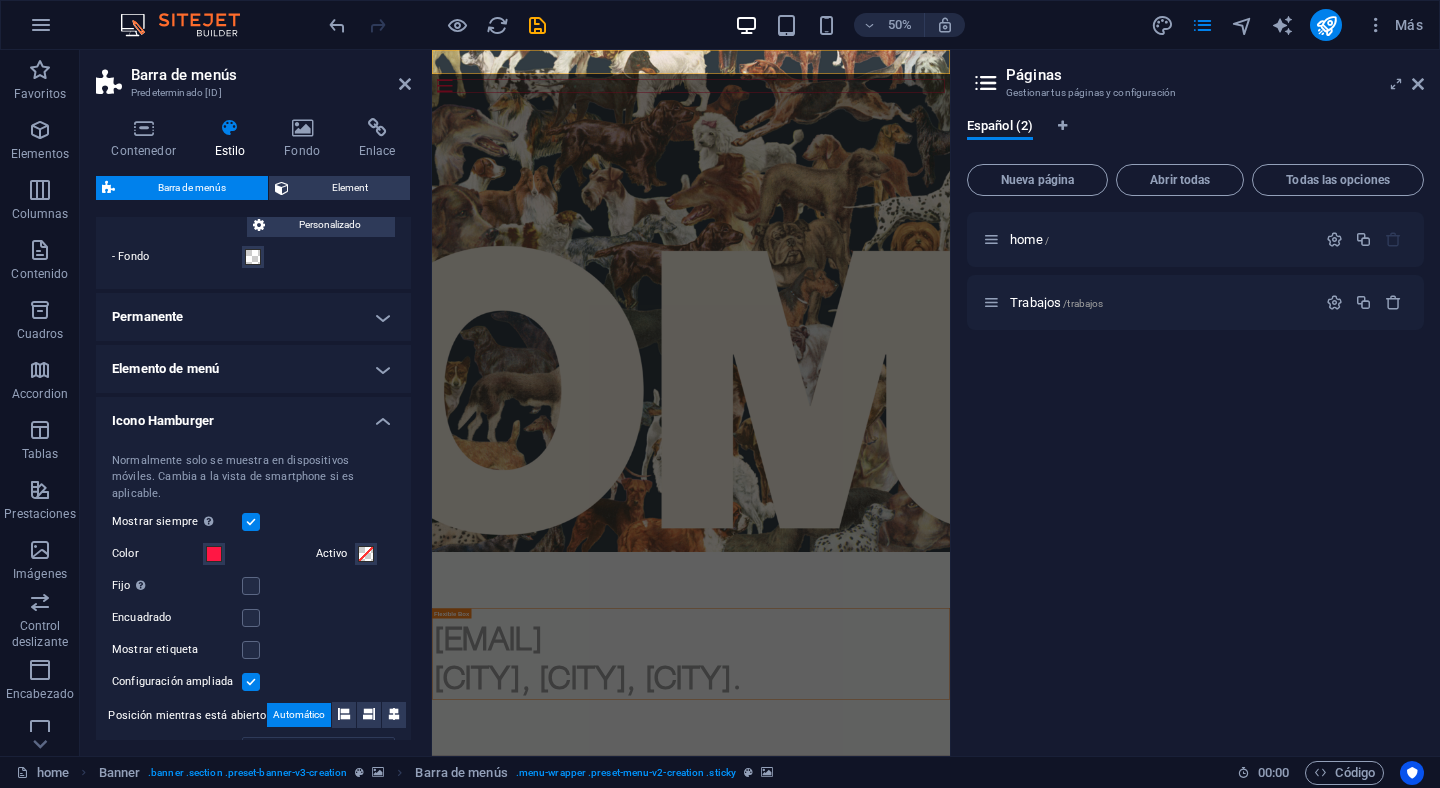 scroll, scrollTop: 688, scrollLeft: 0, axis: vertical 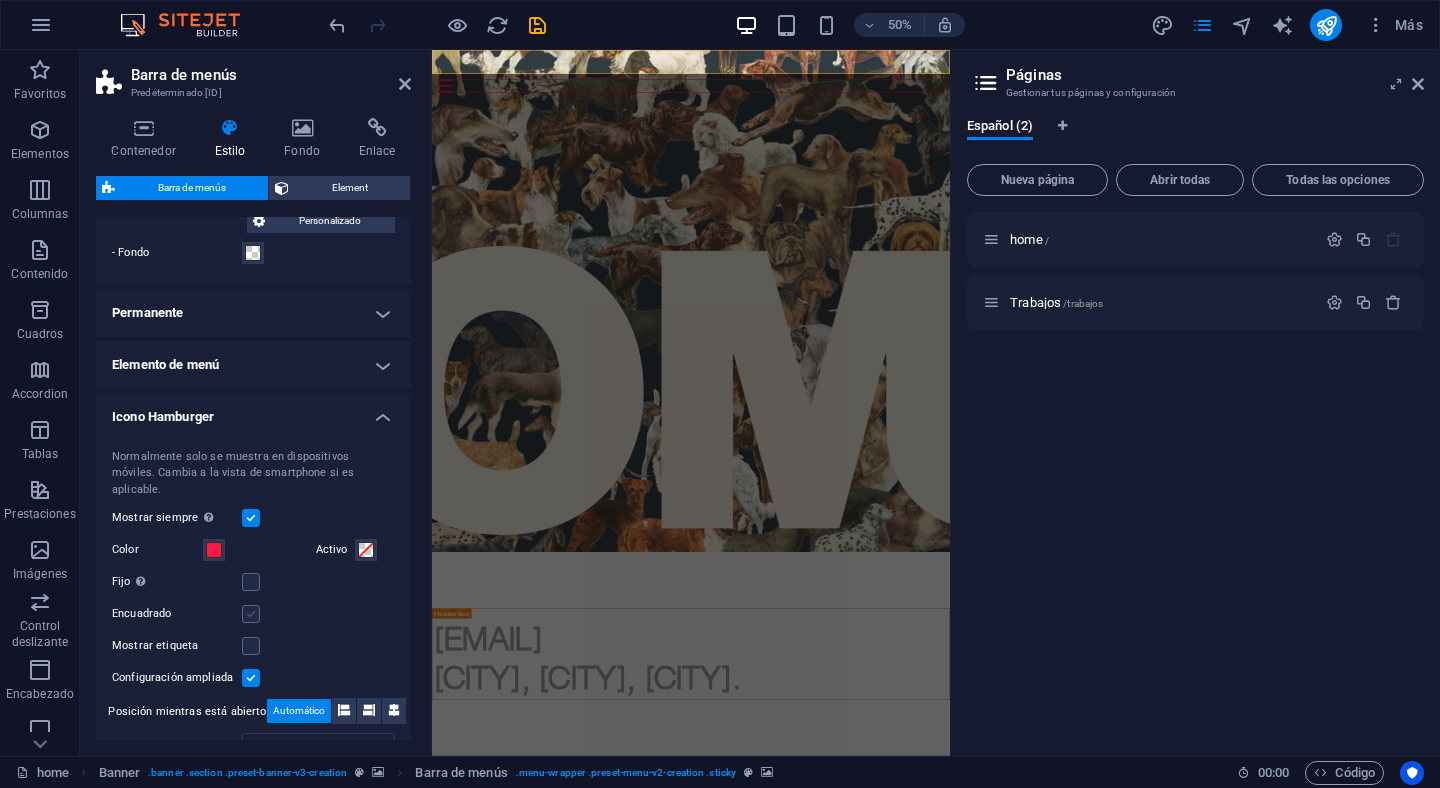click at bounding box center (251, 614) 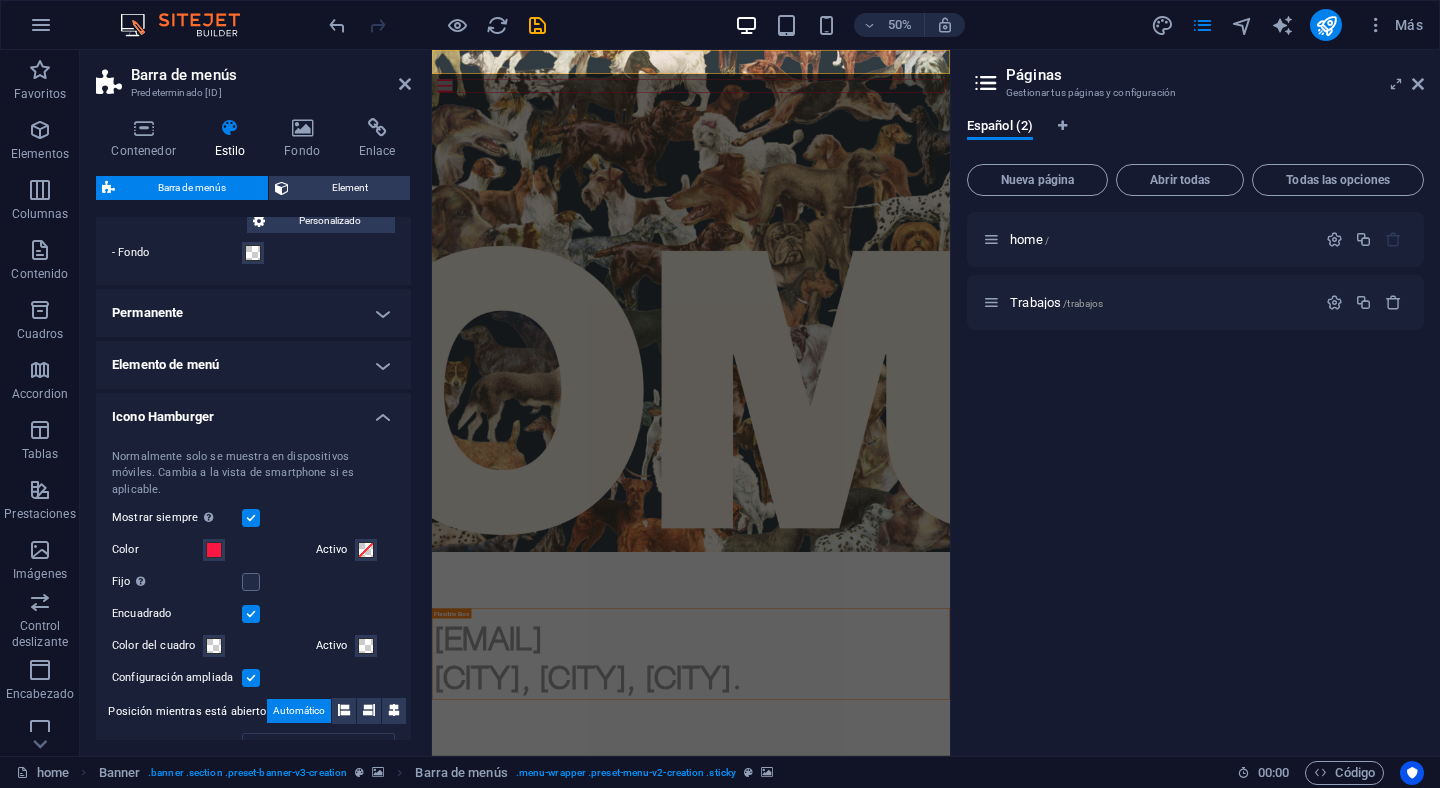 click at bounding box center [251, 614] 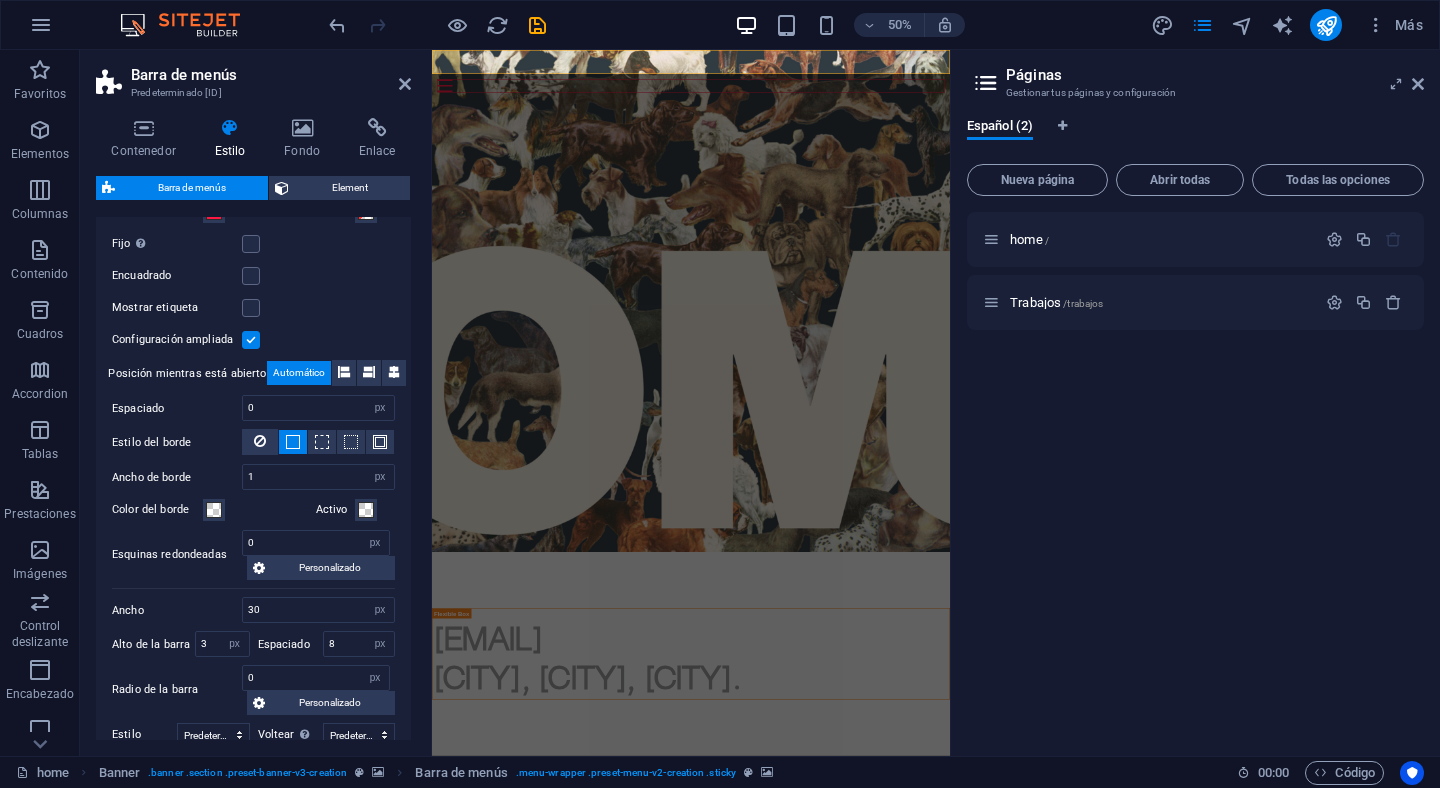 scroll, scrollTop: 1039, scrollLeft: 0, axis: vertical 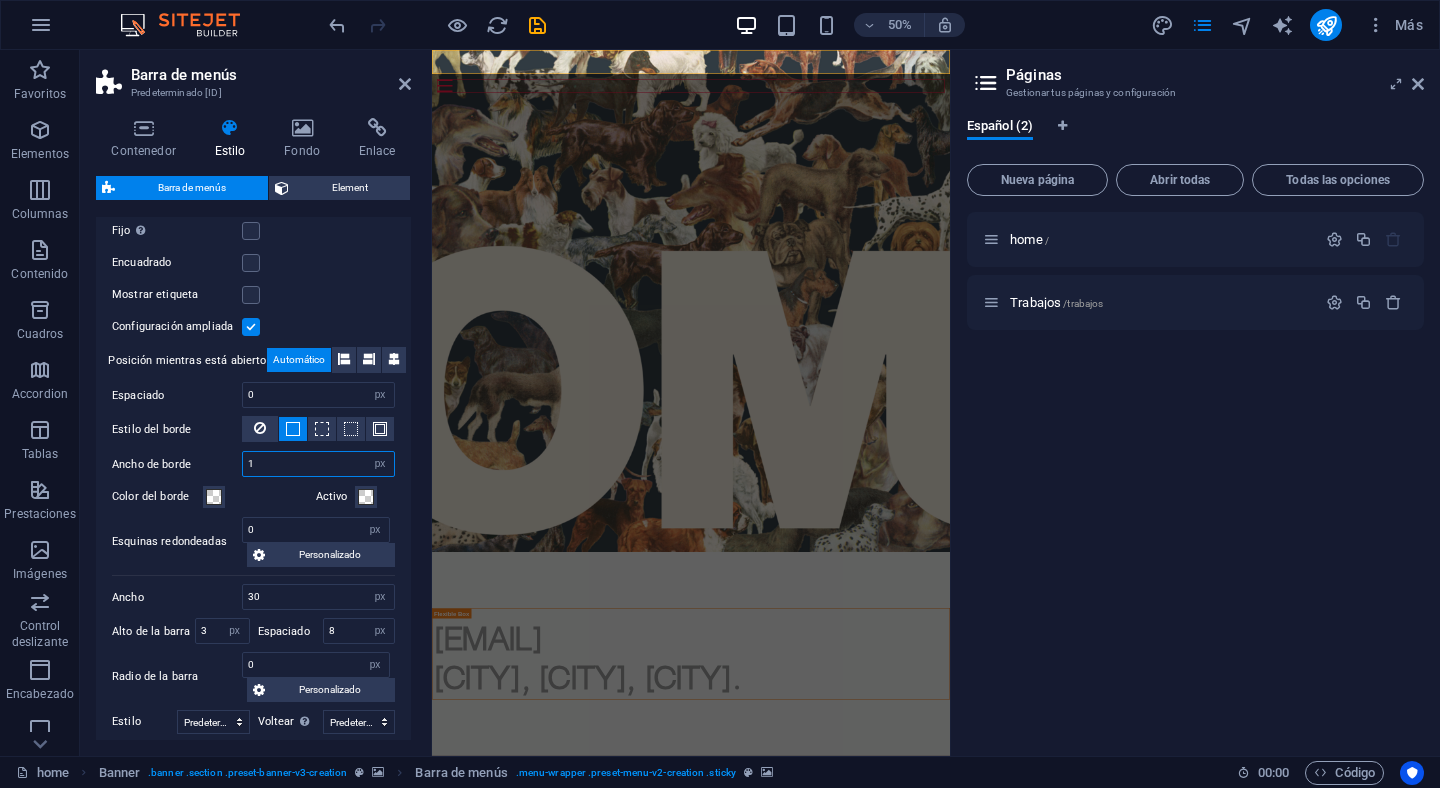 click on "1" at bounding box center (318, 464) 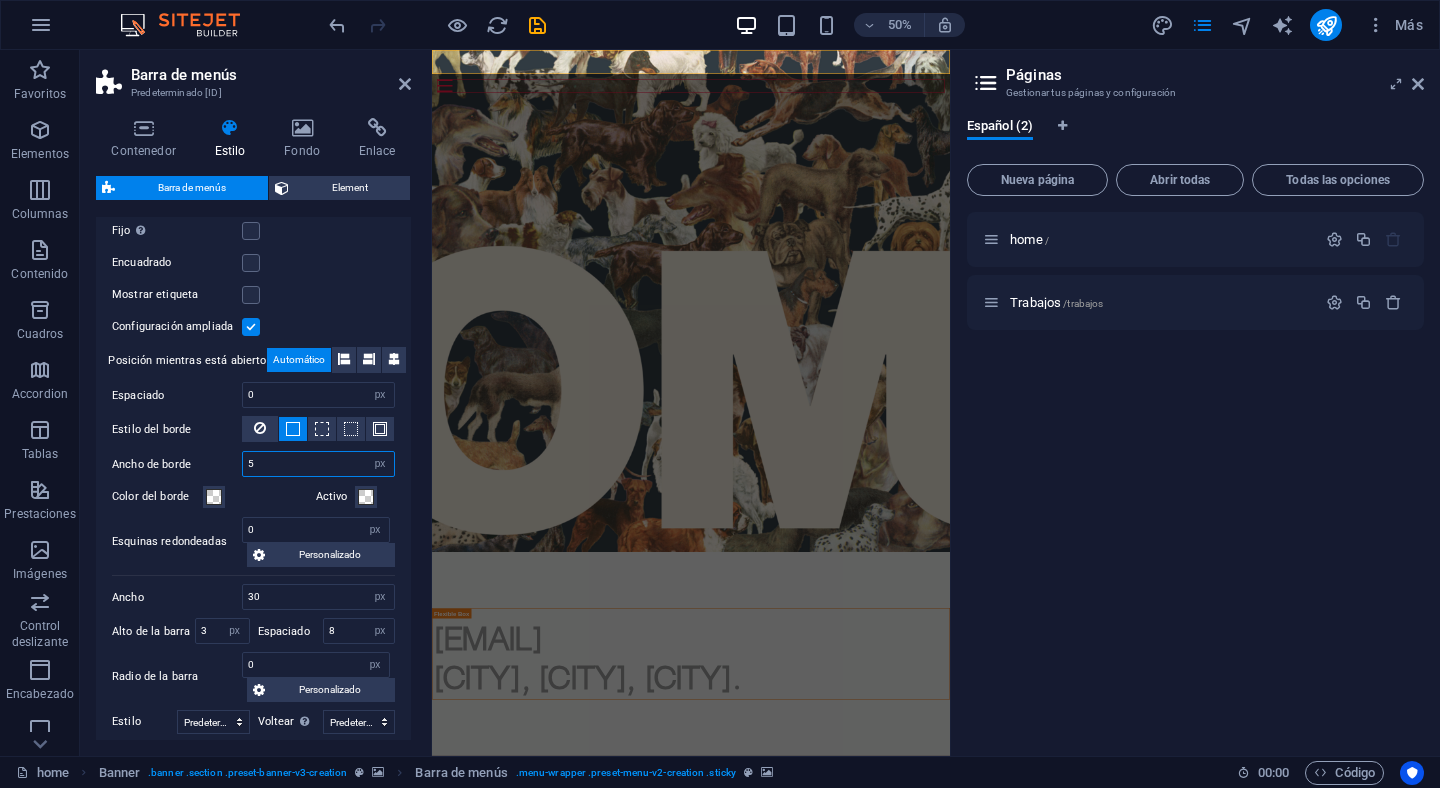 type on "5" 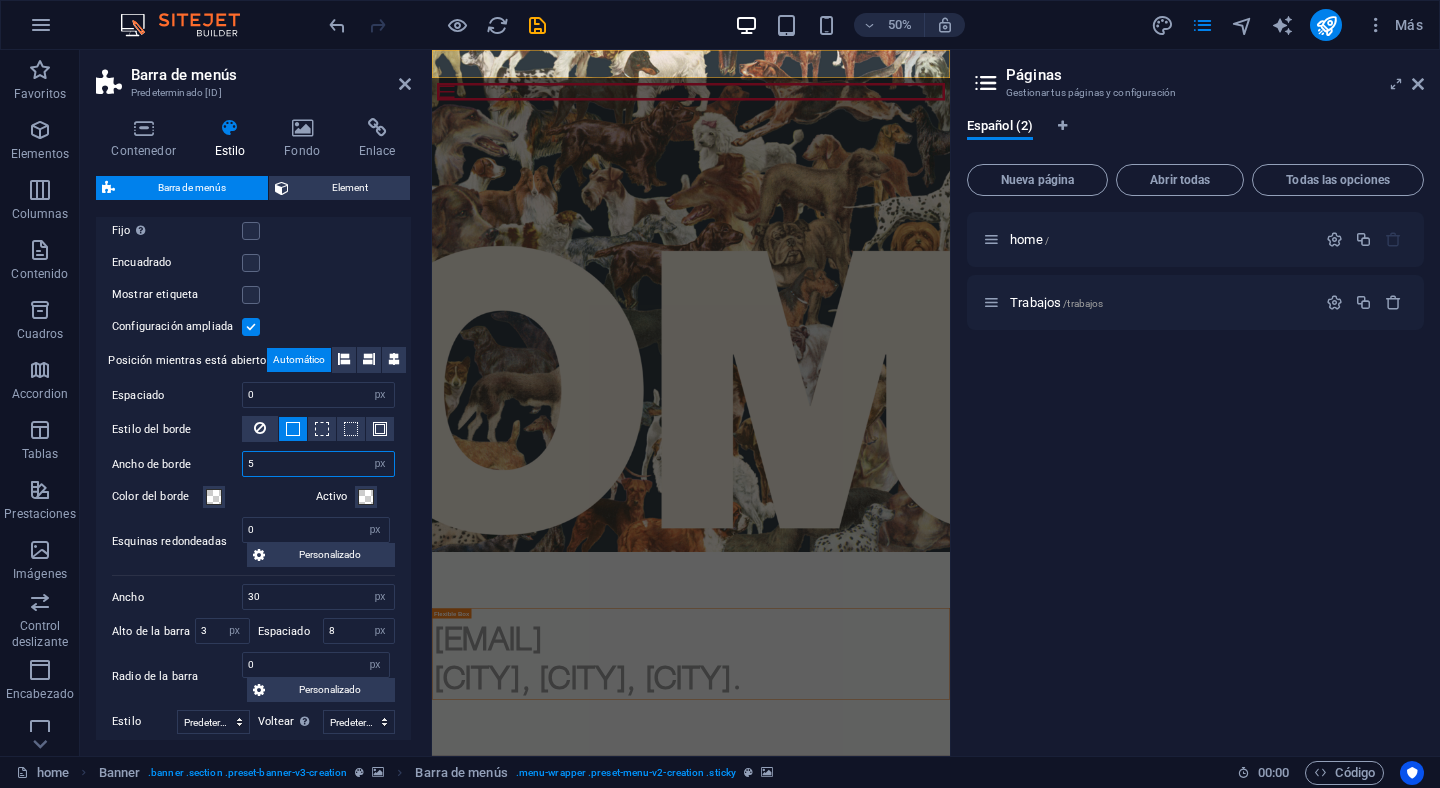 click on "5" at bounding box center (318, 464) 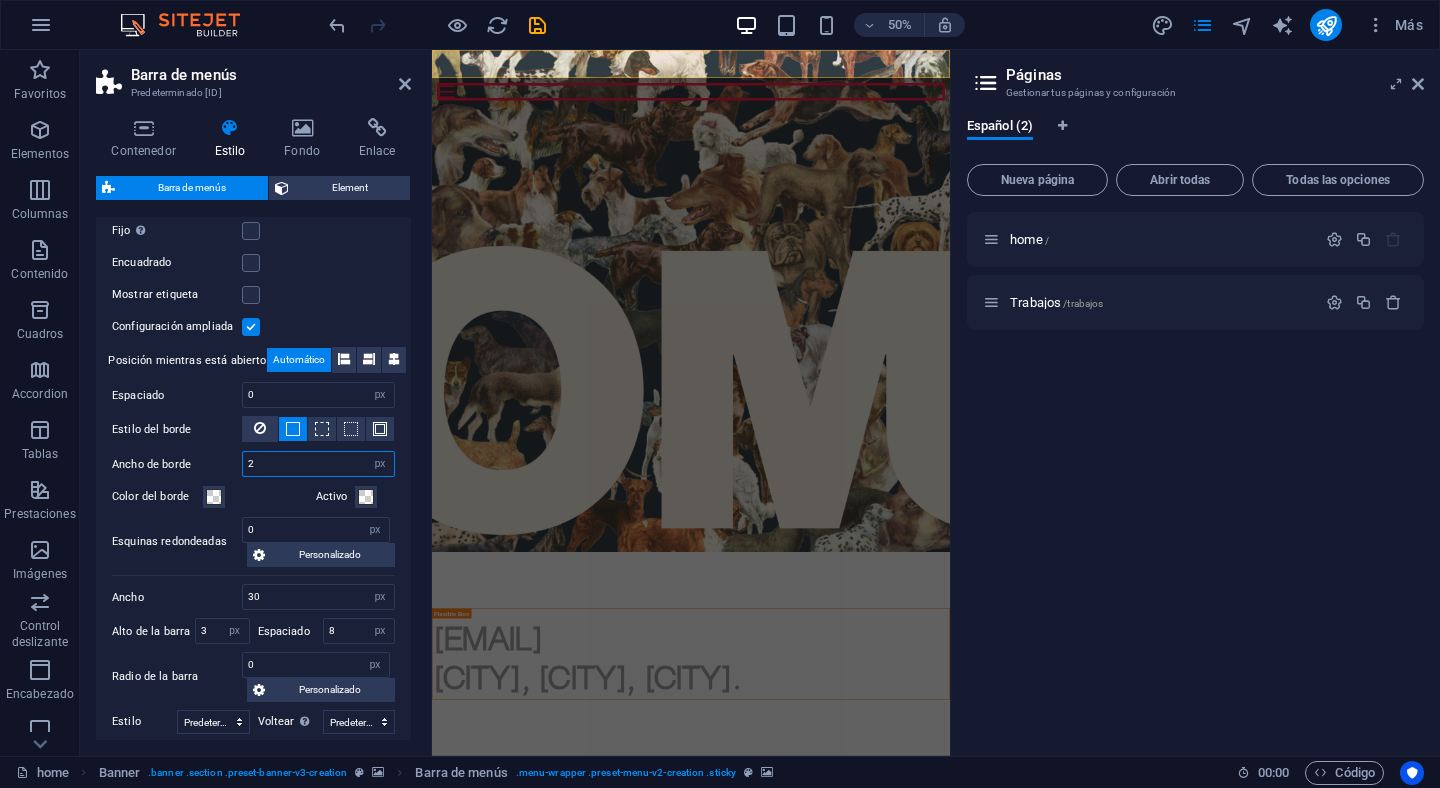 type on "2" 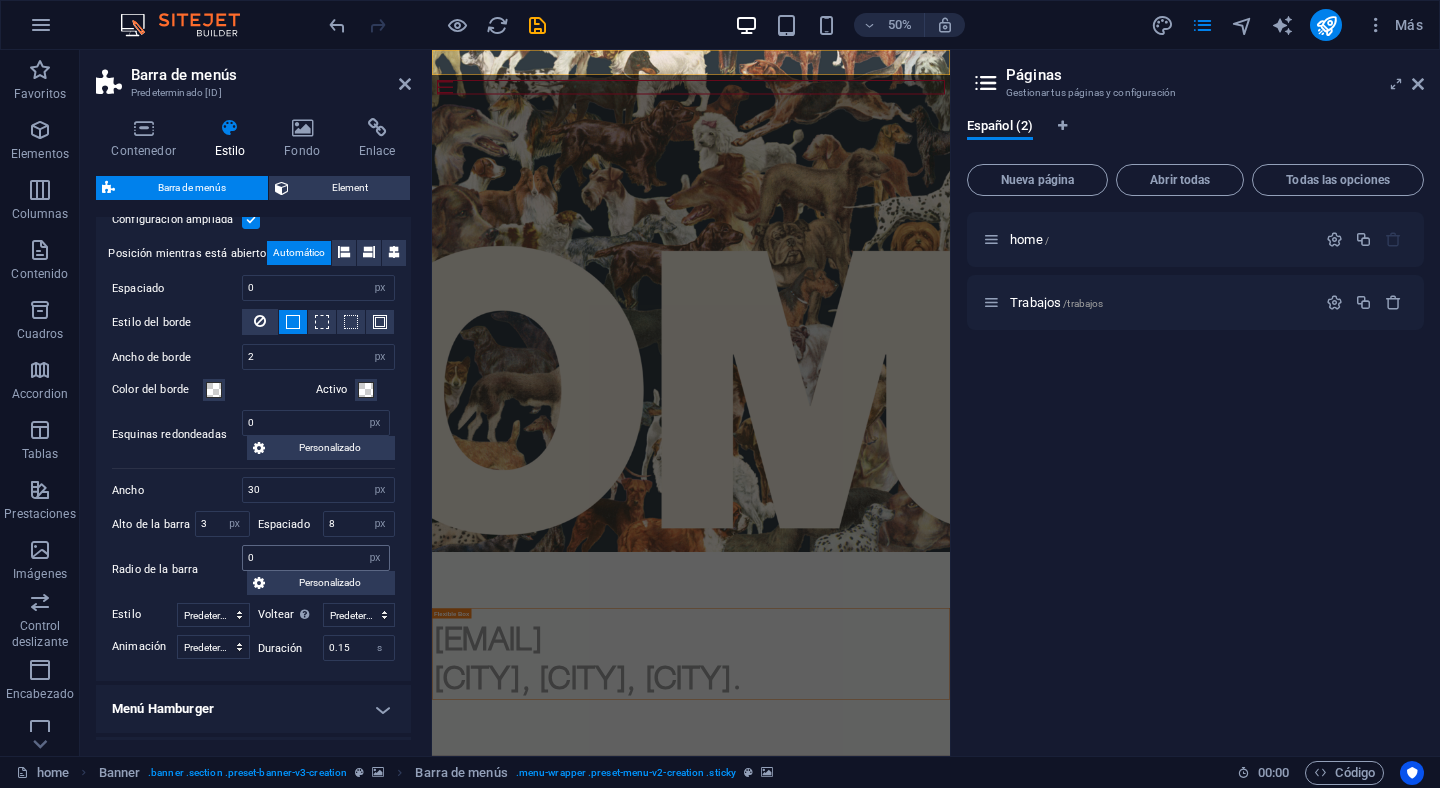 scroll, scrollTop: 1160, scrollLeft: 0, axis: vertical 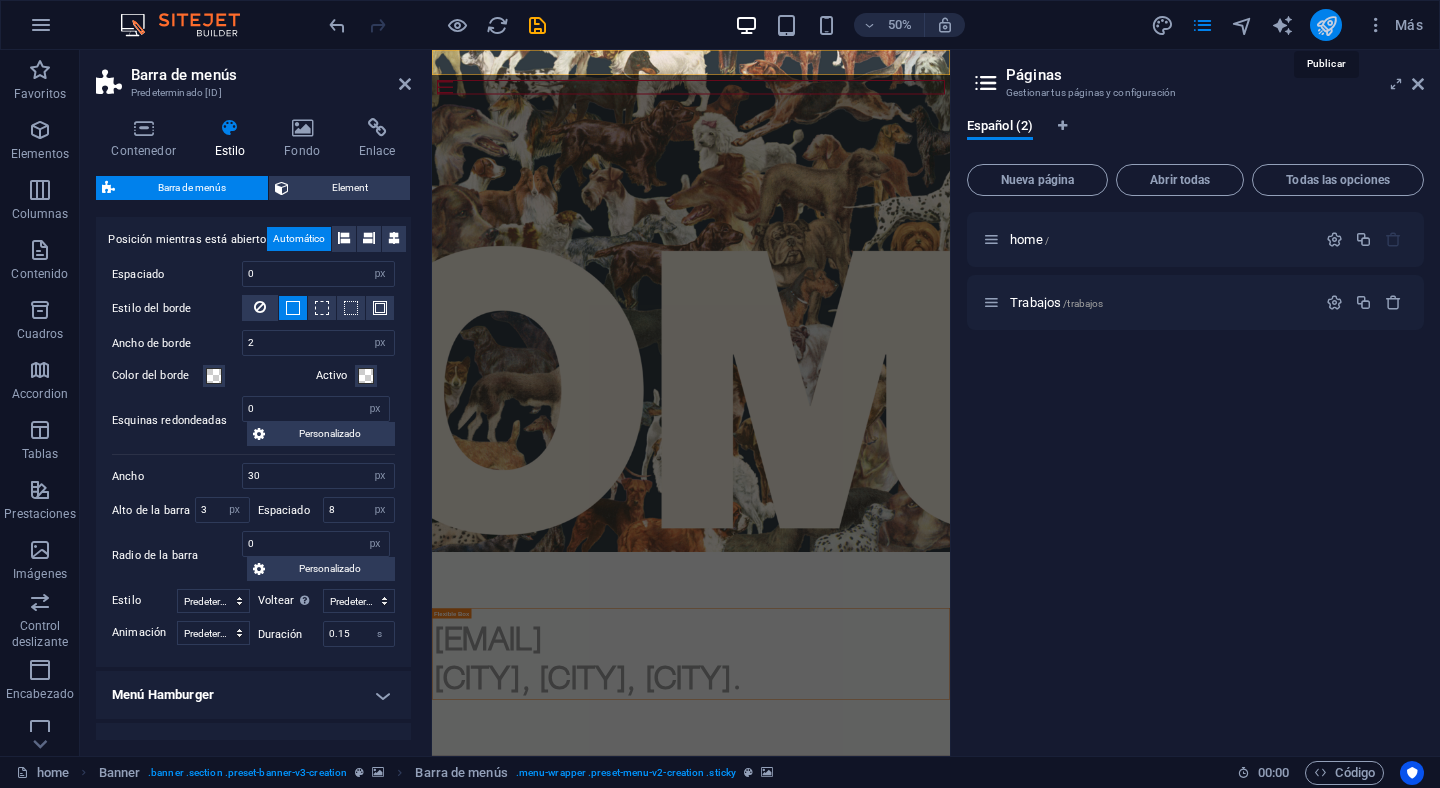 click at bounding box center [1326, 25] 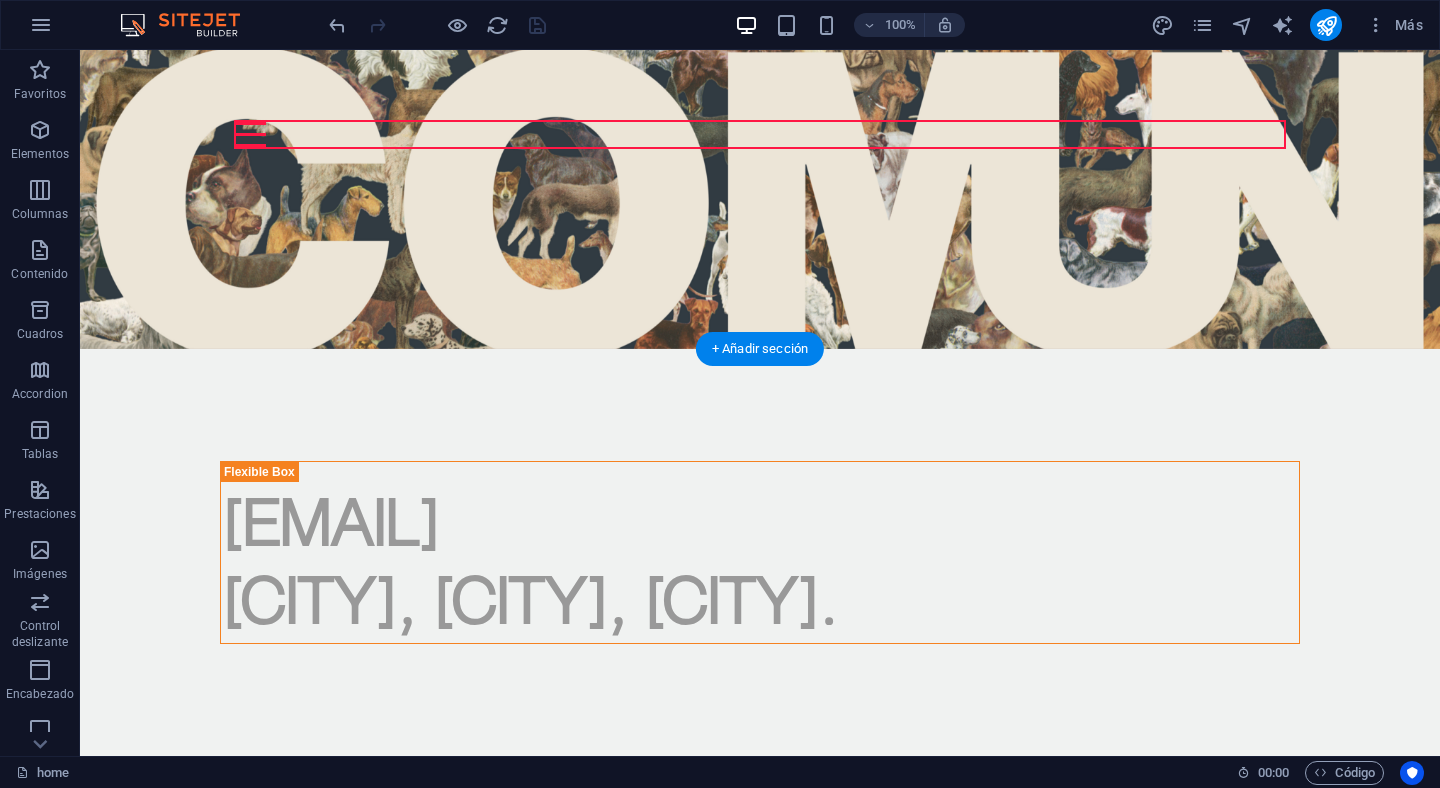 scroll, scrollTop: 296, scrollLeft: 0, axis: vertical 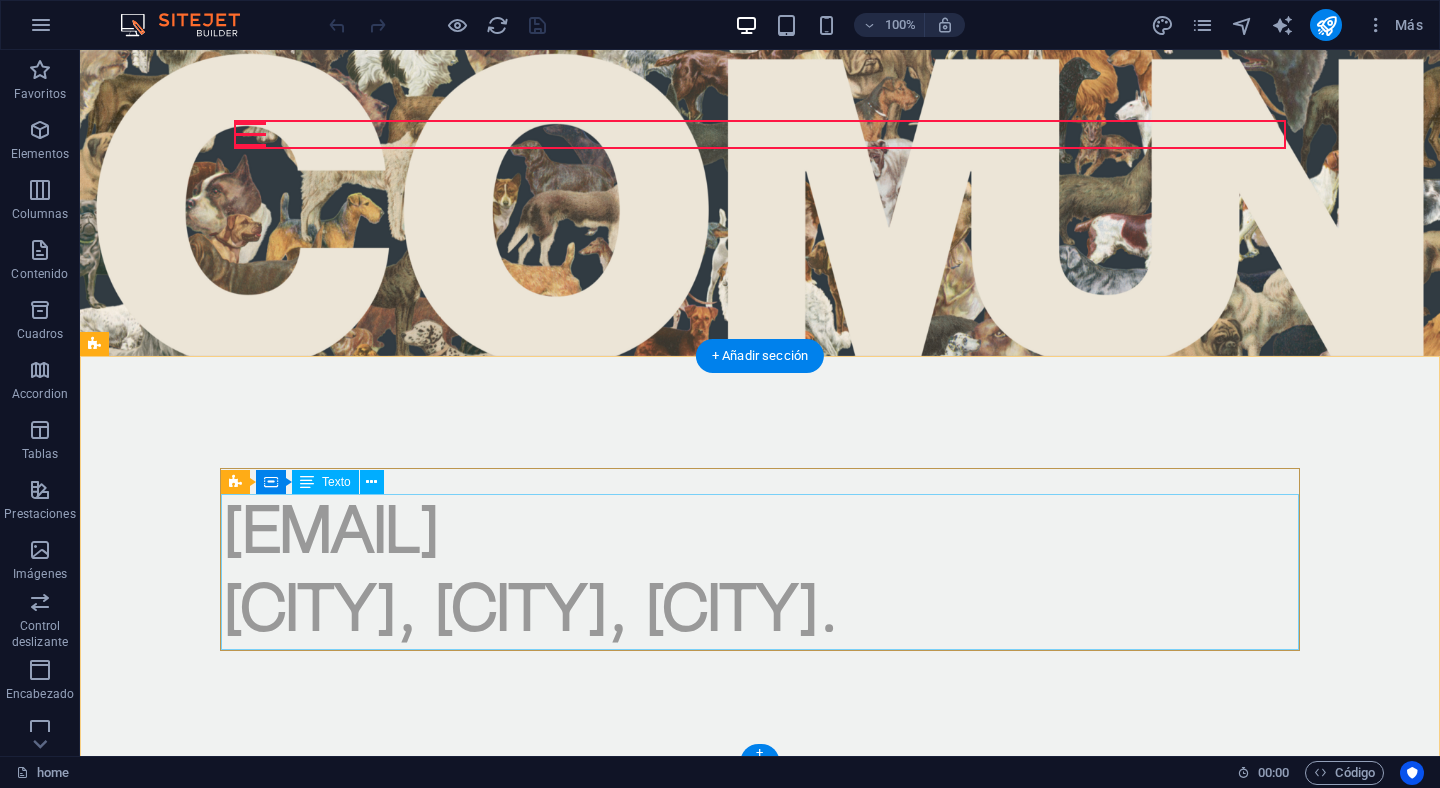 click on "[EMAIL] [CITY], [CITY], [CITY]." at bounding box center (760, 572) 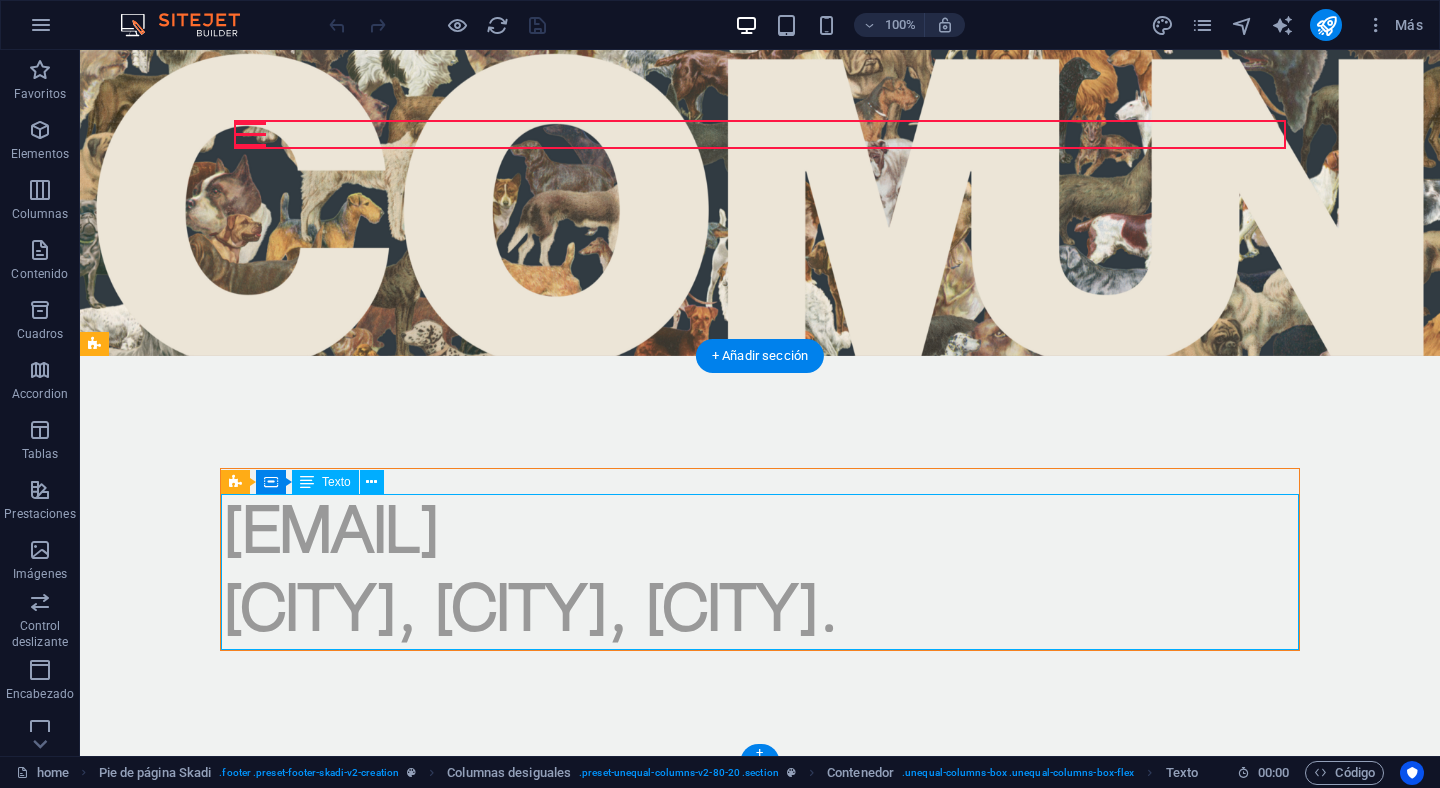 click on "[EMAIL] [CITY], [CITY], [CITY]." at bounding box center [760, 572] 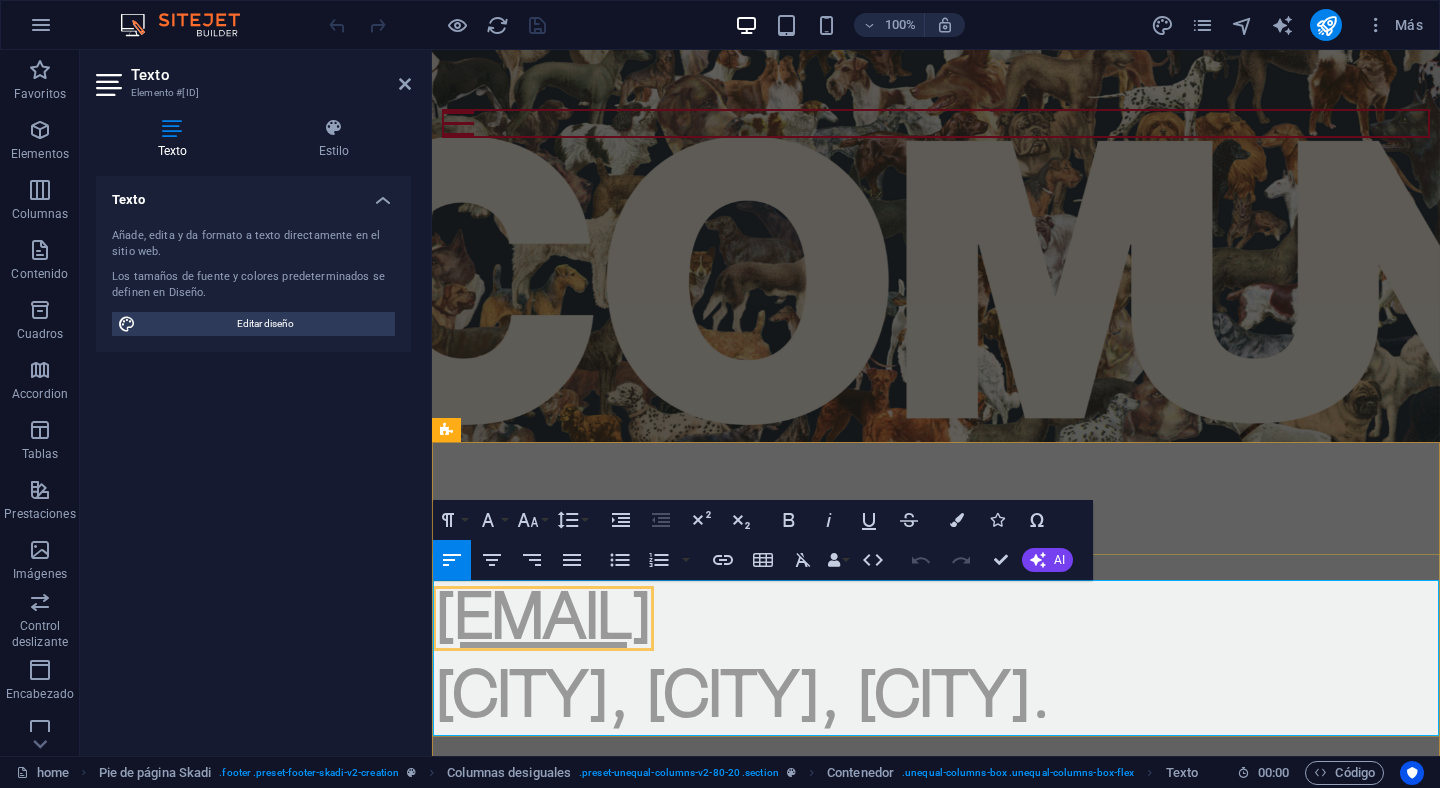 scroll, scrollTop: 407, scrollLeft: 0, axis: vertical 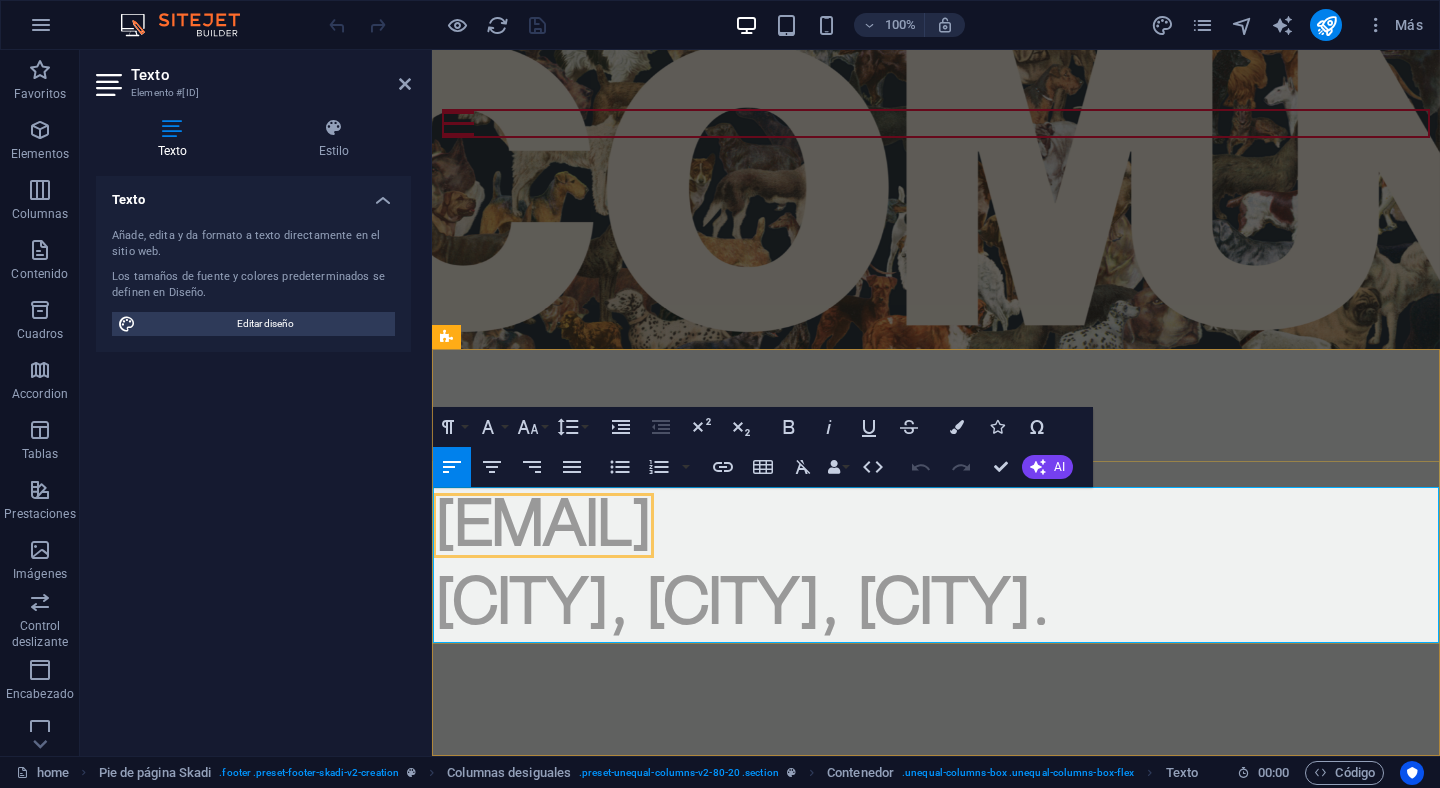 click on "[EMAIL] [CITY], [CITY], [CITY]." at bounding box center [936, 565] 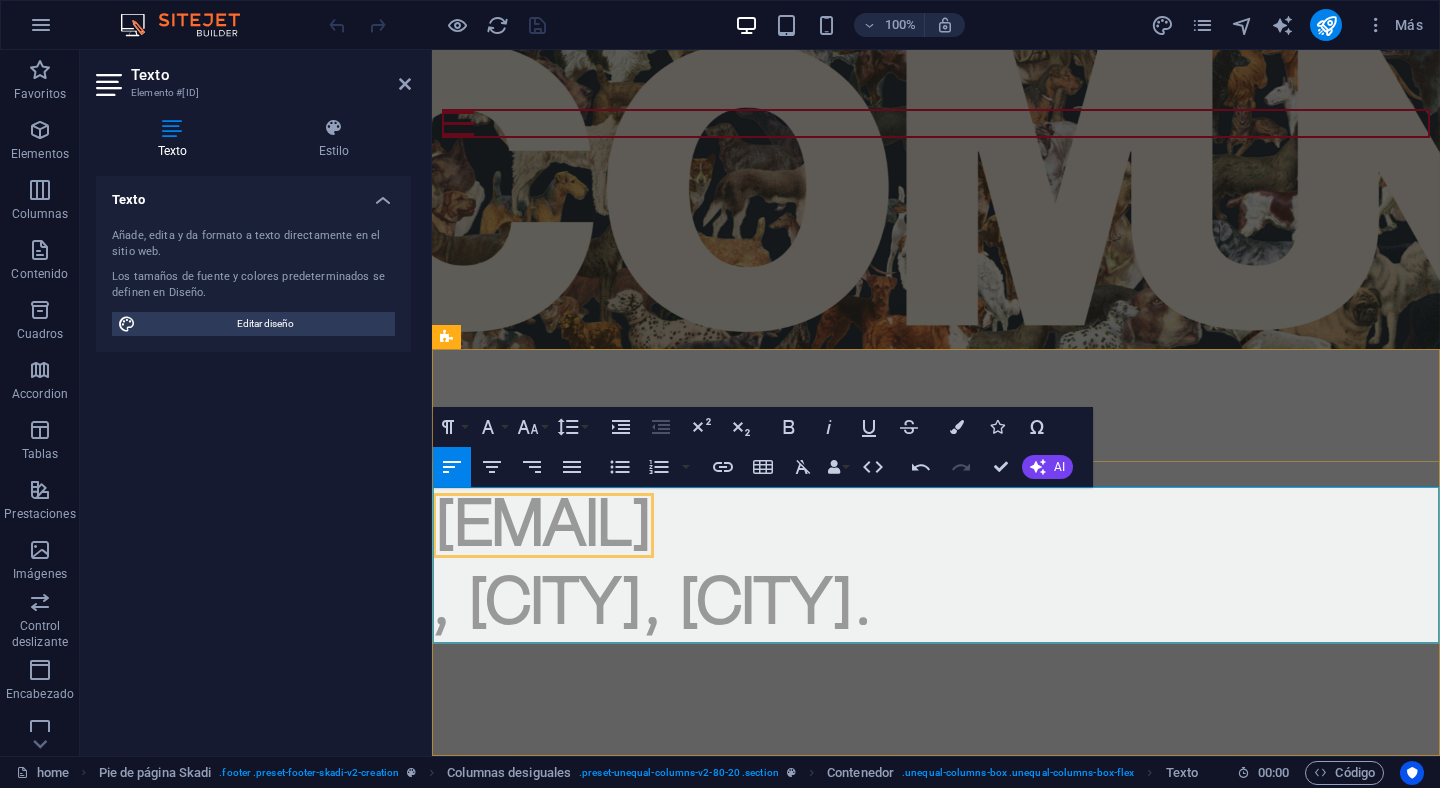 type 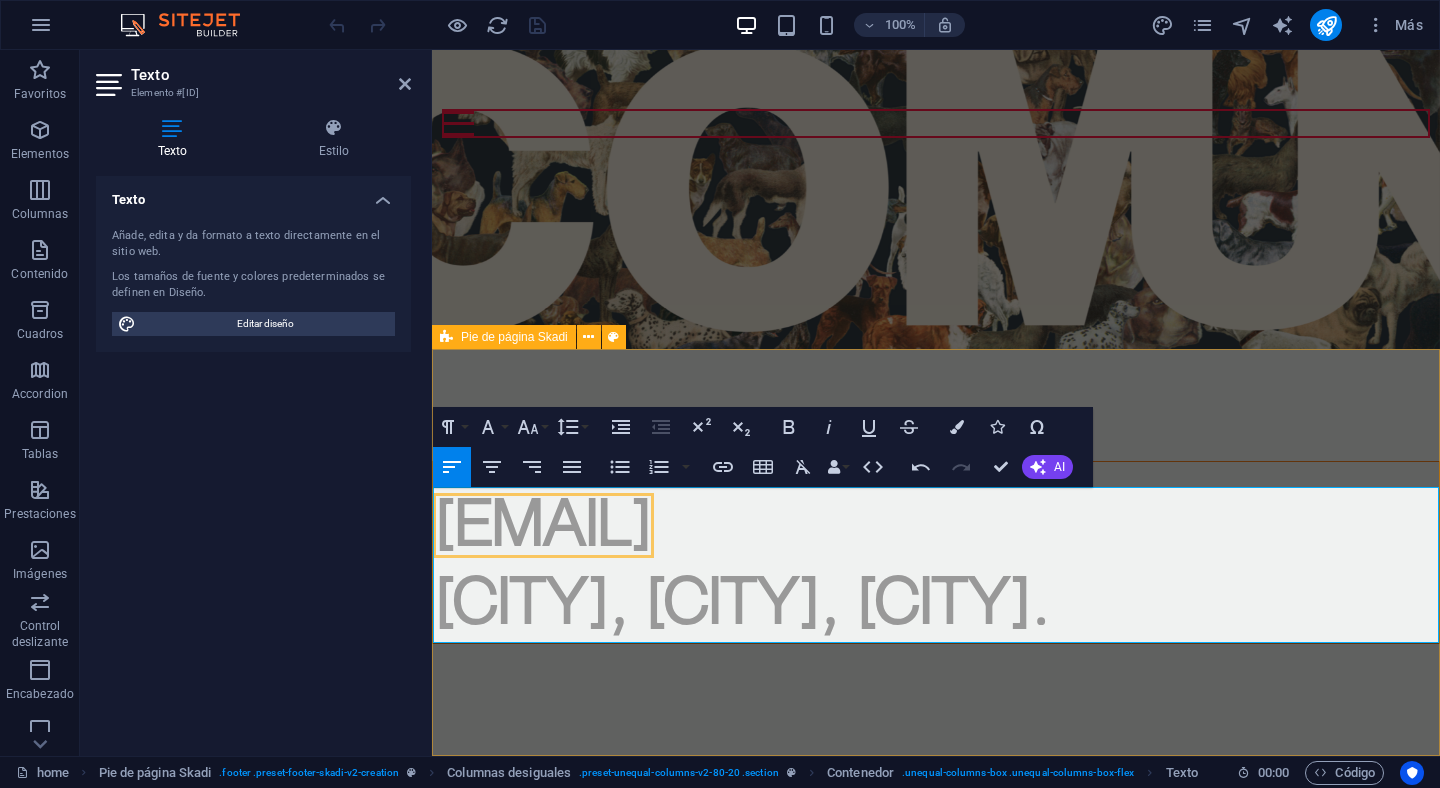 click on "[EMAIL] [CITY], [CITY], [CITY]." at bounding box center (936, 552) 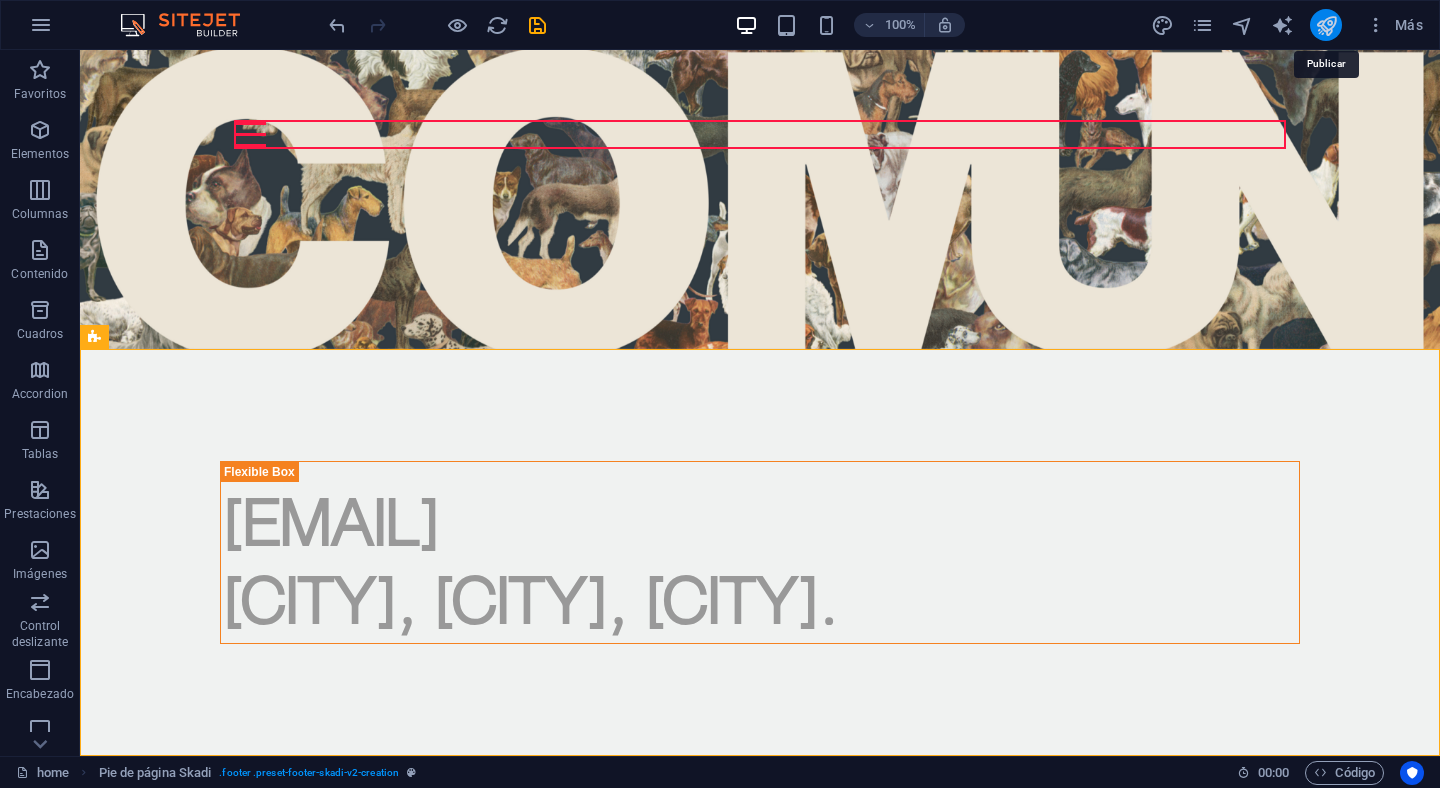 click at bounding box center [1326, 25] 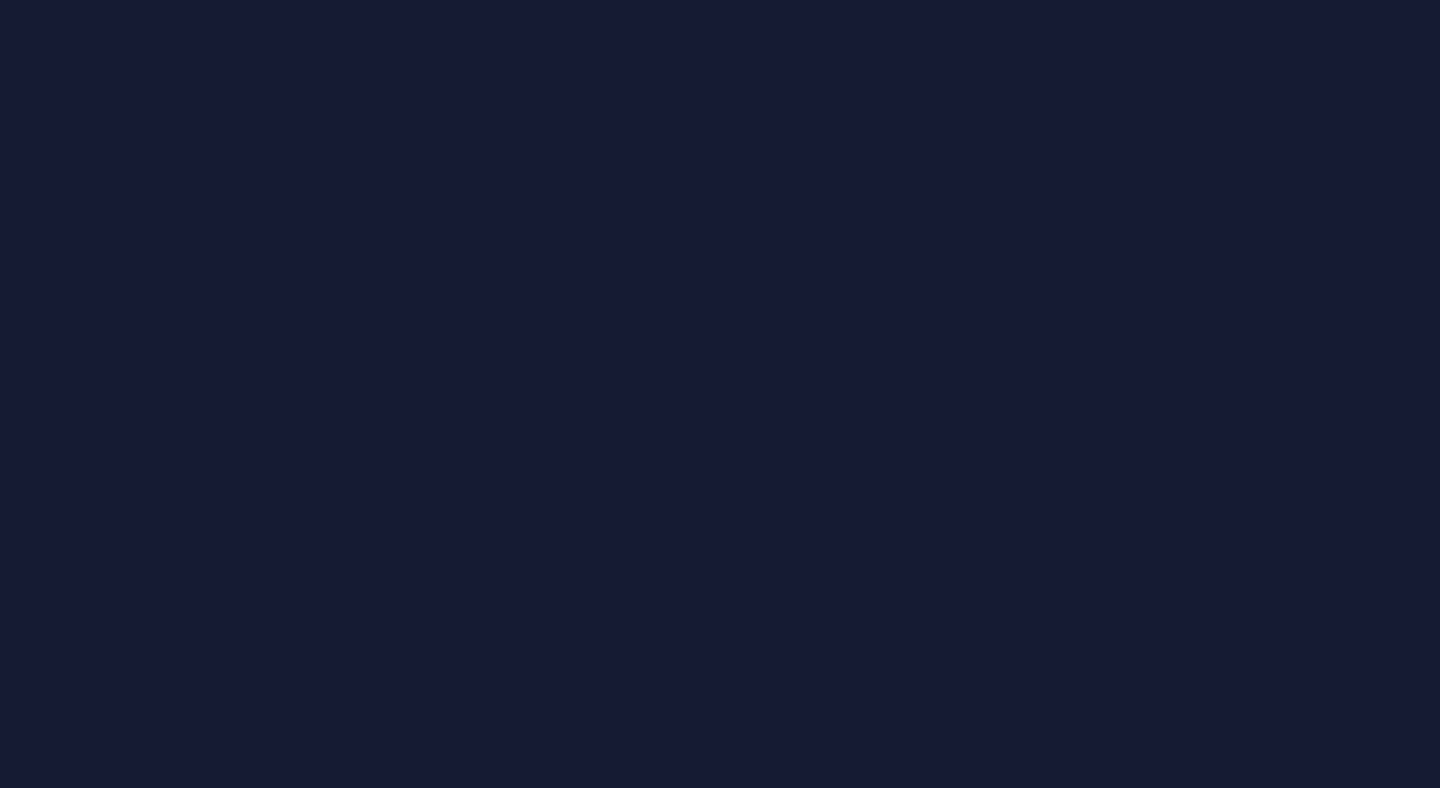 scroll, scrollTop: 0, scrollLeft: 0, axis: both 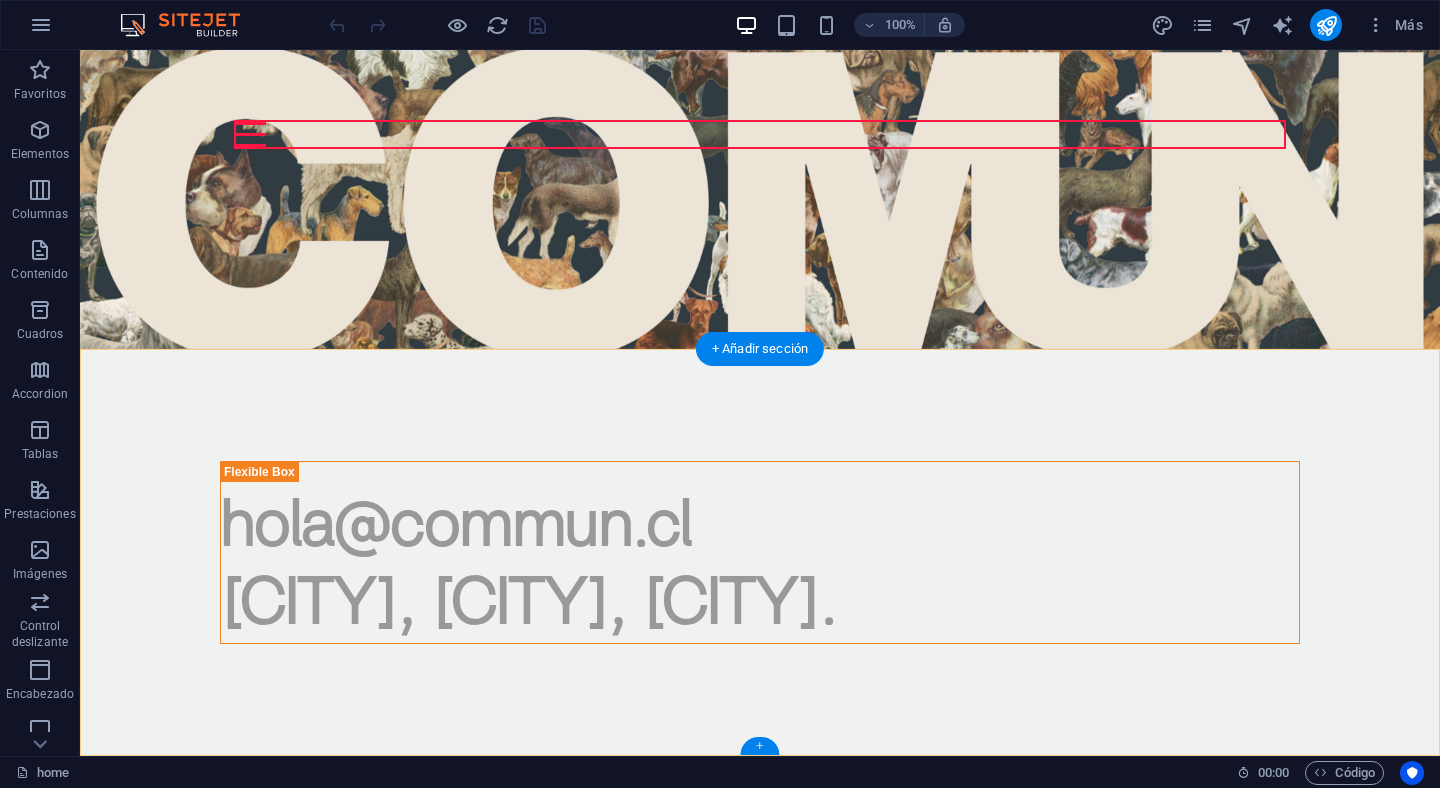 click on "+" at bounding box center (759, 746) 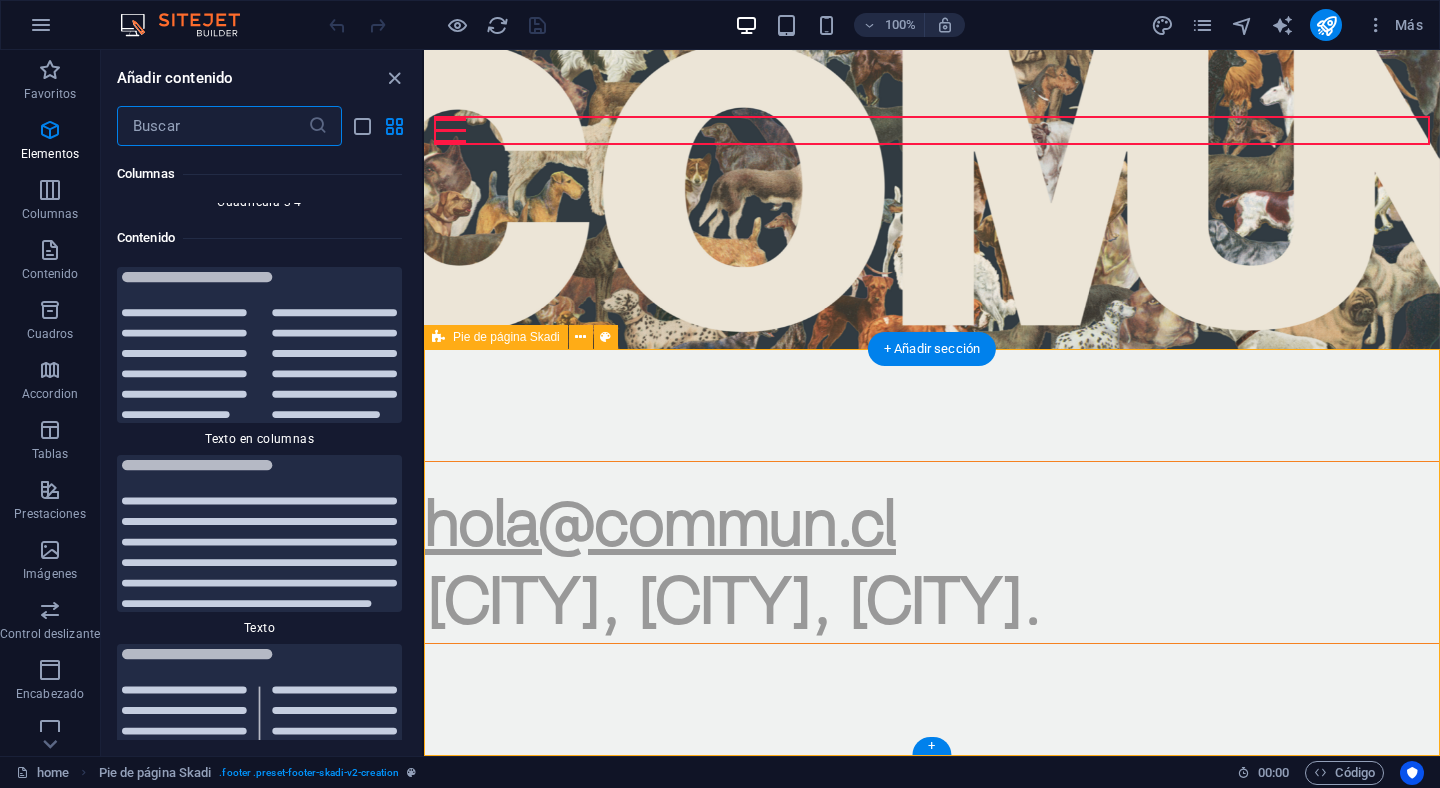 scroll, scrollTop: 6808, scrollLeft: 0, axis: vertical 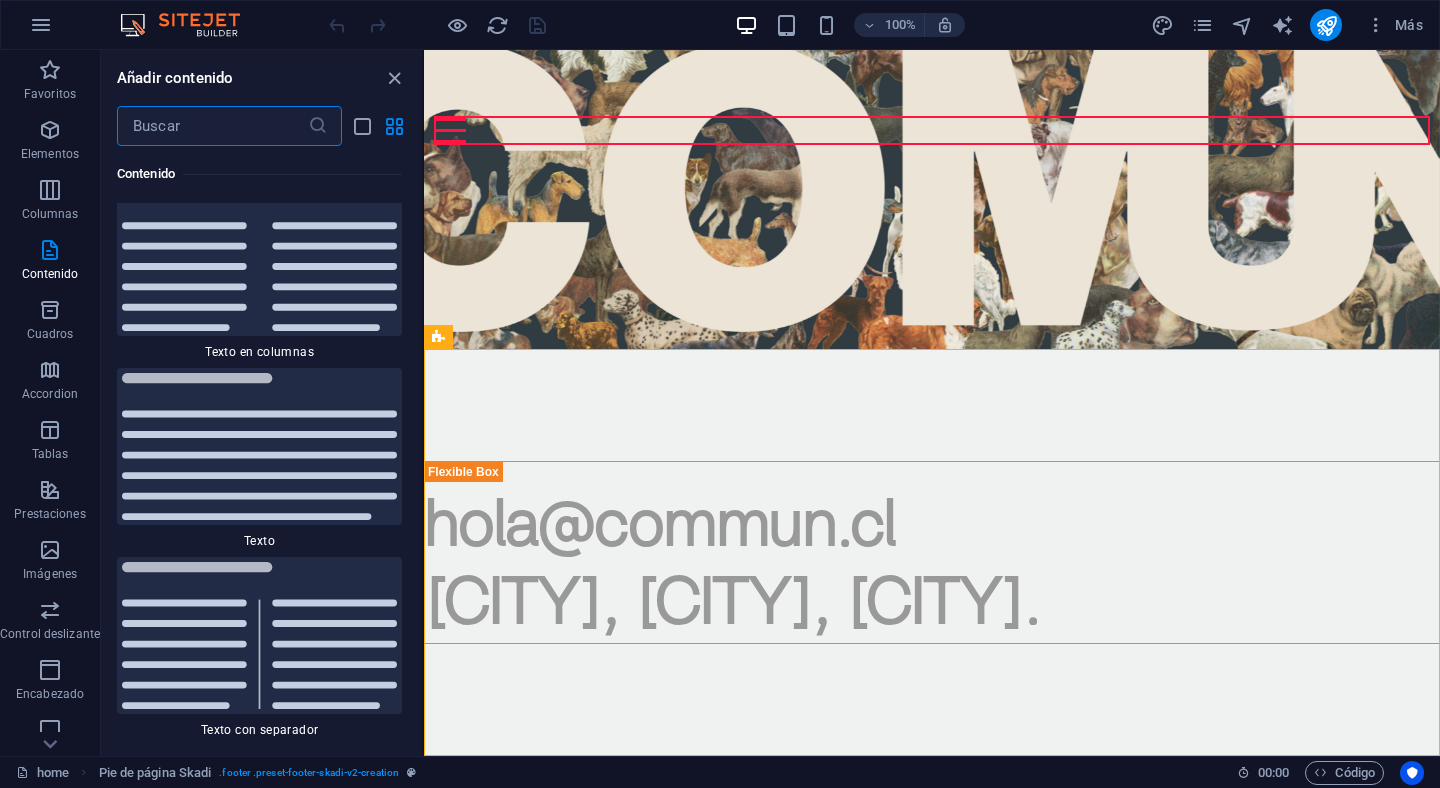 click at bounding box center [212, 126] 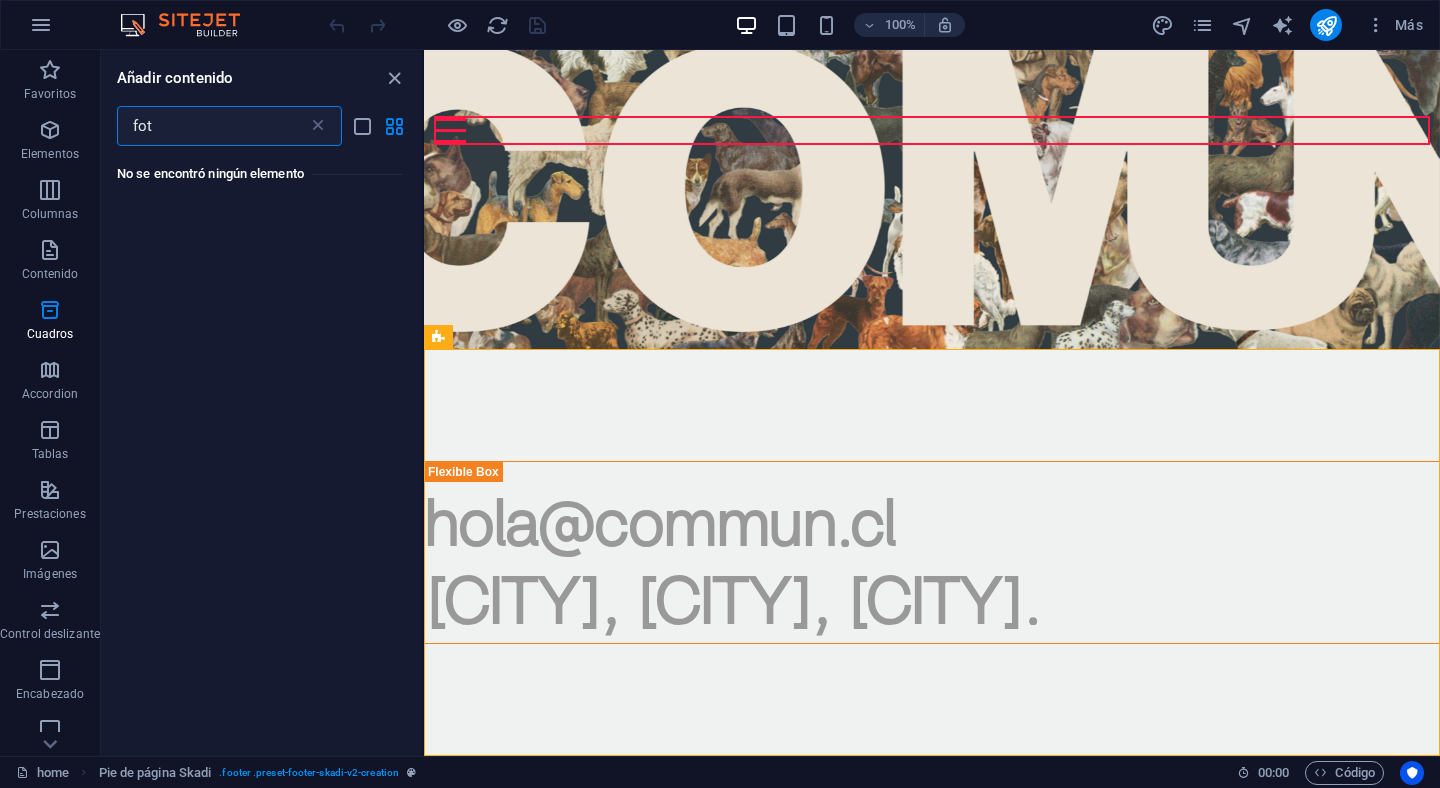 scroll, scrollTop: 0, scrollLeft: 0, axis: both 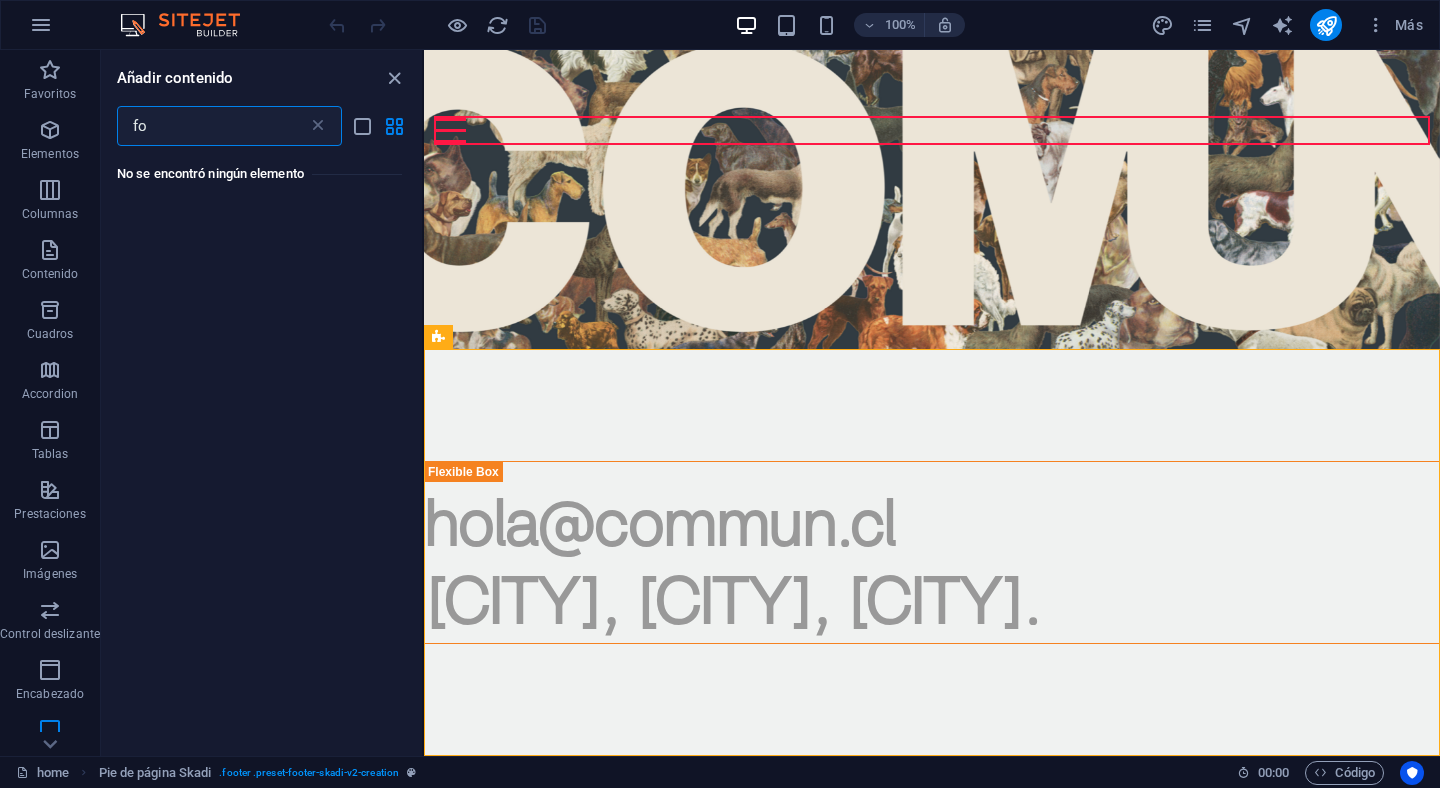 type on "f" 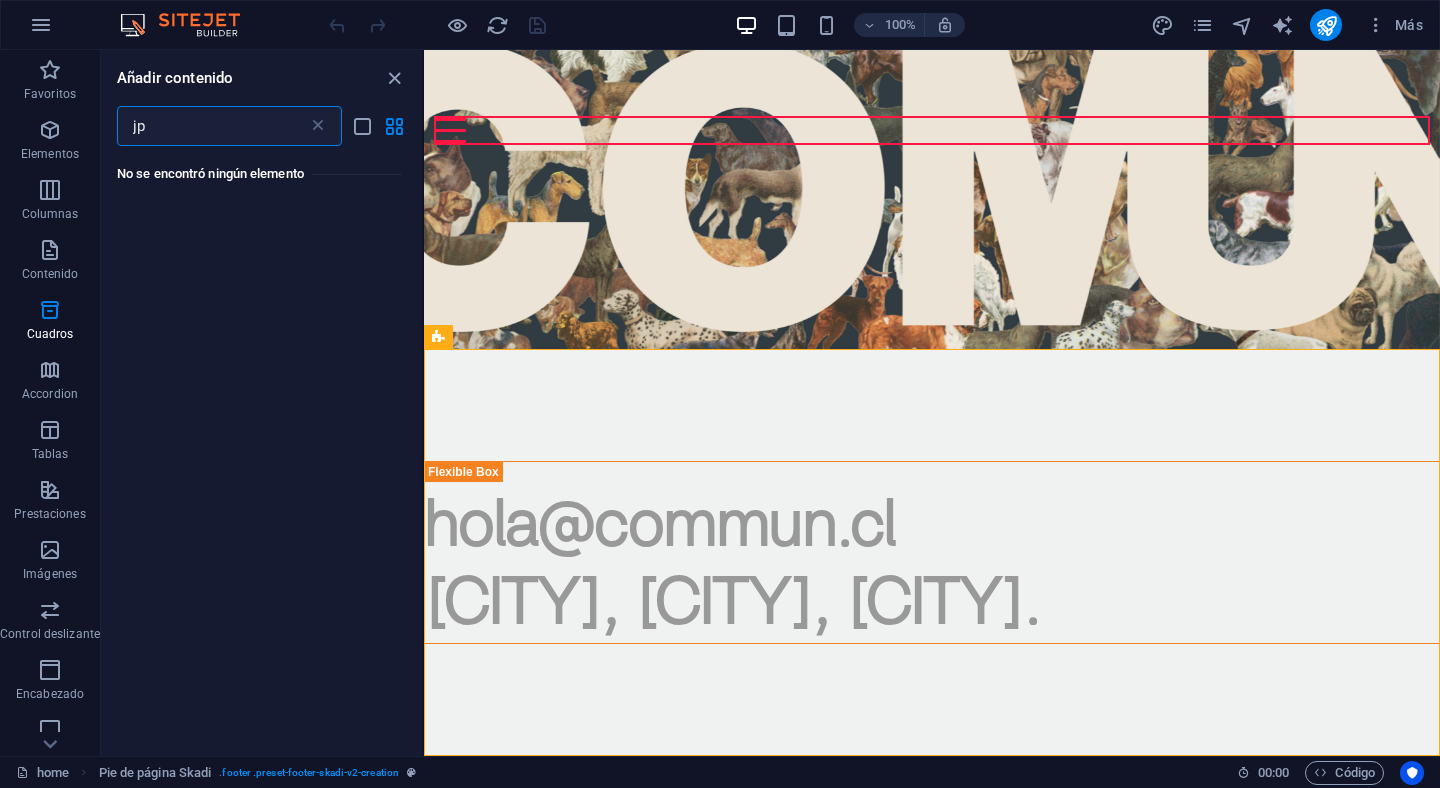 type on "j" 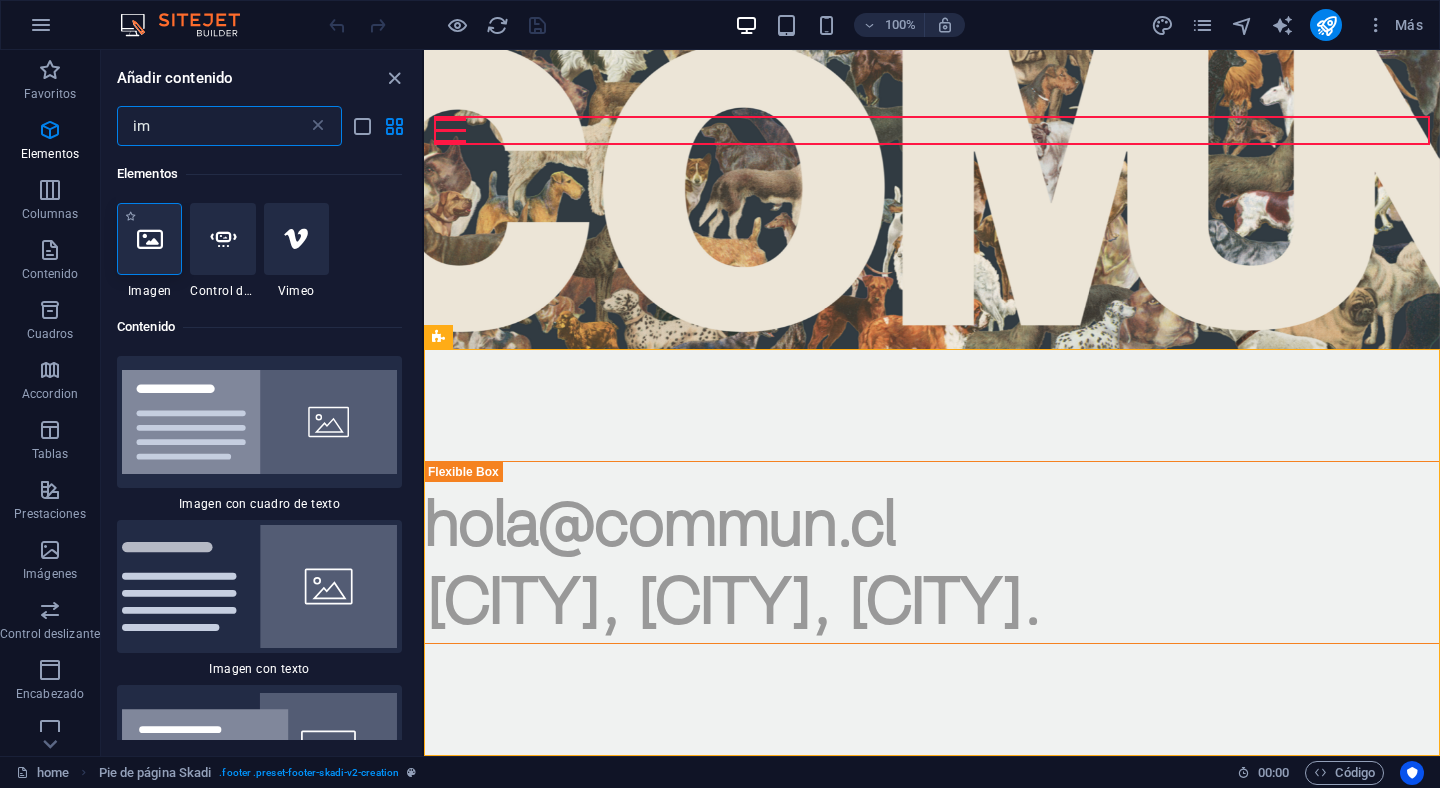 type on "im" 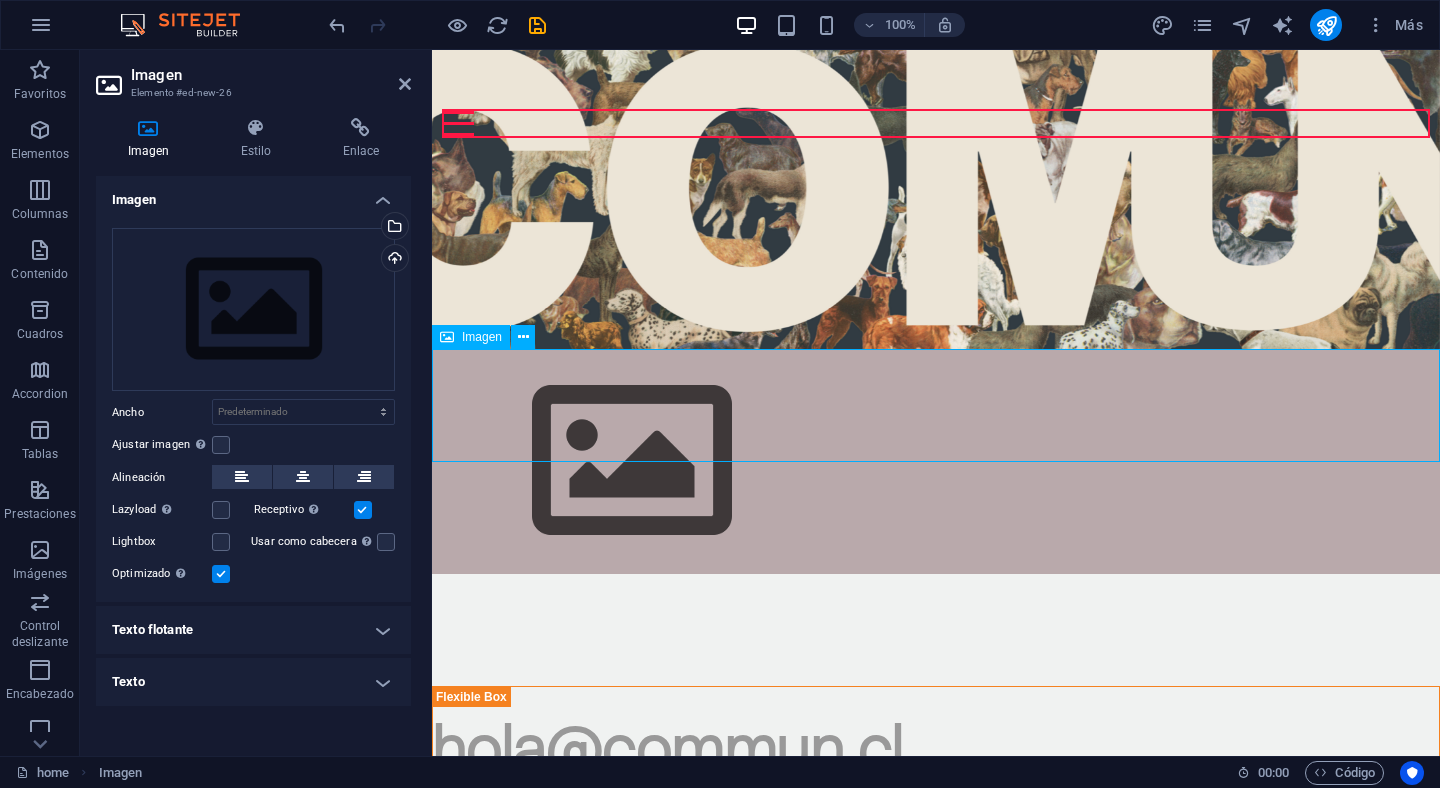 click on "Imagen" at bounding box center (482, 337) 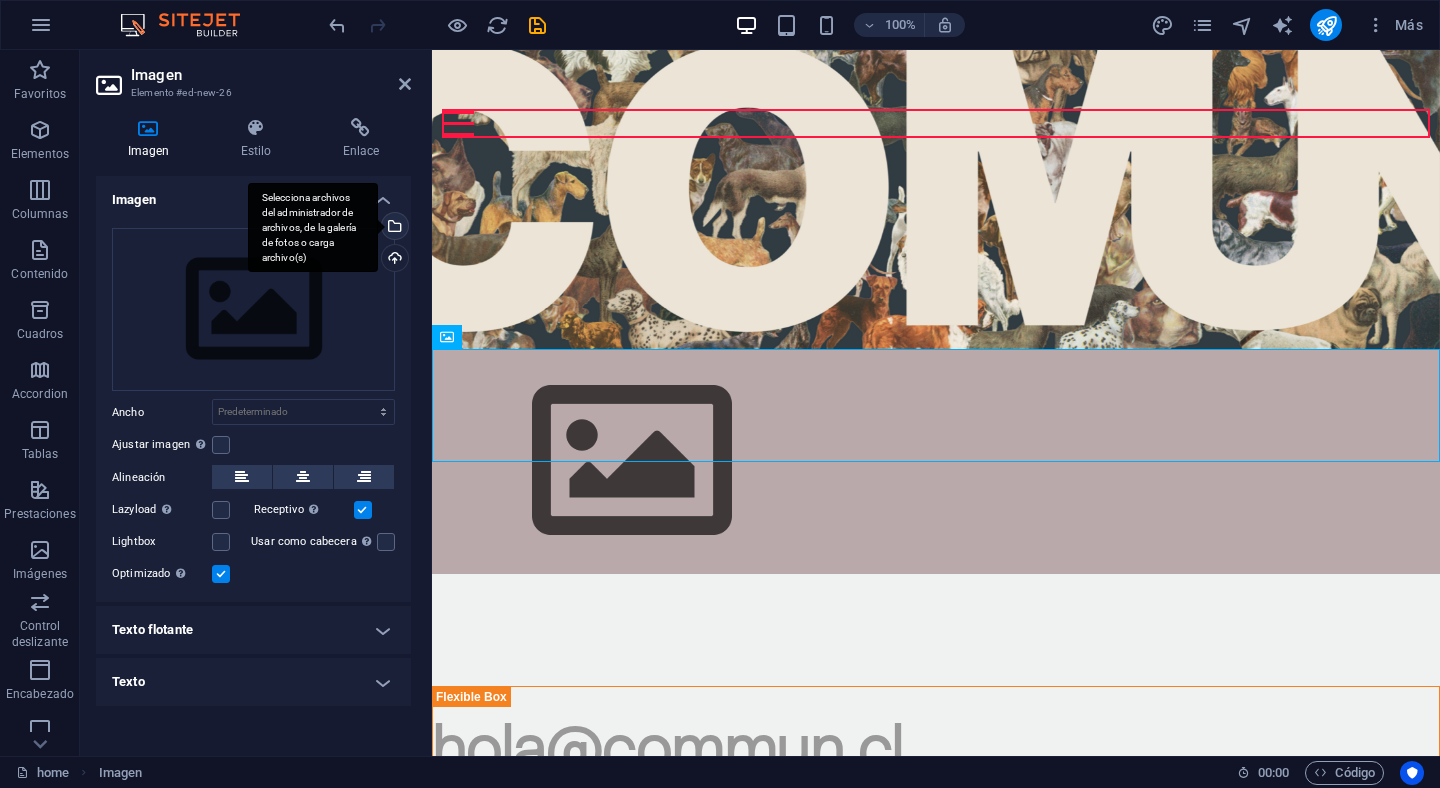click on "Selecciona archivos del administrador de archivos, de la galería de fotos o carga archivo(s)" at bounding box center [393, 228] 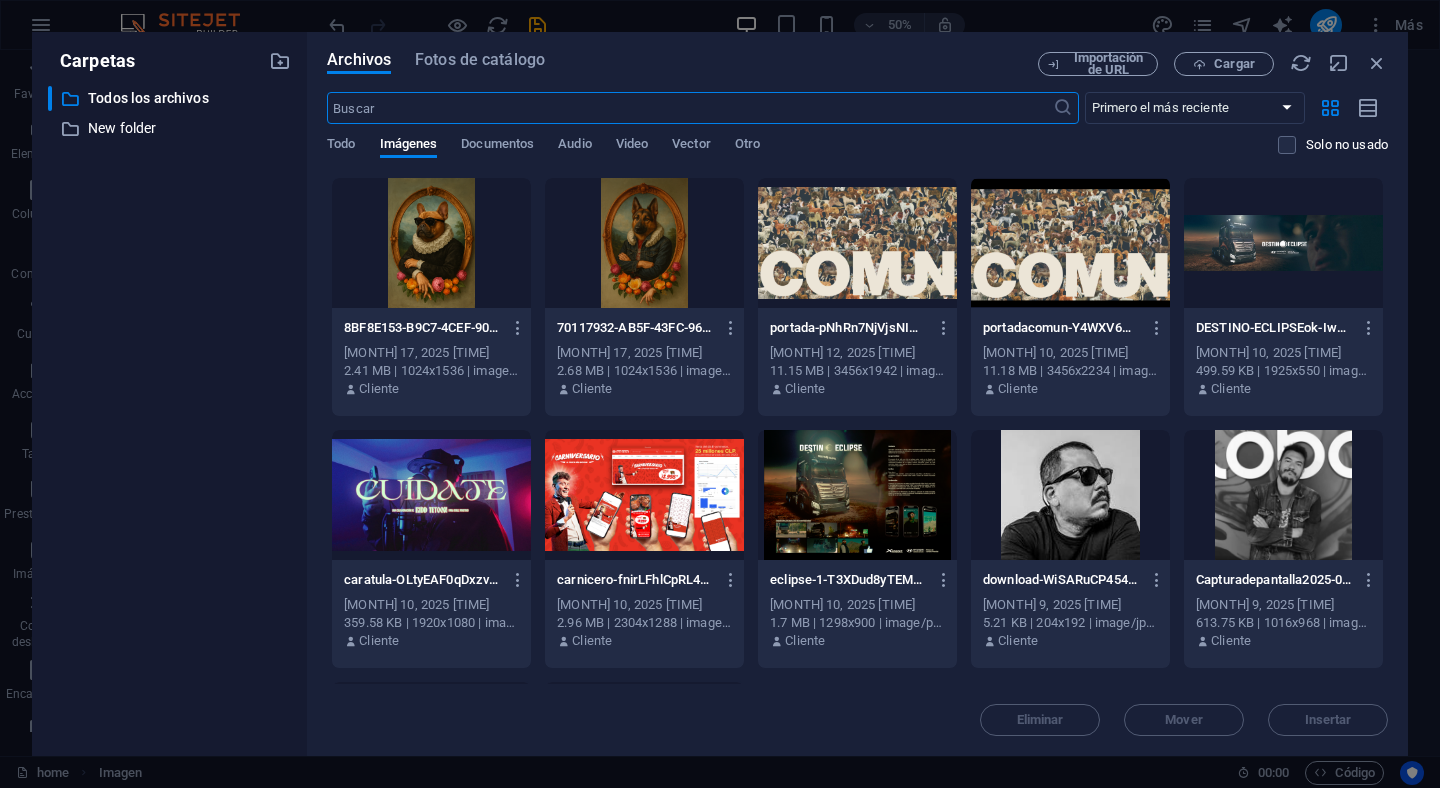 scroll, scrollTop: 251, scrollLeft: 0, axis: vertical 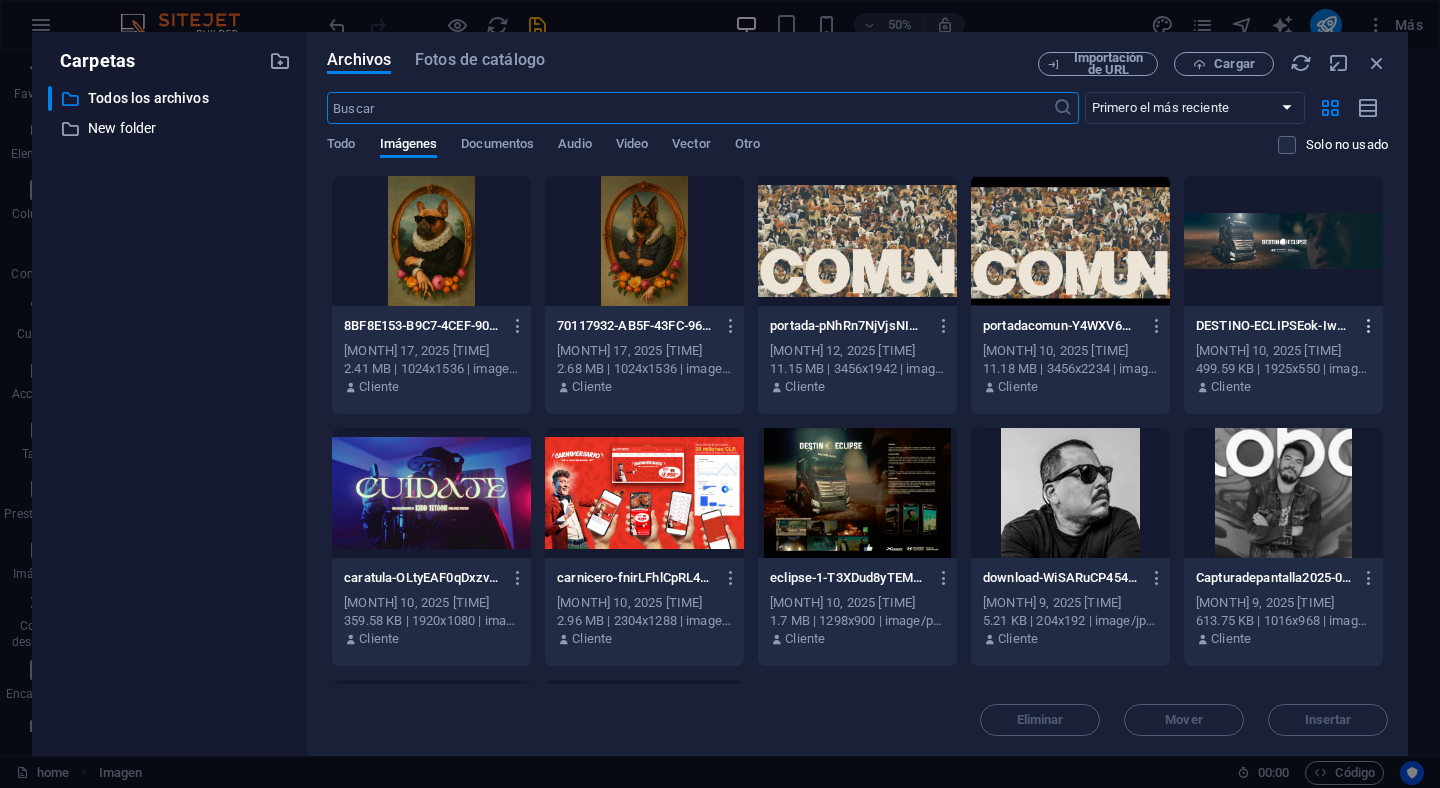 click at bounding box center (1369, 326) 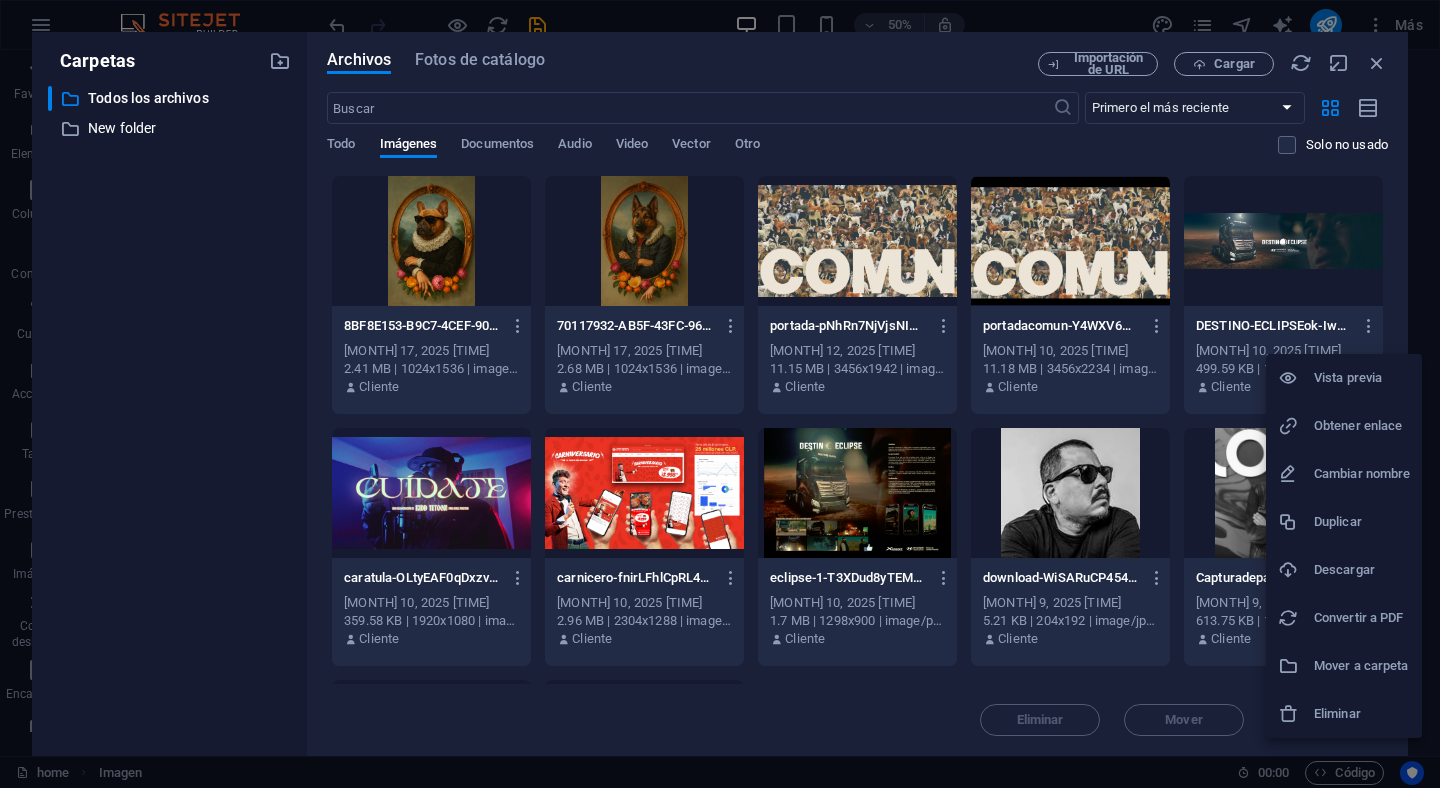 click on "Descargar" at bounding box center (1362, 570) 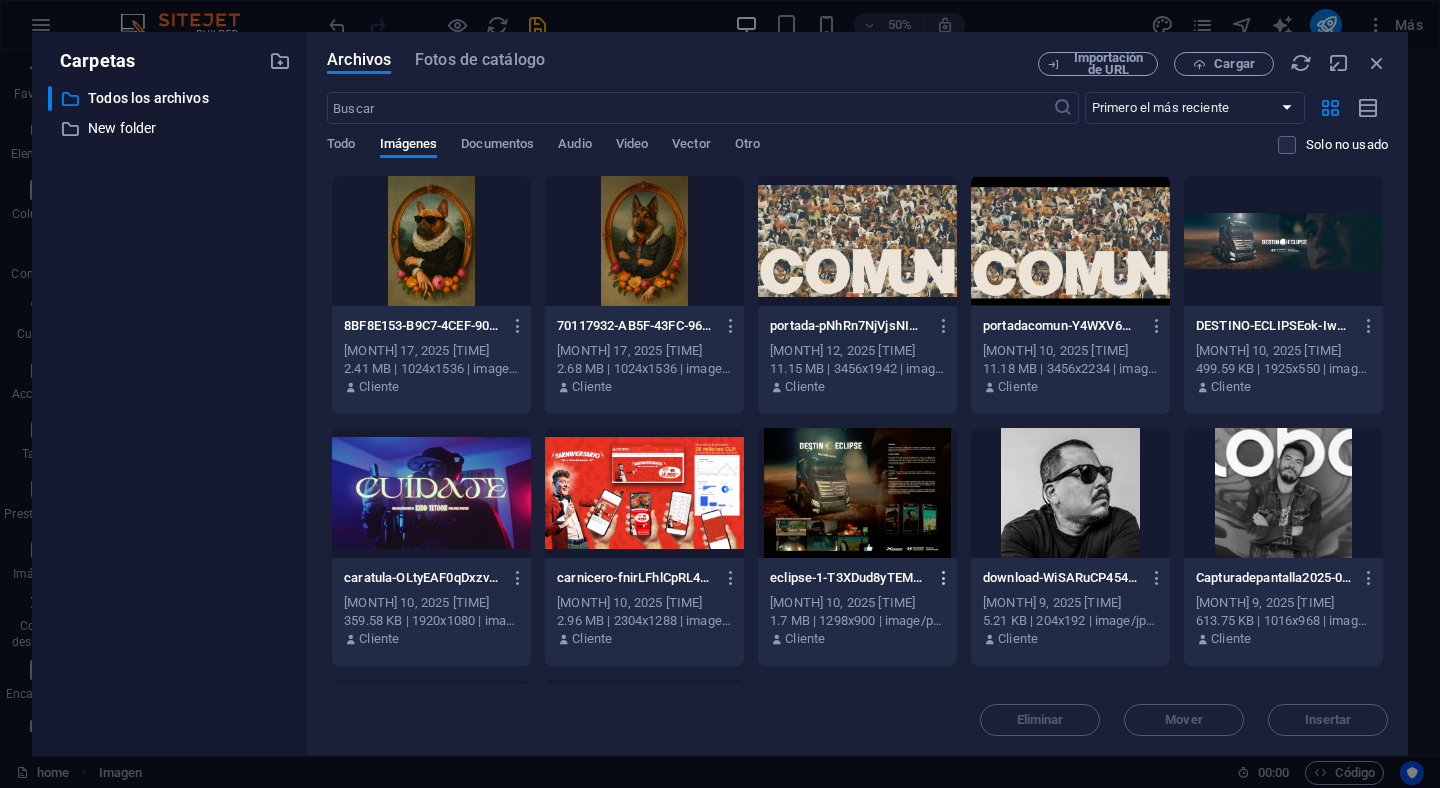click at bounding box center [944, 578] 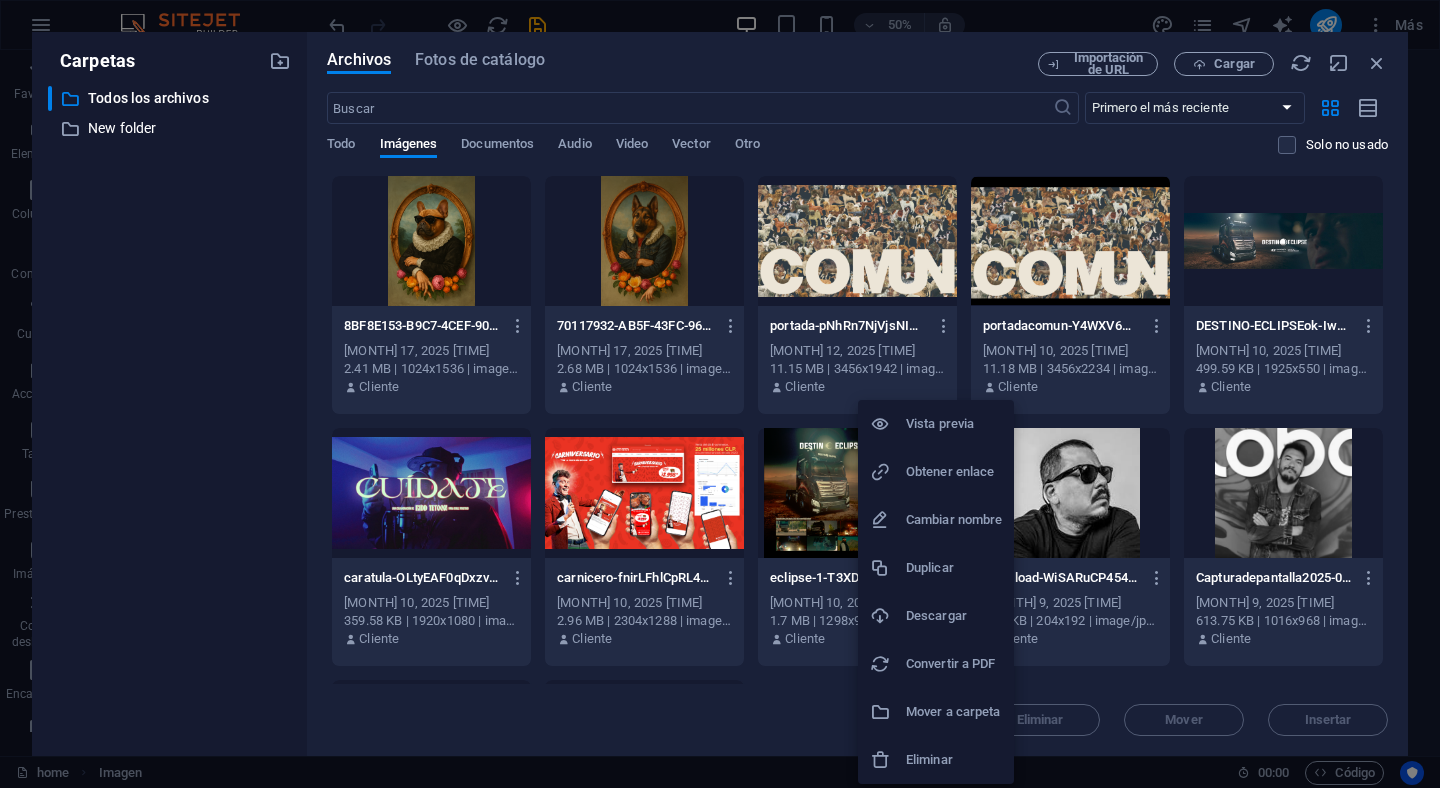 click on "Descargar" at bounding box center [954, 616] 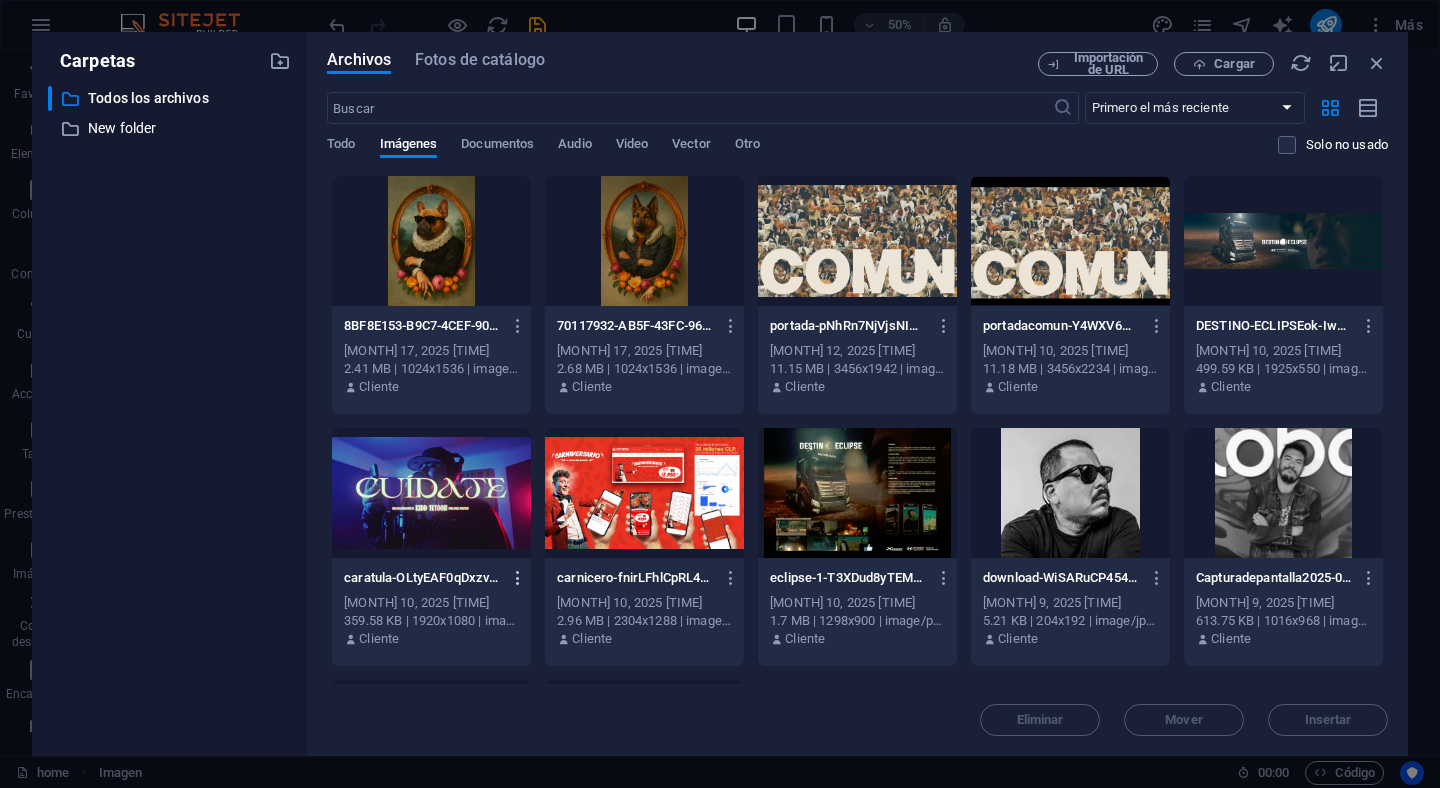 click at bounding box center [518, 578] 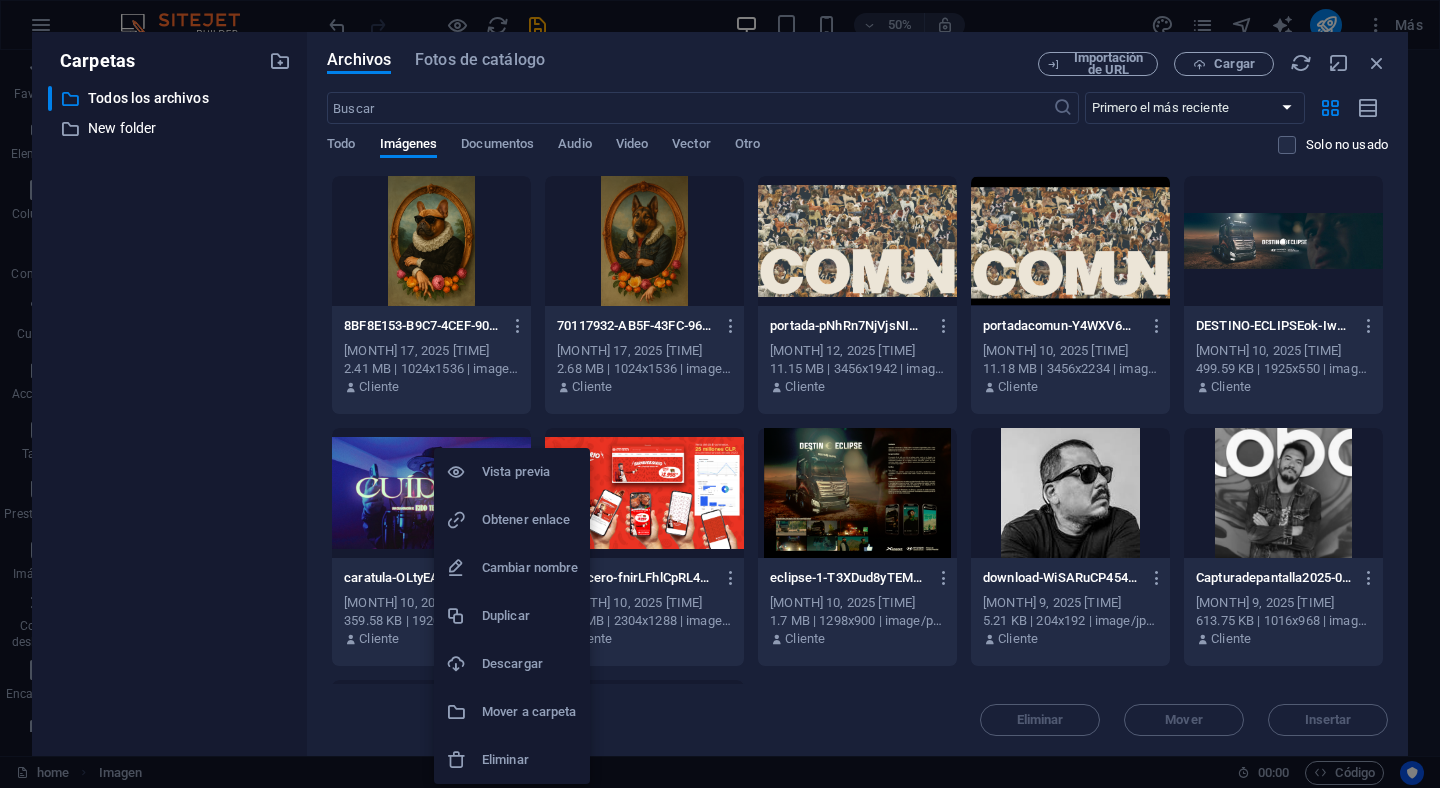 click on "Descargar" at bounding box center (530, 664) 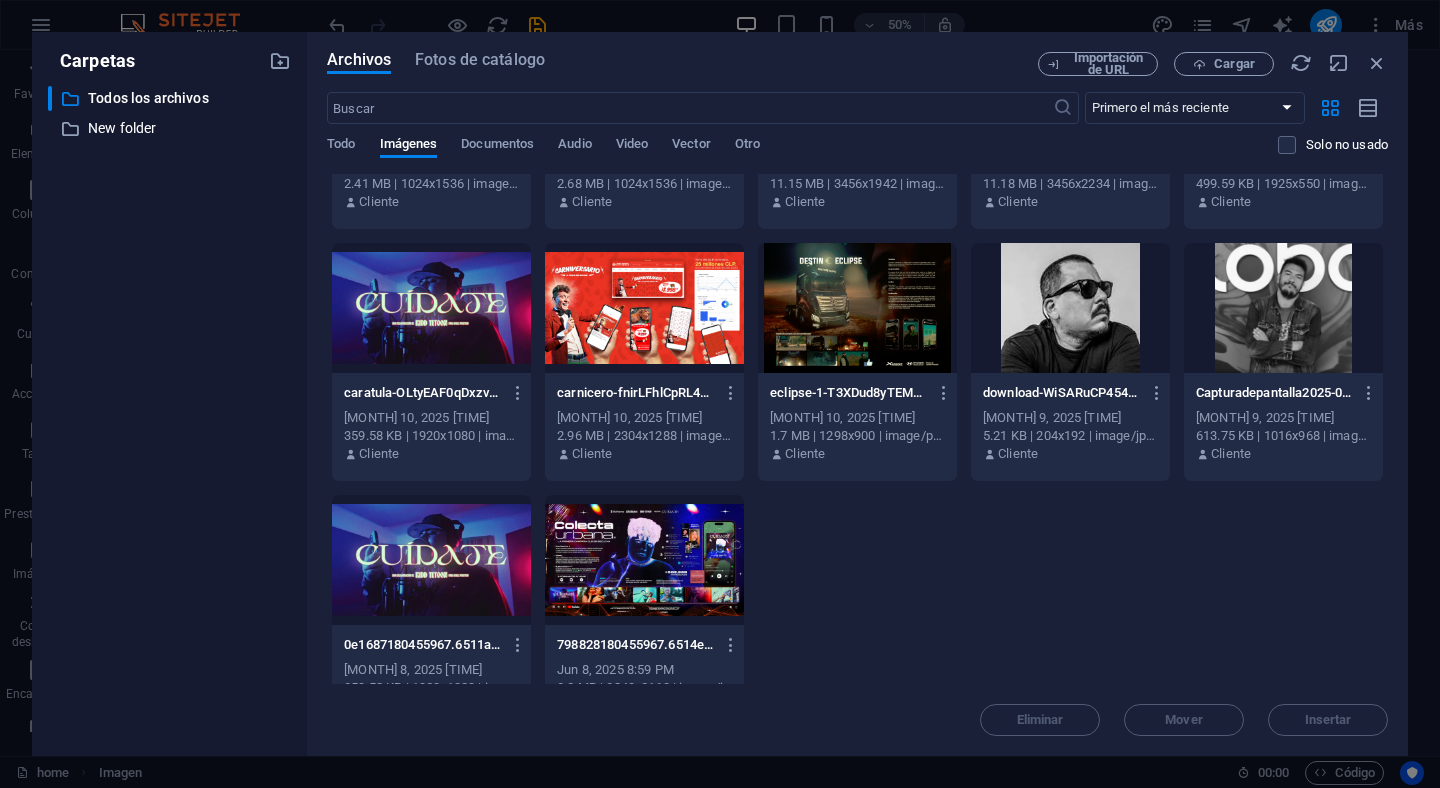 scroll, scrollTop: 486, scrollLeft: 0, axis: vertical 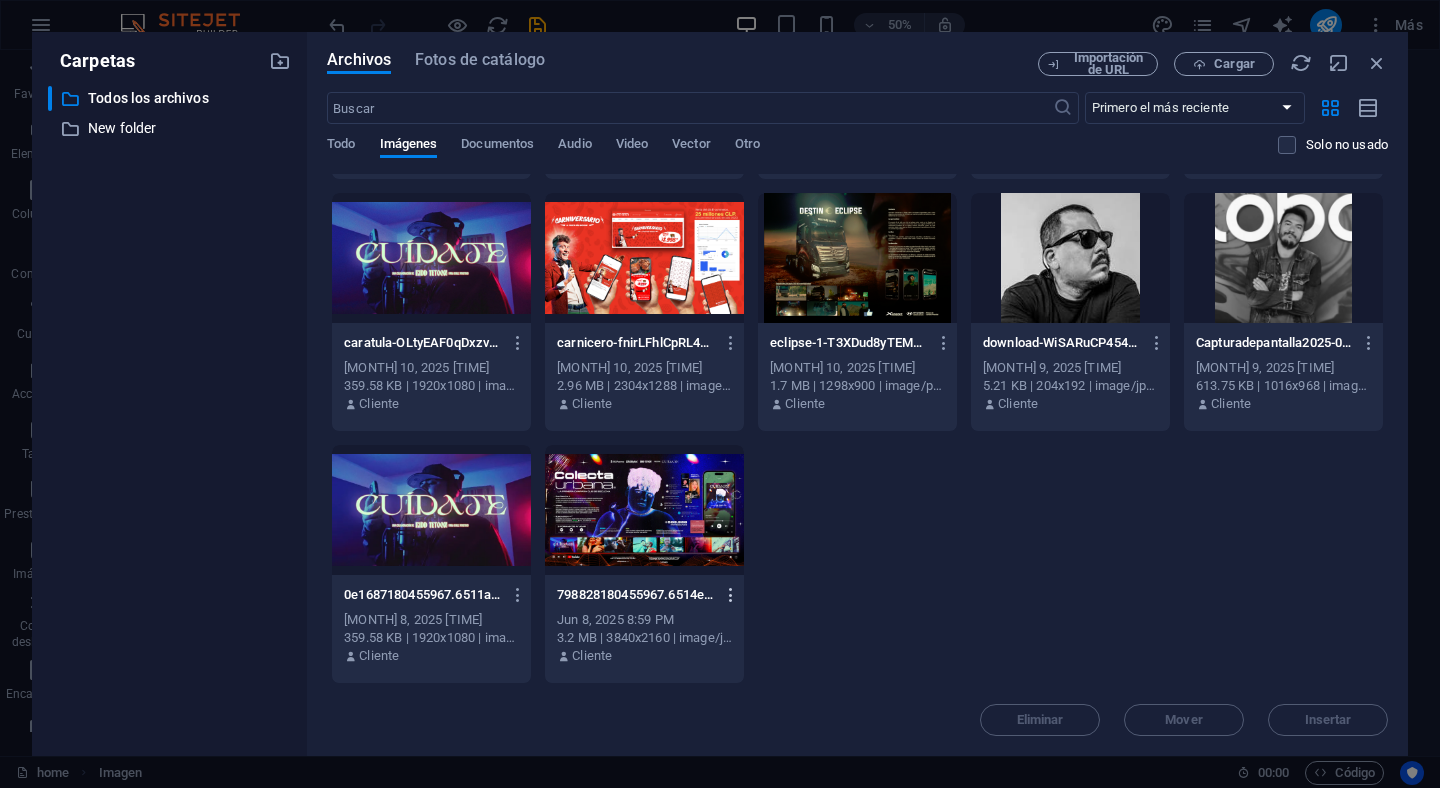 click at bounding box center [731, 595] 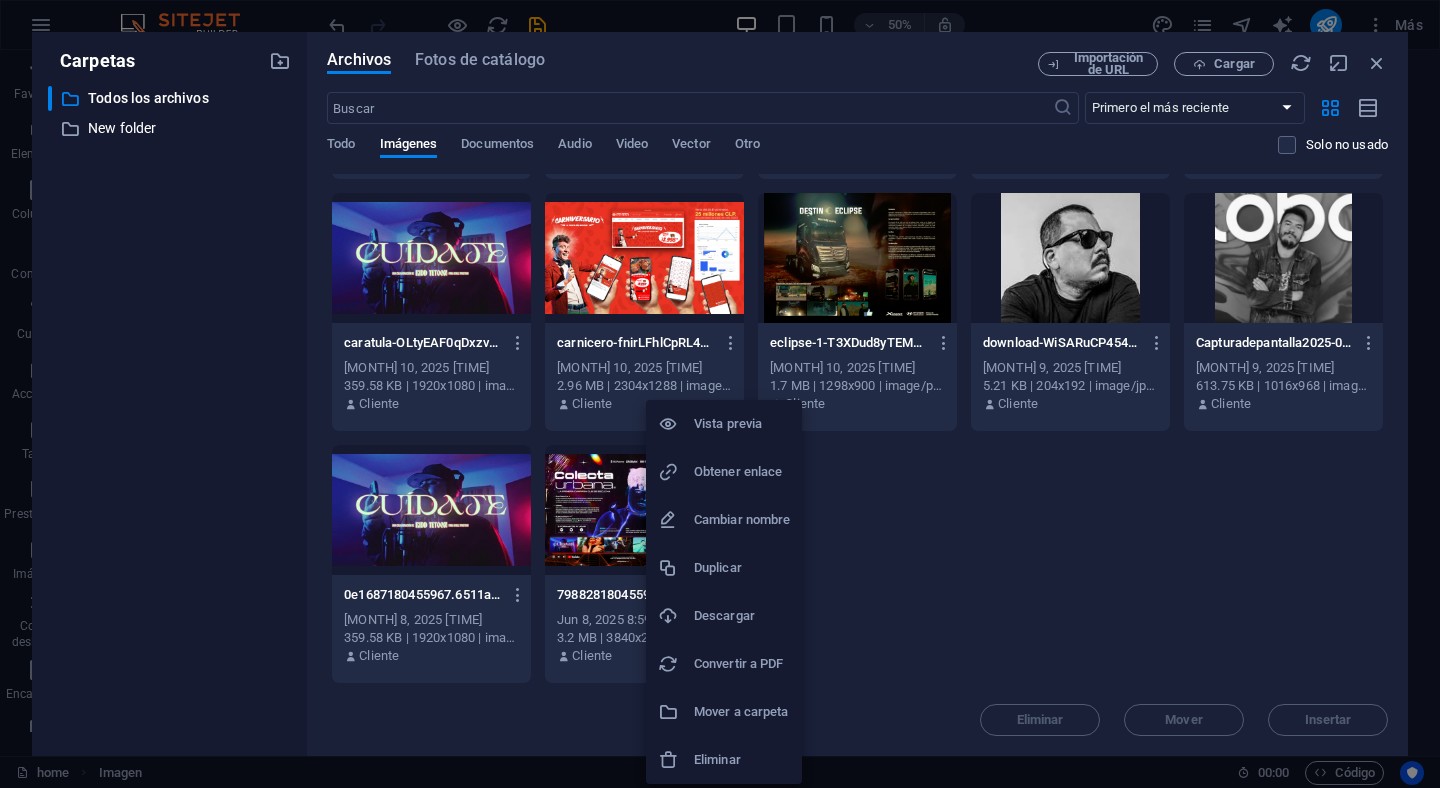 click on "Descargar" at bounding box center [742, 616] 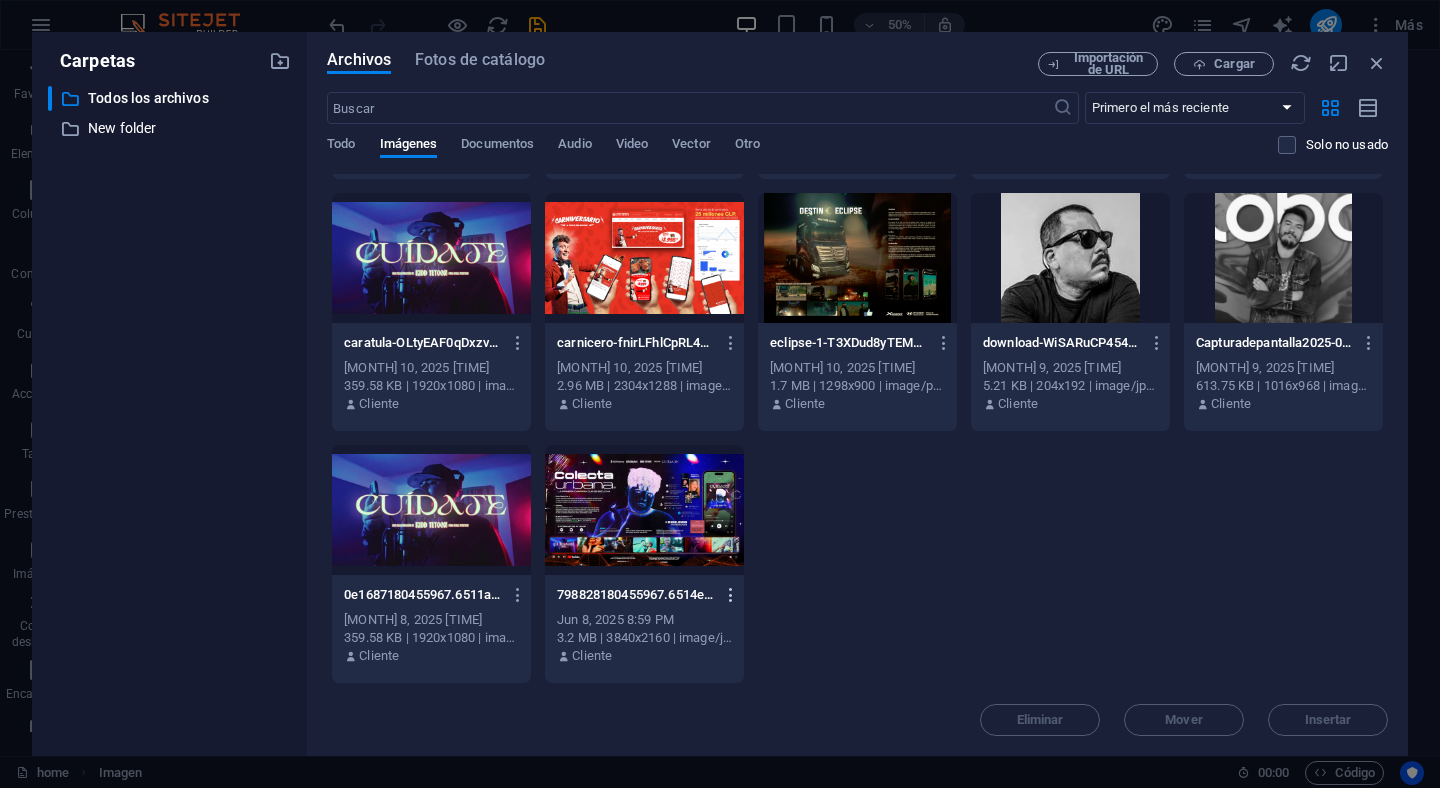 click at bounding box center (731, 595) 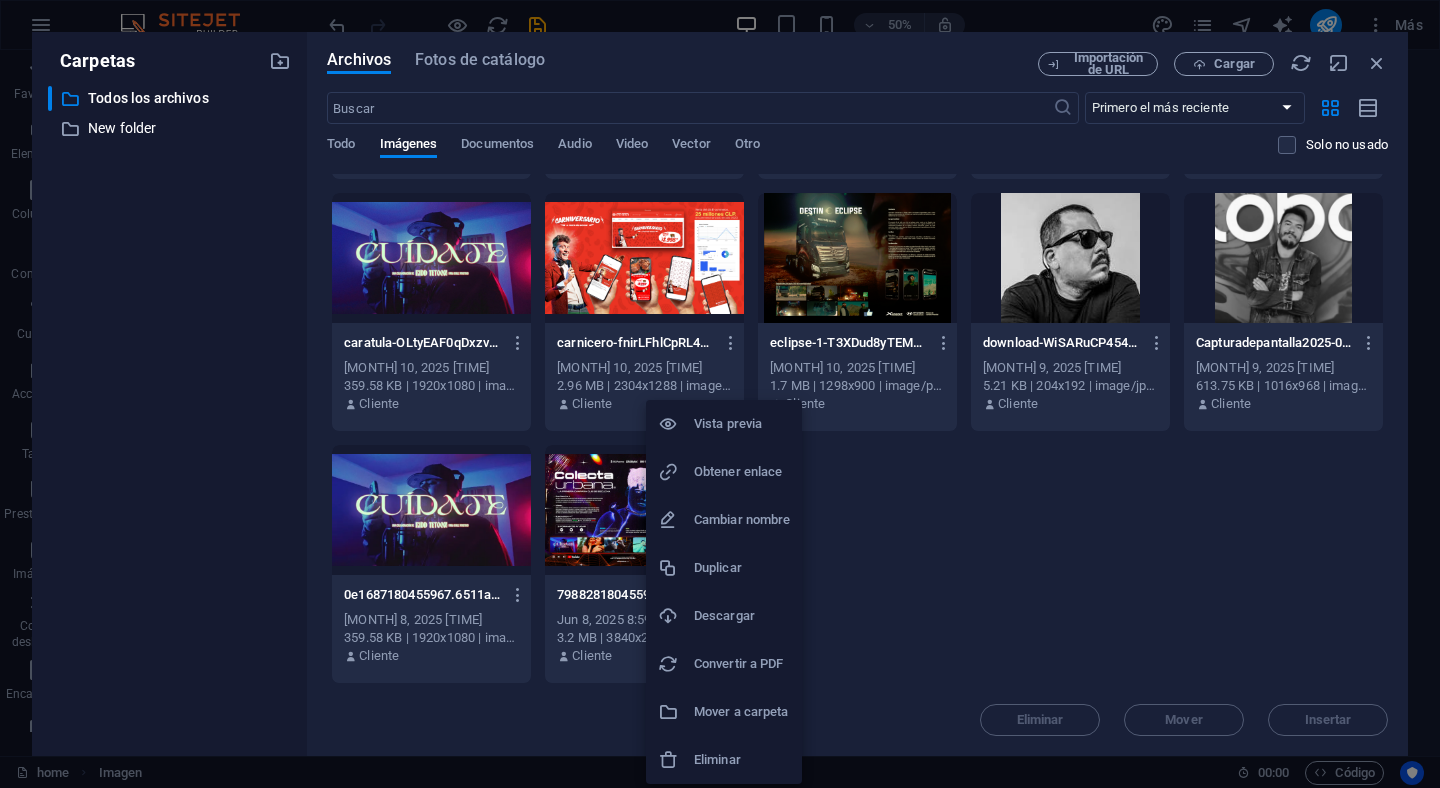 click on "Descargar" at bounding box center [742, 616] 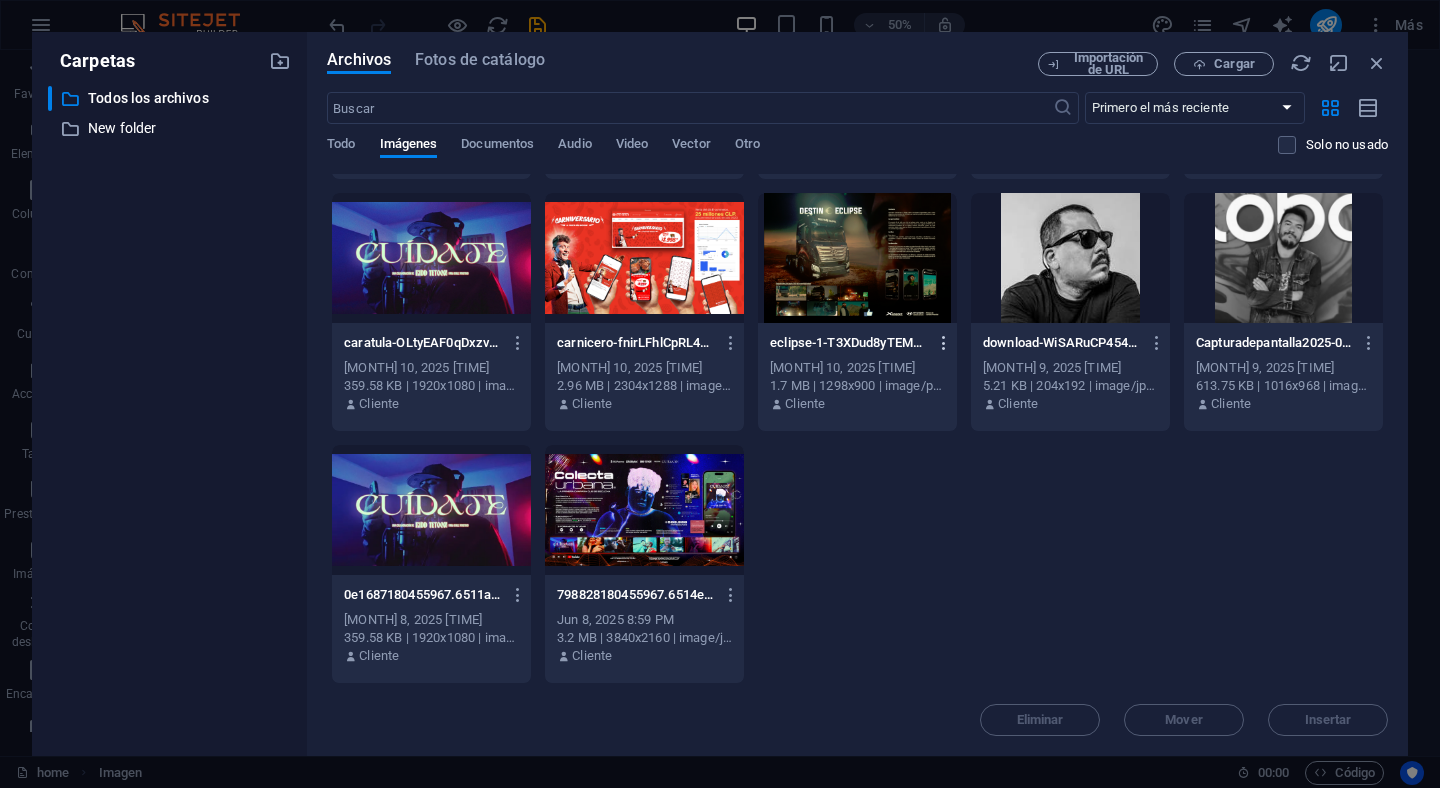 click at bounding box center [944, 343] 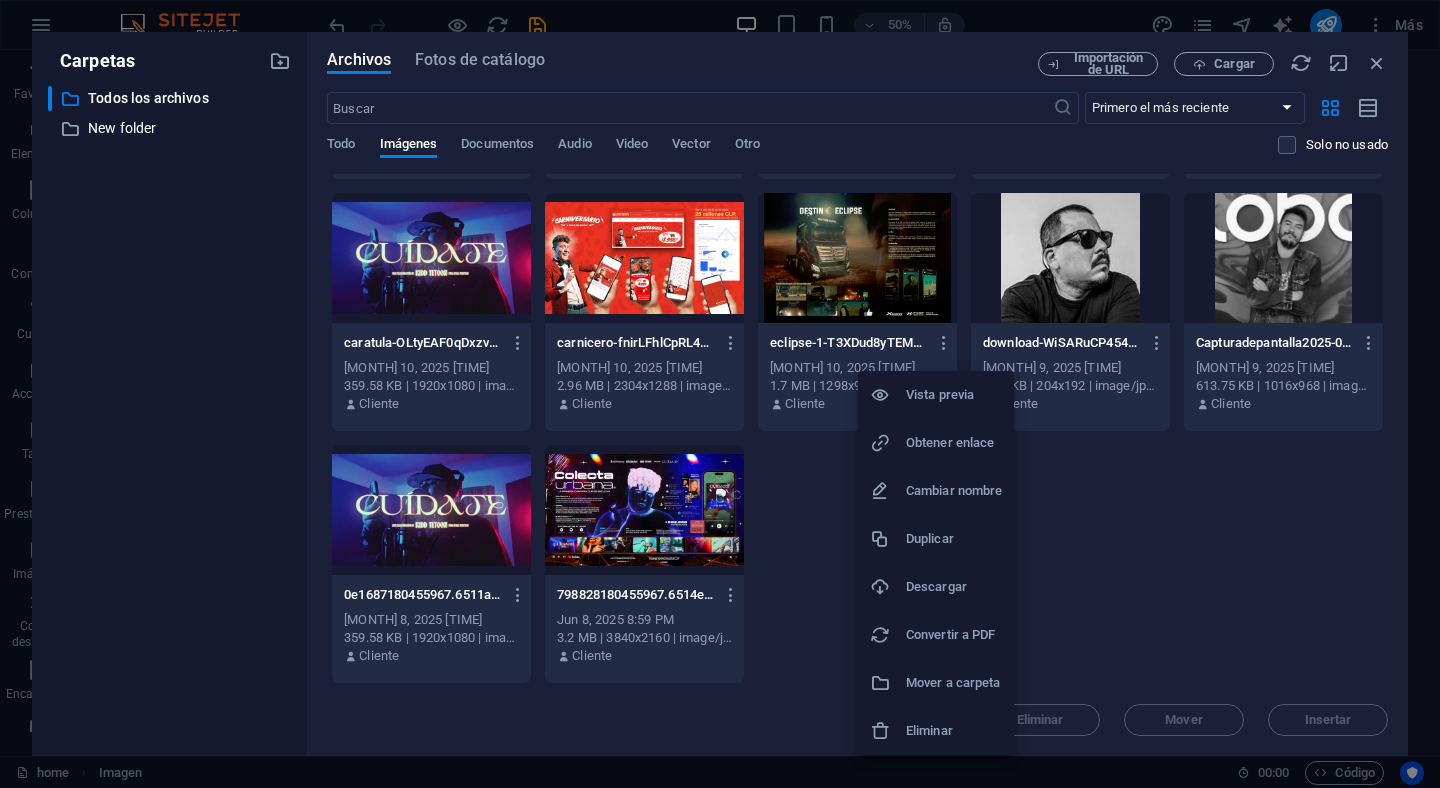 click on "Descargar" at bounding box center (954, 587) 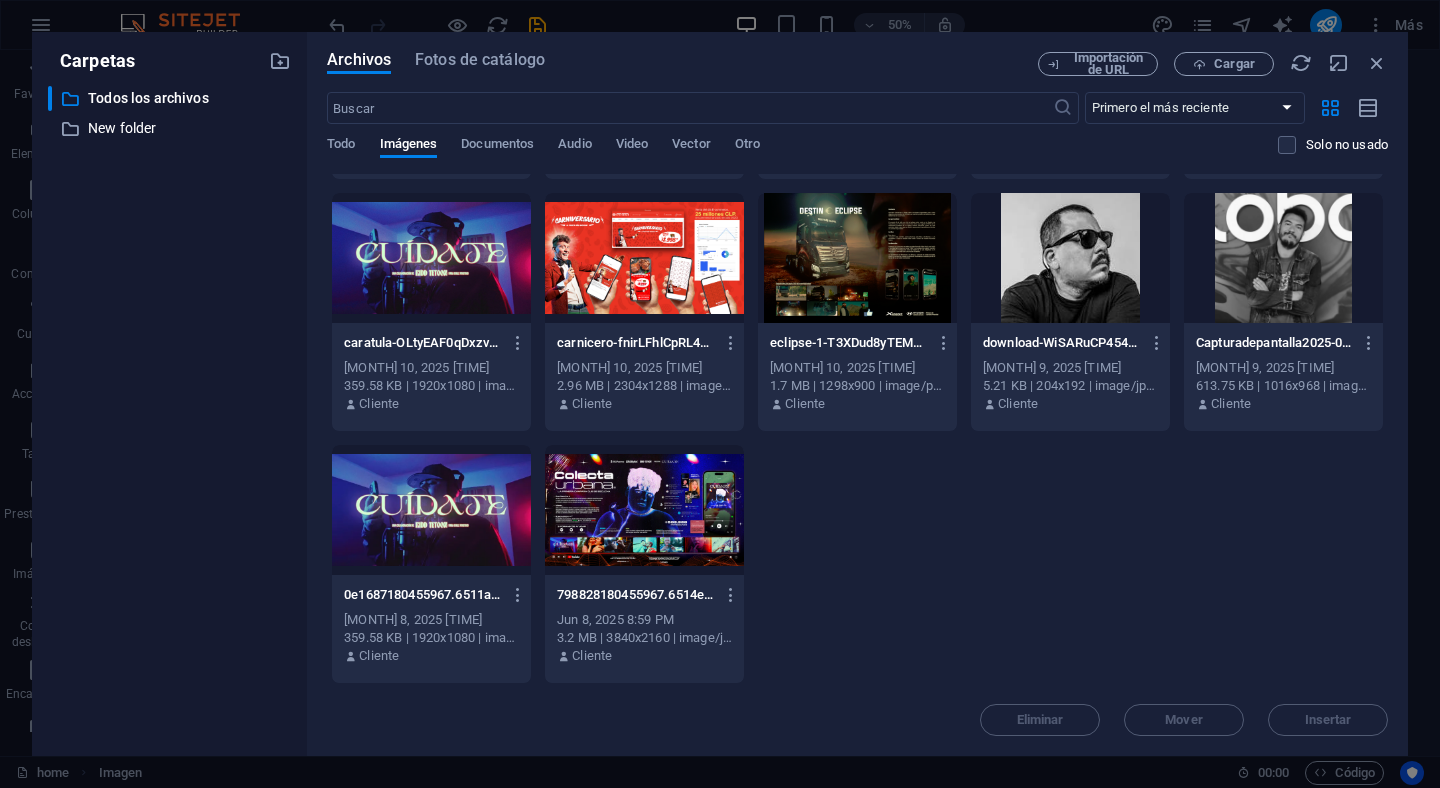 click at bounding box center (644, 510) 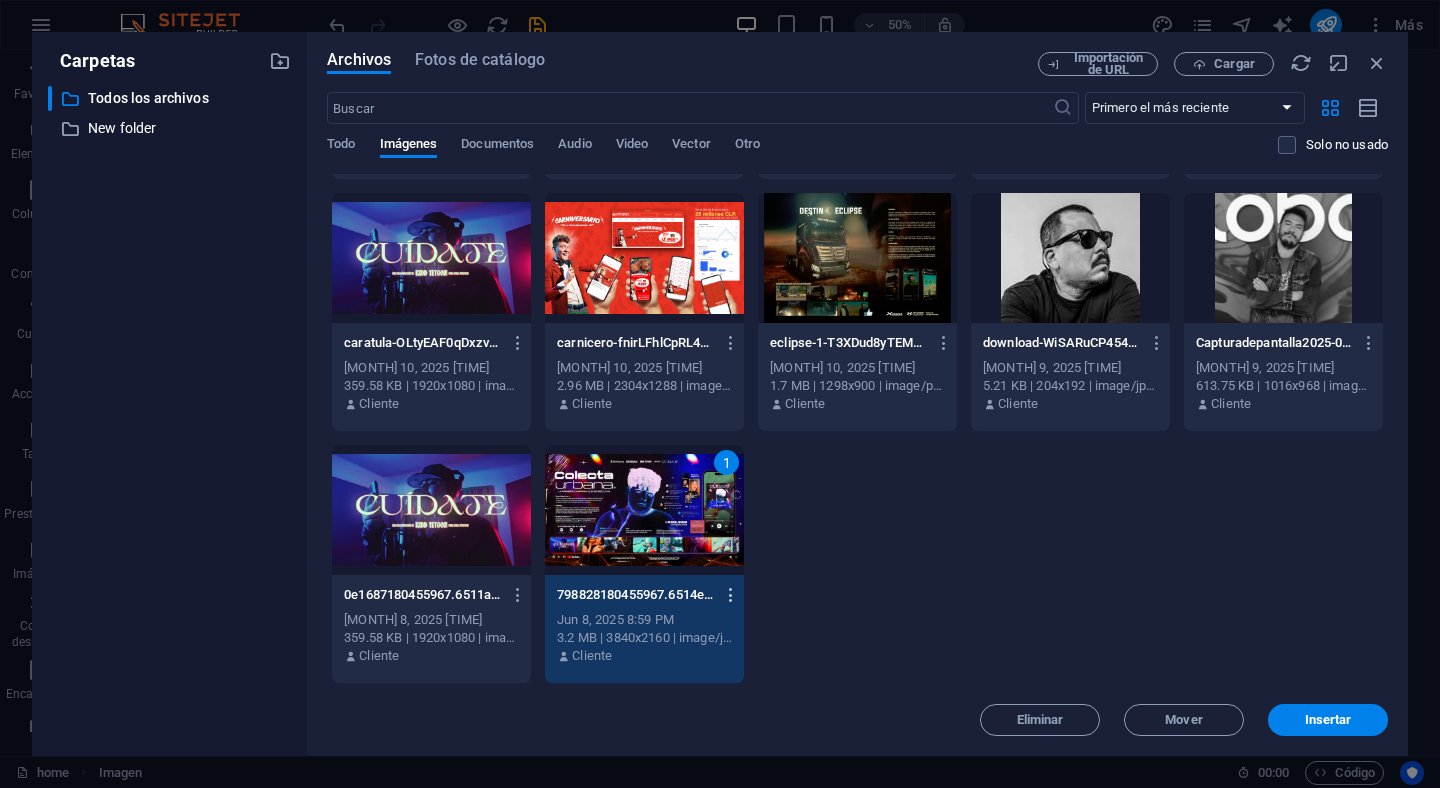 click at bounding box center [731, 595] 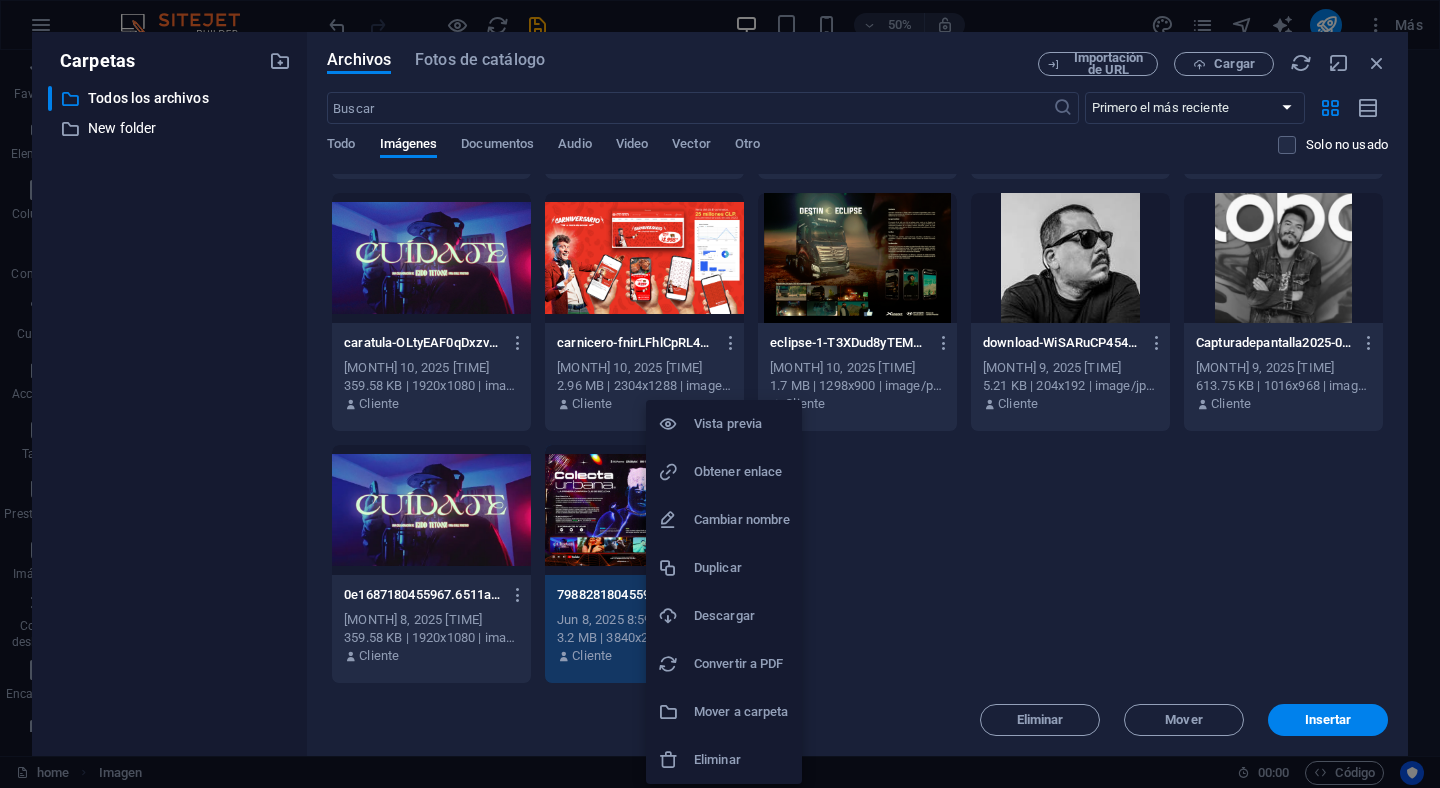 click on "Descargar" at bounding box center [742, 616] 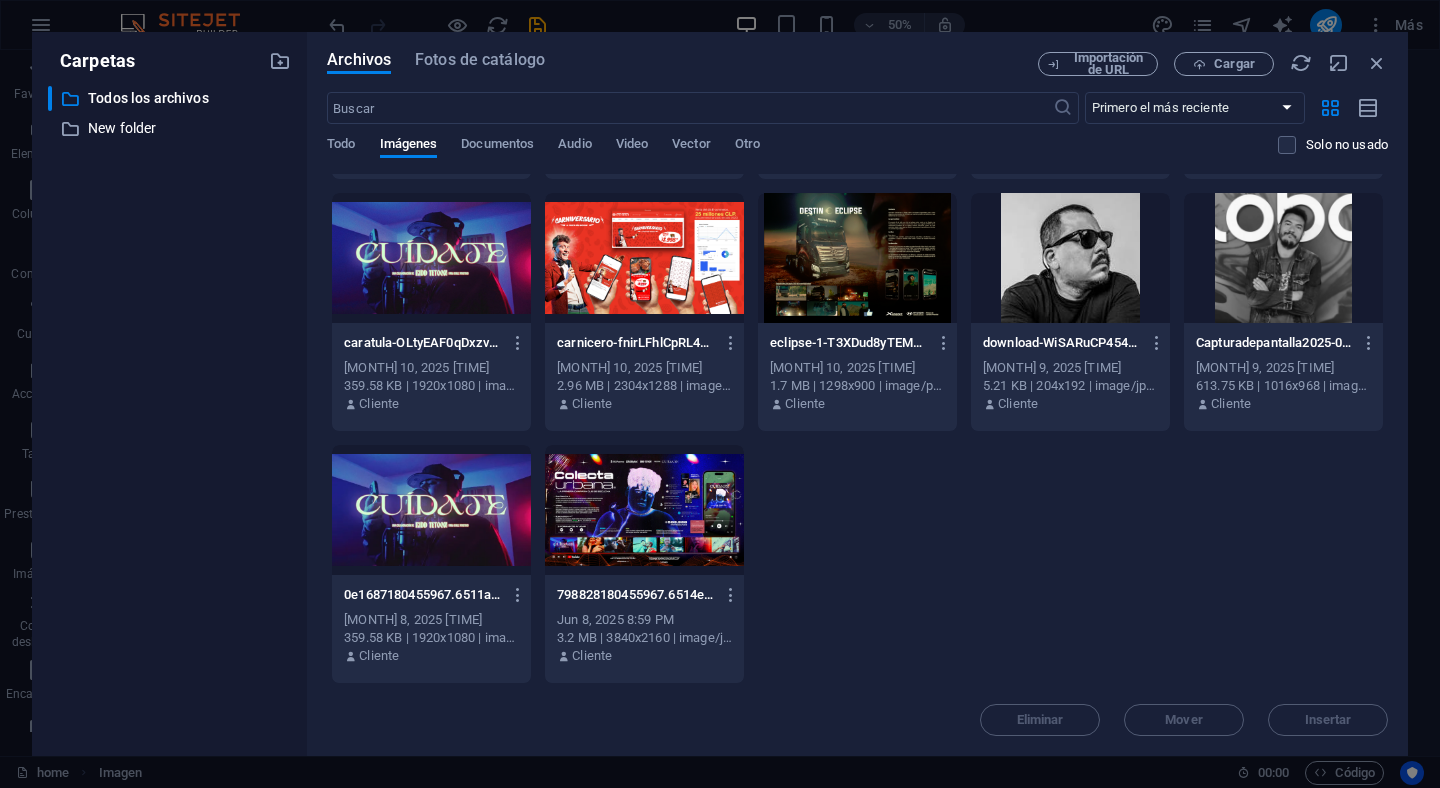 click at bounding box center (644, 510) 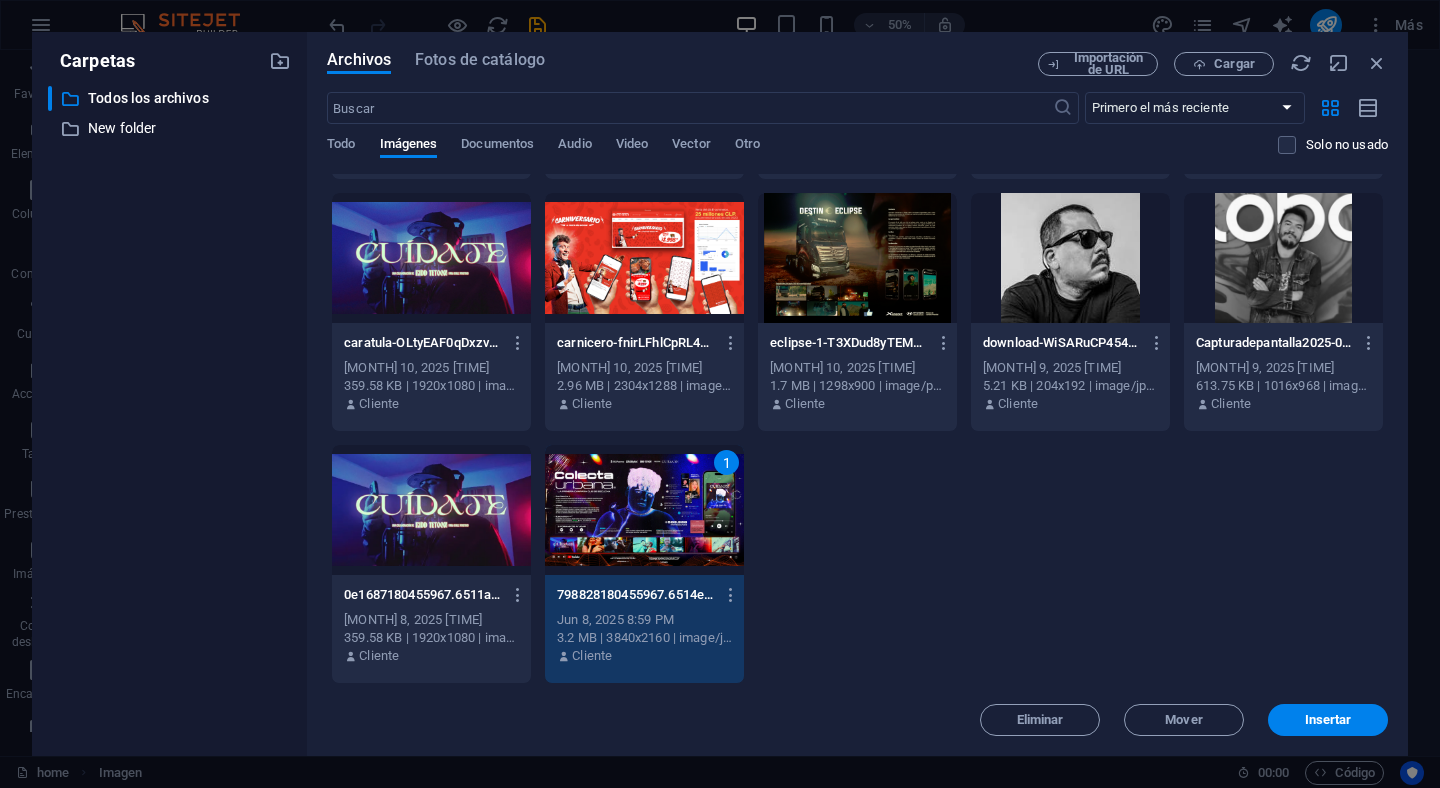 click at bounding box center (857, 258) 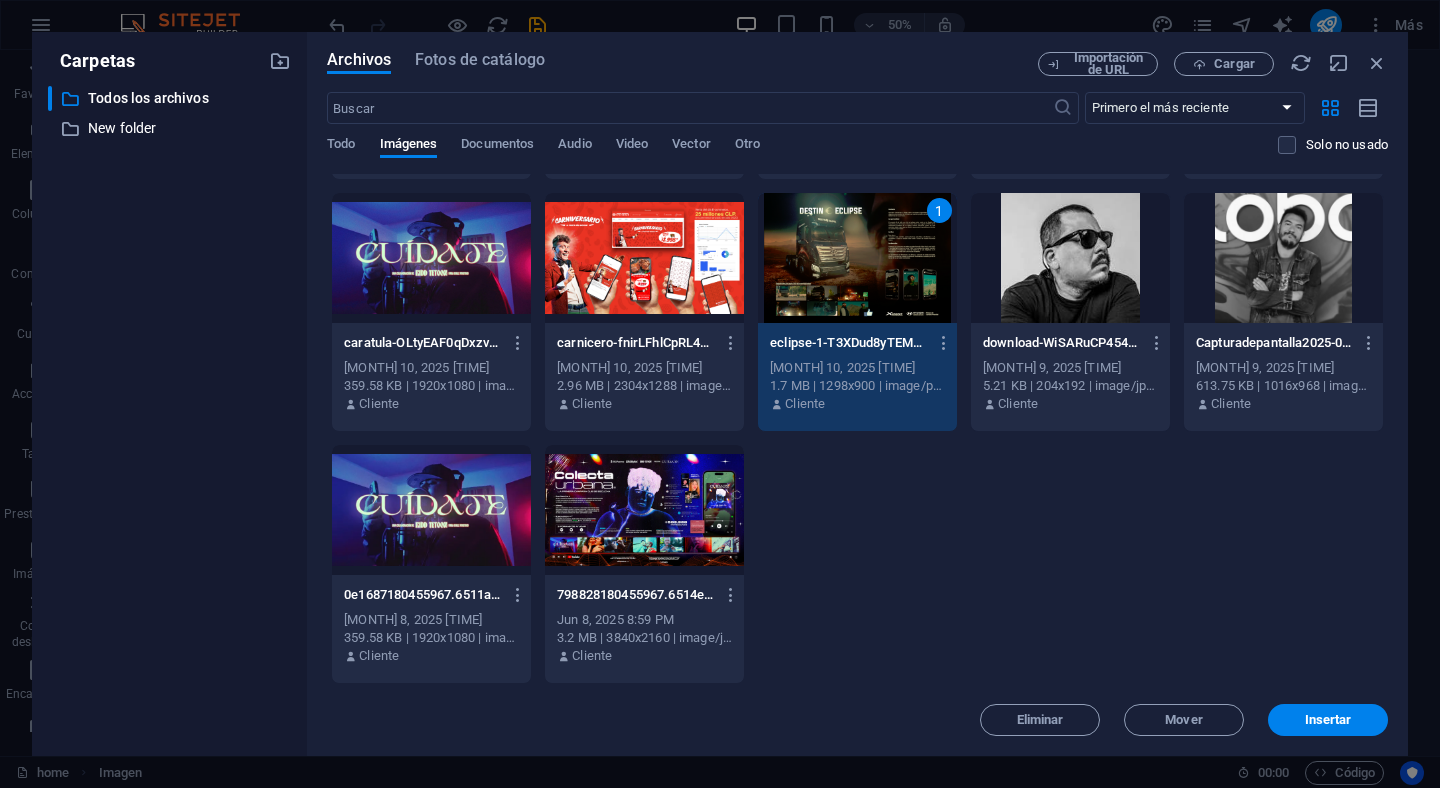 click at bounding box center [644, 510] 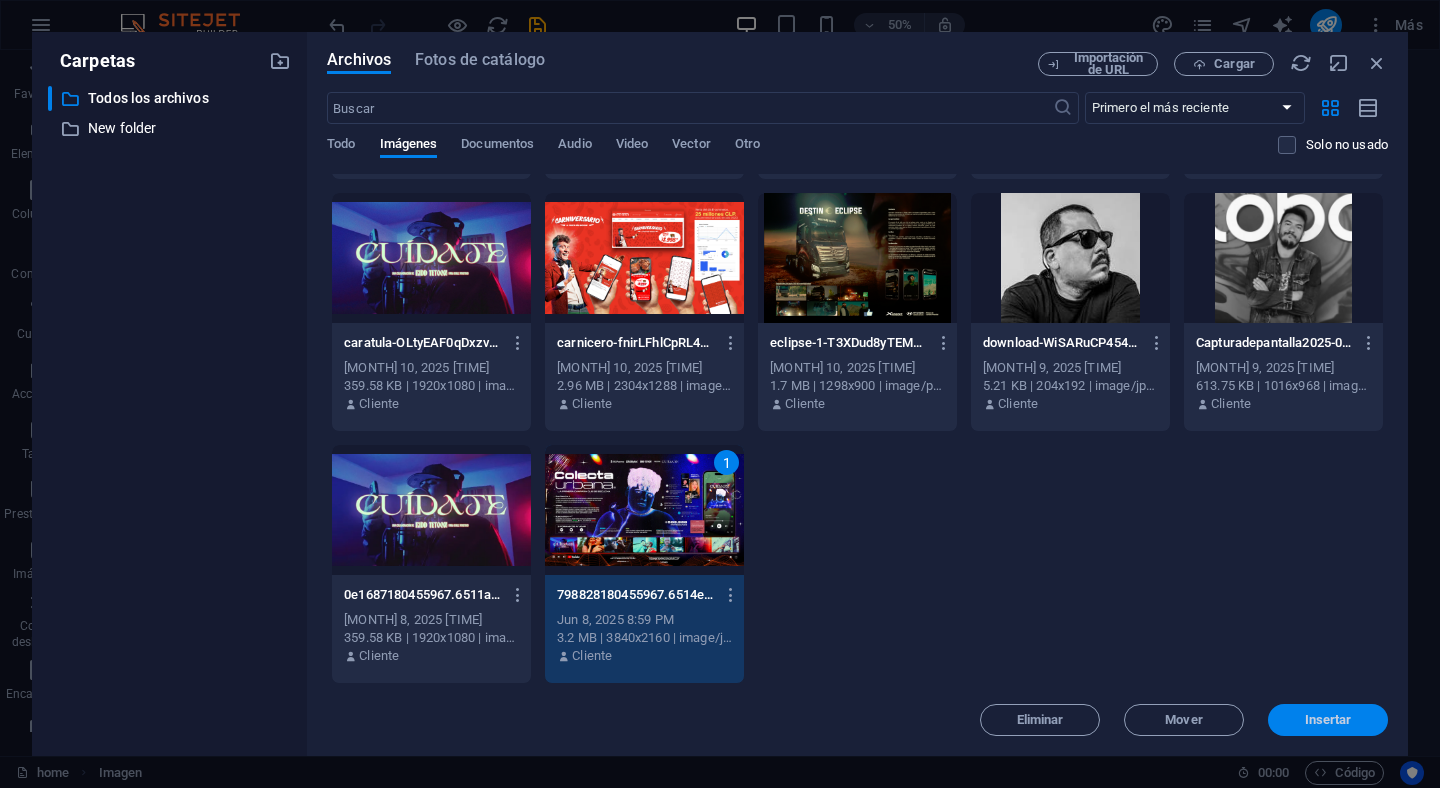 click on "Insertar" at bounding box center [1328, 720] 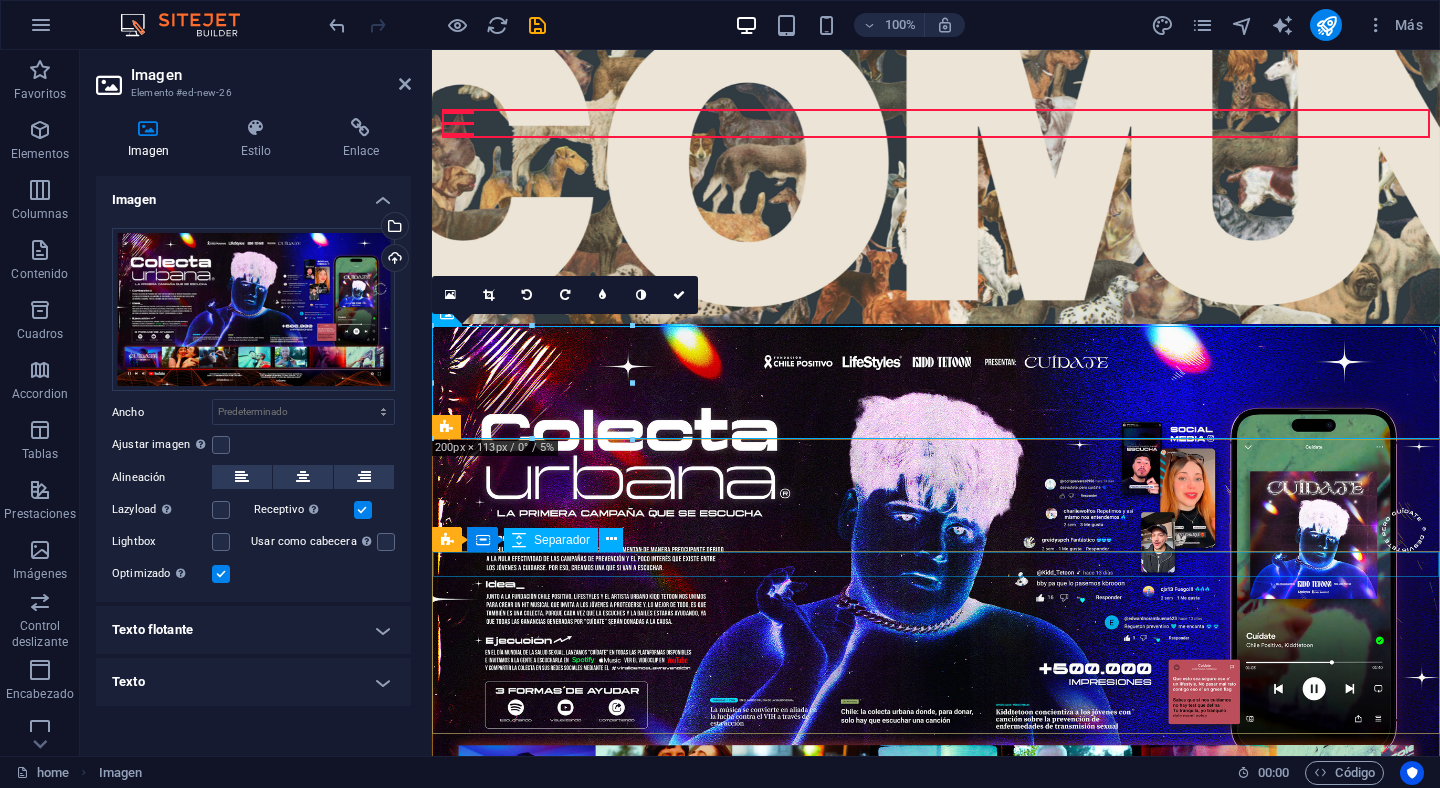 scroll, scrollTop: 429, scrollLeft: 0, axis: vertical 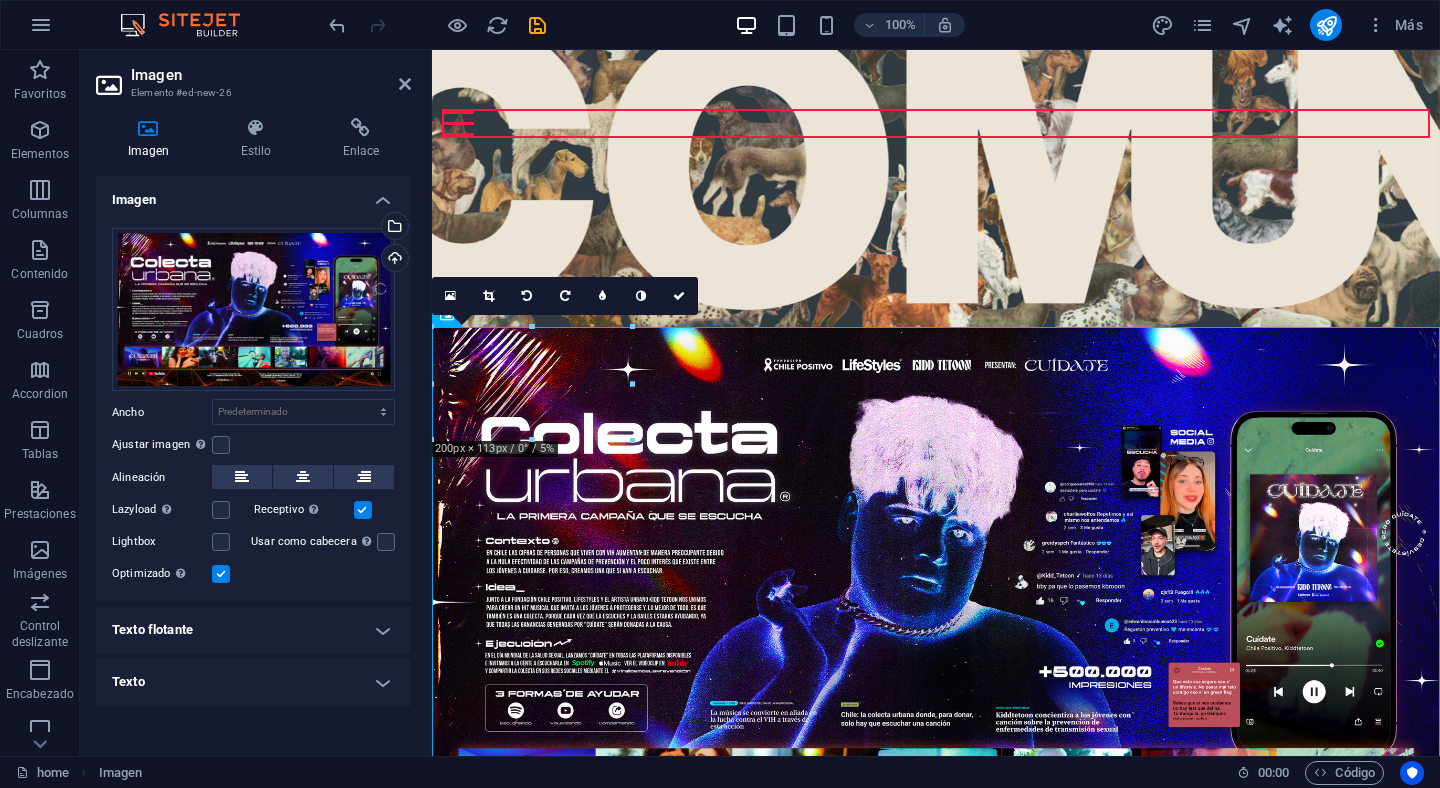 click at bounding box center (936, -26) 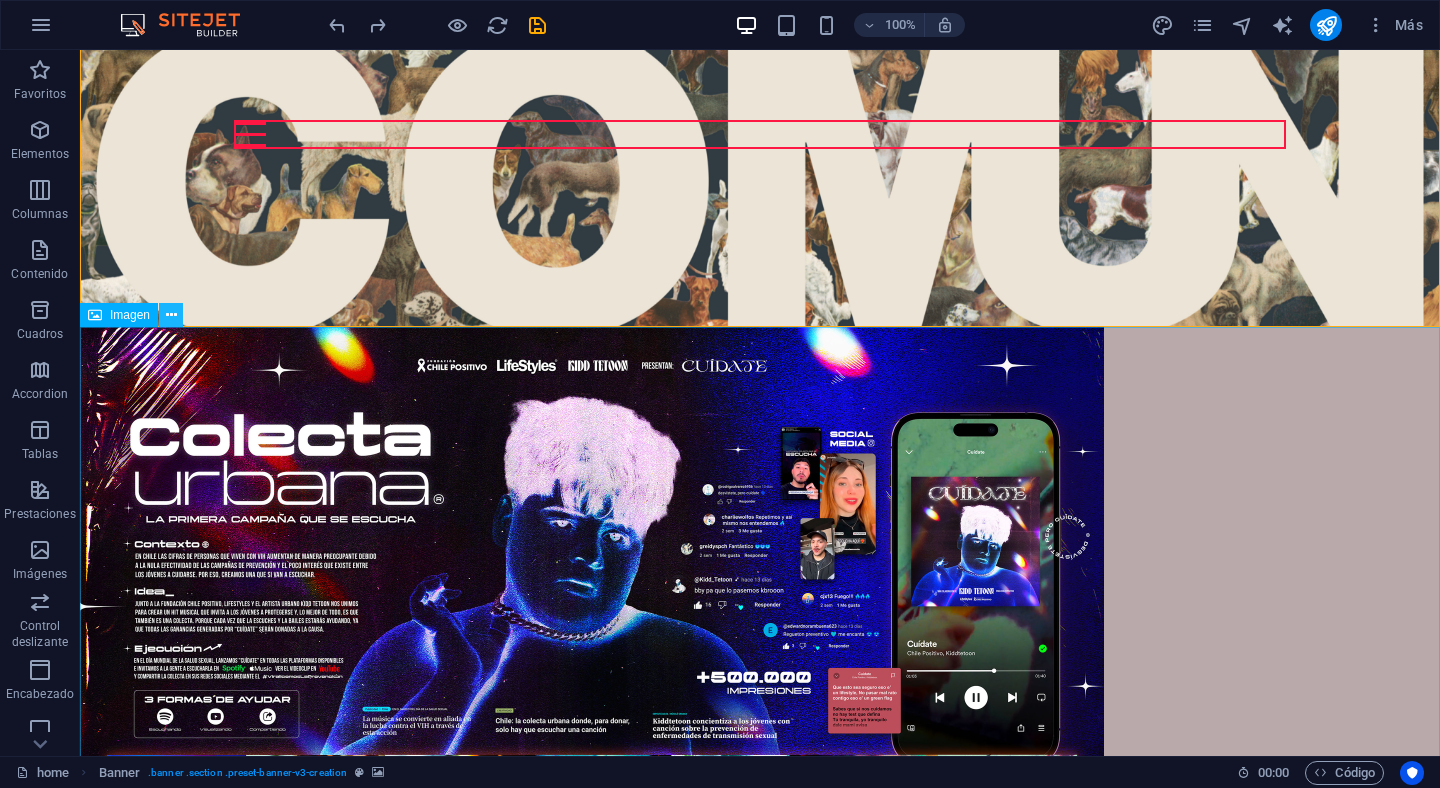 click at bounding box center (171, 315) 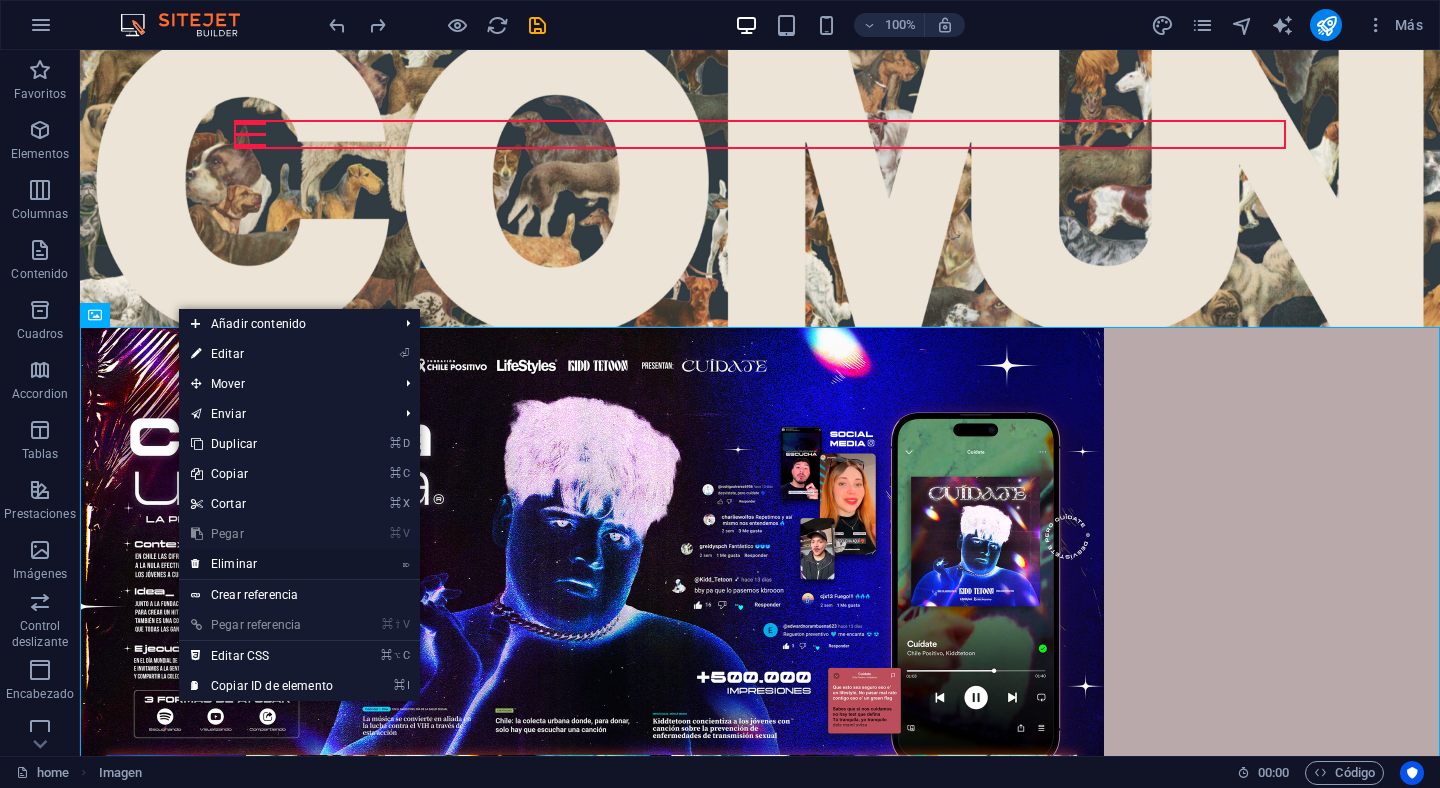 click on "⌦  Eliminar" at bounding box center [262, 564] 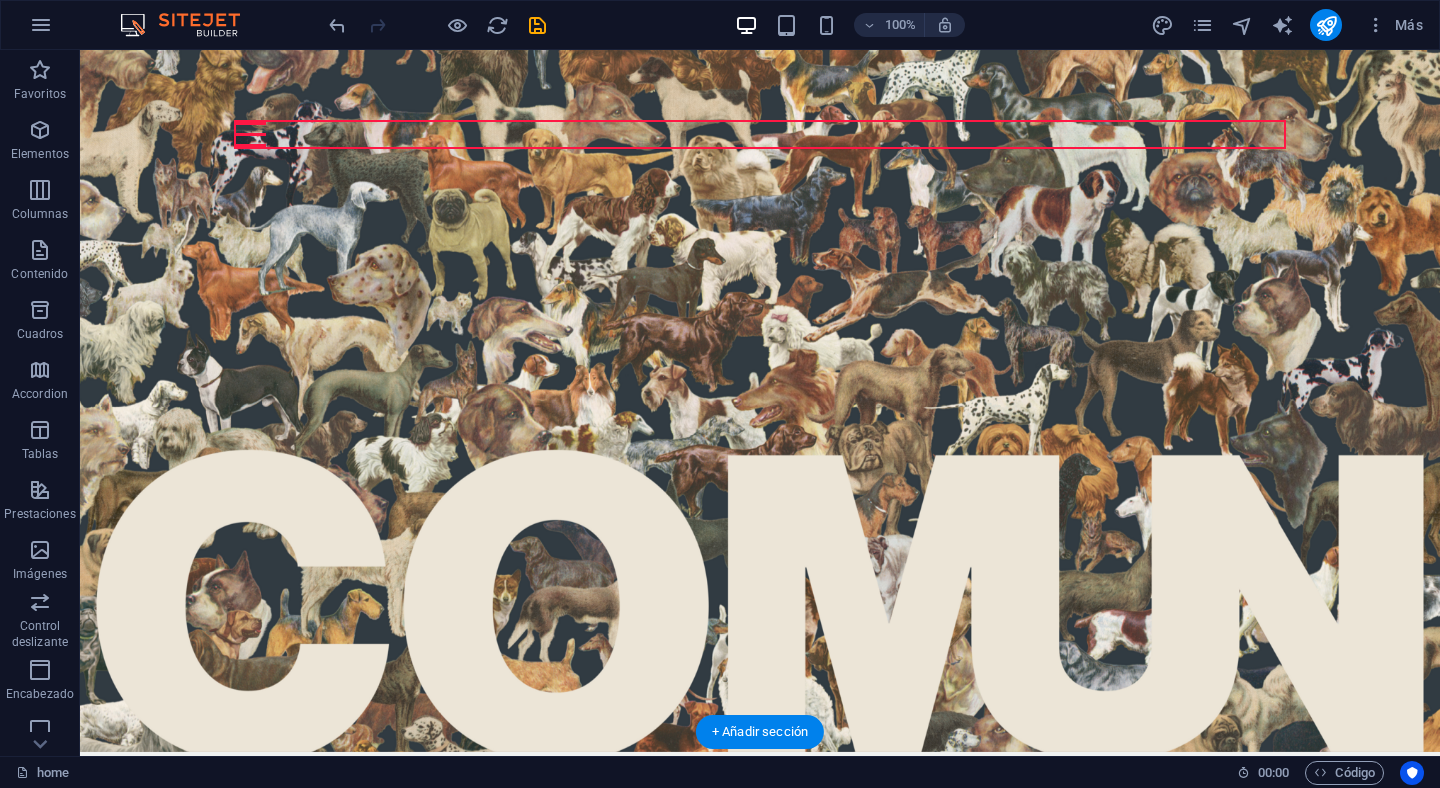 scroll, scrollTop: 0, scrollLeft: 0, axis: both 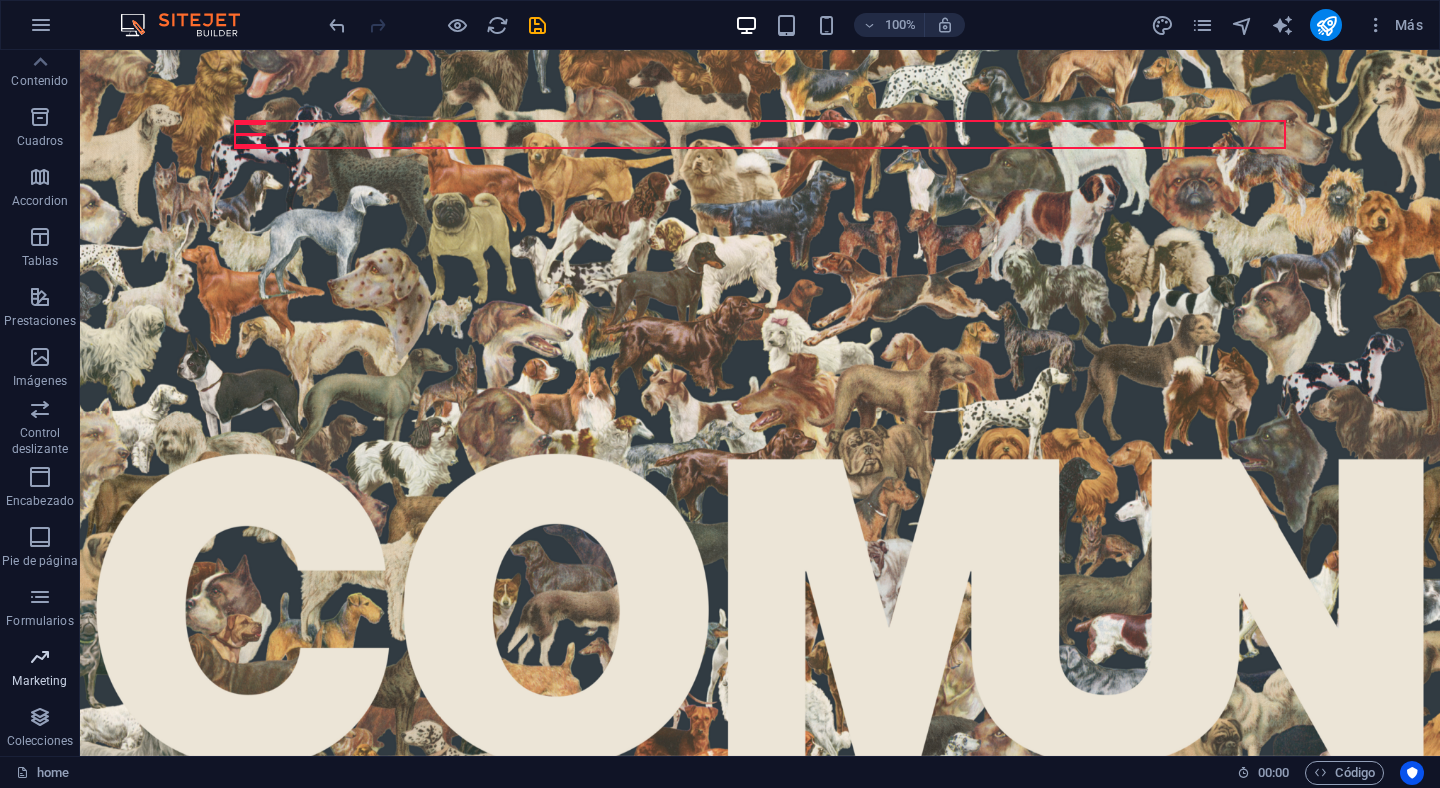 click on "Marketing" at bounding box center [39, 681] 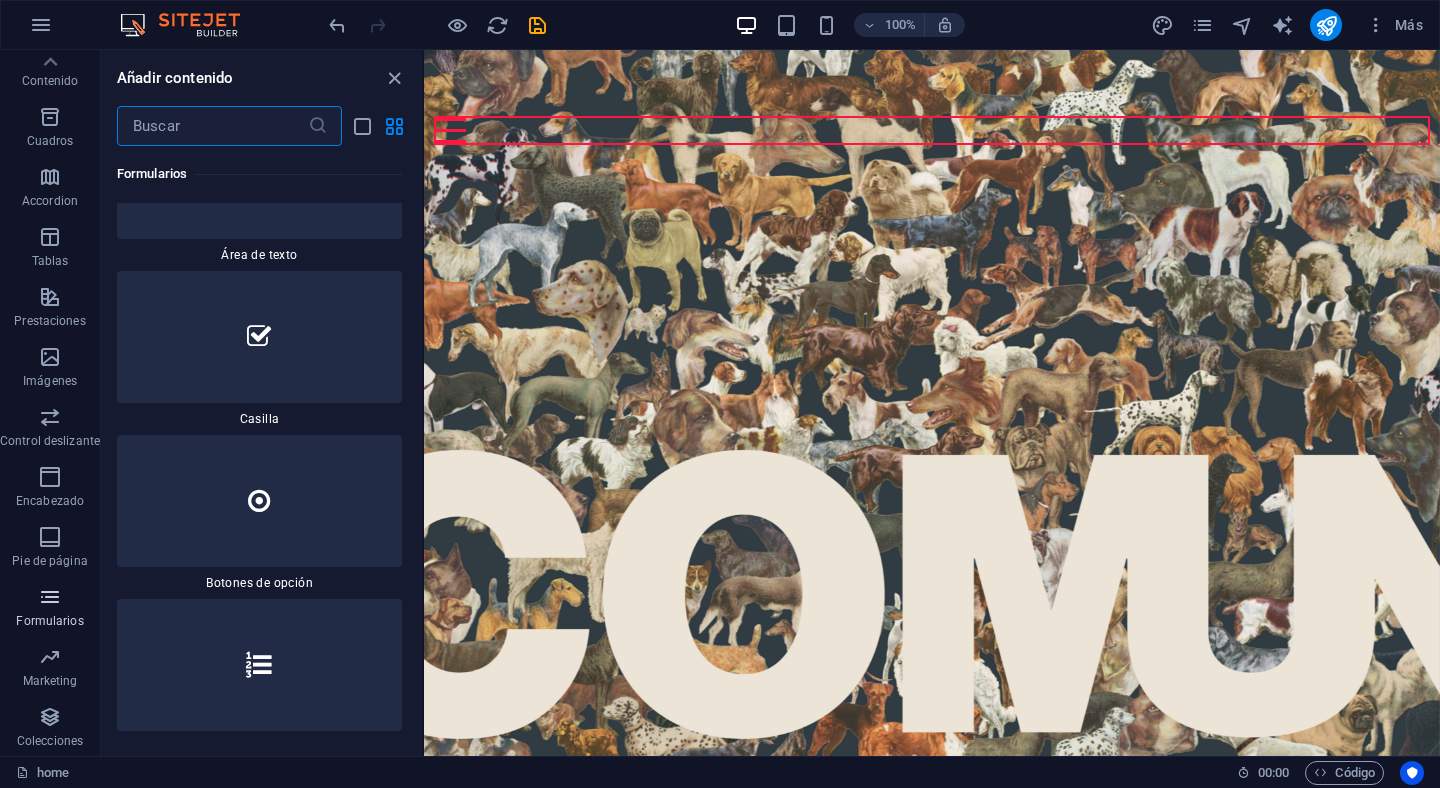 scroll, scrollTop: 32695, scrollLeft: 0, axis: vertical 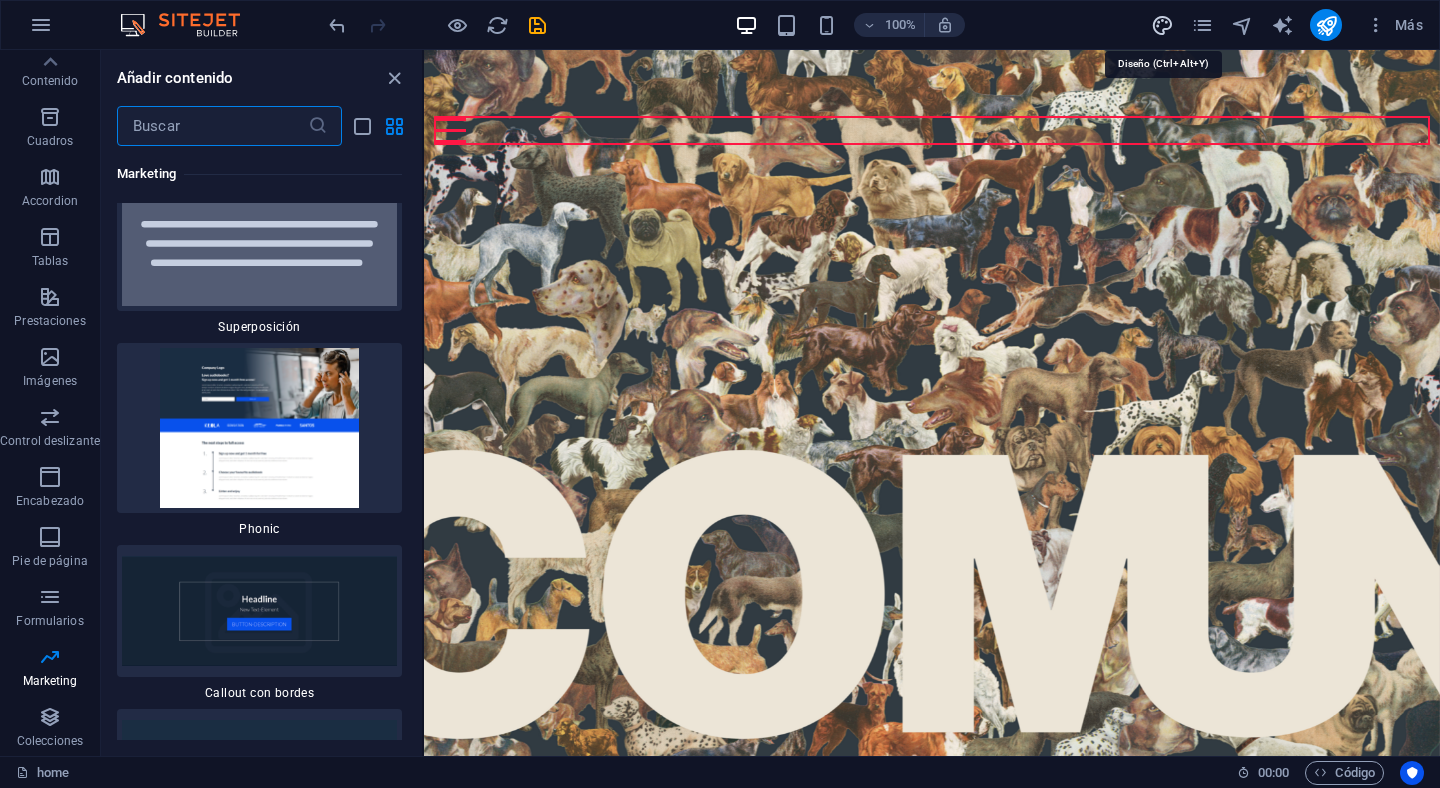 click at bounding box center (1162, 25) 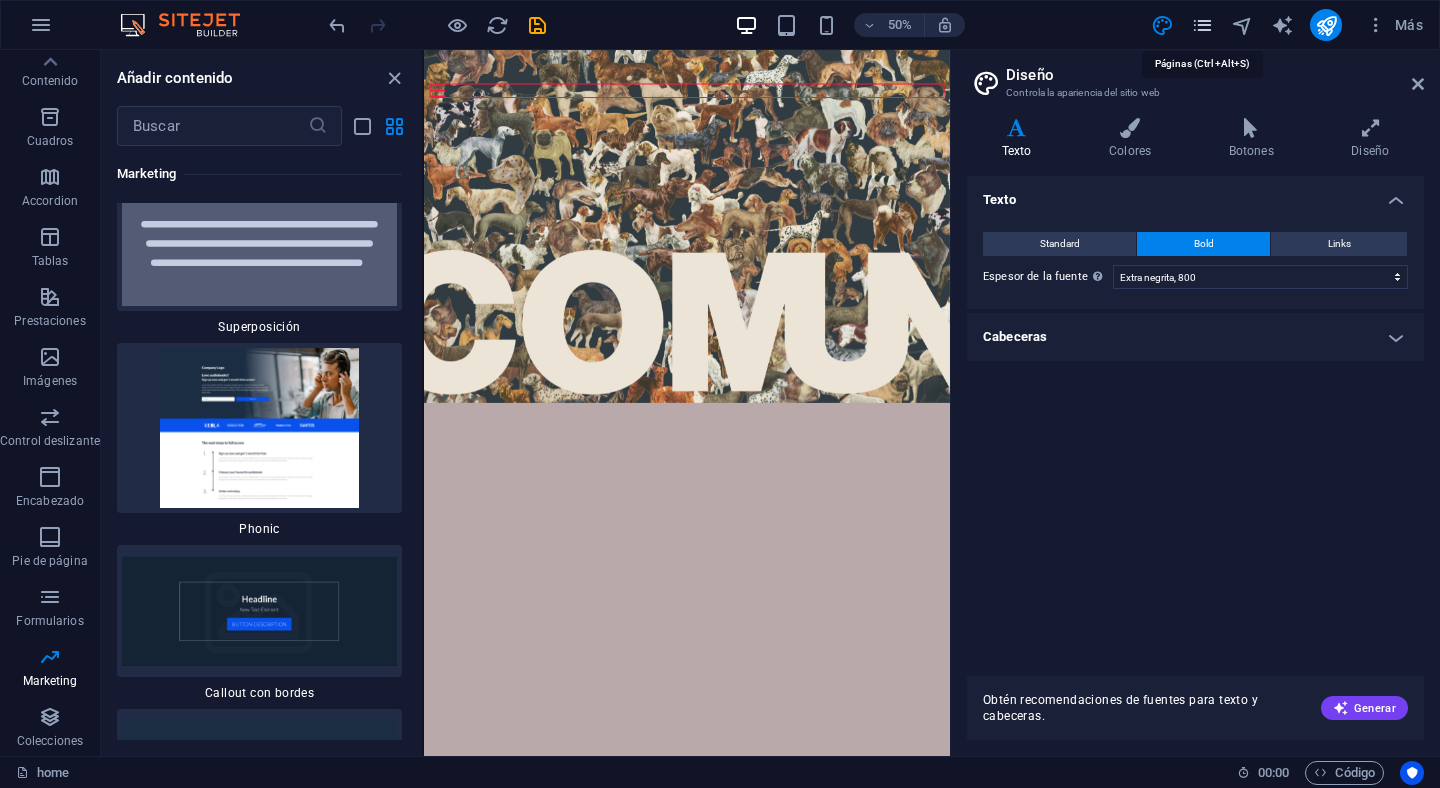 click at bounding box center [1202, 25] 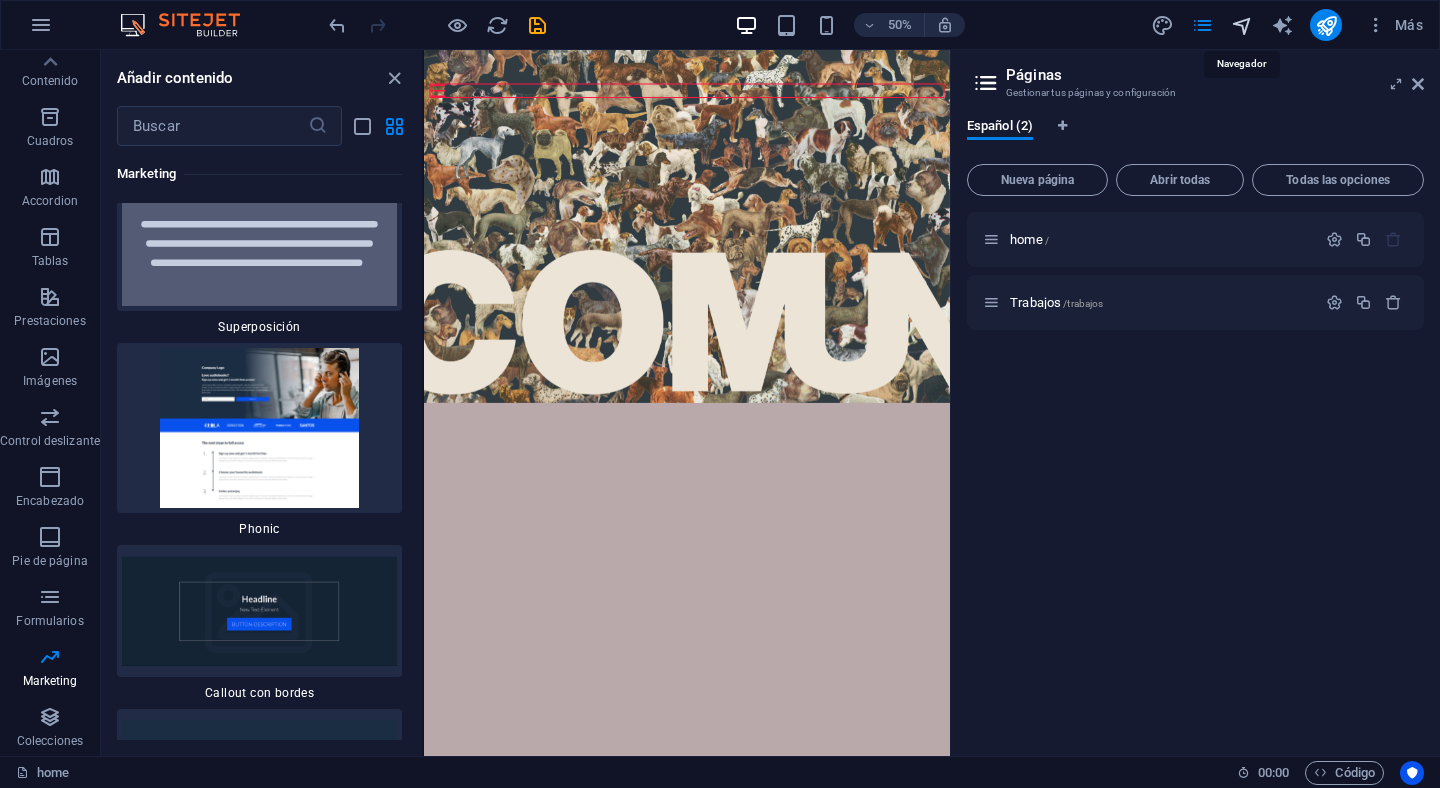 click at bounding box center (1242, 25) 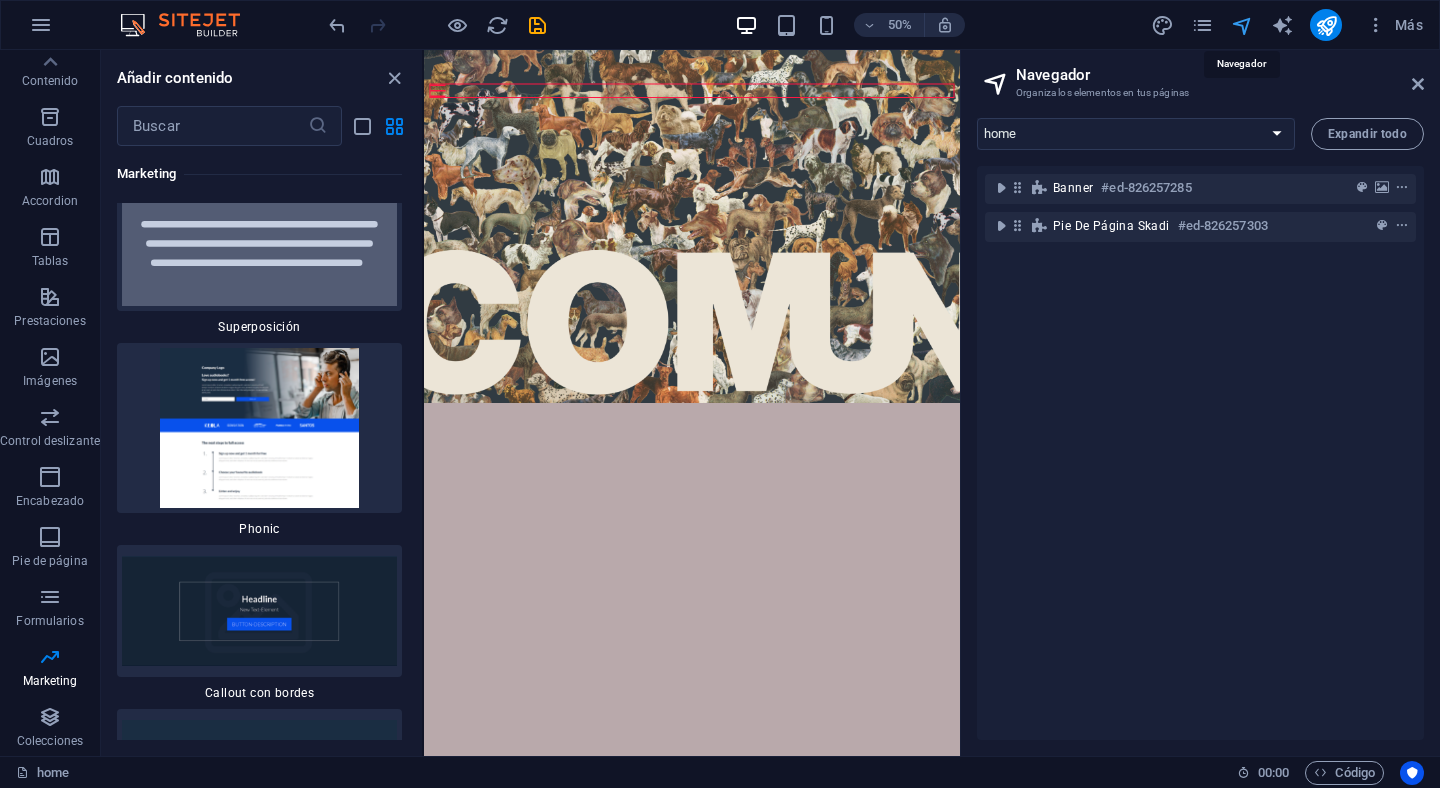 click at bounding box center [1242, 25] 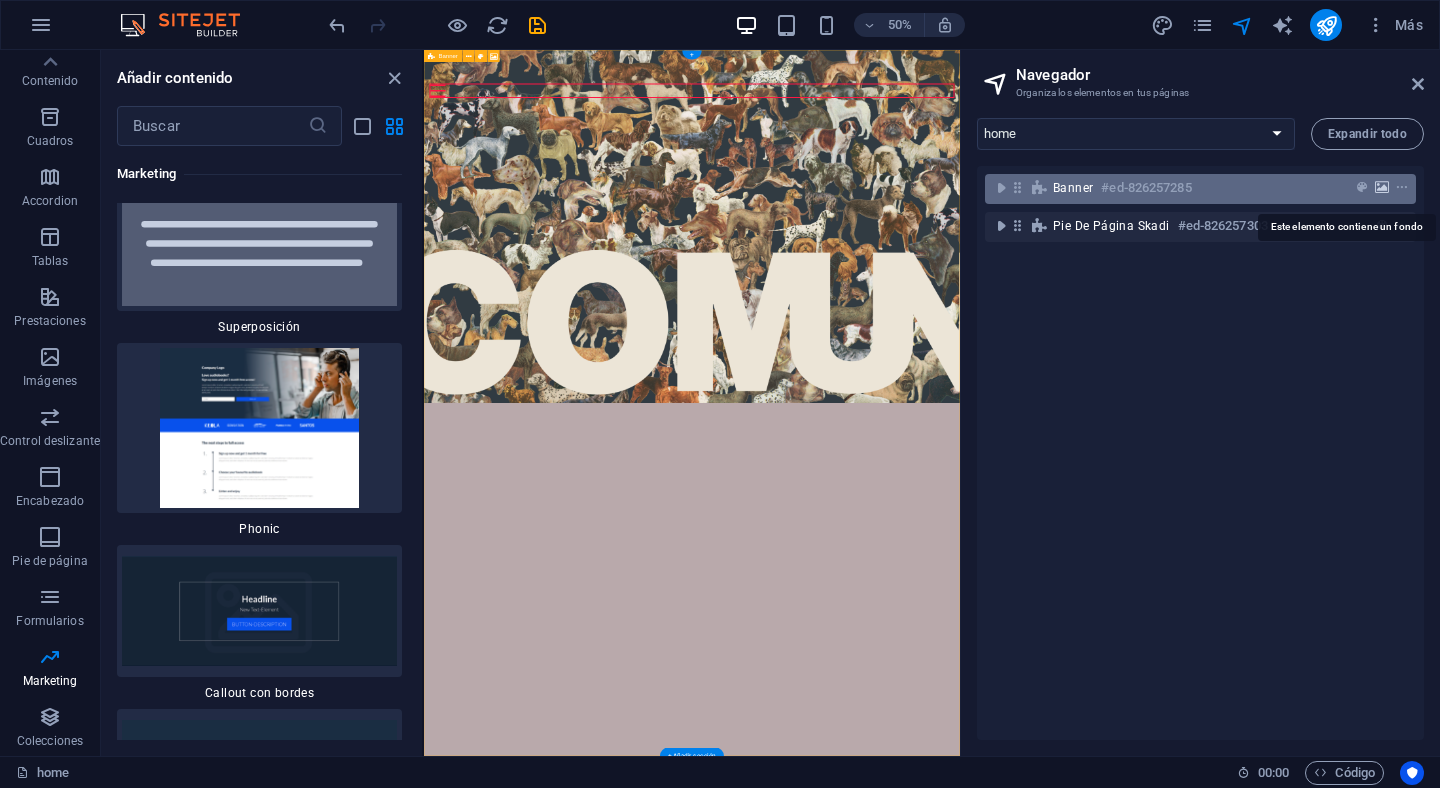 click at bounding box center (1382, 188) 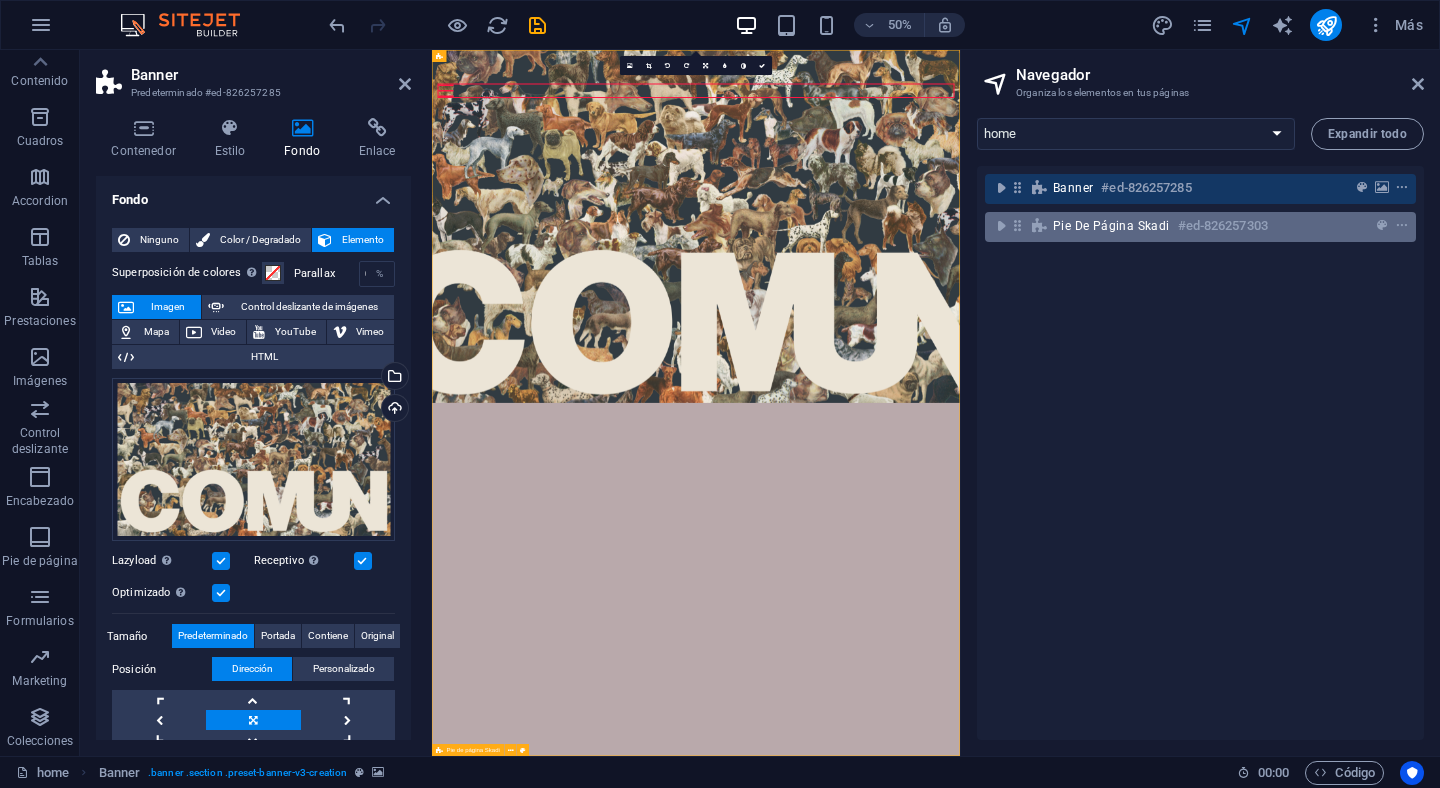 click on "Pie de página Skadi" at bounding box center (1111, 226) 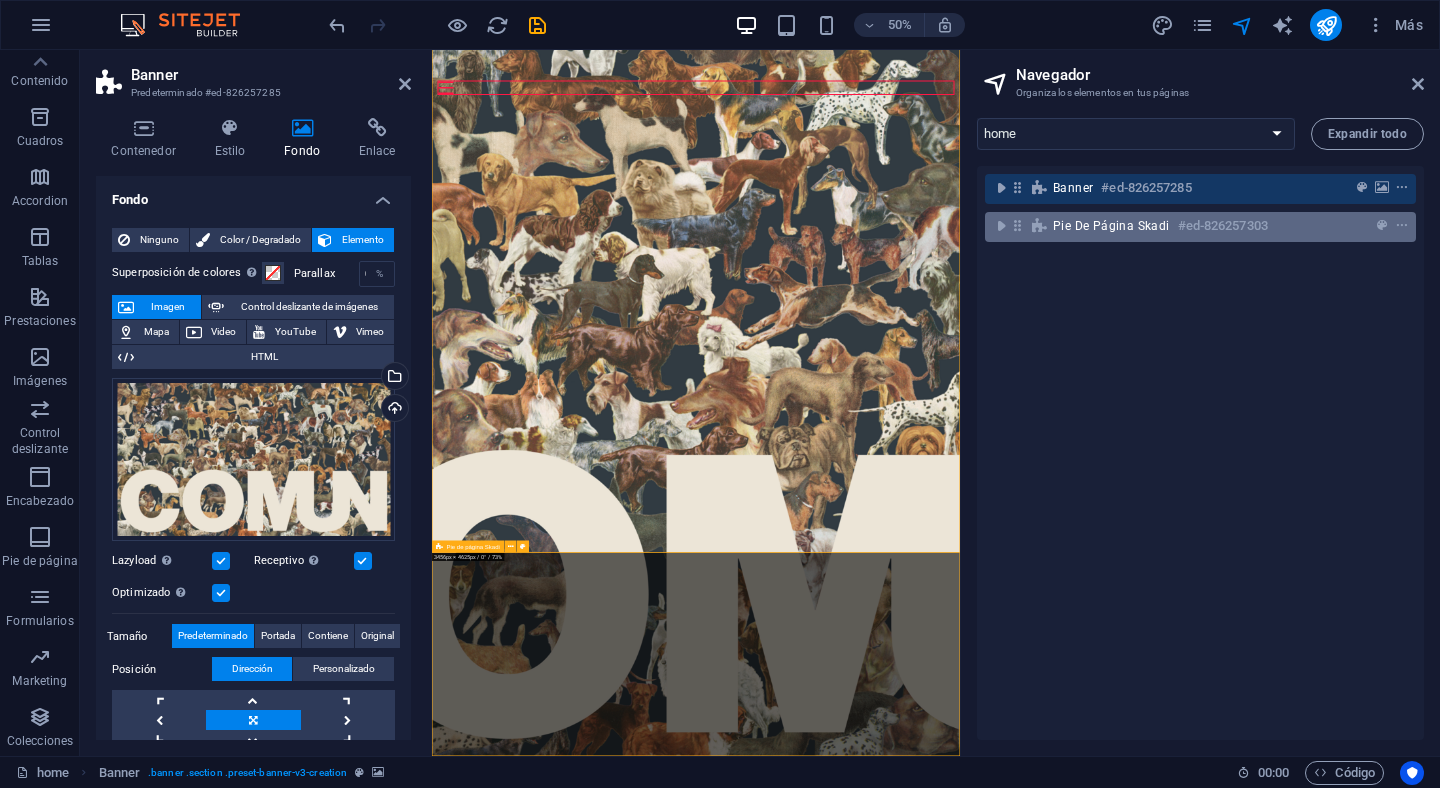 scroll, scrollTop: 407, scrollLeft: 0, axis: vertical 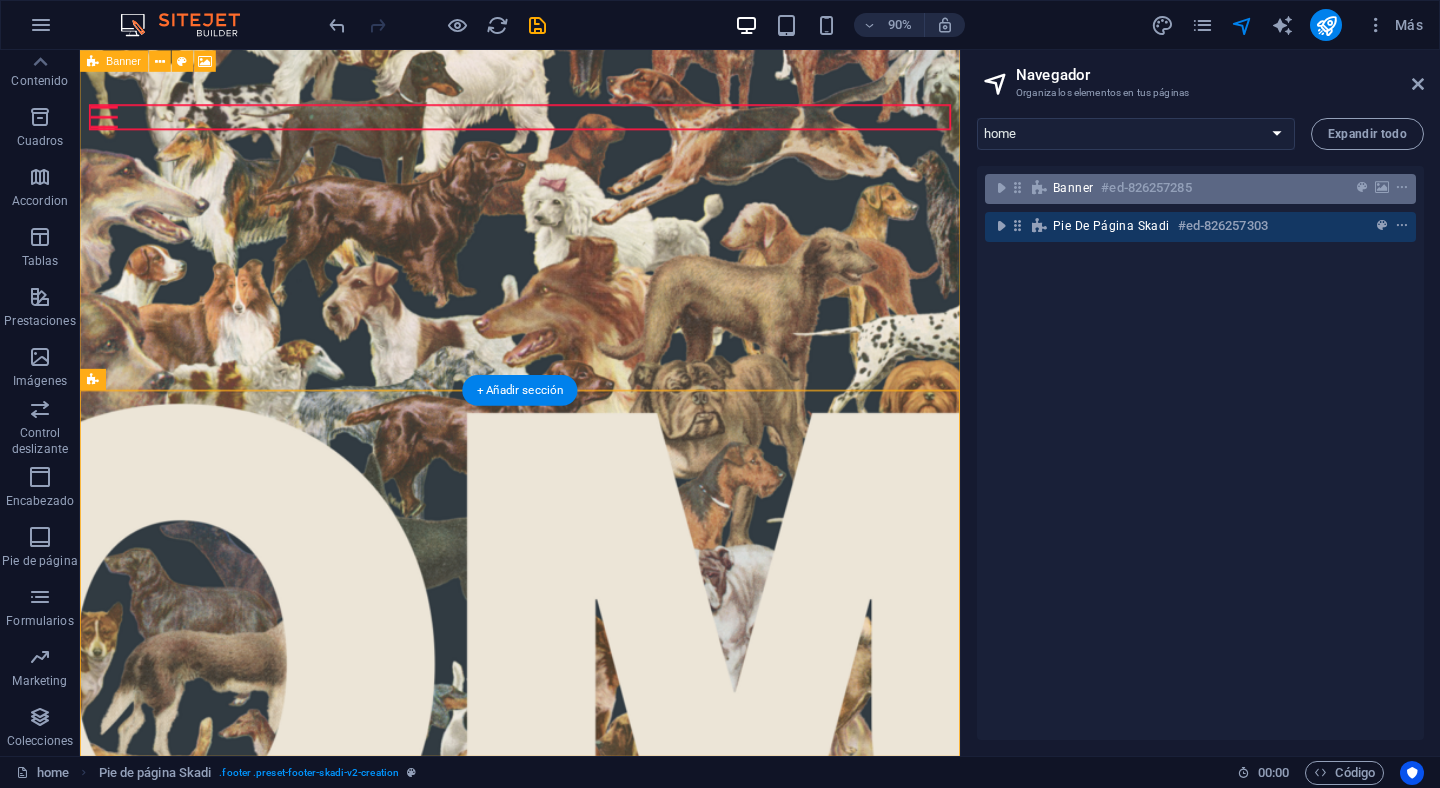 click on "#ed-826257285" at bounding box center (1146, 188) 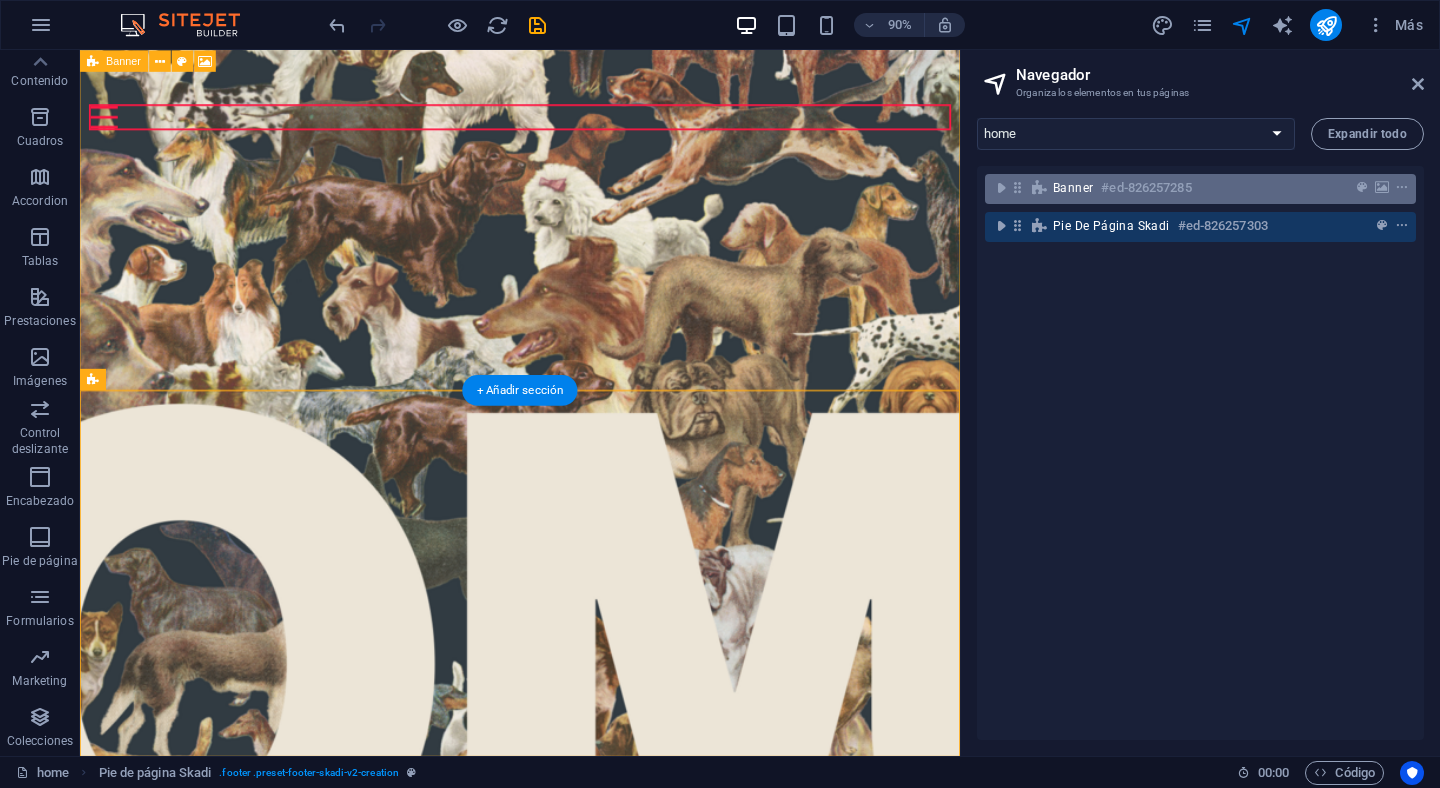scroll, scrollTop: 0, scrollLeft: 0, axis: both 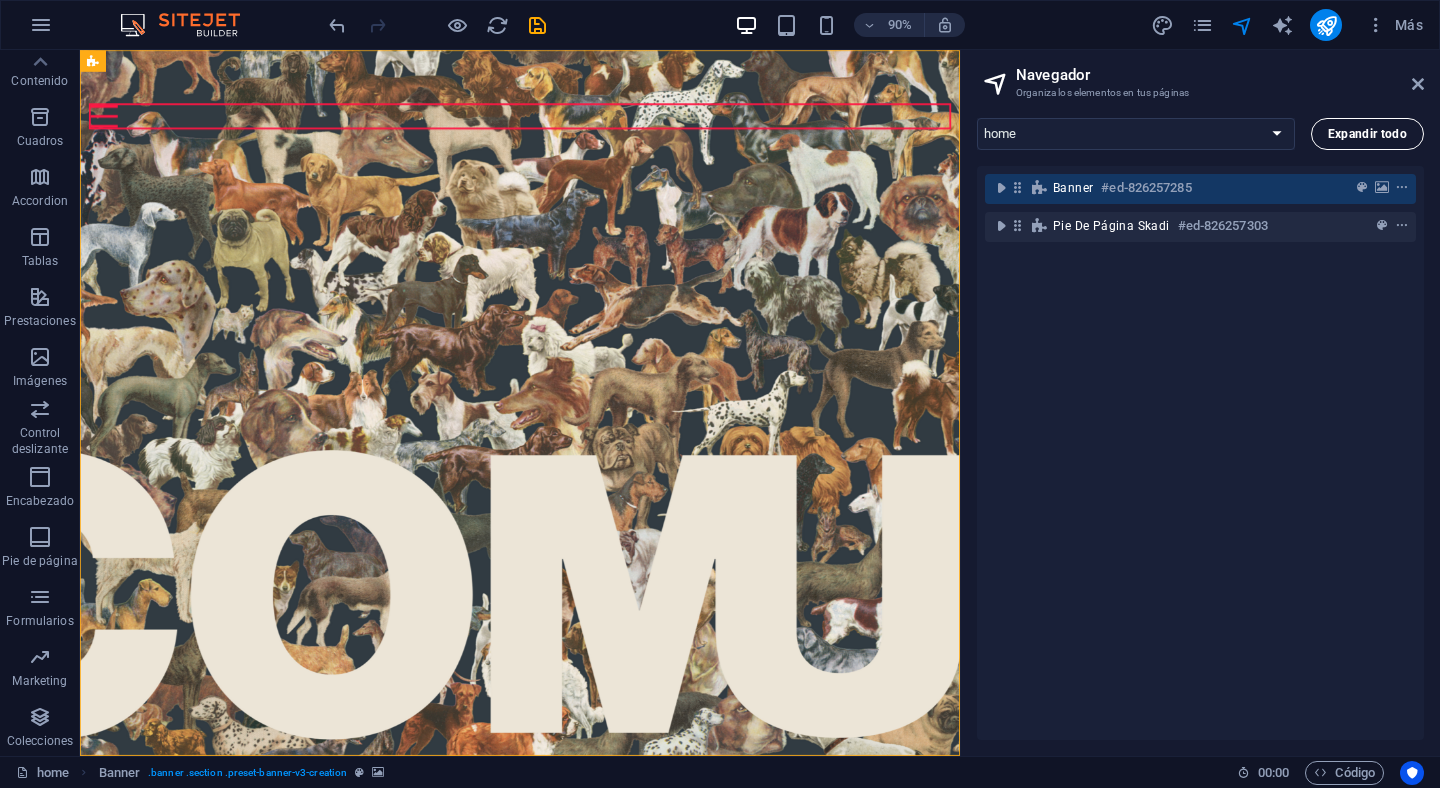 click on "Expandir todo" at bounding box center [1367, 134] 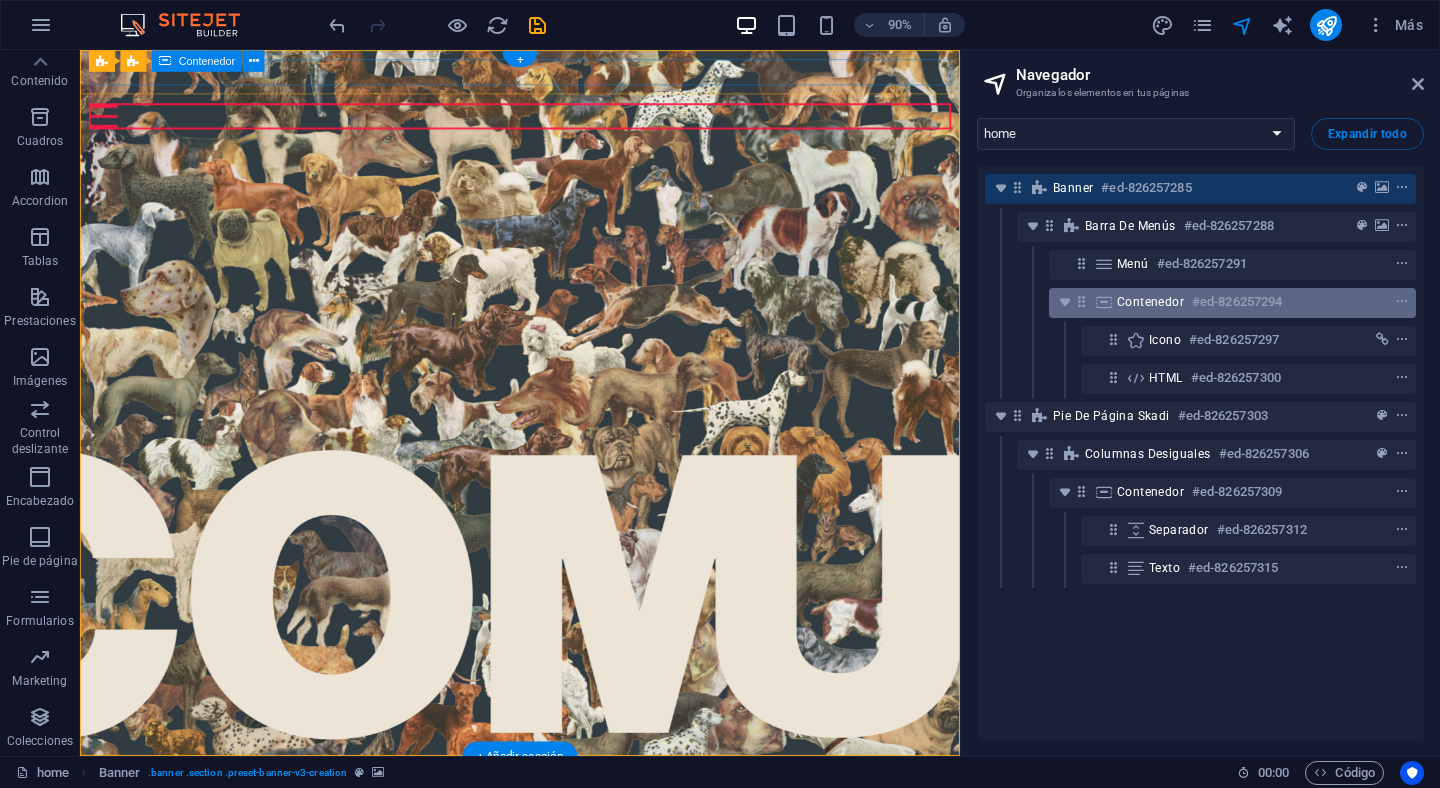 click on "Contenedor" at bounding box center [1150, 302] 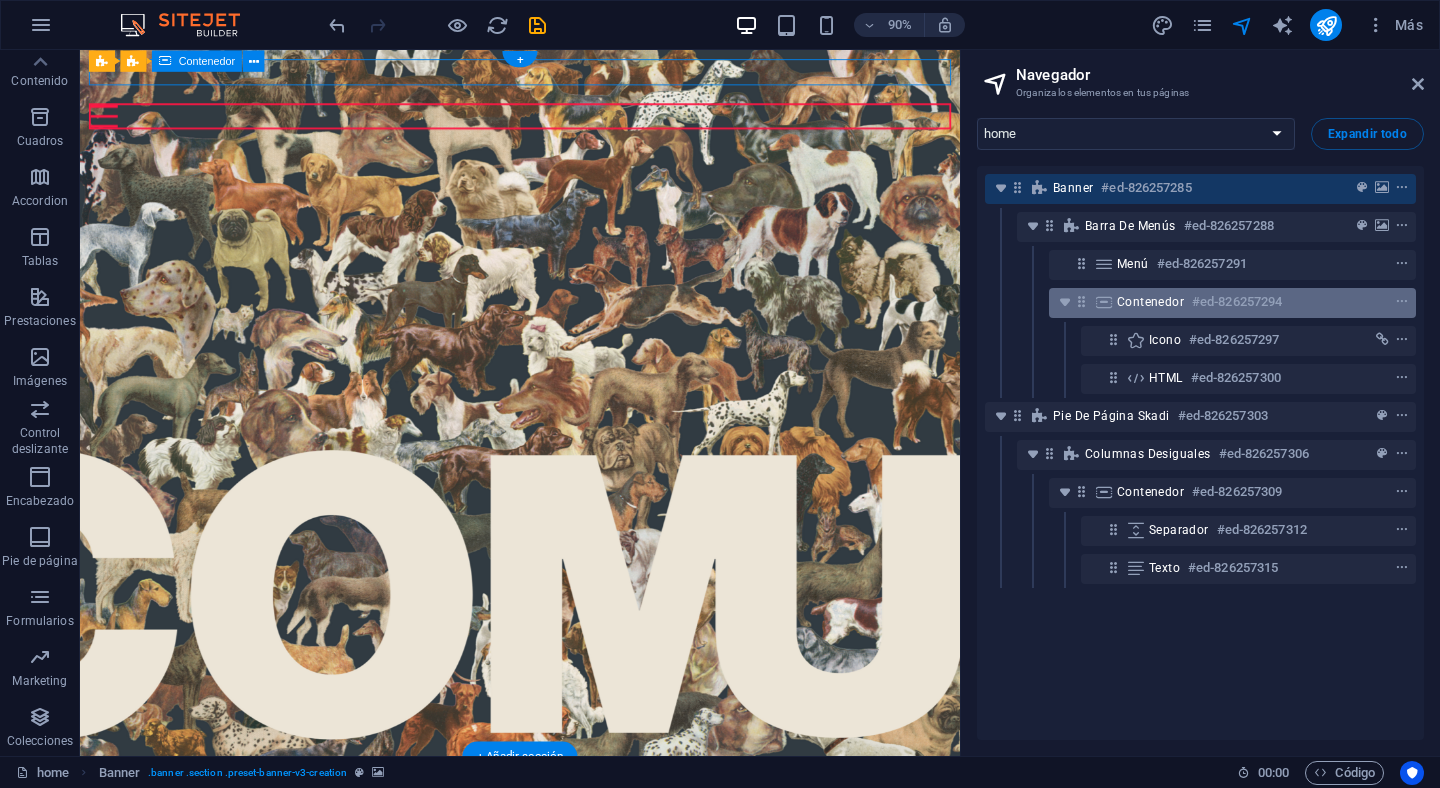 scroll, scrollTop: 0, scrollLeft: 0, axis: both 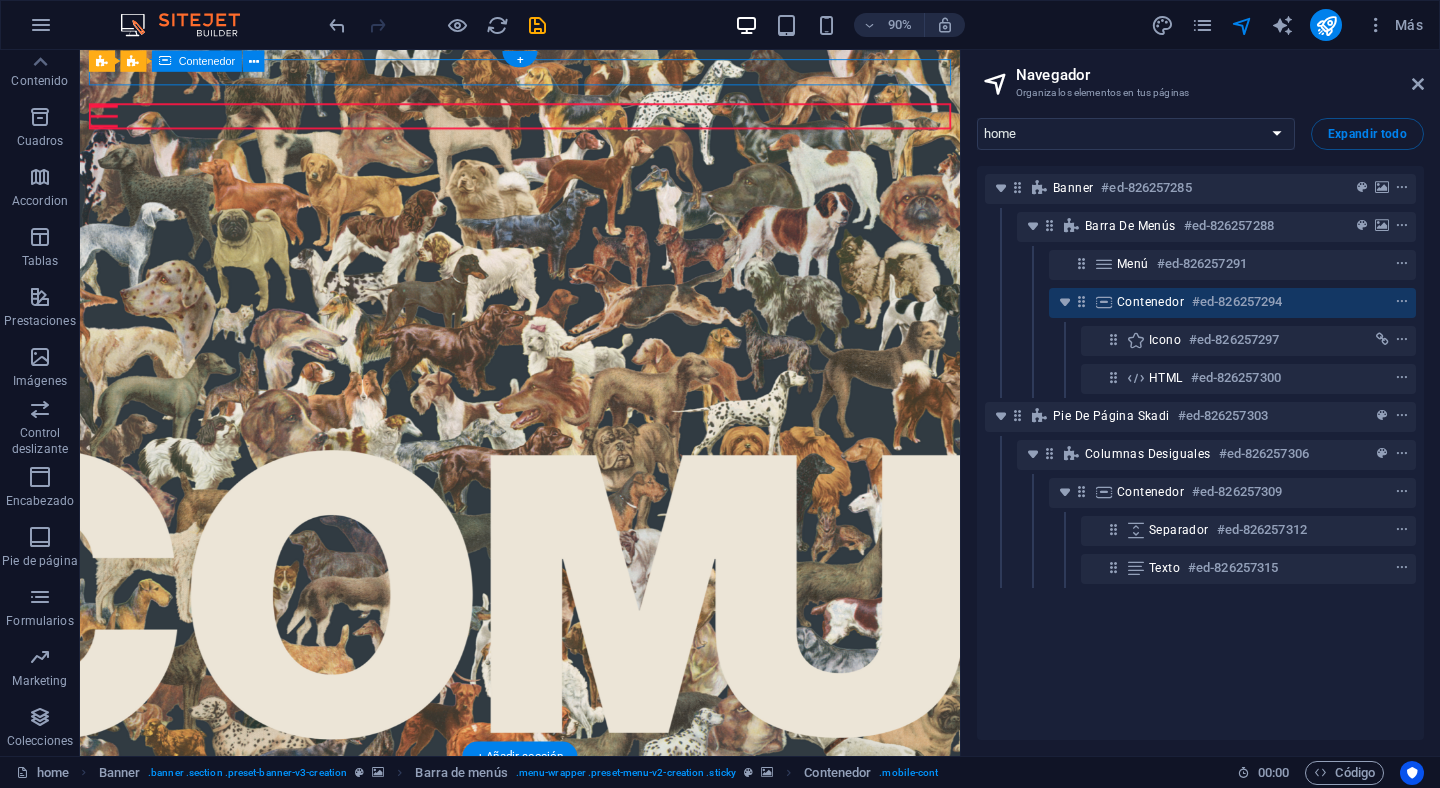 click on "Contenedor" at bounding box center (1150, 302) 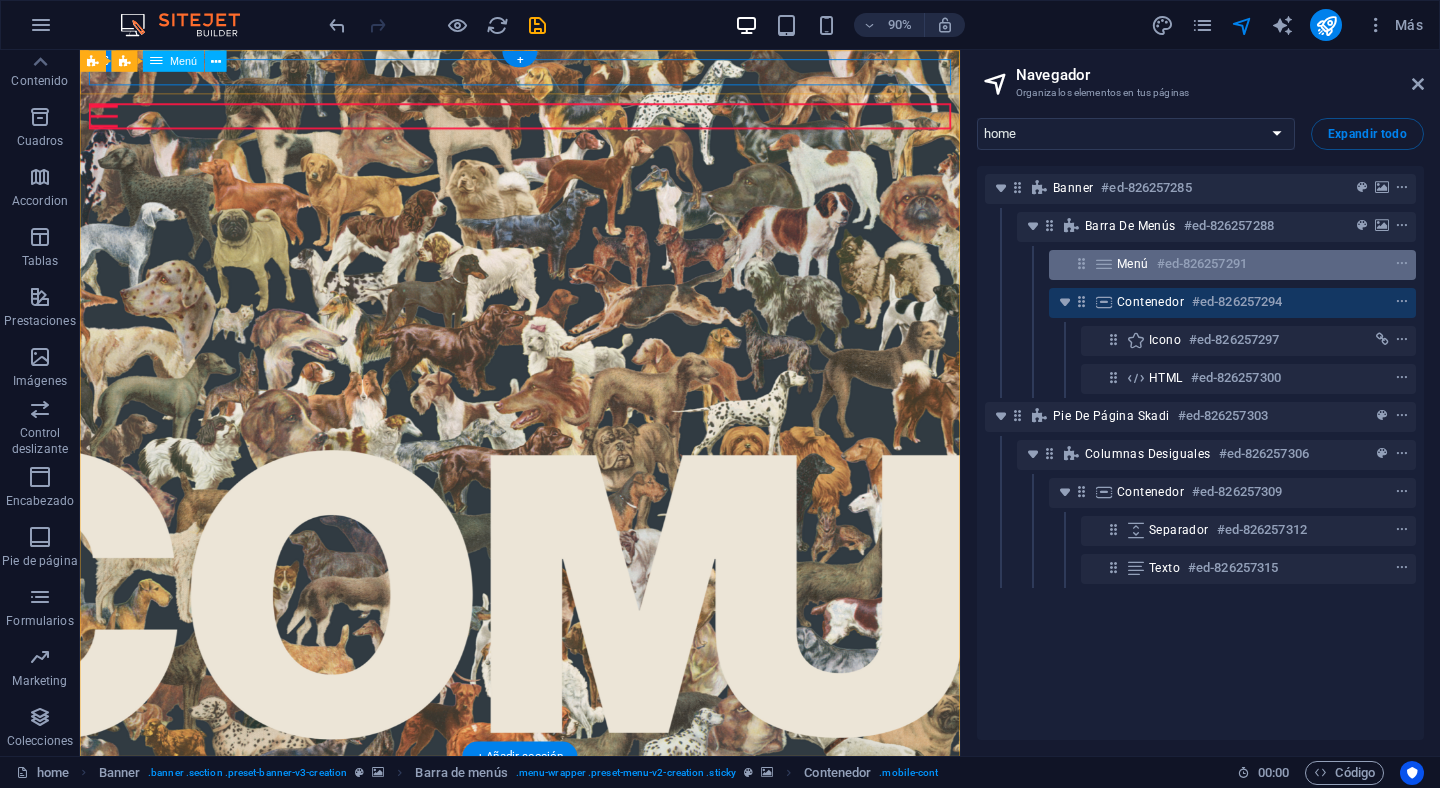 click at bounding box center [1104, 264] 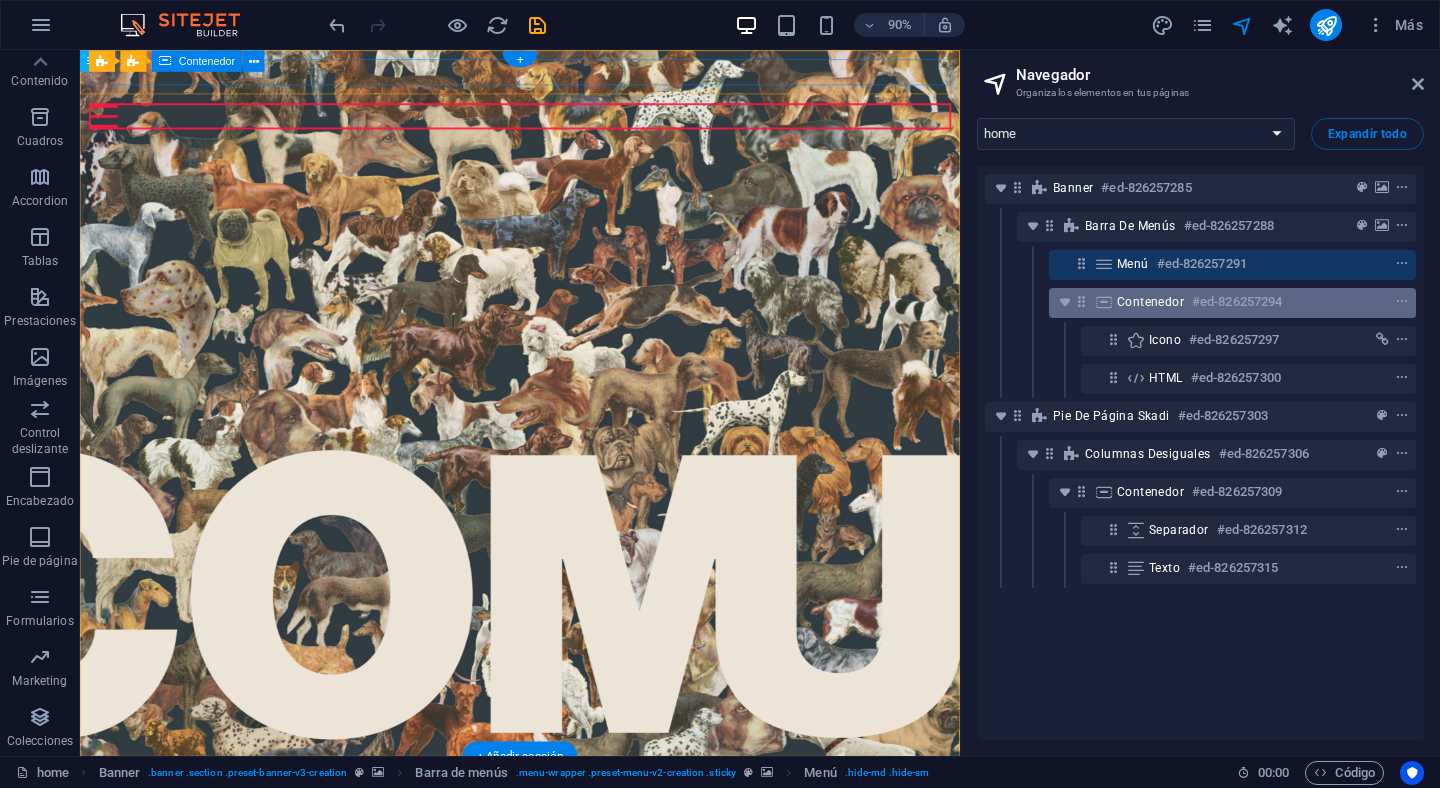 click at bounding box center [1104, 302] 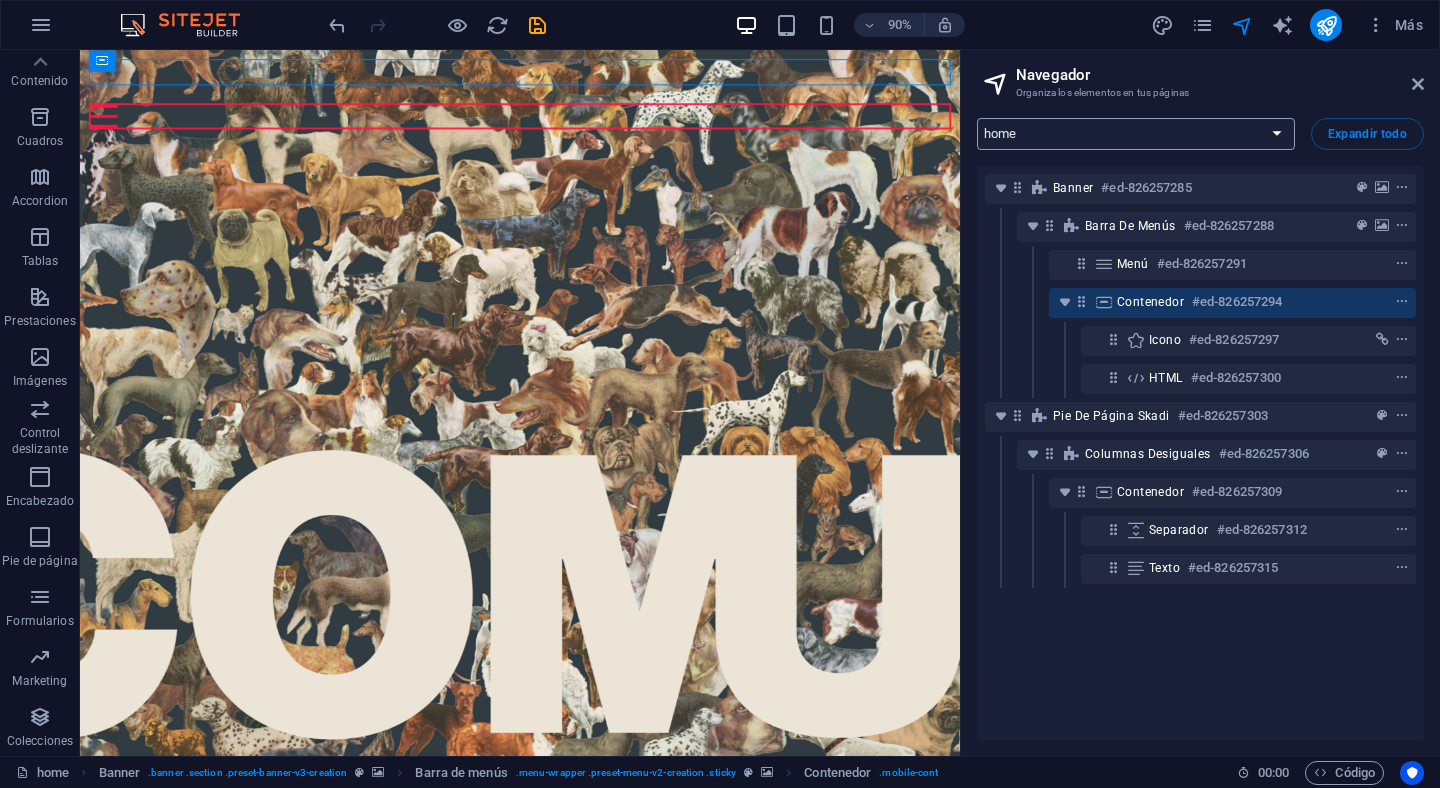 click on "home  Trabajos" at bounding box center [1136, 134] 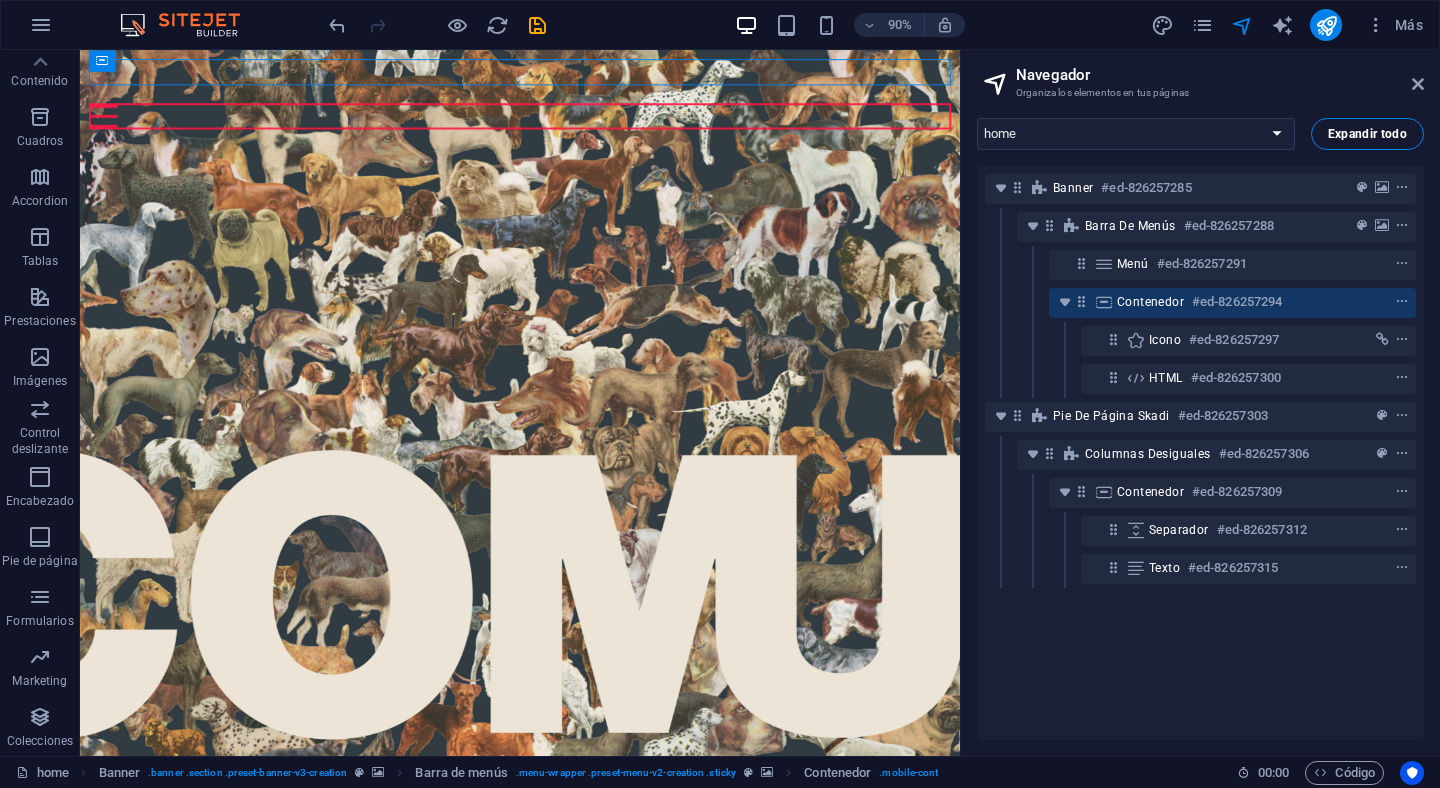 click on "Expandir todo" at bounding box center (1367, 134) 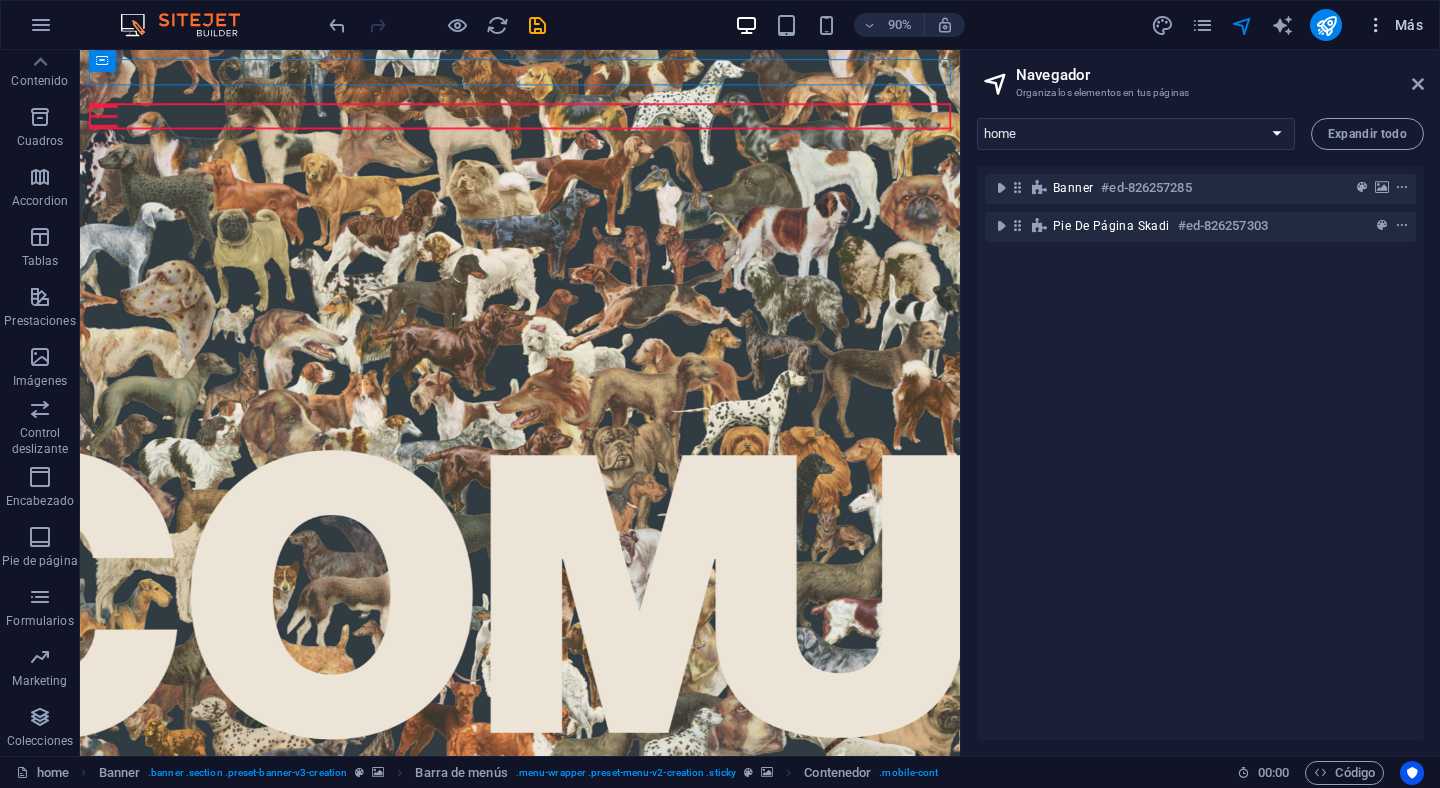 click at bounding box center (1376, 25) 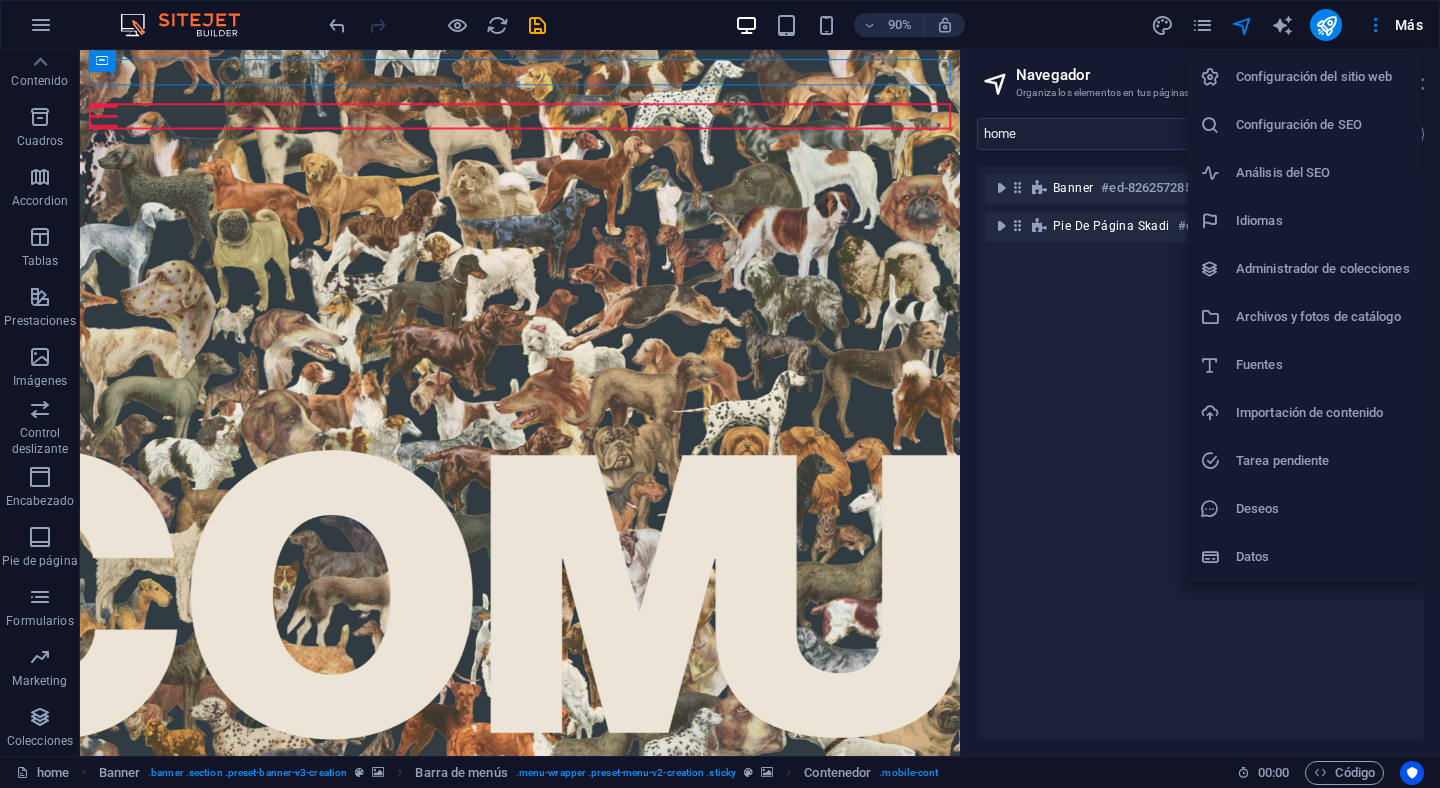 click on "Datos" at bounding box center (1323, 557) 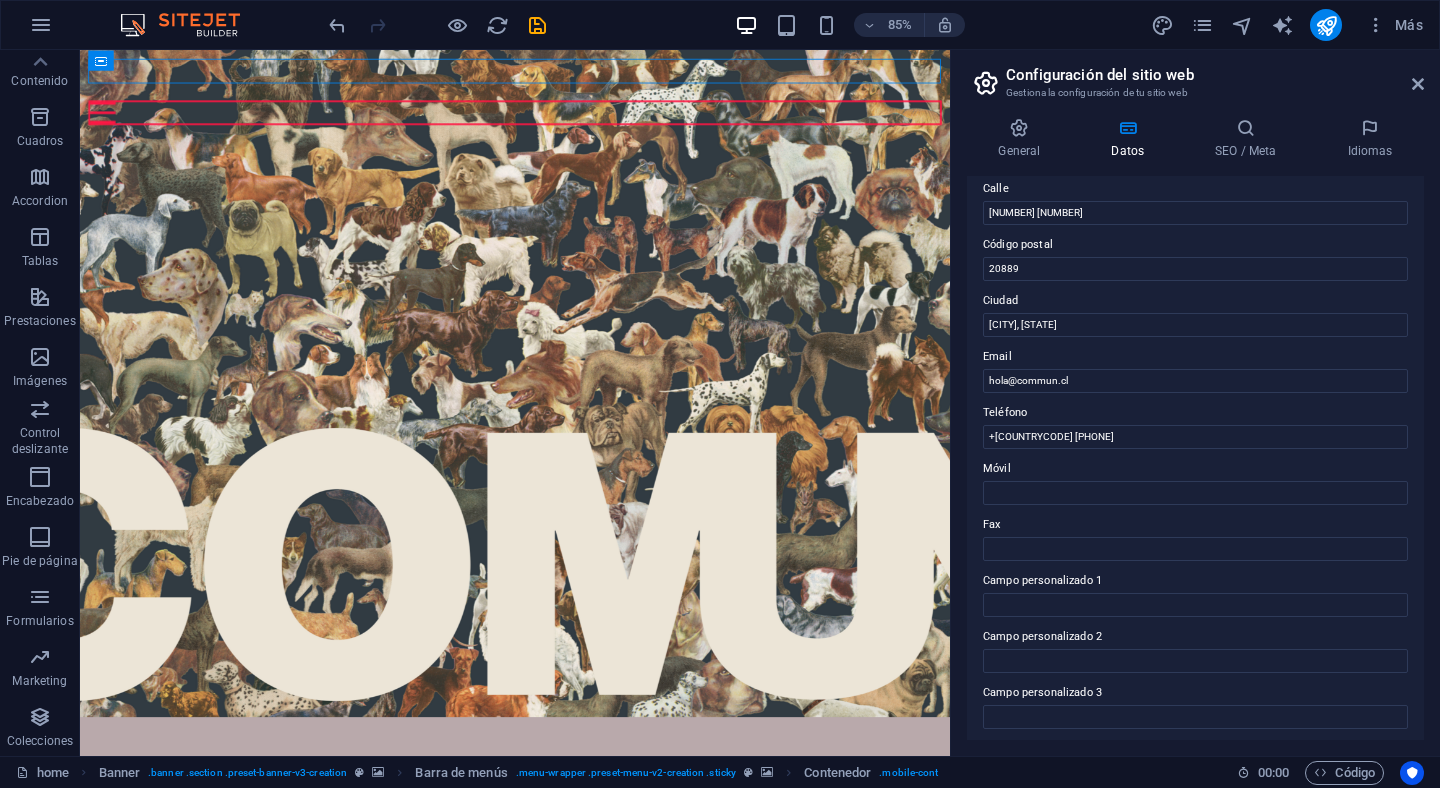 scroll, scrollTop: 0, scrollLeft: 0, axis: both 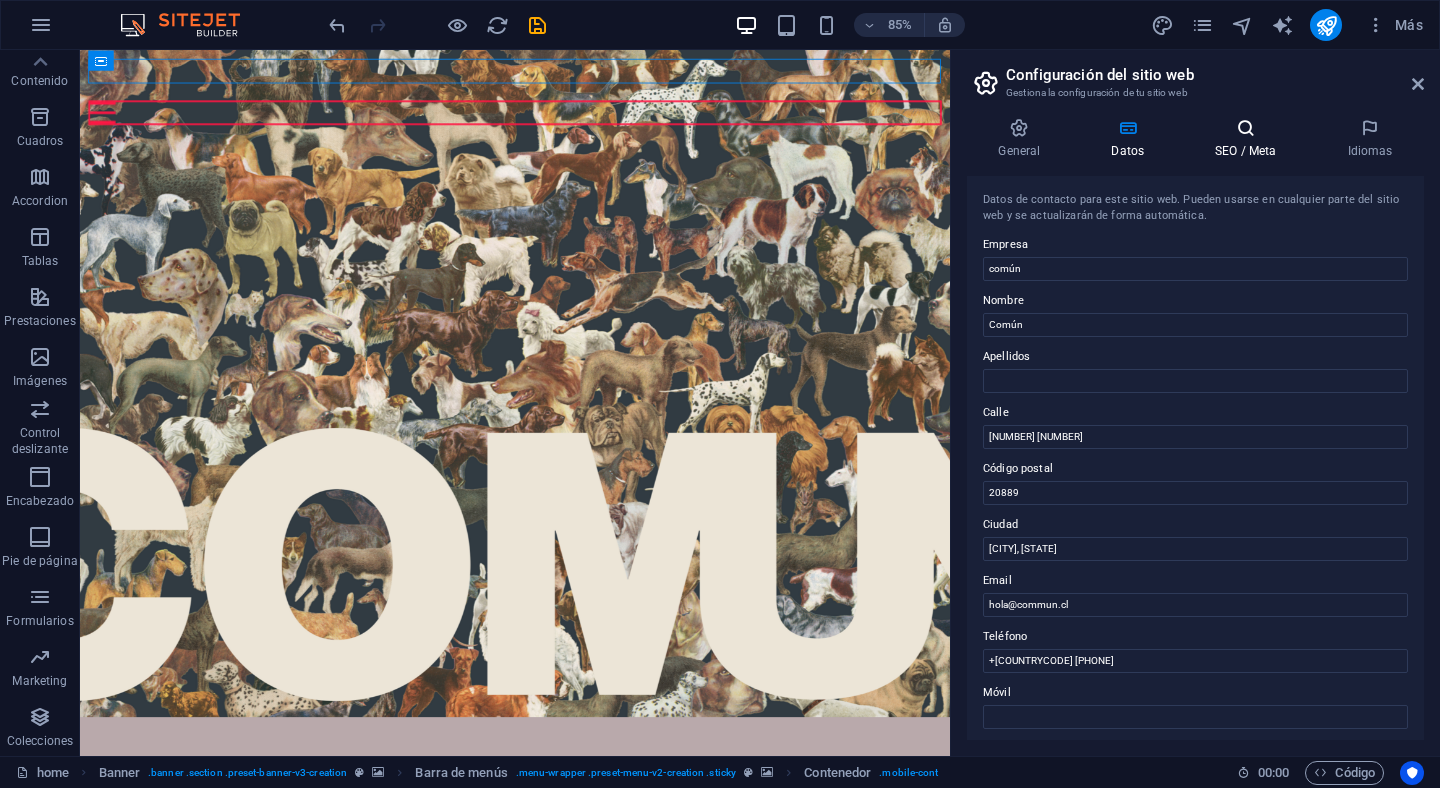 click at bounding box center (1246, 128) 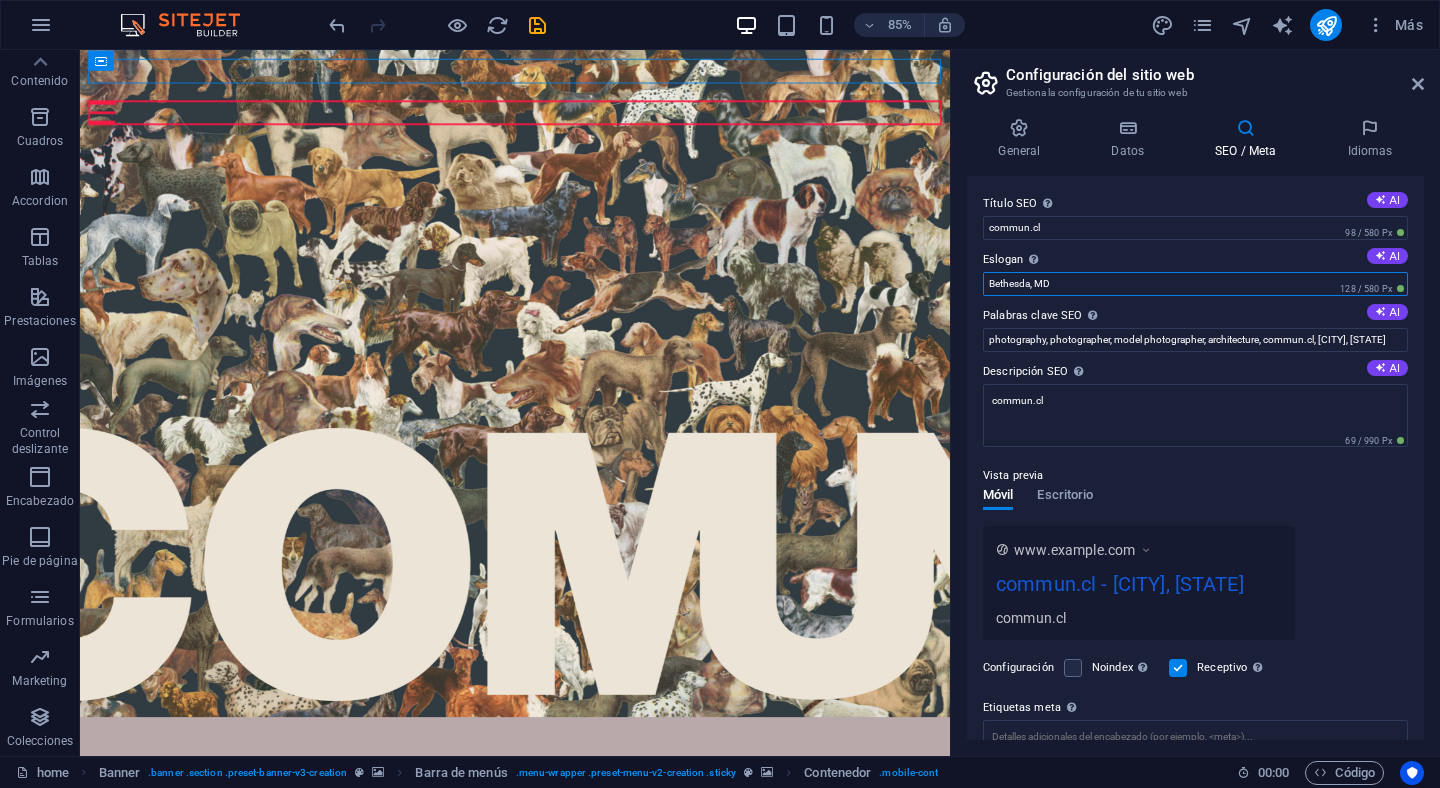 click on "Bethesda, MD" at bounding box center [1195, 284] 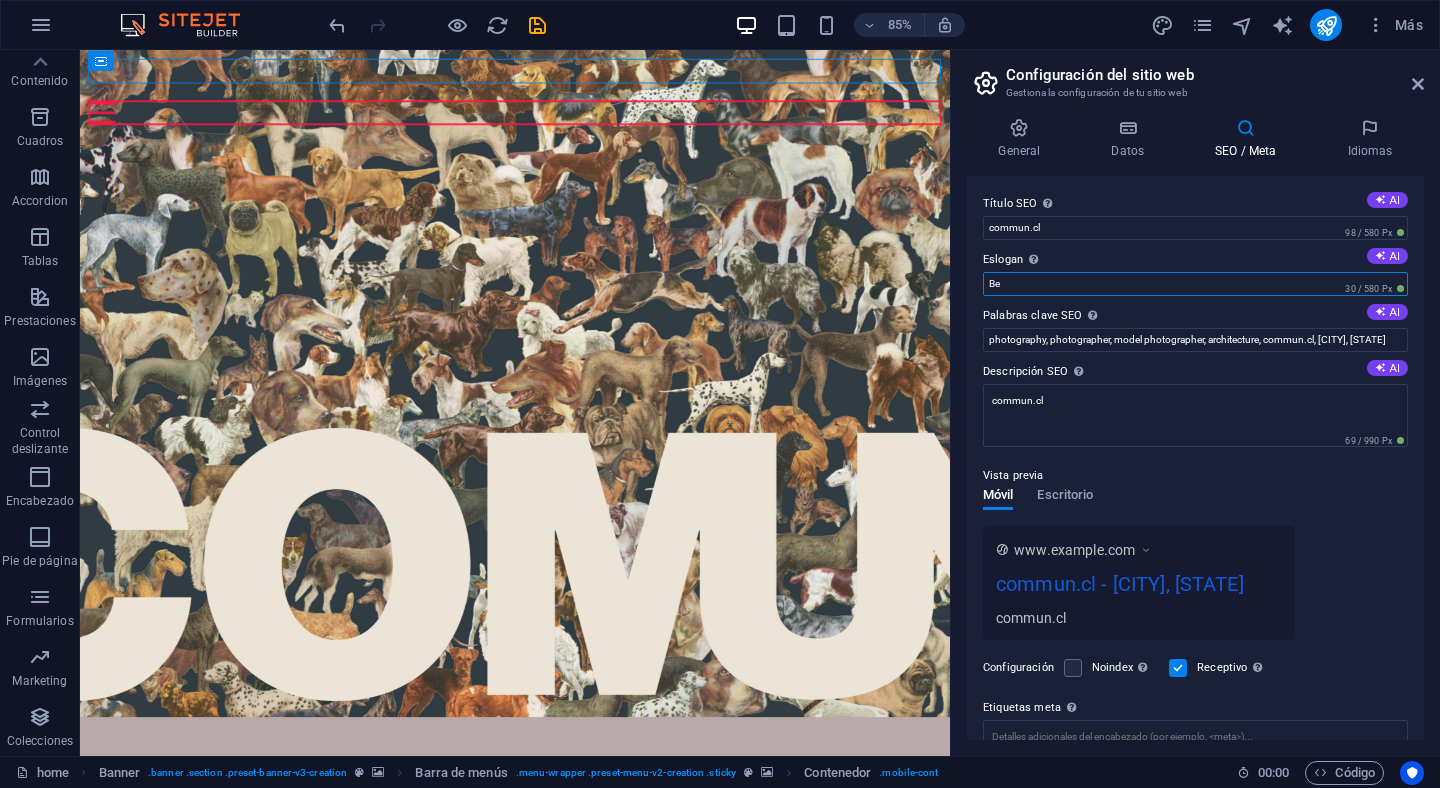 type on "B" 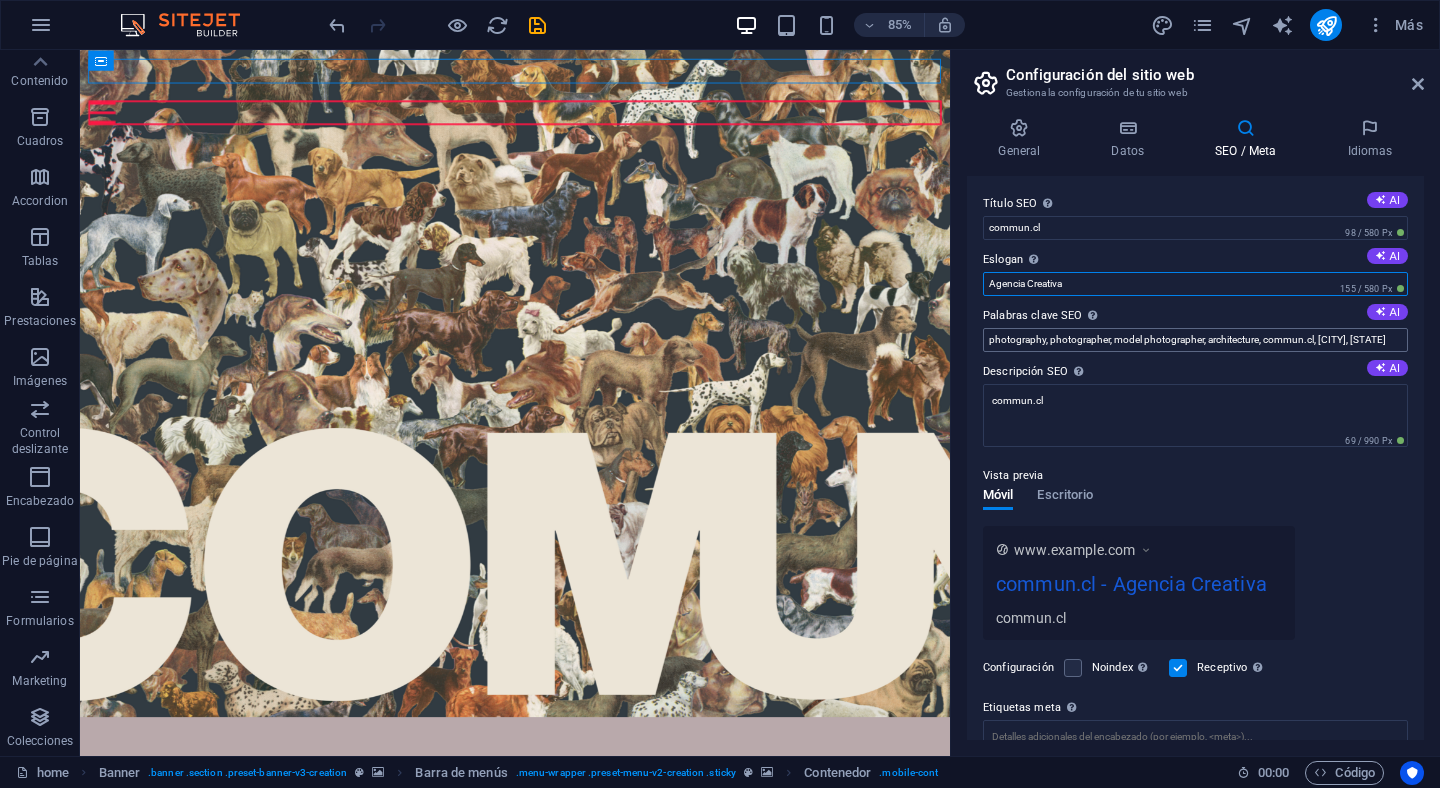 type on "Agencia Creativa" 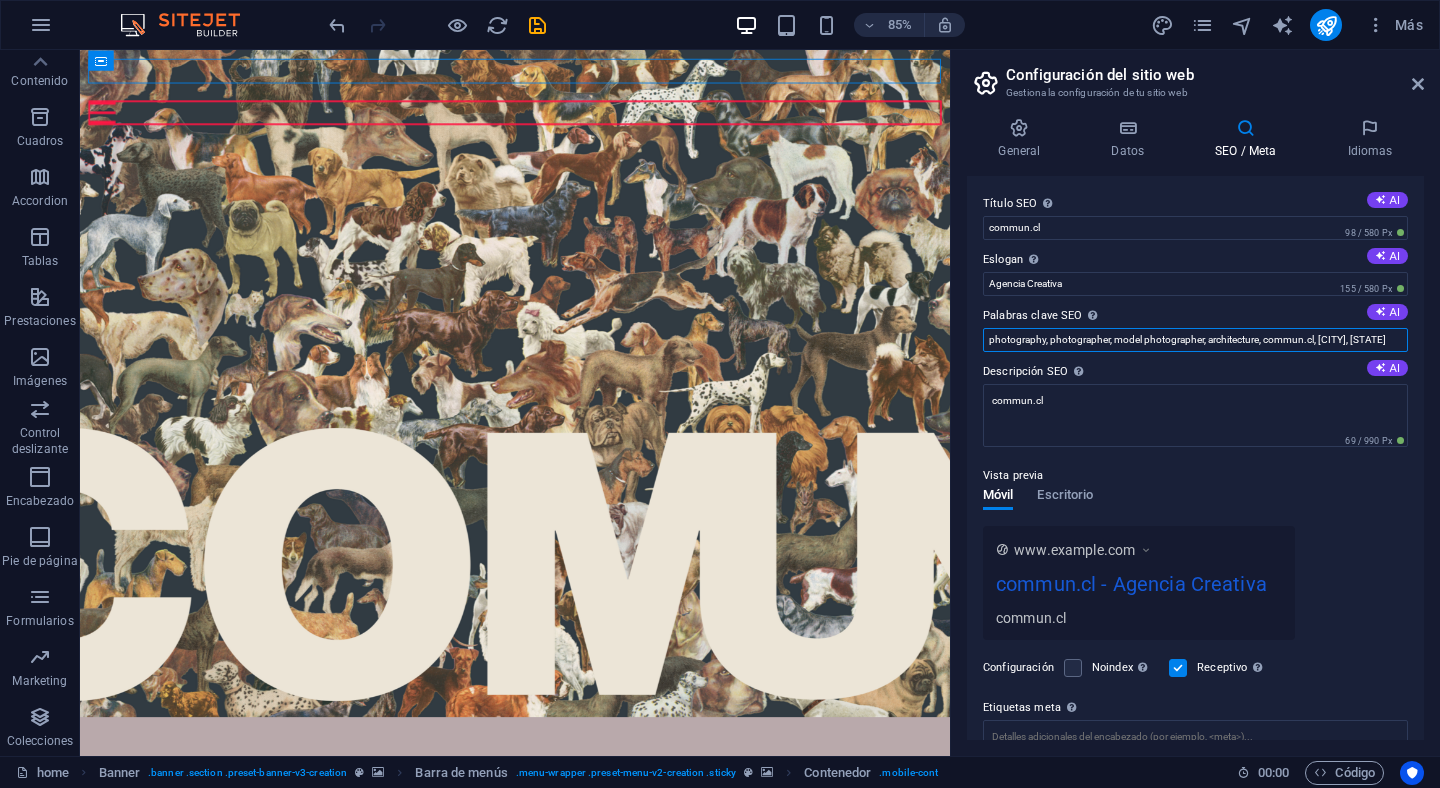 click on "photography, photographer, model photographer, architecture, commun.cl, Bethesda, MD" at bounding box center [1195, 340] 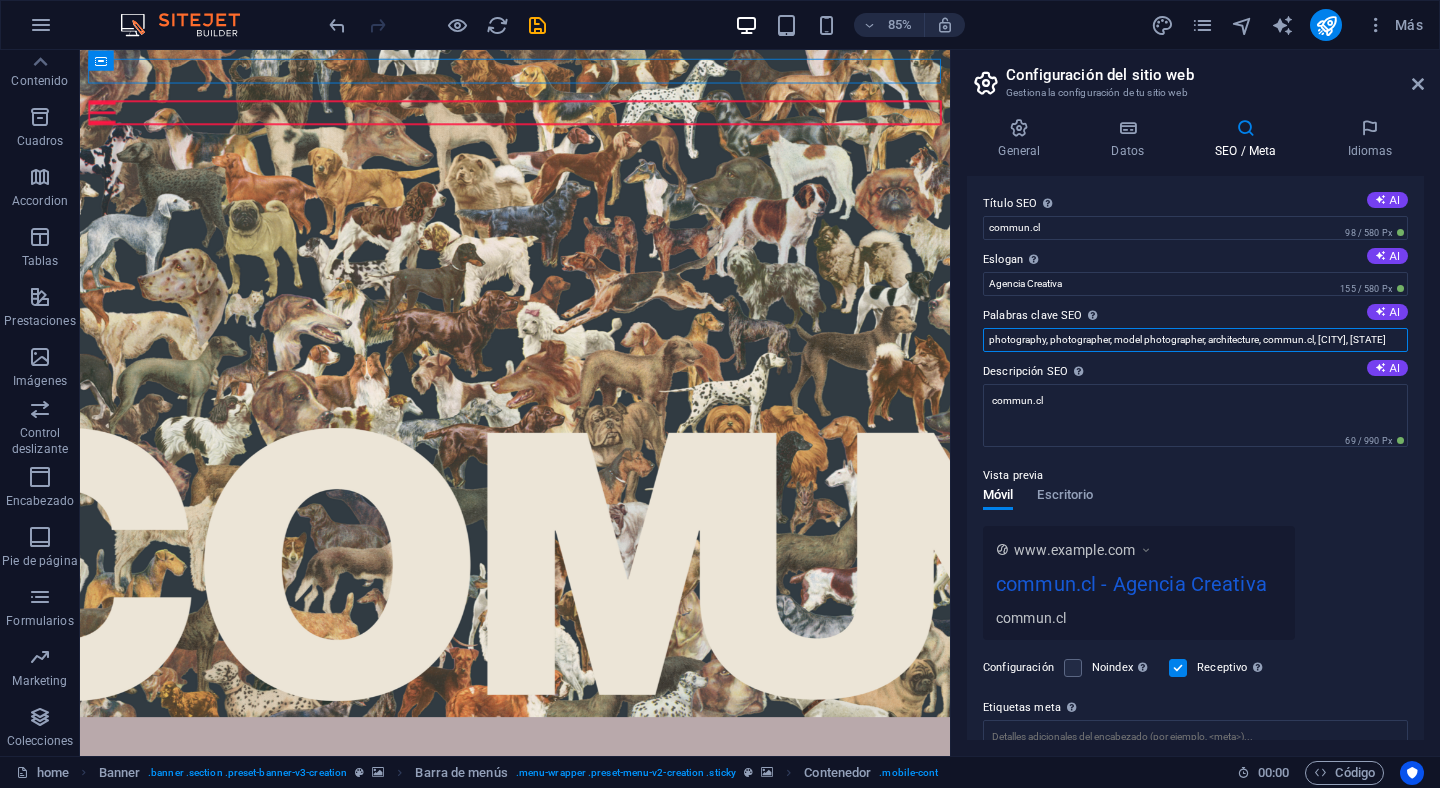 click on "photography, photographer, model photographer, architecture, commun.cl, Bethesda, MD" at bounding box center (1195, 340) 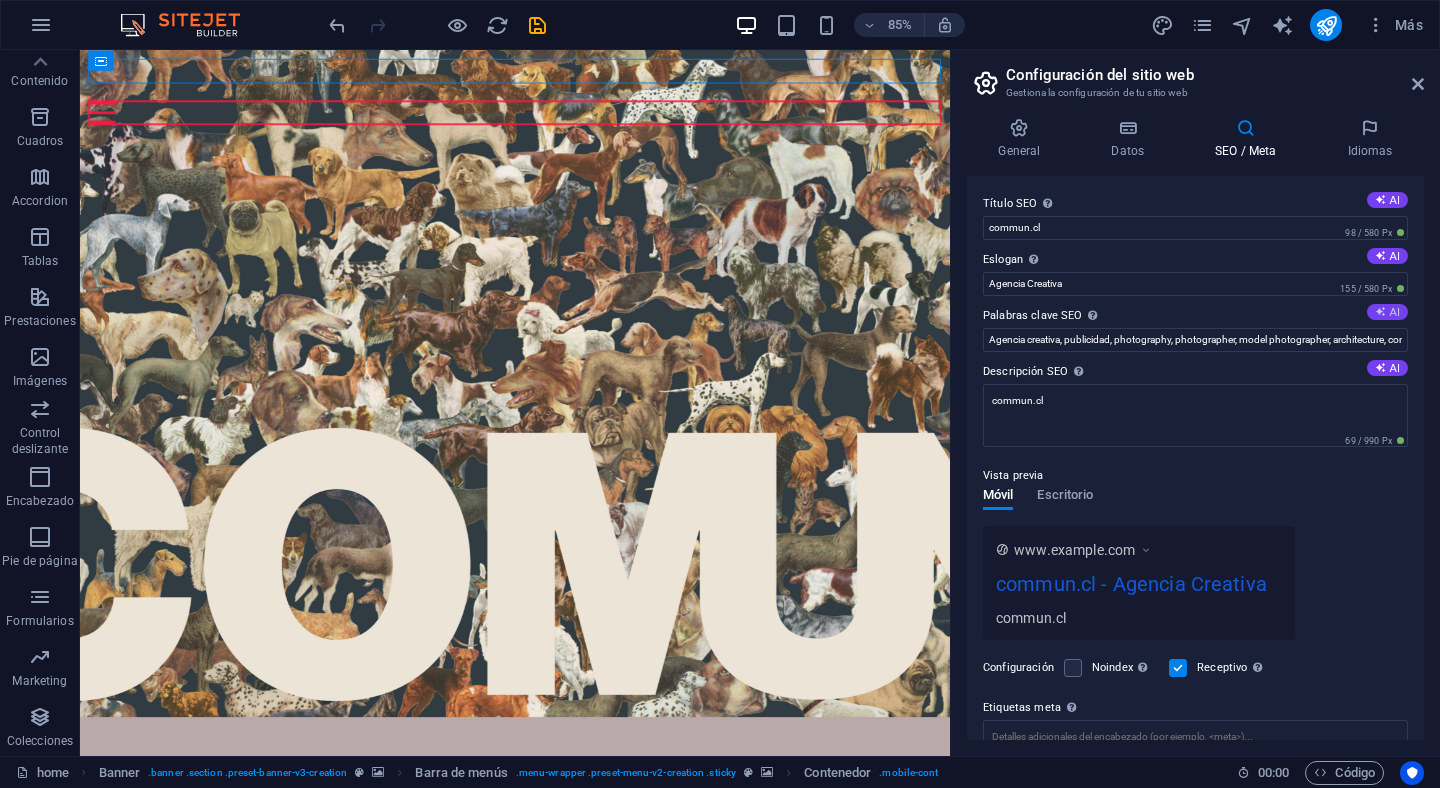 click on "AI" at bounding box center [1387, 312] 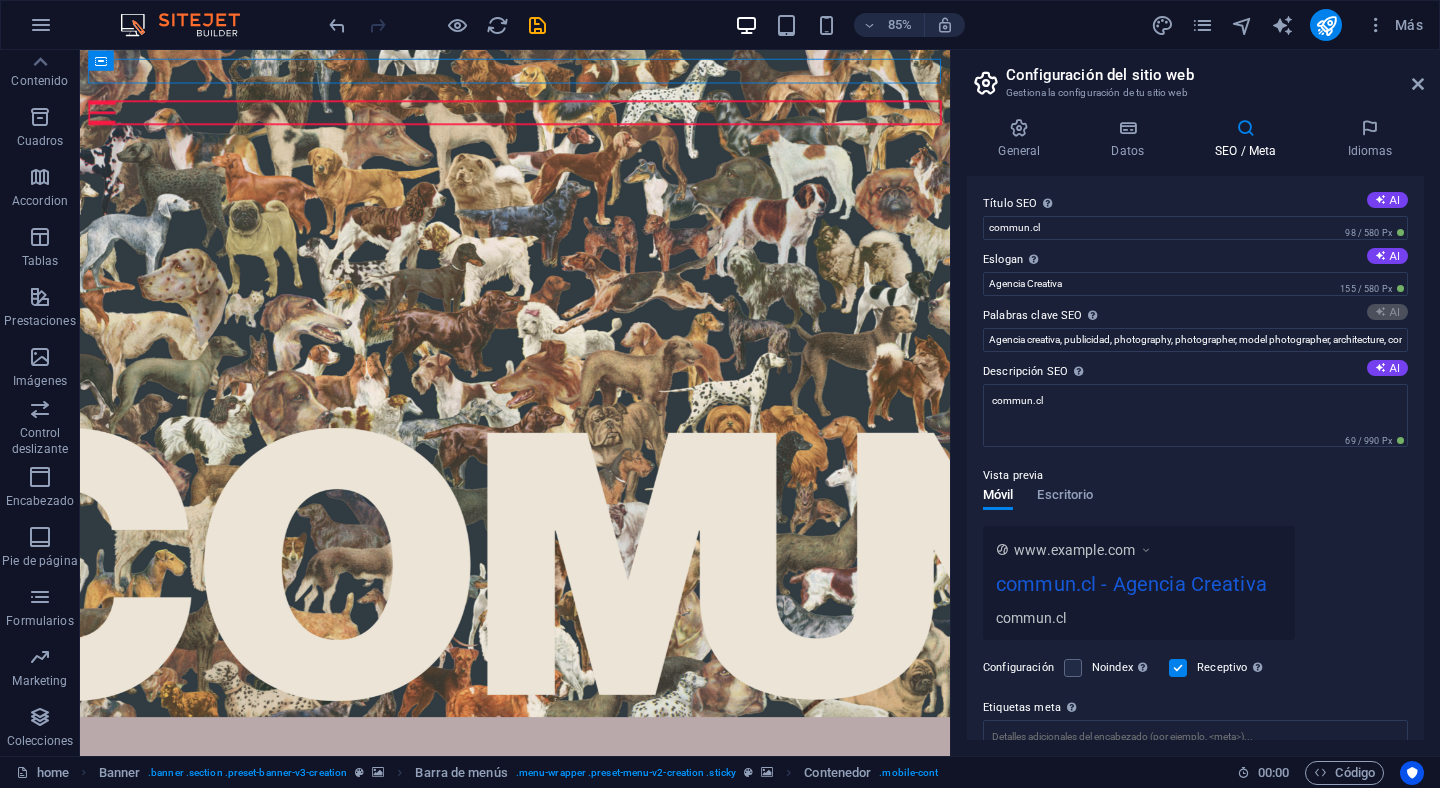 type on "hola, comunicacion, [CITY], [CITY], [CITY], contacto" 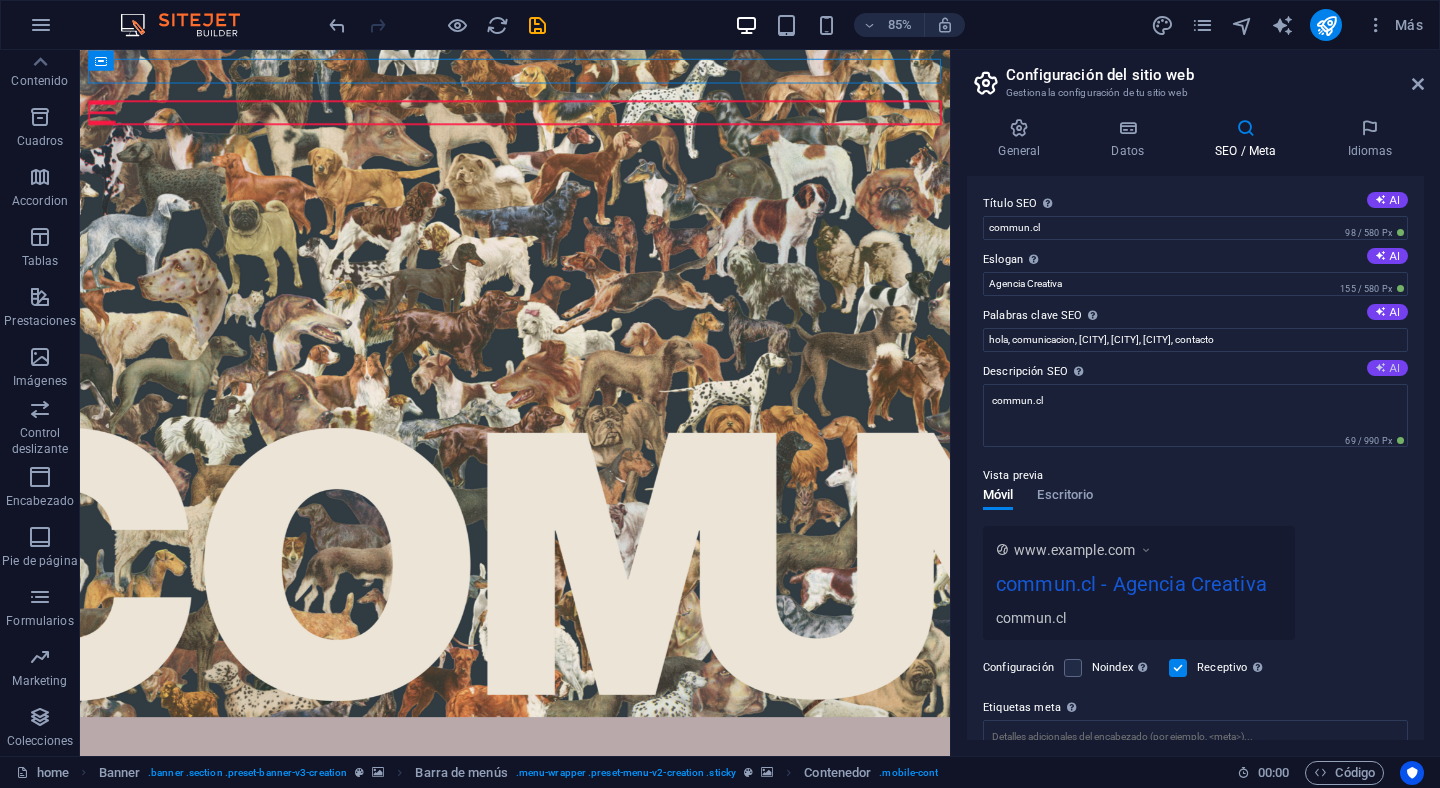 click at bounding box center [1380, 367] 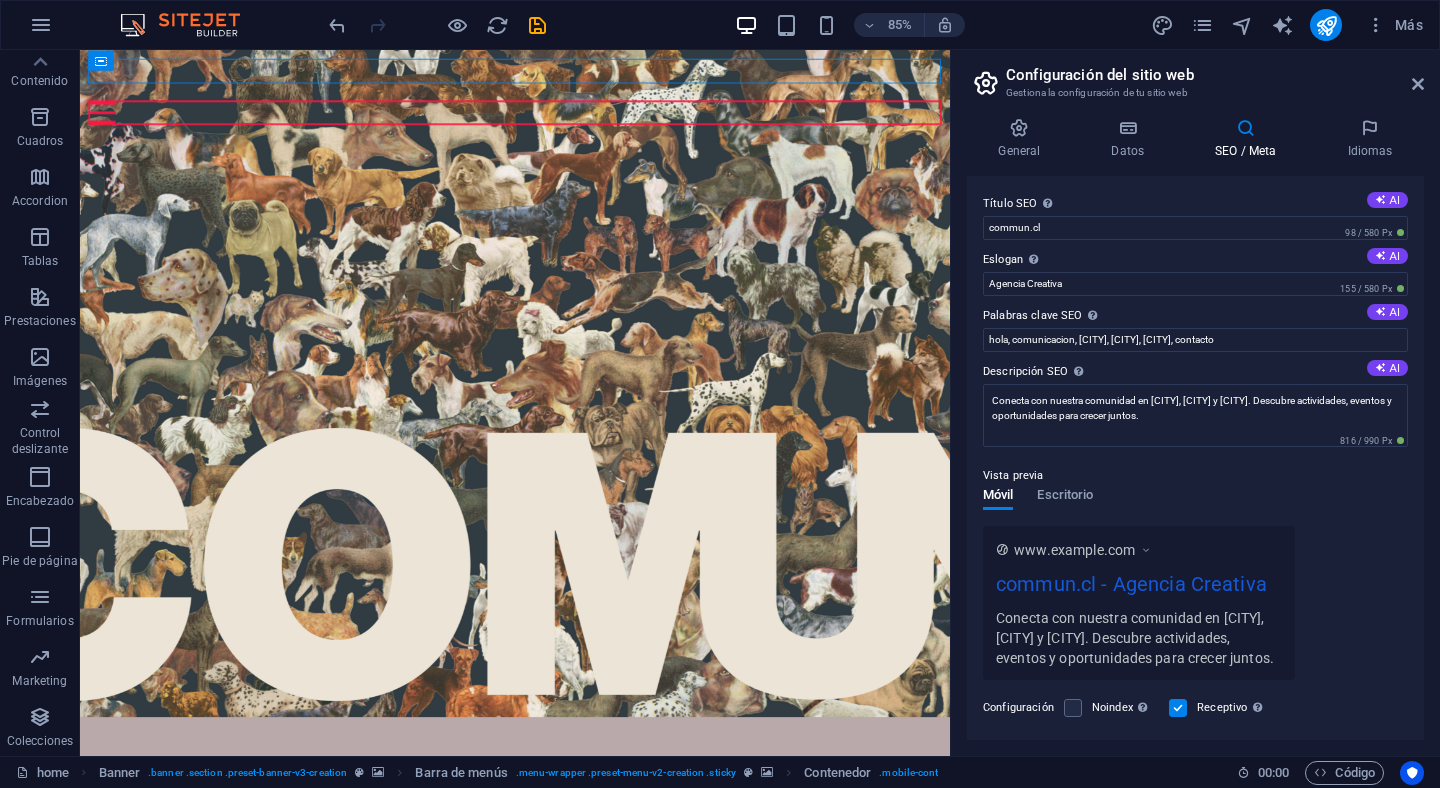 click on "Descripción SEO Describe el contenido de tu sitio web - ¡crucial para los buscadores y SEO! AI" at bounding box center (1195, 372) 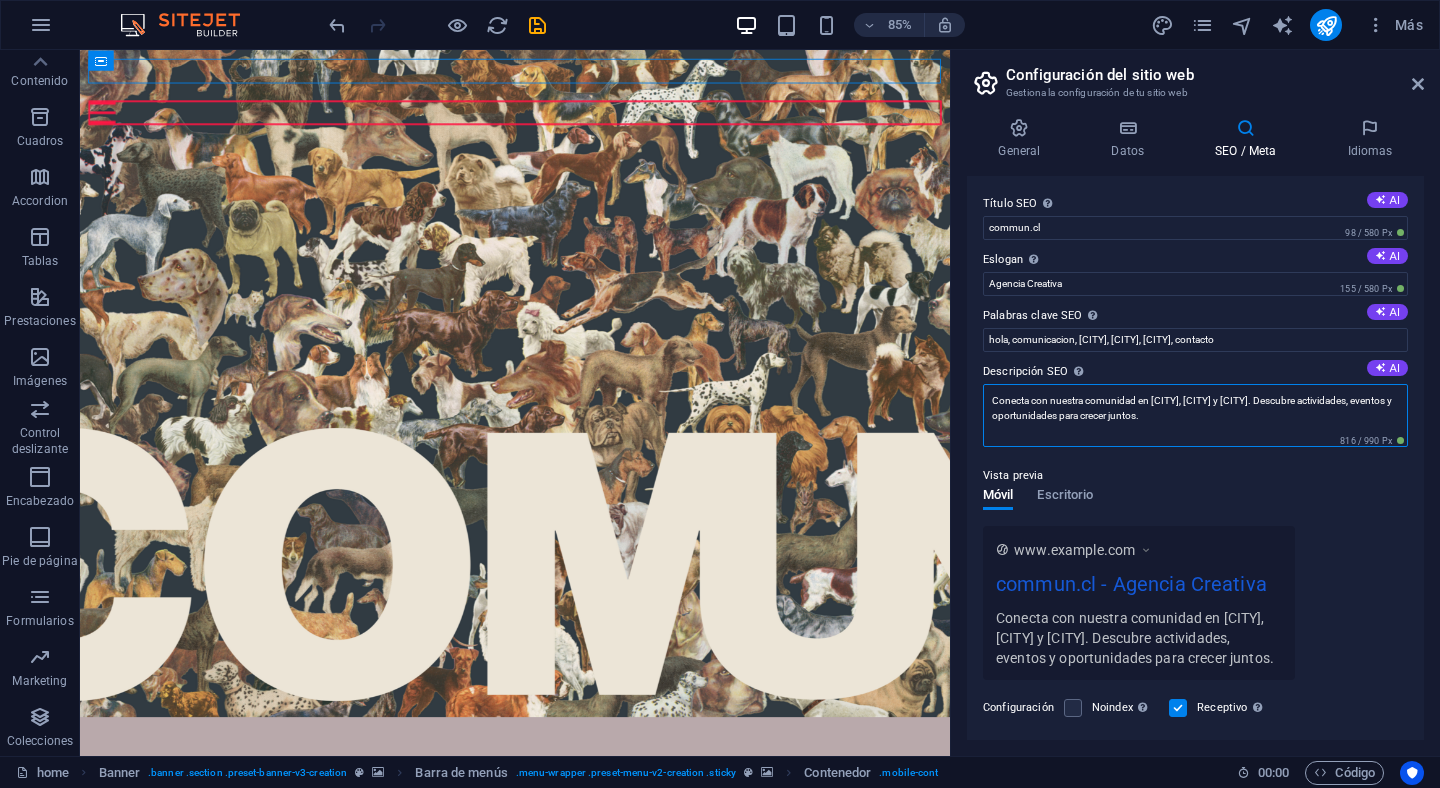 click on "Conecta con nuestra comunidad en Santiago, Lima y Bogotá. Descubre actividades, eventos y oportunidades para crecer juntos." at bounding box center (1195, 415) 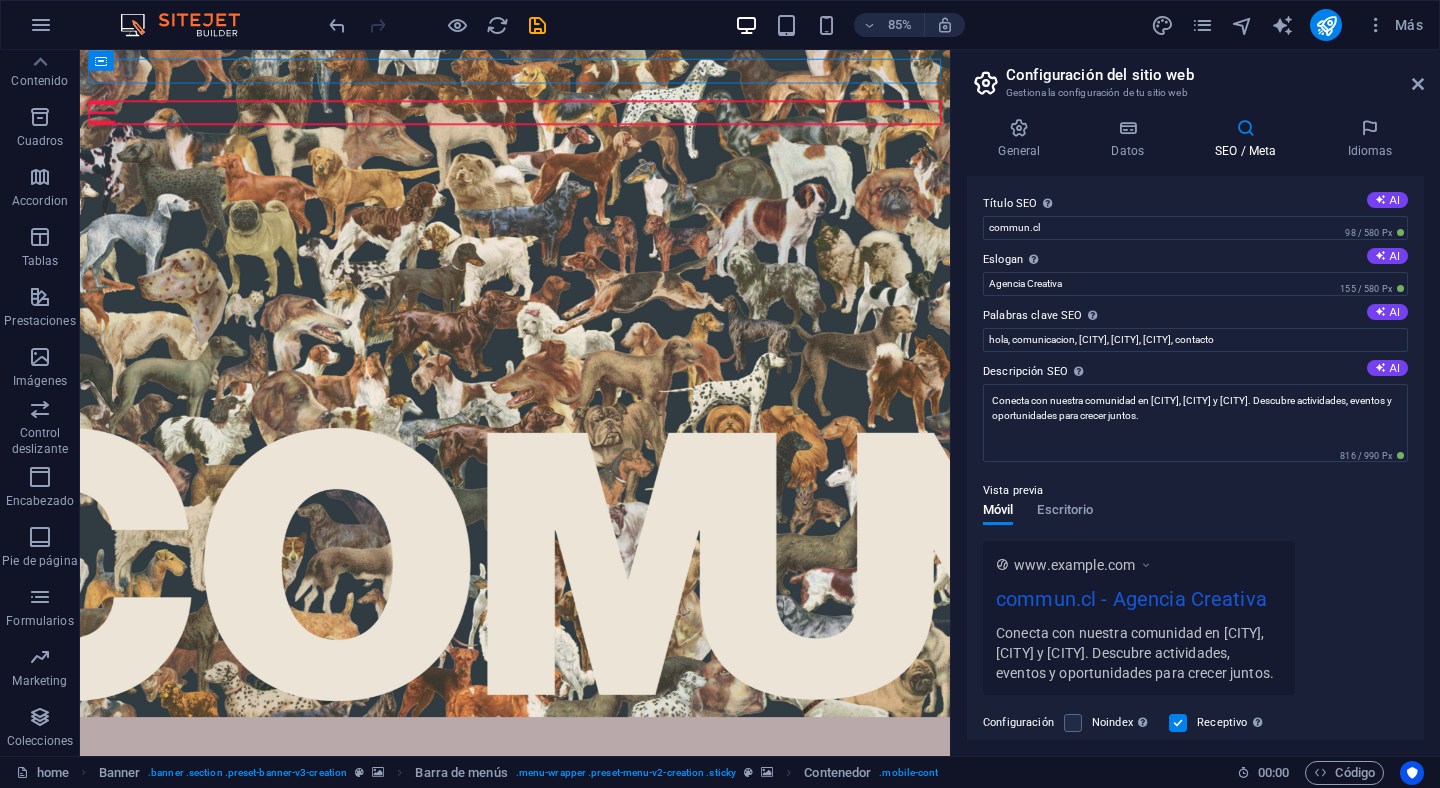 click on "Descripción SEO Describe el contenido de tu sitio web - ¡crucial para los buscadores y SEO! AI" at bounding box center [1195, 372] 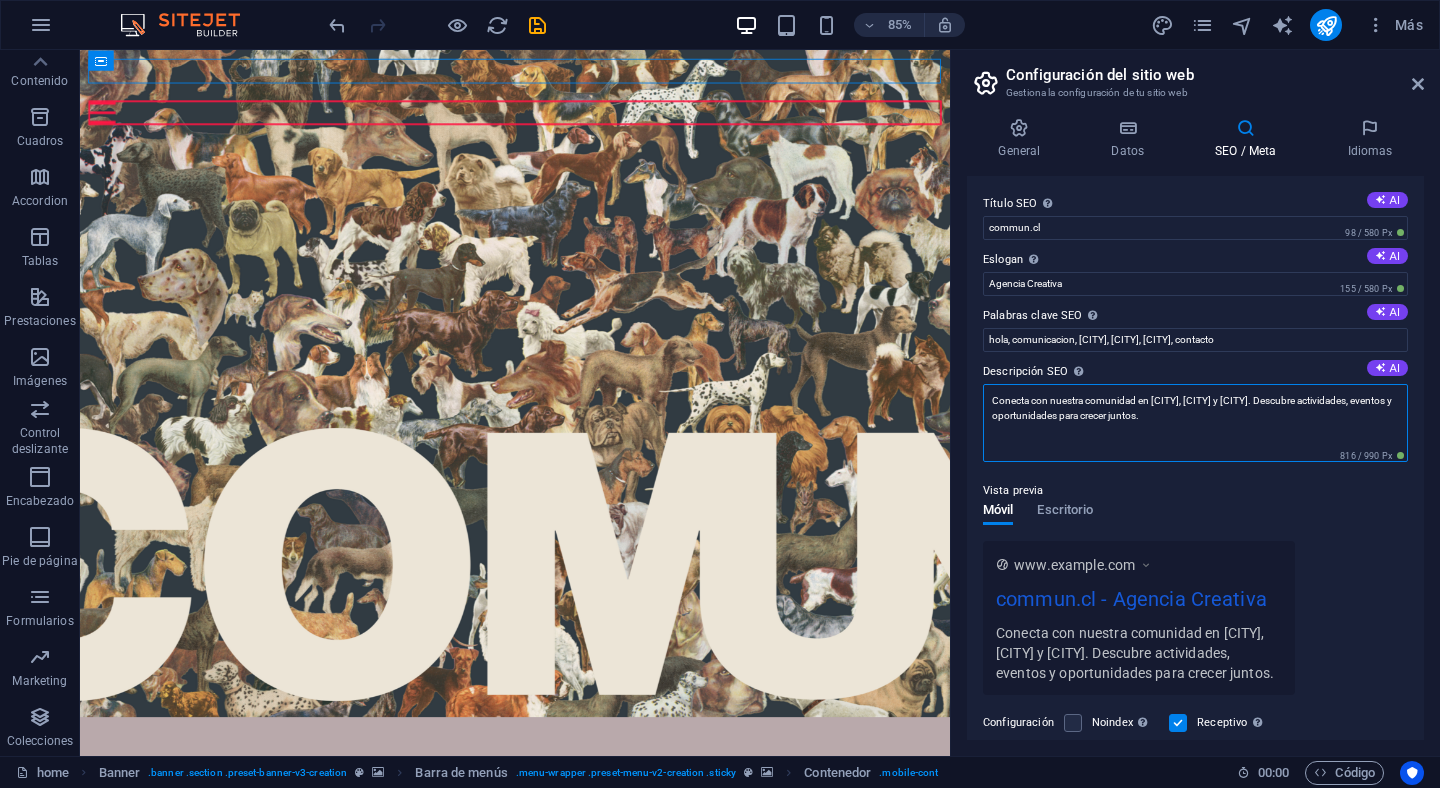 click on "Conecta con nuestra comunidad en Santiago, Lima y Bogotá. Descubre actividades, eventos y oportunidades para crecer juntos." at bounding box center (1195, 423) 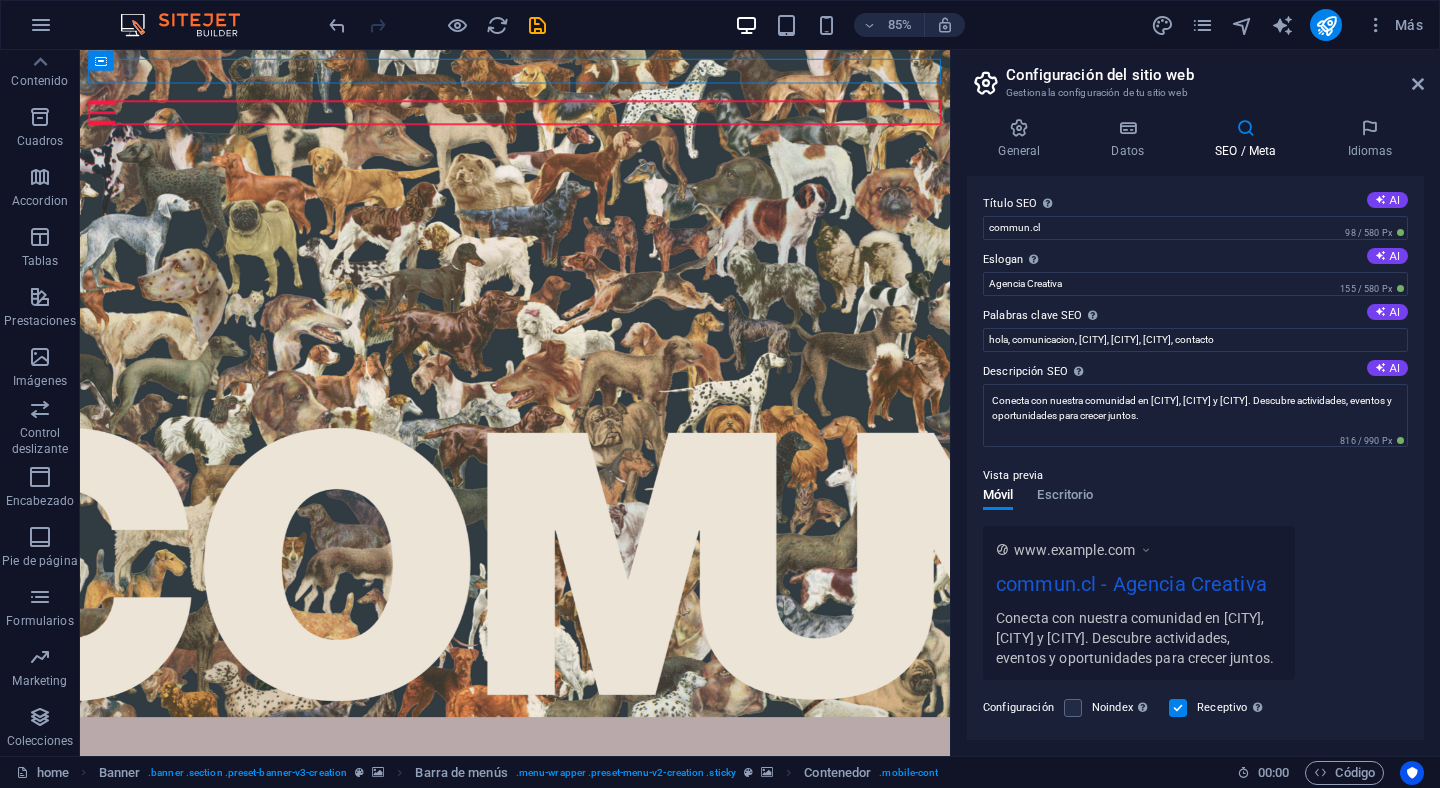 click on "Descripción SEO Describe el contenido de tu sitio web - ¡crucial para los buscadores y SEO! AI" at bounding box center (1195, 372) 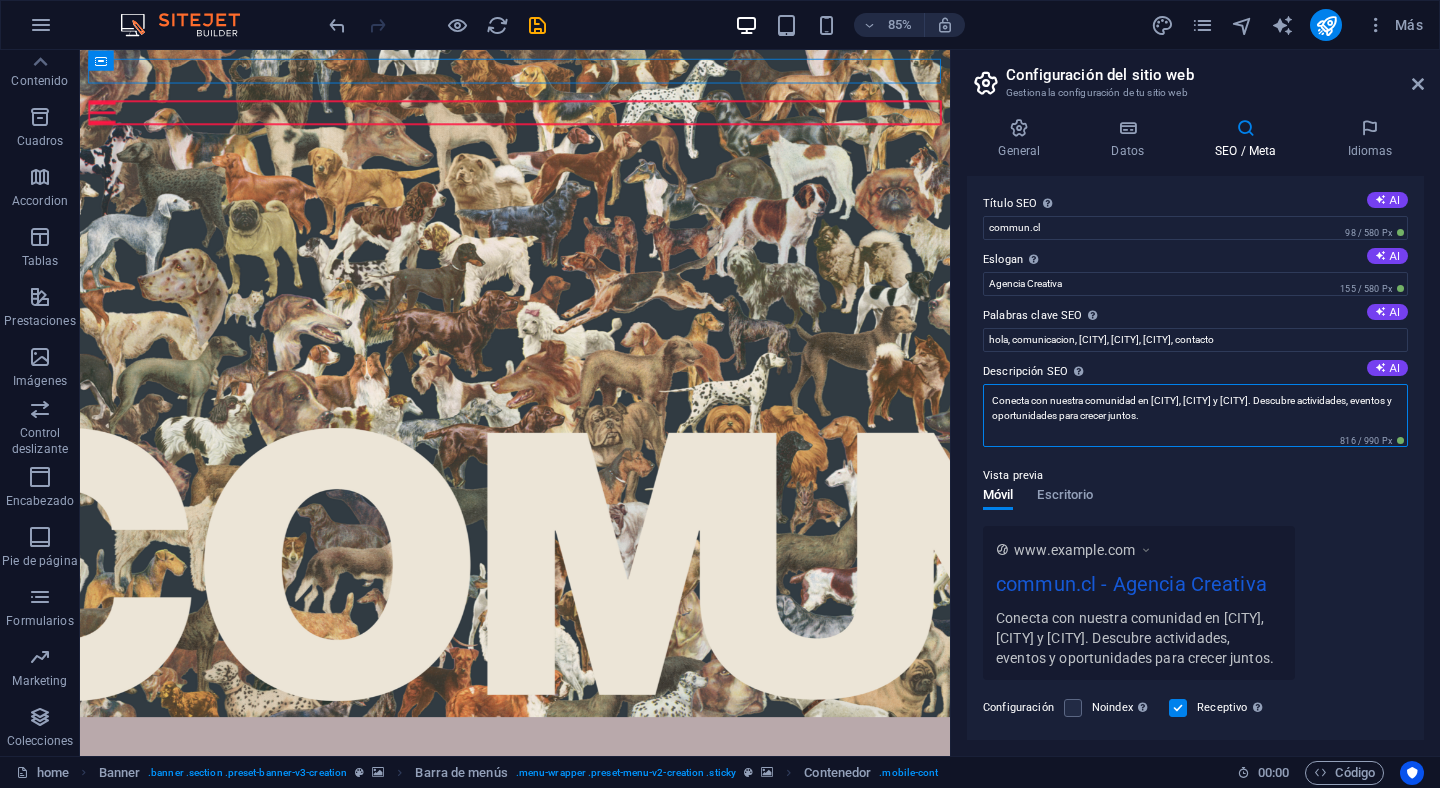 click on "Conecta con nuestra comunidad en Santiago, Lima y Bogotá. Descubre actividades, eventos y oportunidades para crecer juntos." at bounding box center [1195, 415] 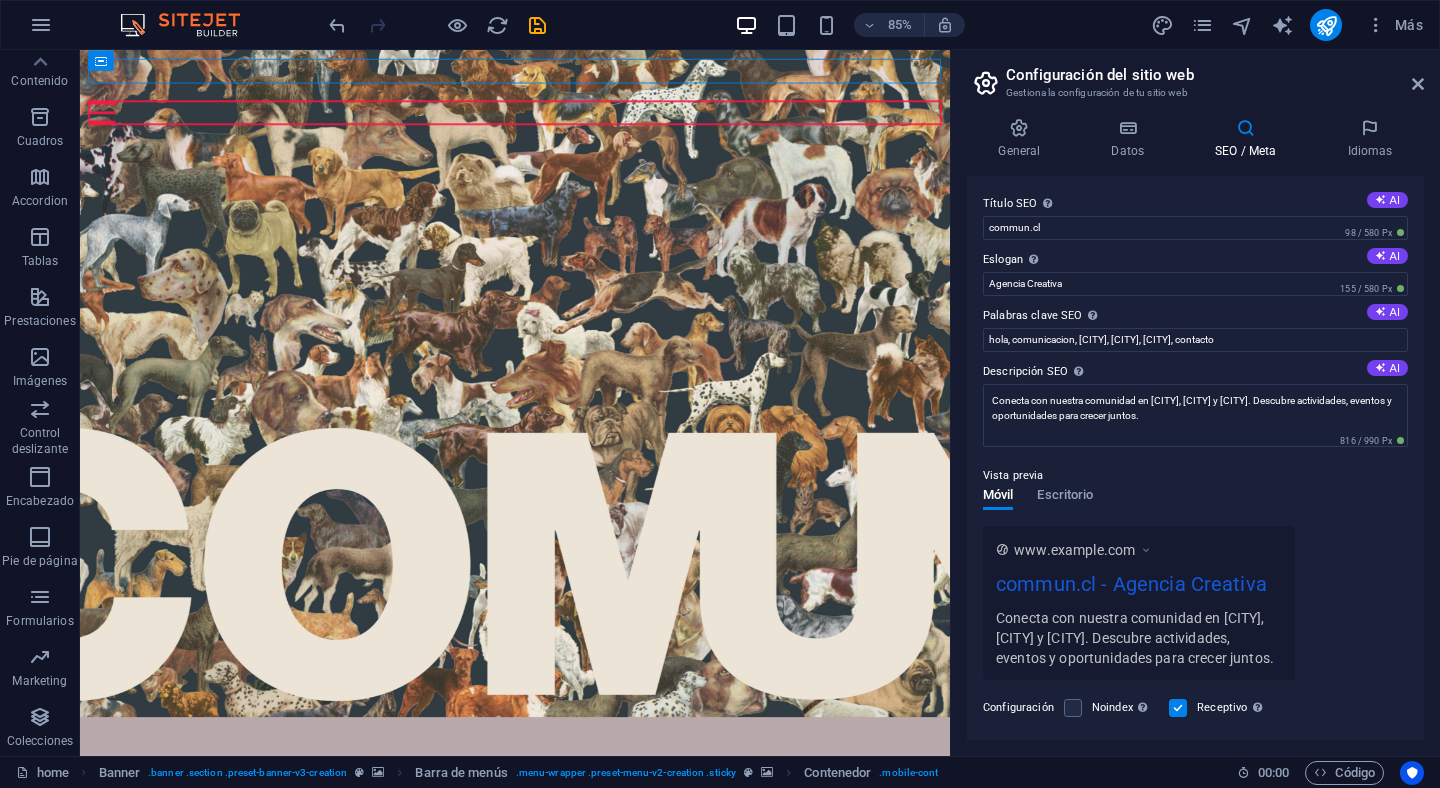 drag, startPoint x: 979, startPoint y: 367, endPoint x: 1024, endPoint y: 366, distance: 45.01111 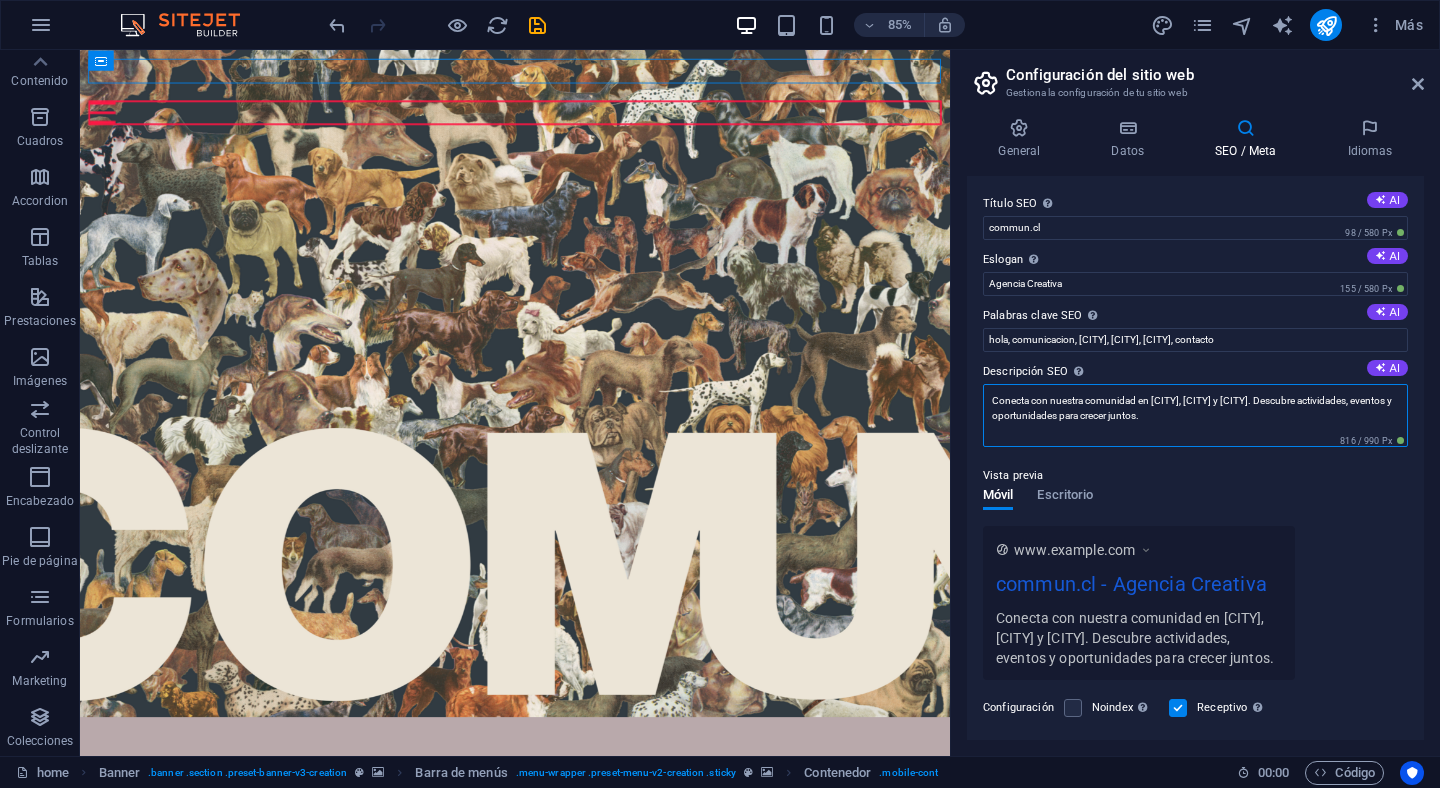 click on "Conecta con nuestra comunidad en Santiago, Lima y Bogotá. Descubre actividades, eventos y oportunidades para crecer juntos." at bounding box center (1195, 415) 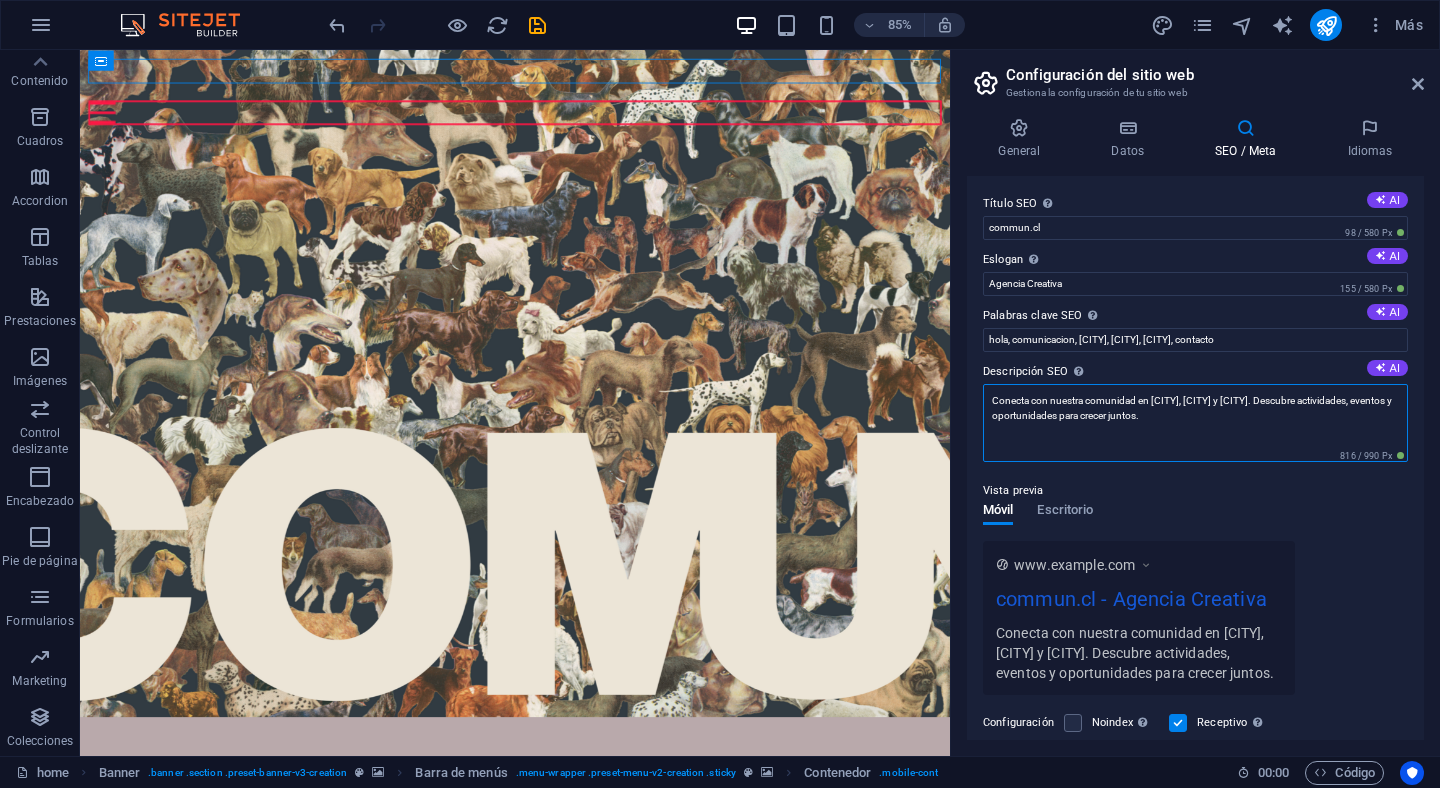 click on "Conecta con nuestra comunidad en Santiago, Lima y Bogotá. Descubre actividades, eventos y oportunidades para crecer juntos." at bounding box center [1195, 423] 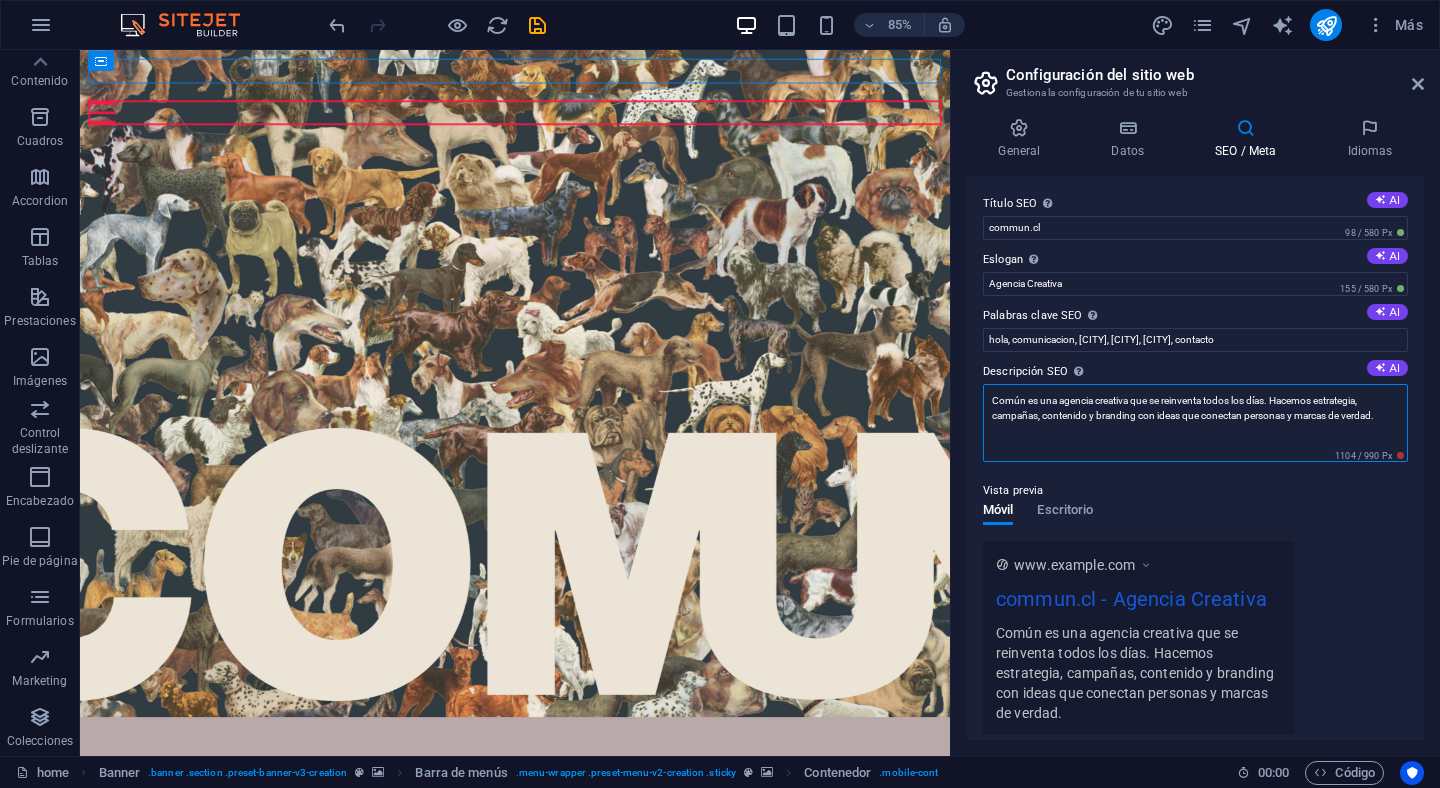 type on "Común es una agencia creativa que se reinventa todos los días. Hacemos estrategia, campañas, contenido y branding con ideas que conectan personas y marcas de verdad." 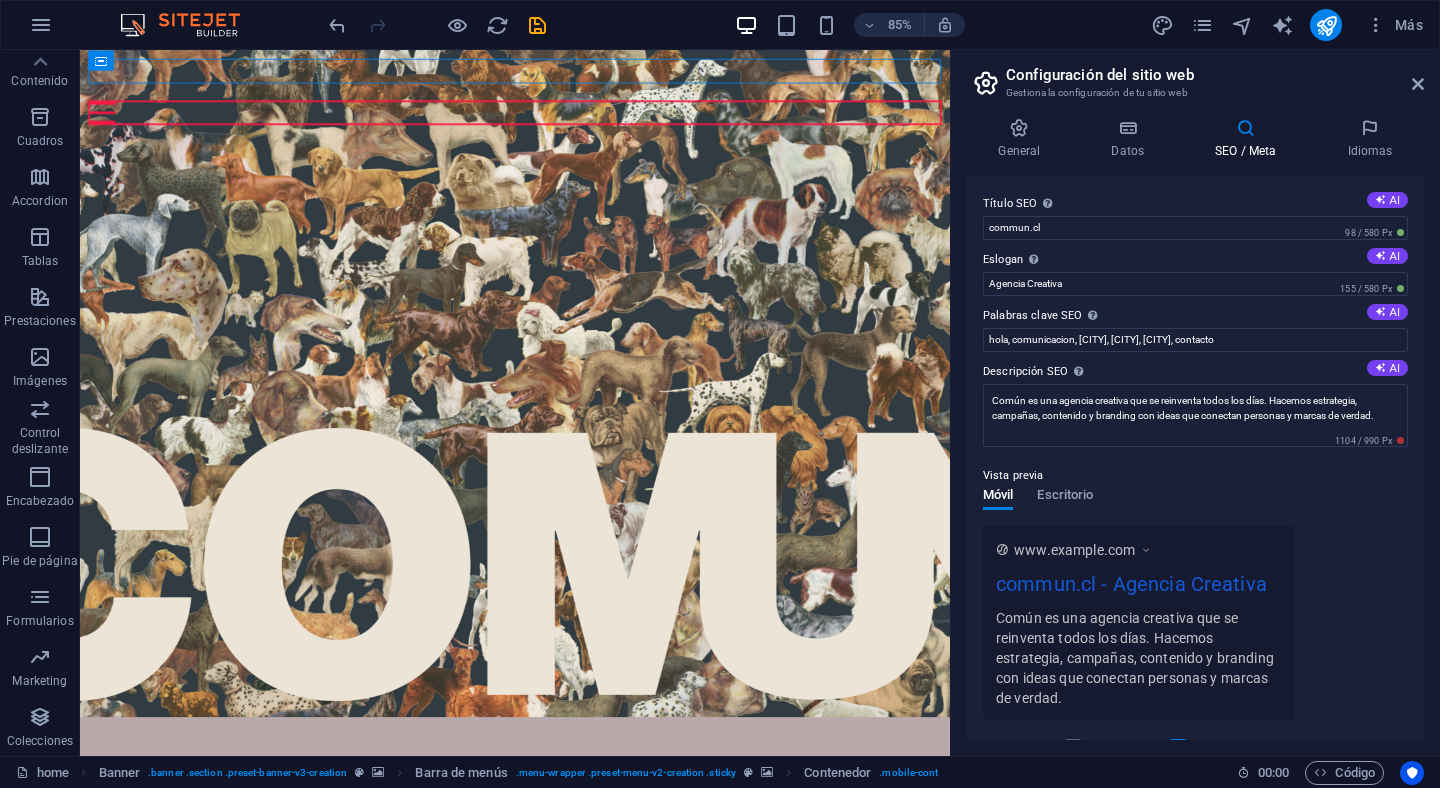 click on "Vista previa Móvil Escritorio www.example.com commun.cl - Agencia Creativa Común es una agencia creativa que se reinventa todos los días. Hacemos estrategia, campañas, contenido y branding con ideas que conectan personas y marcas de verdad." at bounding box center (1195, 584) 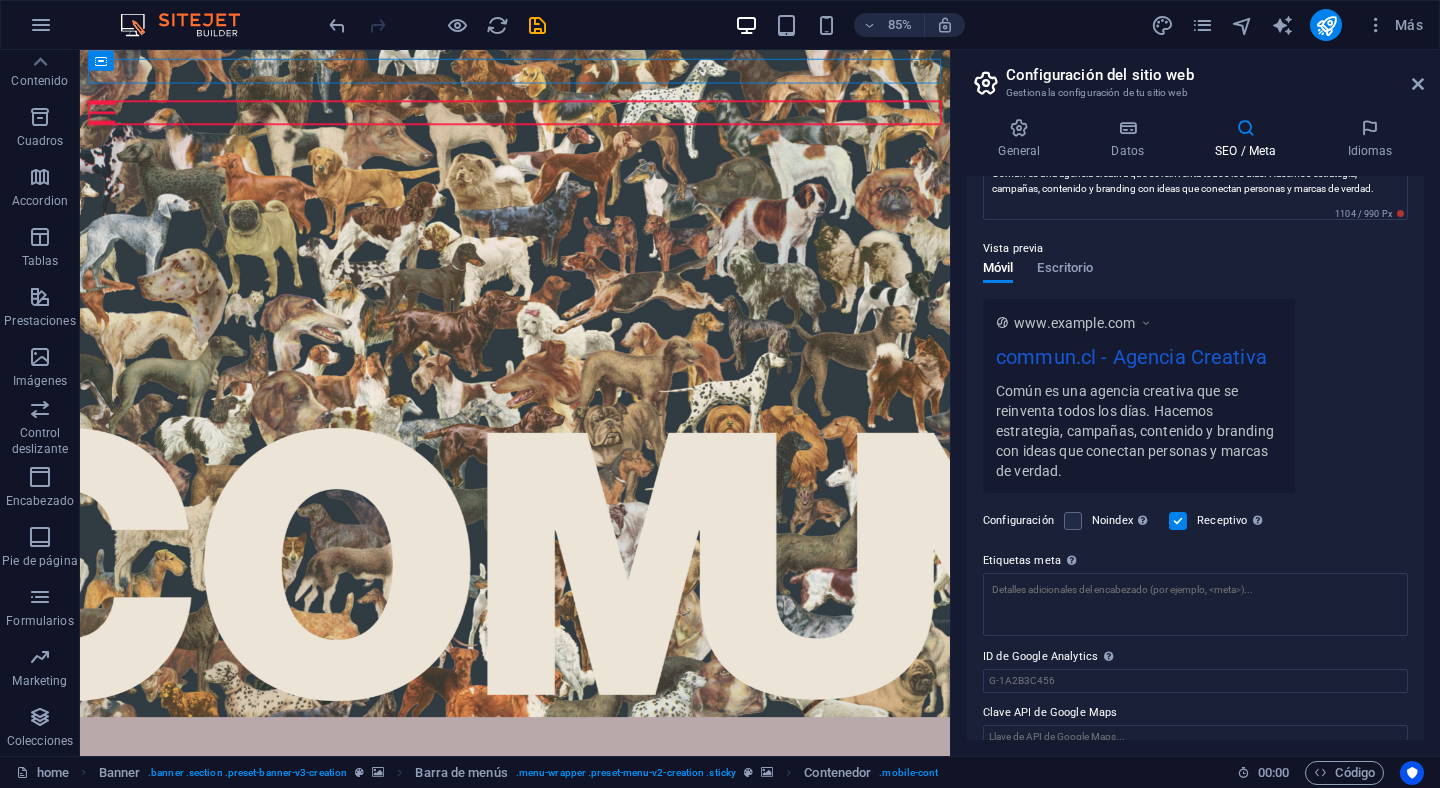 scroll, scrollTop: 251, scrollLeft: 0, axis: vertical 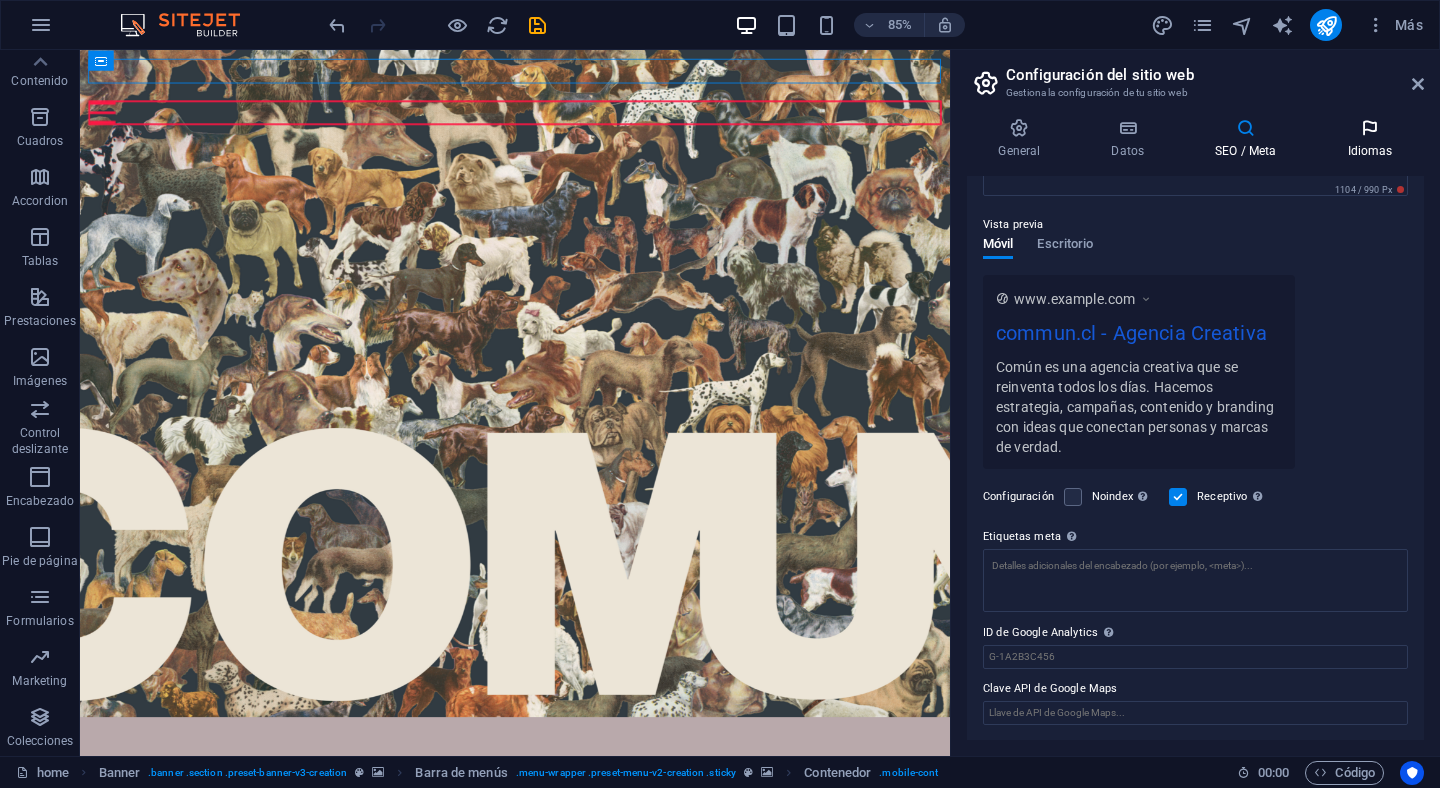 click at bounding box center [1370, 128] 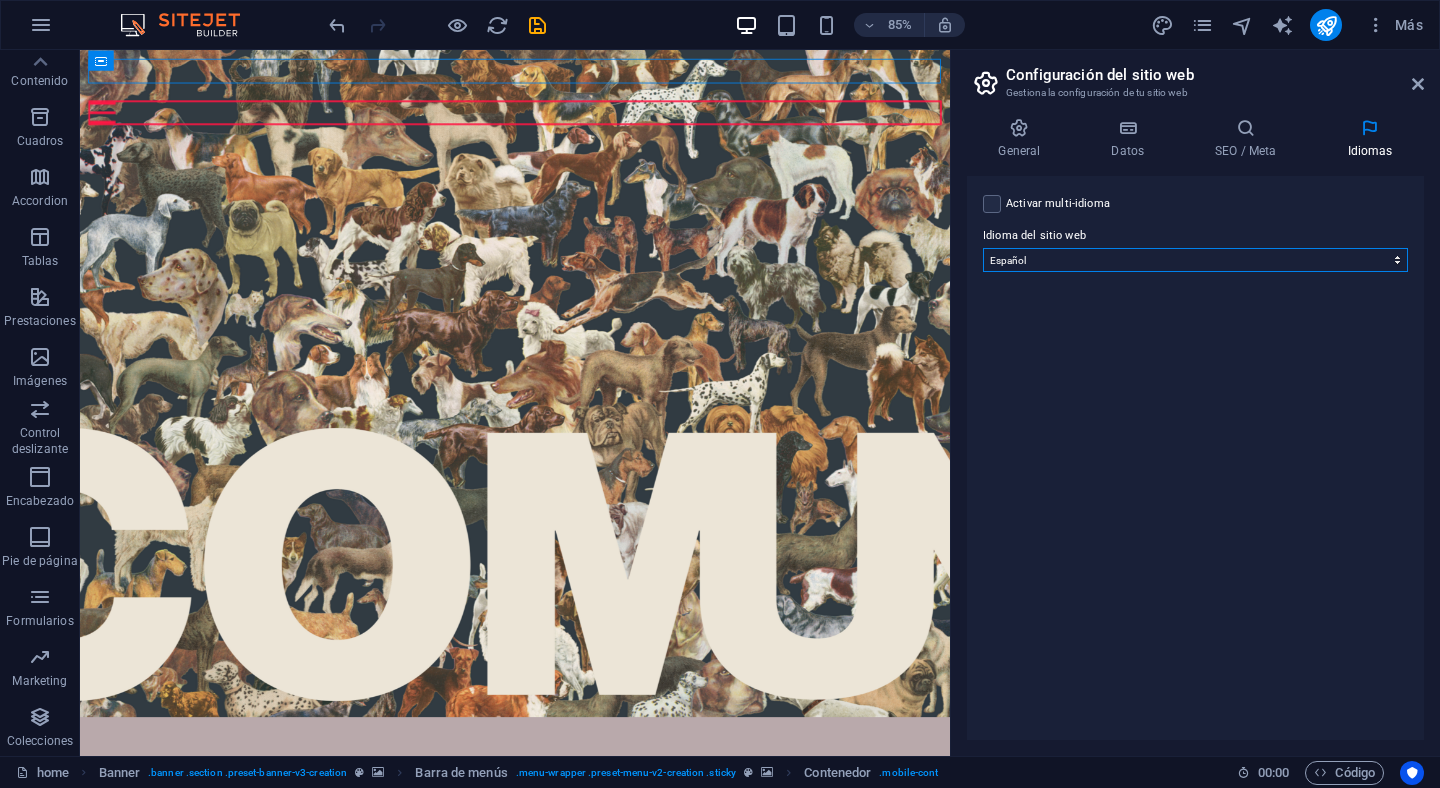 click on "Abkhazian Afar Afrikaans Akan Albanés Alemán Amharic Árabe Aragonese Armenian Assamese Avaric Avestan Aymara Azerbaijani Bambara Bashkir Basque Belarusian Bengalí Bihari languages Bislama Bokmål Bosnian Breton Búlgaro Burmese Catalán Central Khmer Chamorro Chechen Checo Chino Church Slavic Chuvash Coreano Cornish Corsican Cree Croata Danés Dzongkha Eslovaco Esloveno Español Esperanto Estonian Ewe Faroese Farsi (Persa) Fijian Finlandés Francés Fulah Gaelic Galician Ganda Georgian Greenlandic Griego Guaraní Gujarati Haitian Creole Hausa Hebreo Herero Hindi Hiri Motu Holandés Húngaro Ido Igbo Indonesio Inglés Interlingua Interlingue Inuktitut Inupiaq Irish Islandés Italiano Japonés Javanese Kannada Kanuri Kashmiri Kazakh Kikuyu Kinyarwanda Komi Kongo Kurdish Kwanyama Kyrgyz Lao Latín Letón Limburgish Lingala Lituano Luba-Katanga Luxembourgish Macedonio Malagasy Malay Malayalam Maldivian Maltés Manx Maori Marathi Marshallese Mongolian Nauru Navajo Ndonga Nepali North Ndebele Northern Sami Pali" at bounding box center [1195, 260] 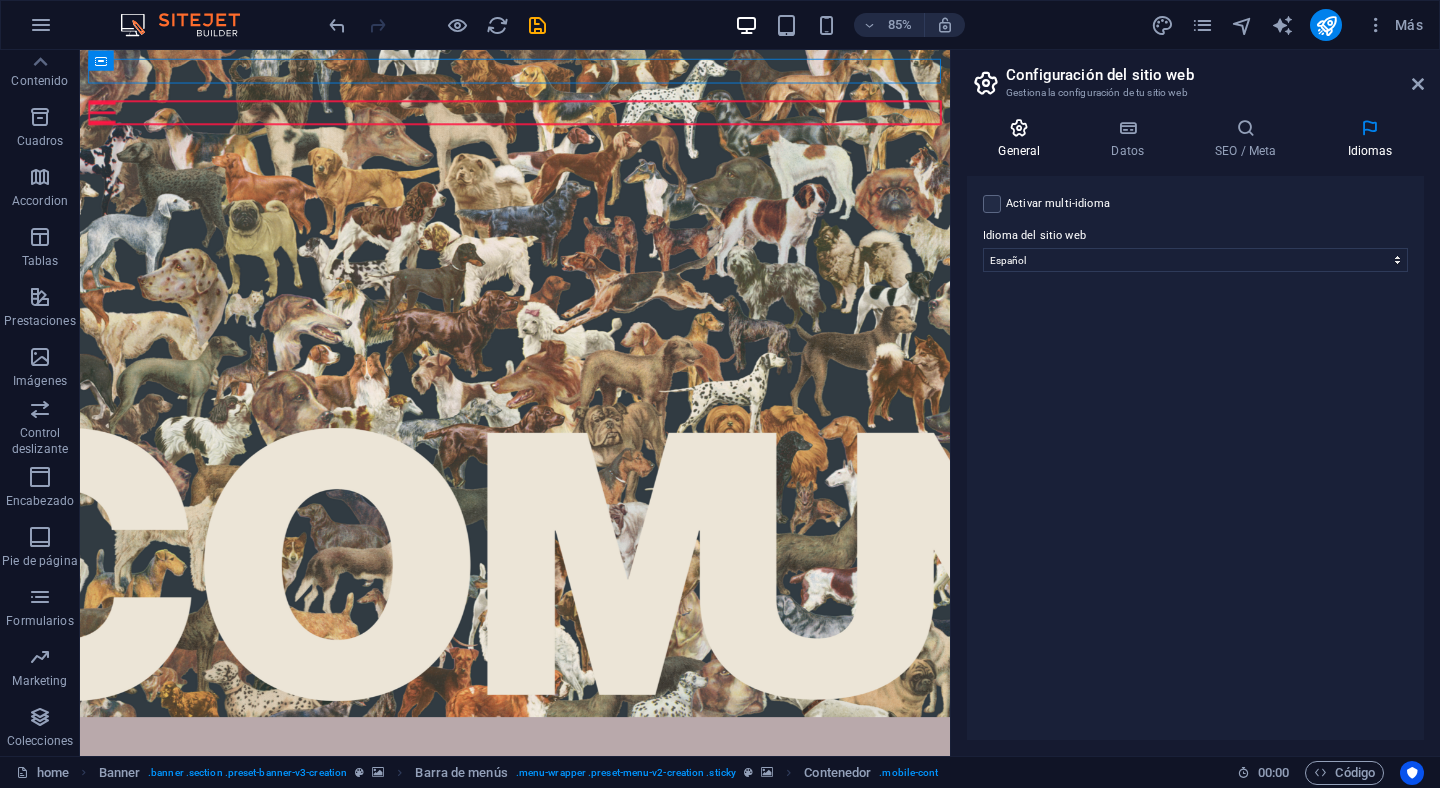 click at bounding box center [1019, 128] 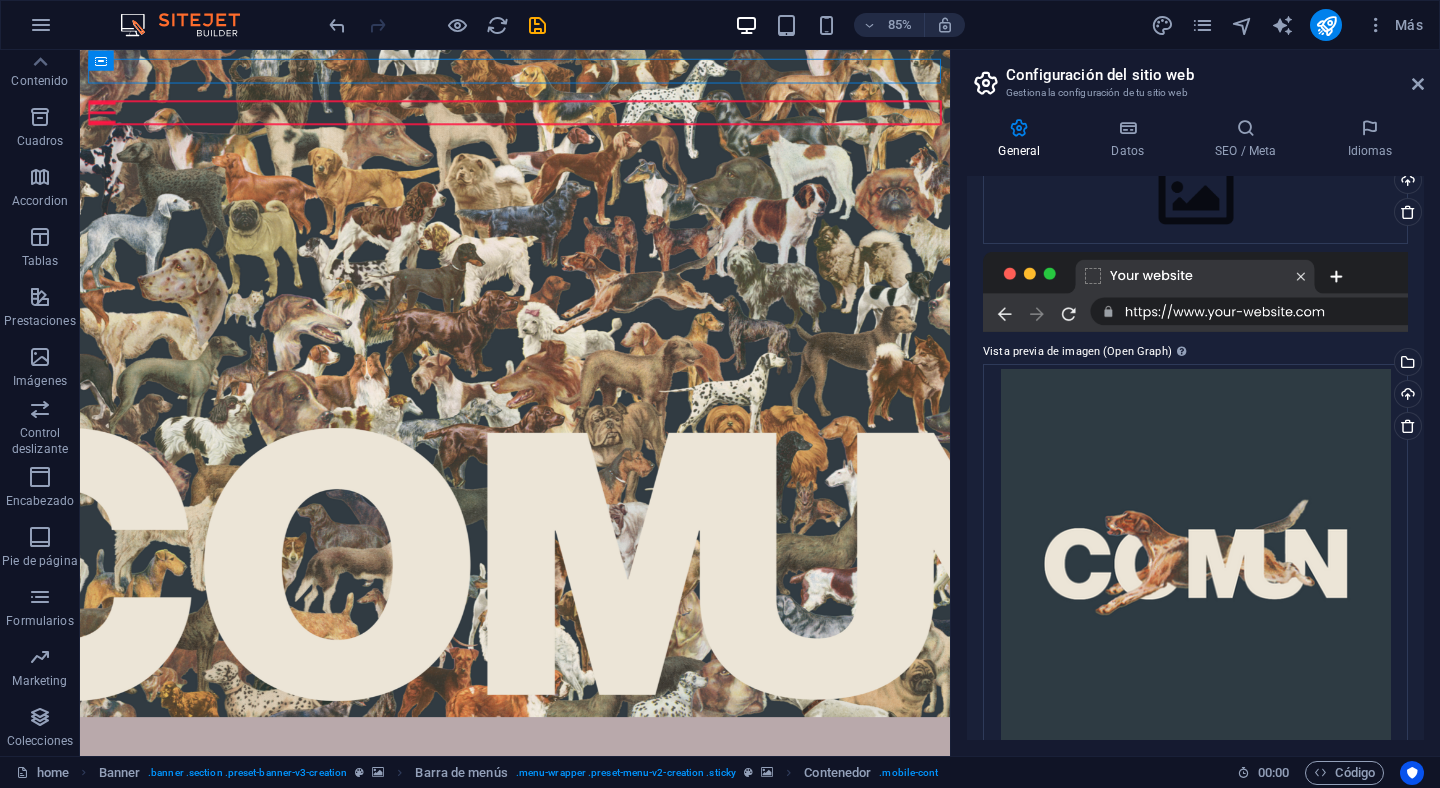 scroll, scrollTop: 354, scrollLeft: 0, axis: vertical 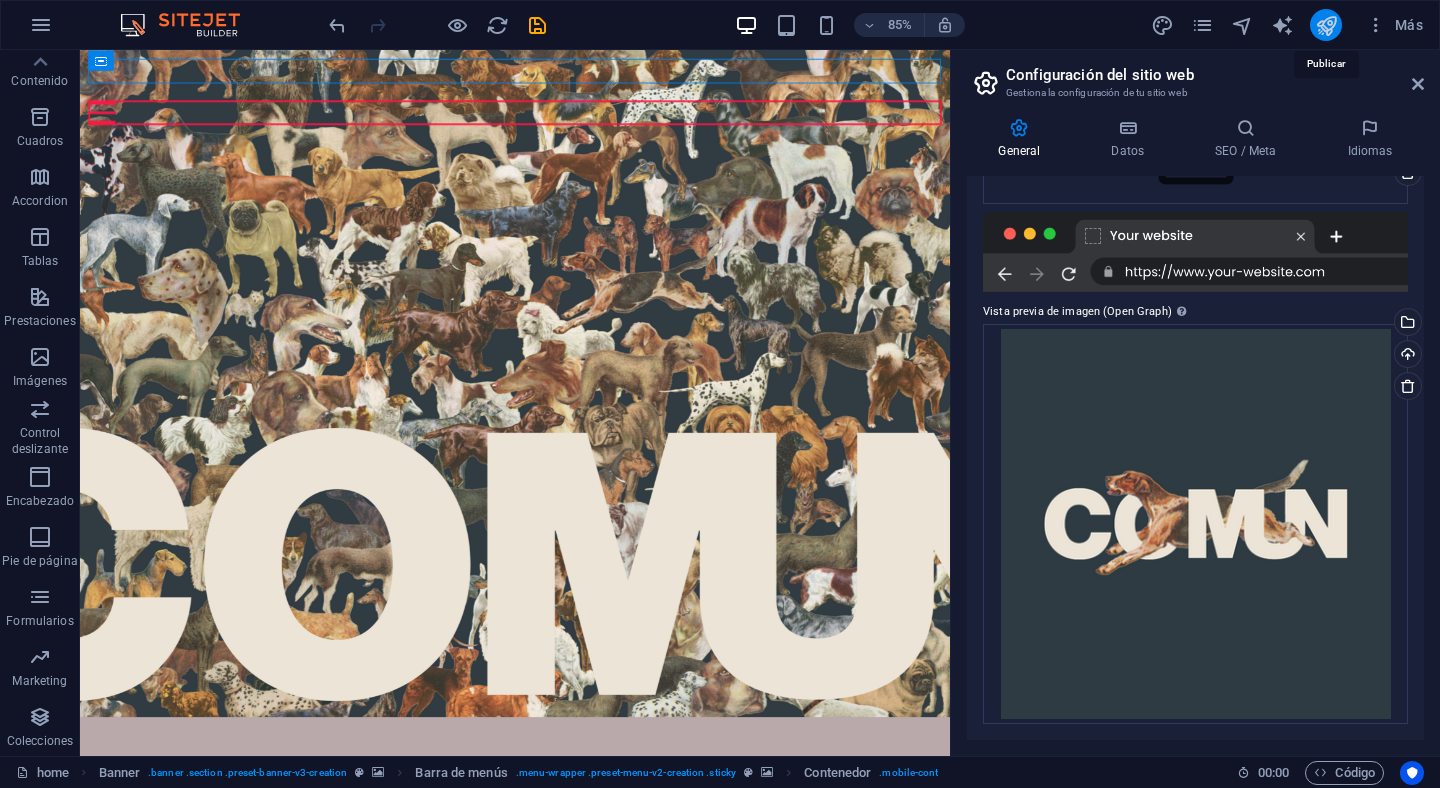 click at bounding box center [1326, 25] 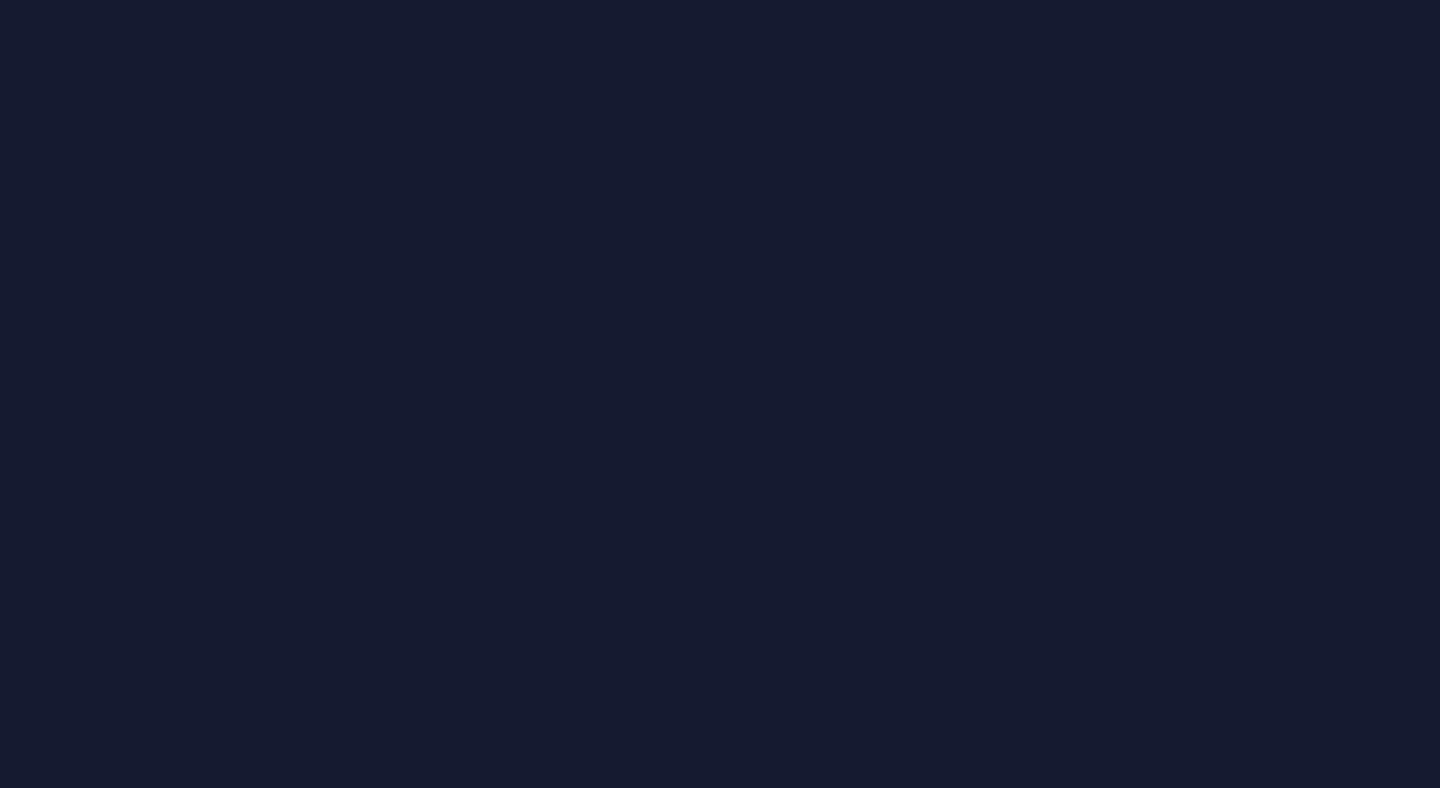scroll, scrollTop: 0, scrollLeft: 0, axis: both 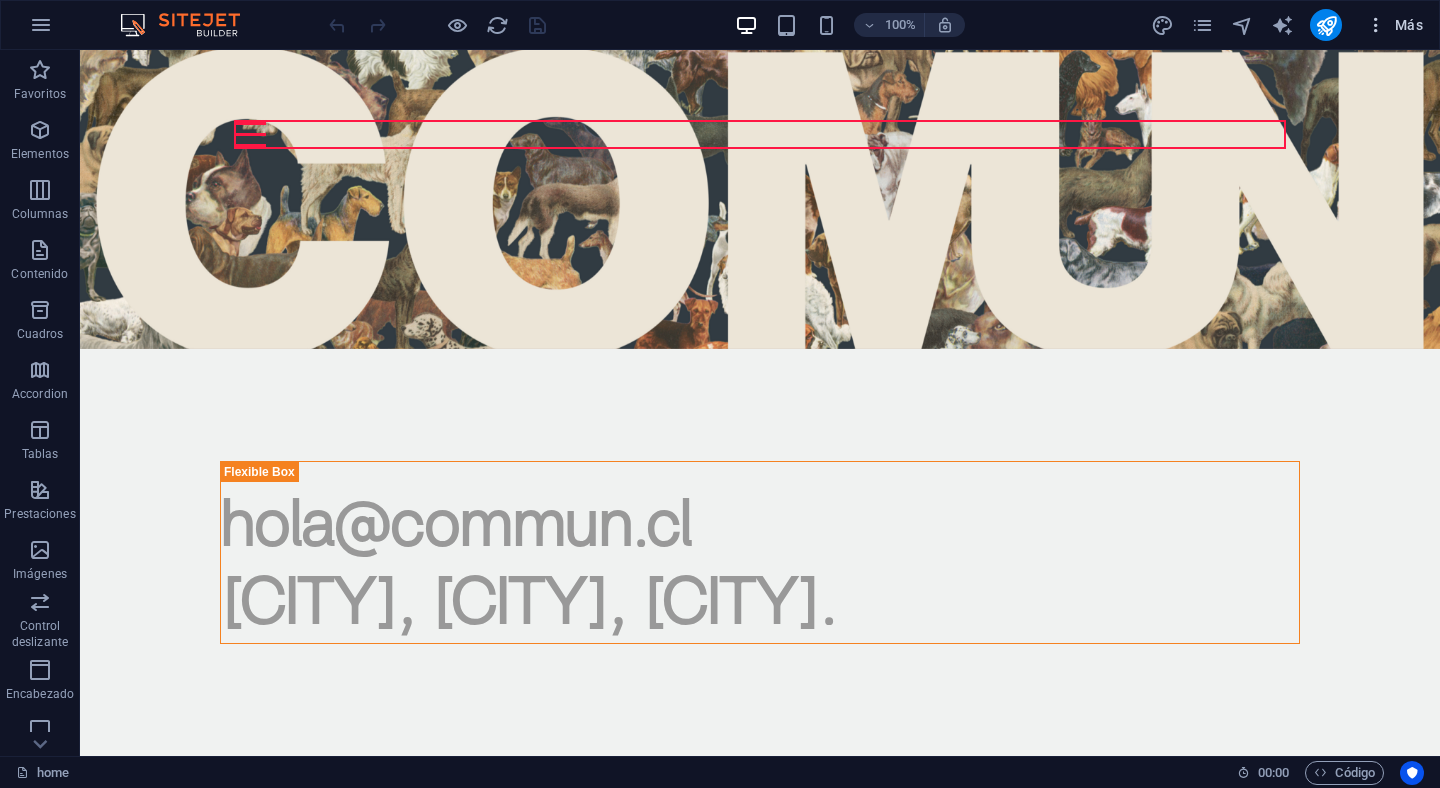 click on "Más" at bounding box center (1394, 25) 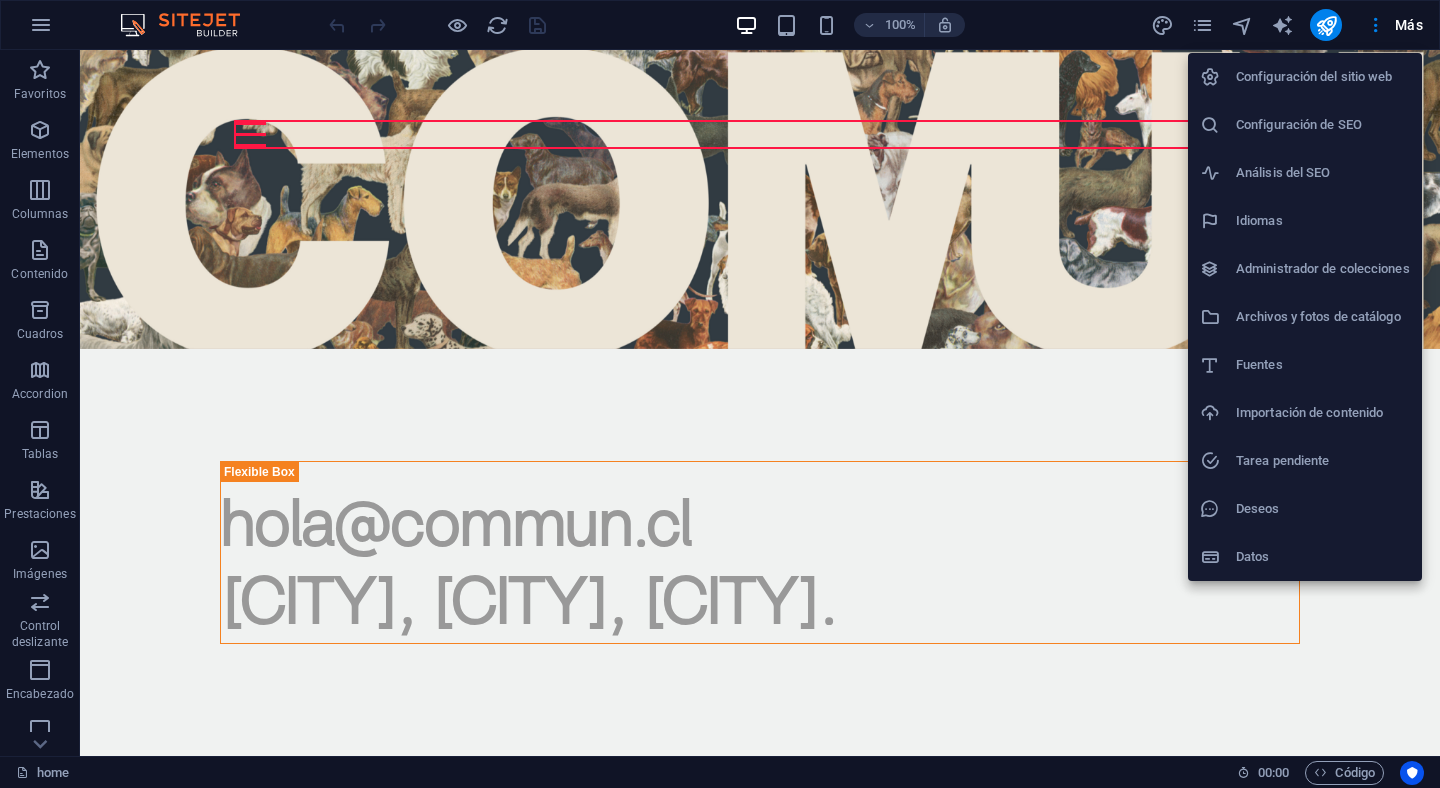 click on "Configuración de SEO" at bounding box center (1323, 125) 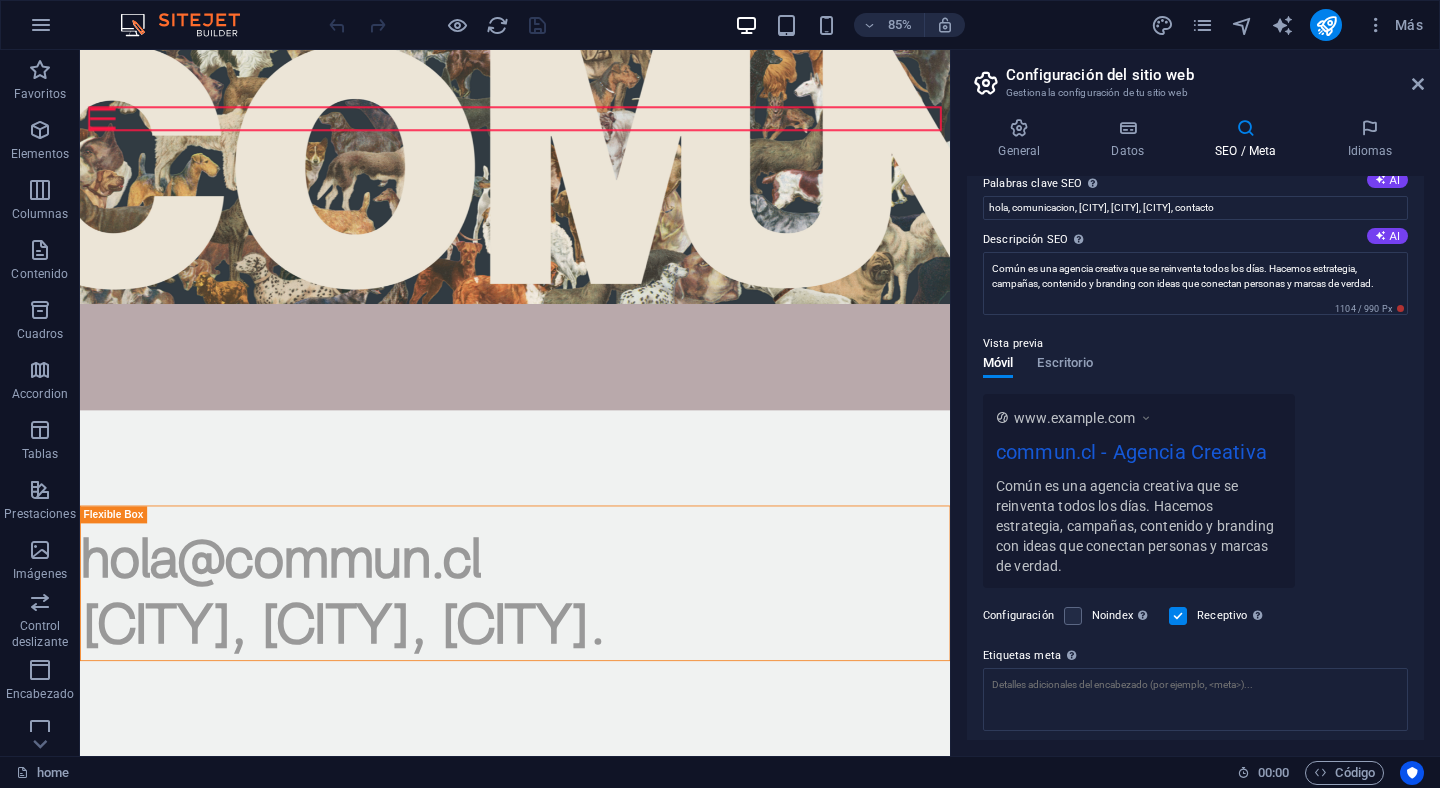 scroll, scrollTop: 146, scrollLeft: 0, axis: vertical 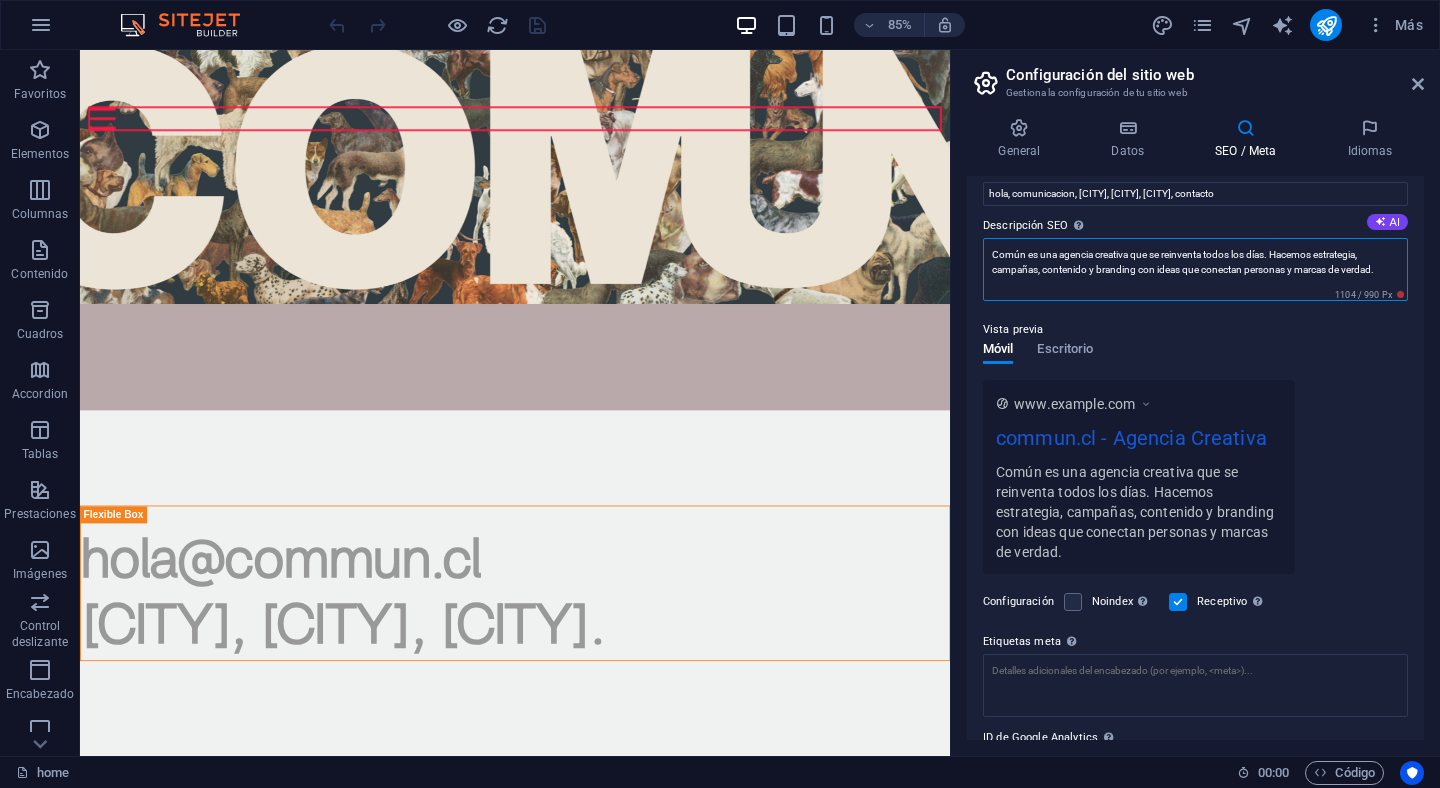 click on "Común es una agencia creativa que se reinventa todos los días. Hacemos estrategia, campañas, contenido y branding con ideas que conectan personas y marcas de verdad." at bounding box center [1195, 269] 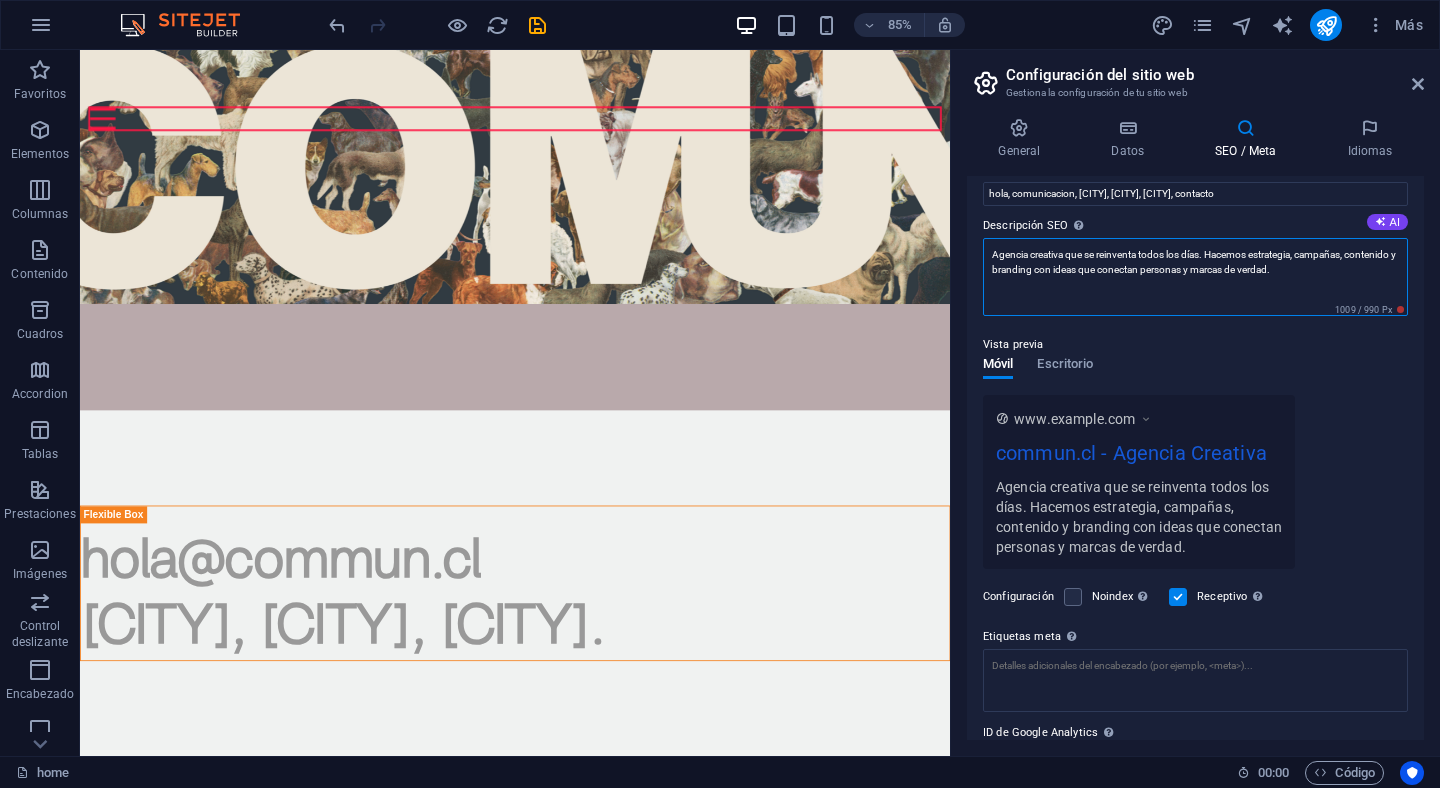 click on "Agencia creativa que se reinventa todos los días. Hacemos estrategia, campañas, contenido y branding con ideas que conectan personas y marcas de verdad." at bounding box center [1195, 277] 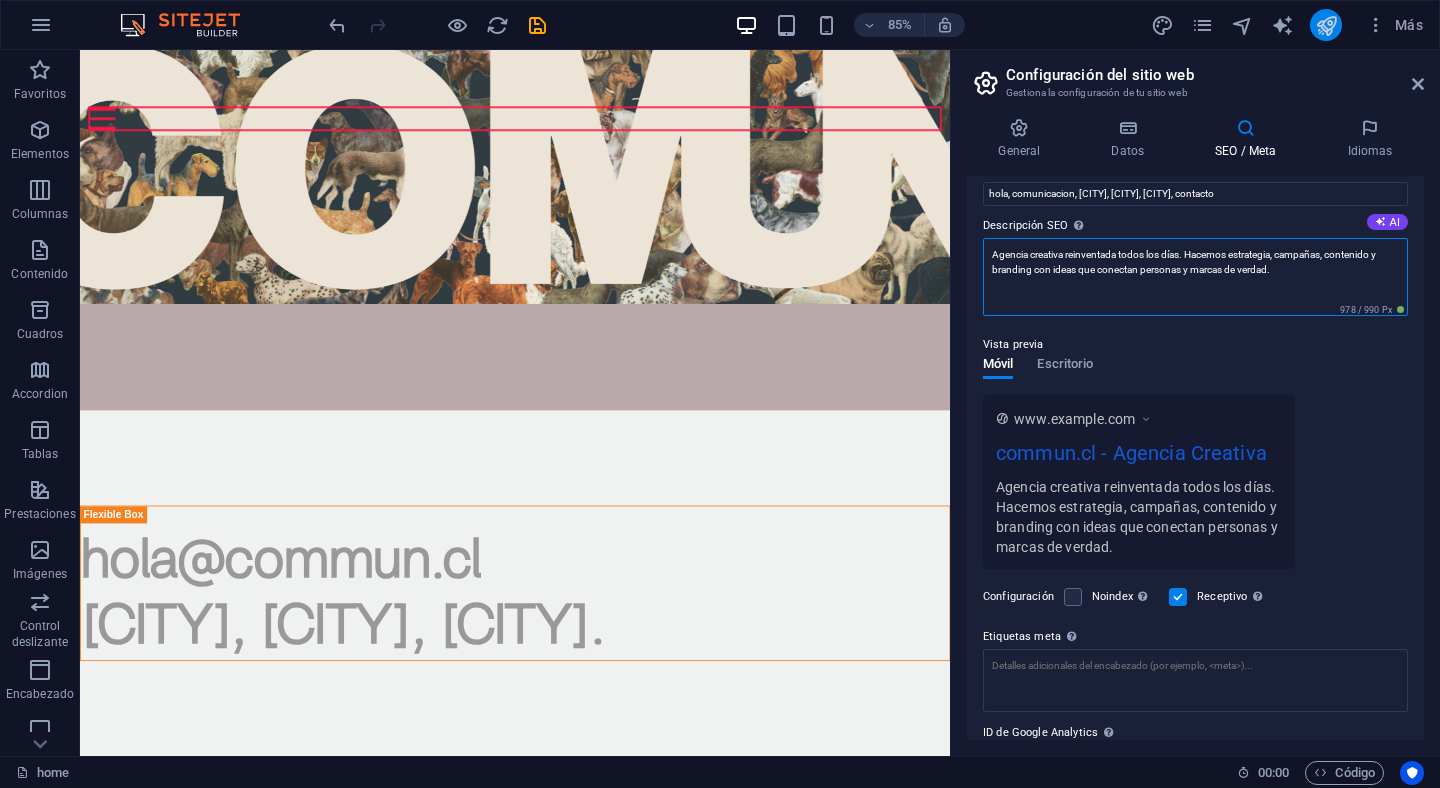 type on "Agencia creativa reinventada todos los días. Hacemos estrategia, campañas, contenido y branding con ideas que conectan personas y marcas de verdad." 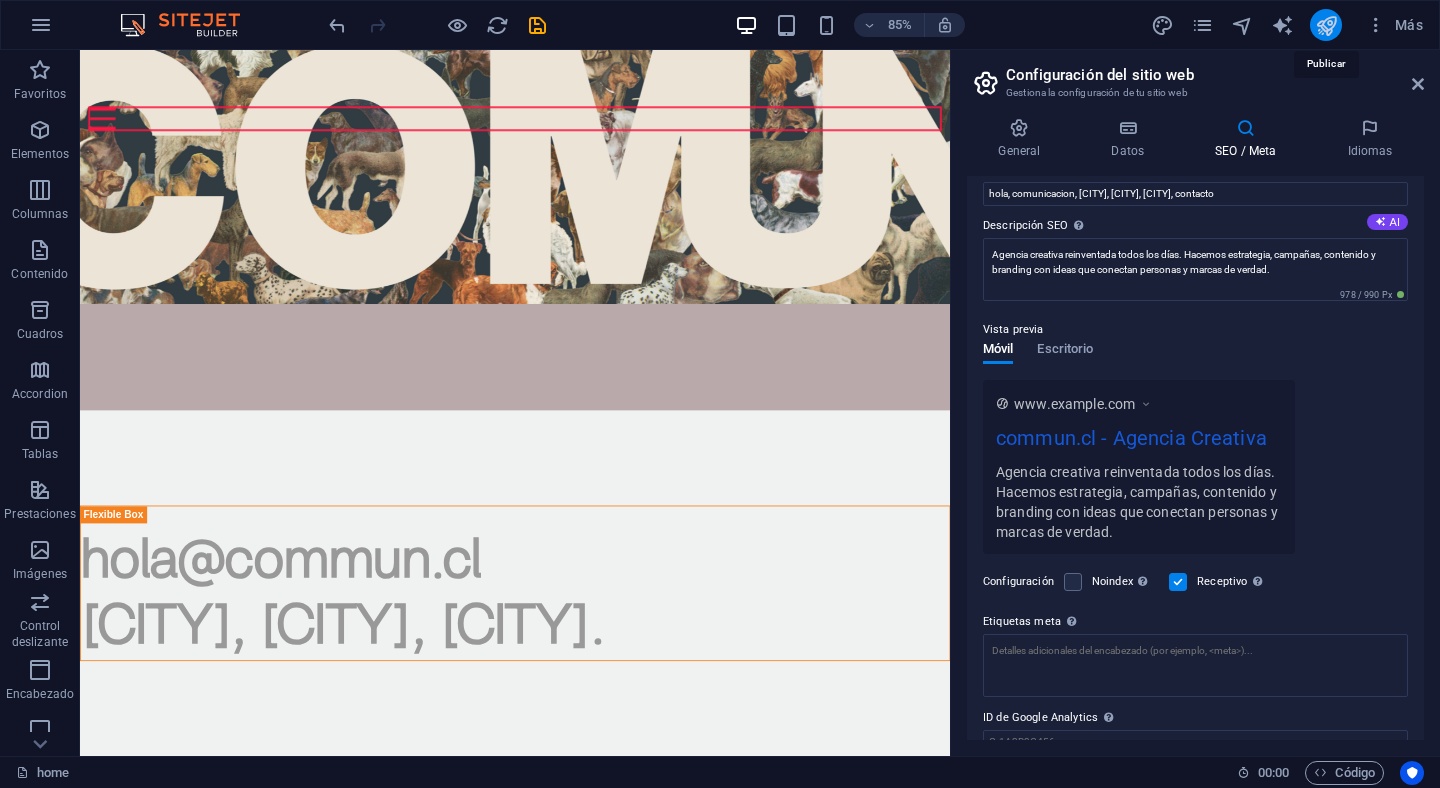 click at bounding box center (1326, 25) 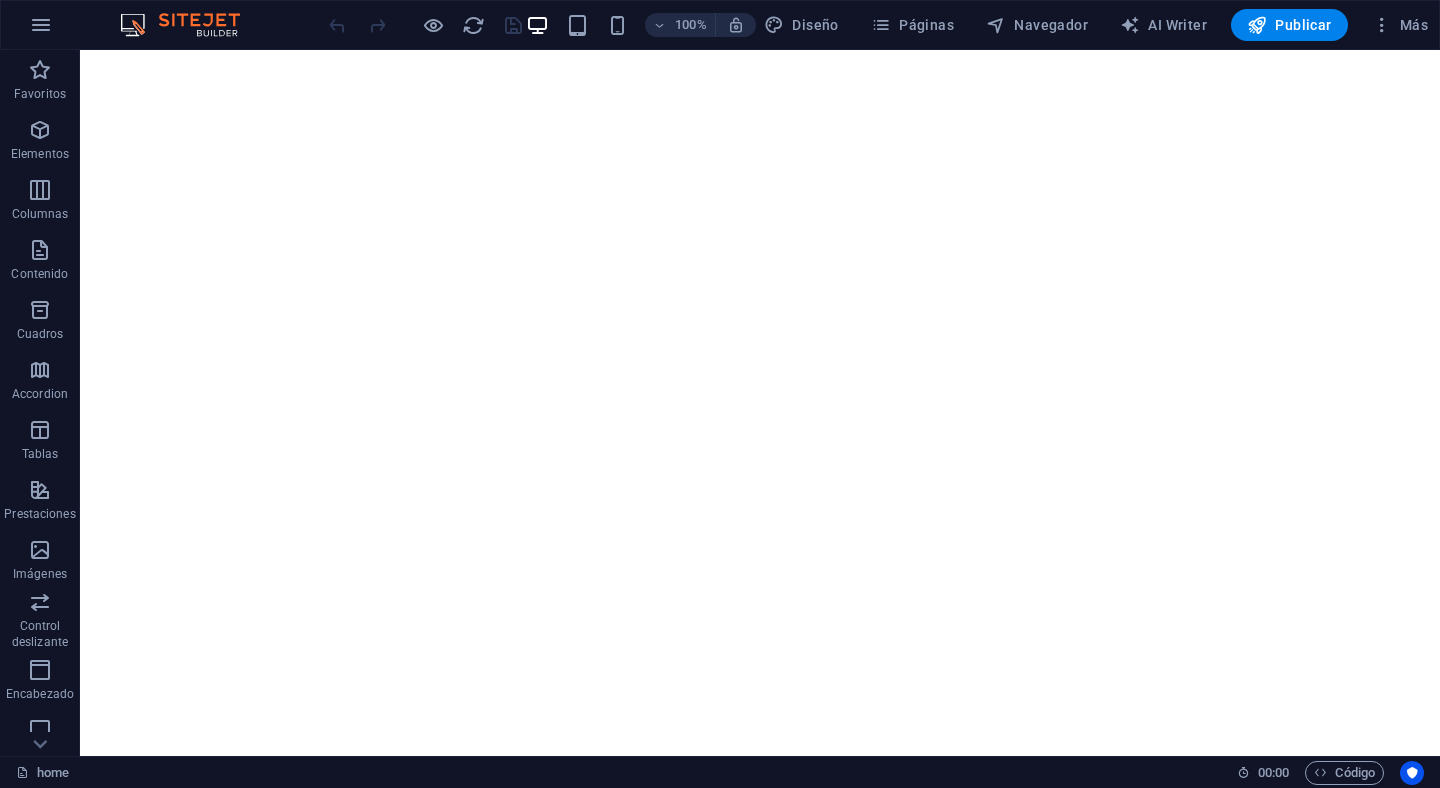 scroll, scrollTop: 0, scrollLeft: 0, axis: both 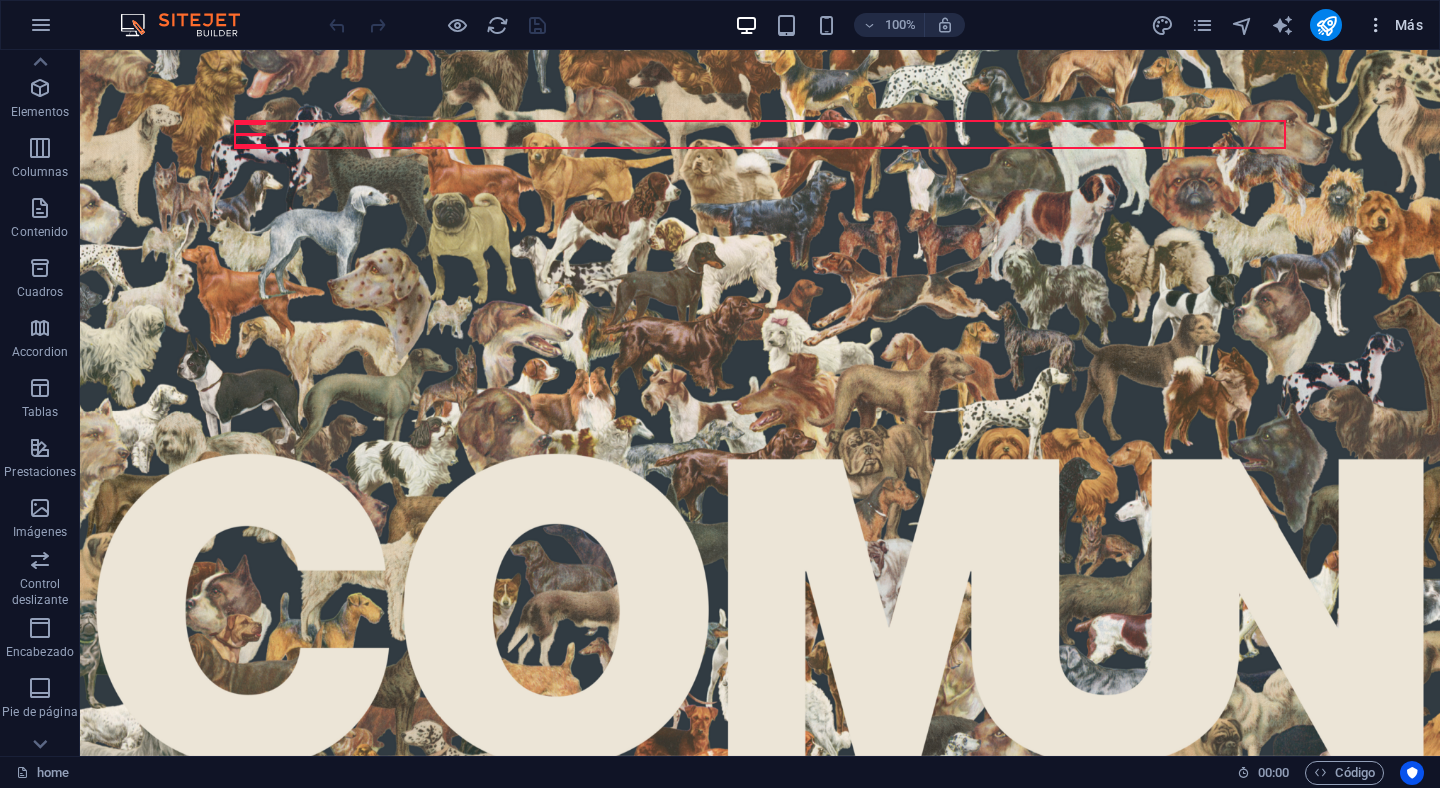 click on "Más" at bounding box center (1394, 25) 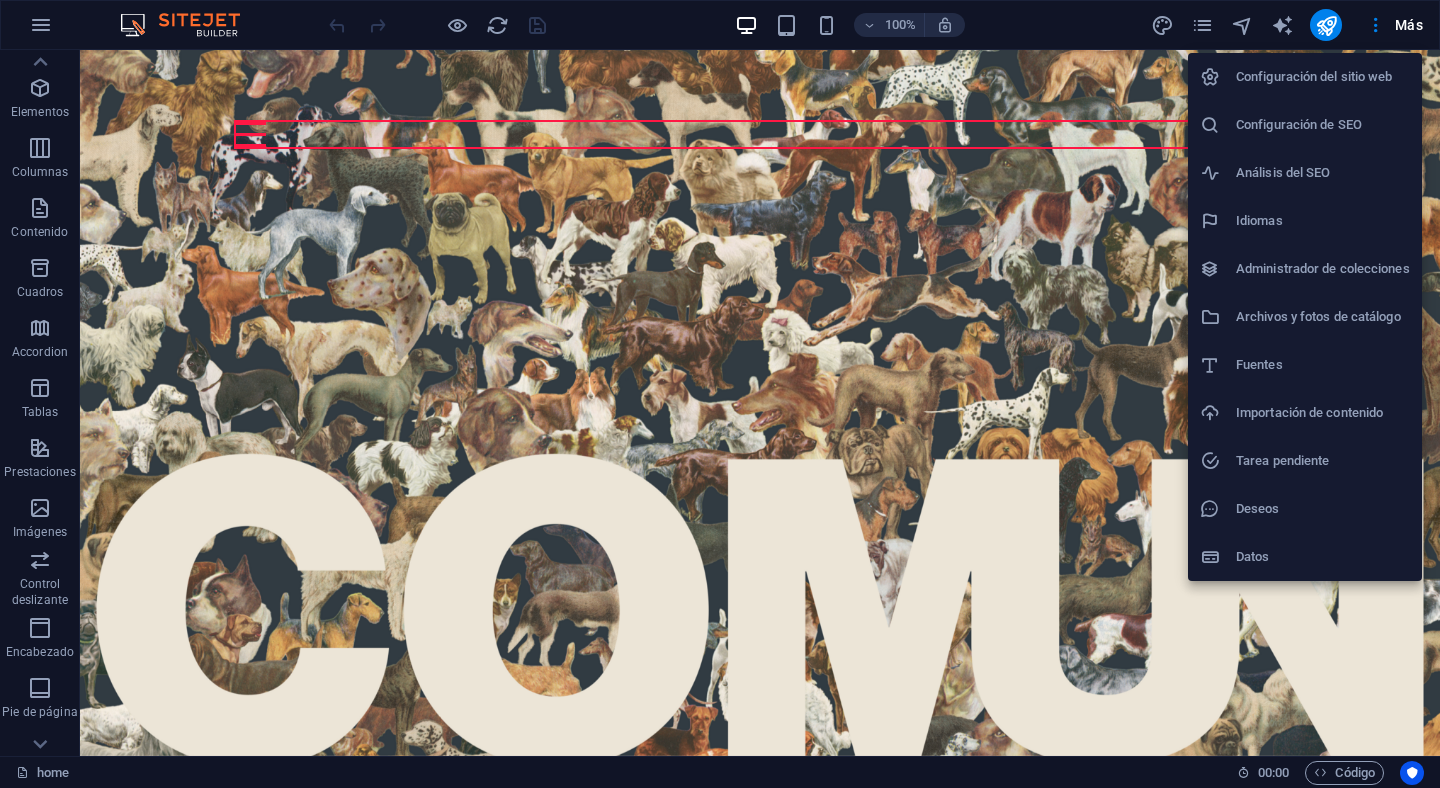 click on "Configuración del sitio web" at bounding box center [1323, 77] 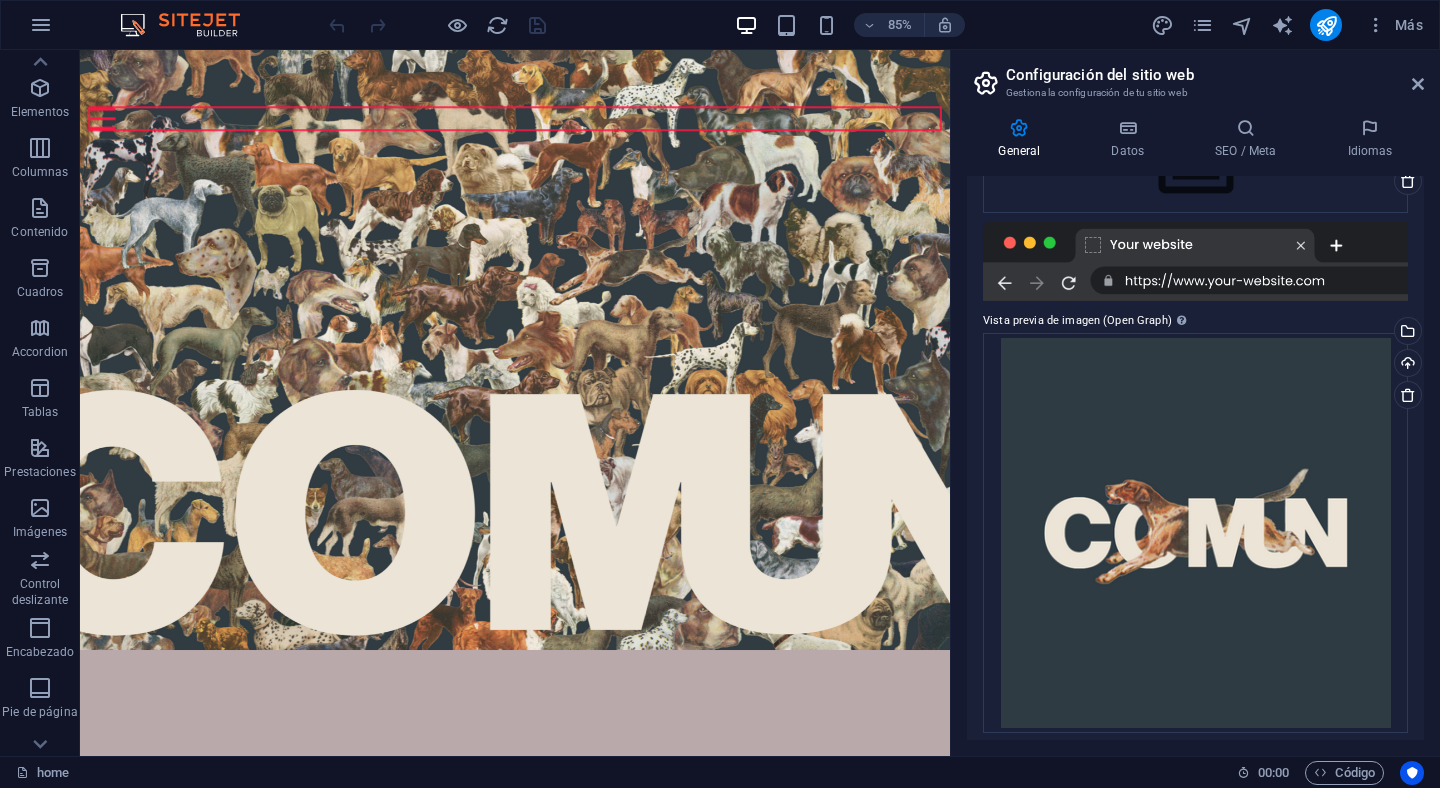 scroll, scrollTop: 354, scrollLeft: 0, axis: vertical 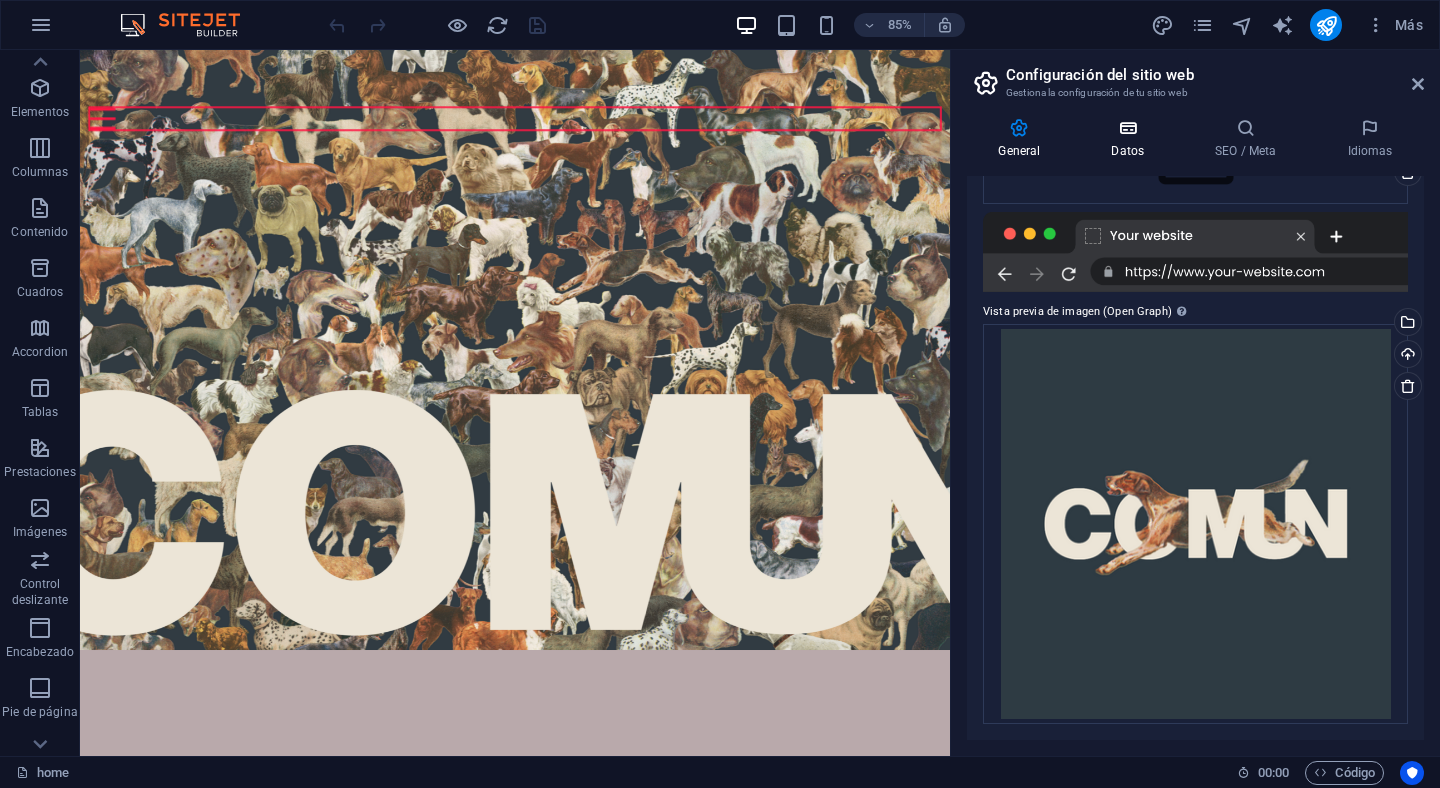 click at bounding box center [1128, 128] 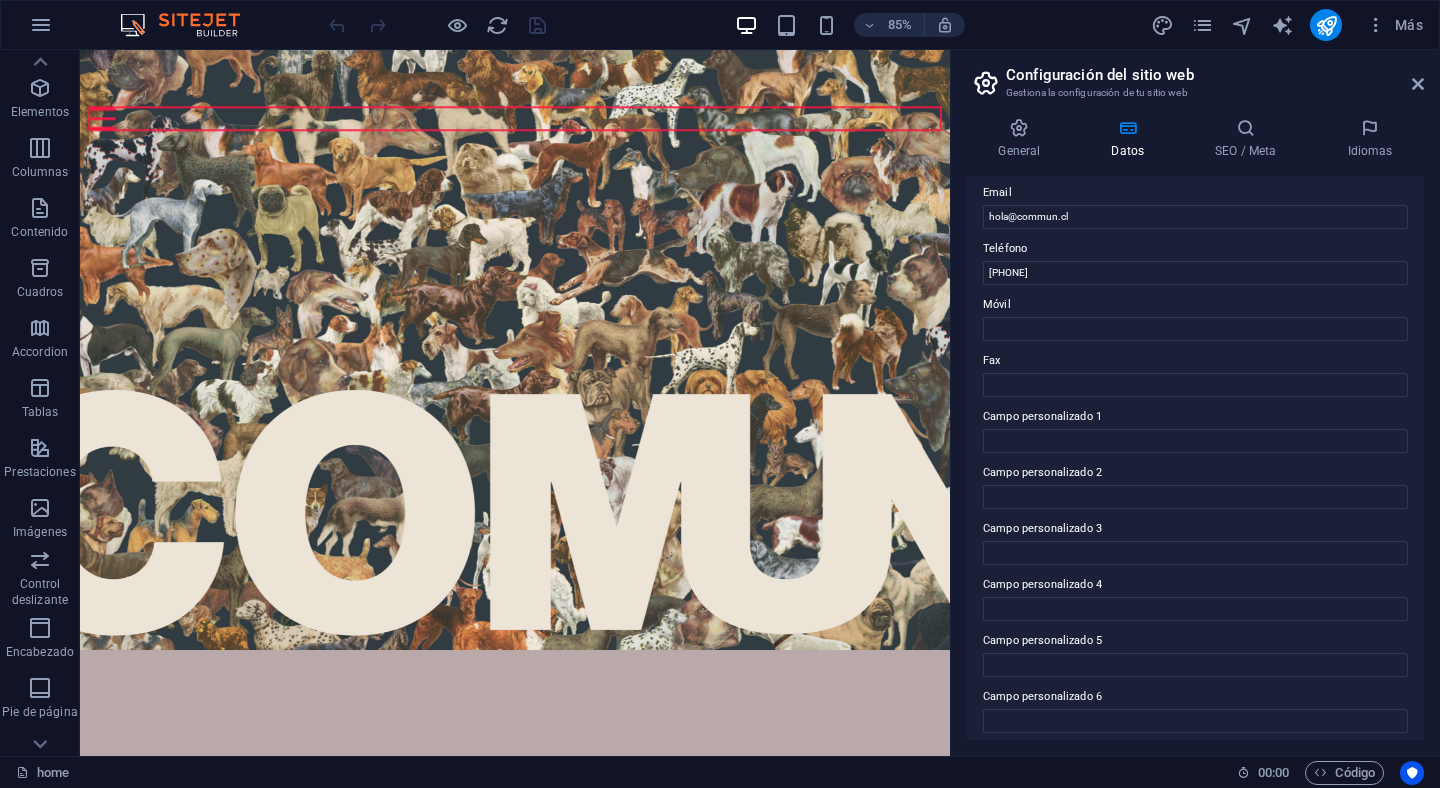scroll, scrollTop: 396, scrollLeft: 0, axis: vertical 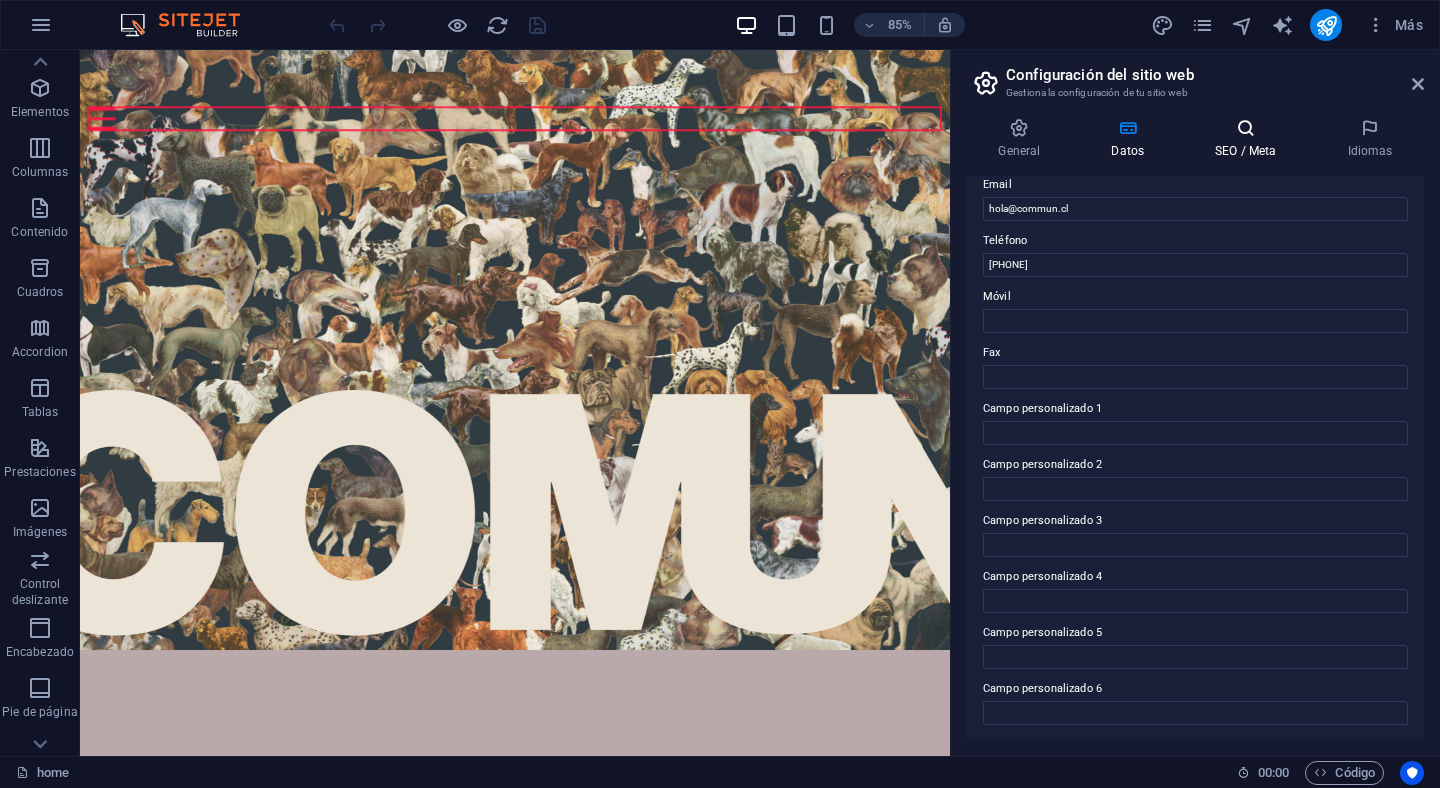 click on "SEO / Meta" at bounding box center [1250, 139] 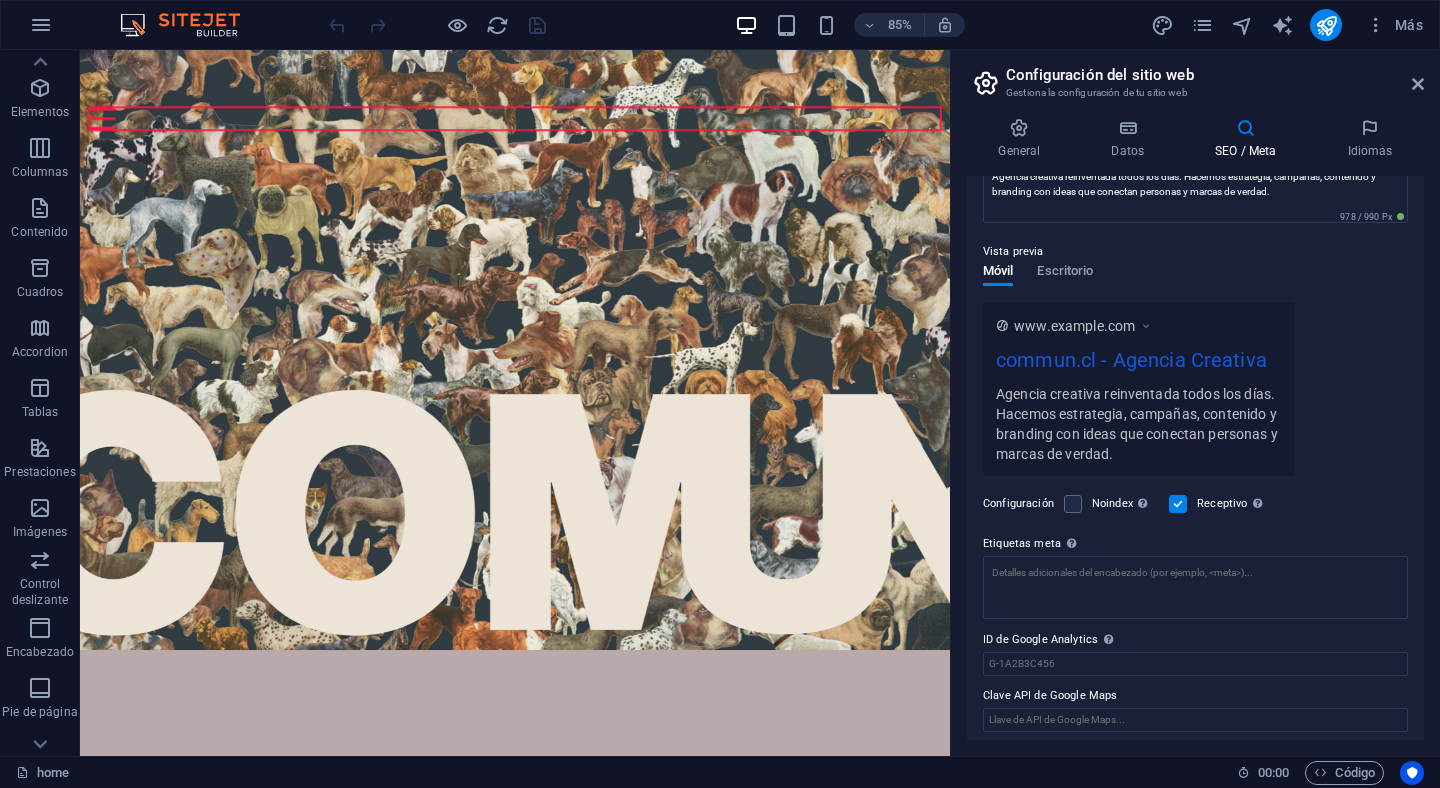 scroll, scrollTop: 231, scrollLeft: 0, axis: vertical 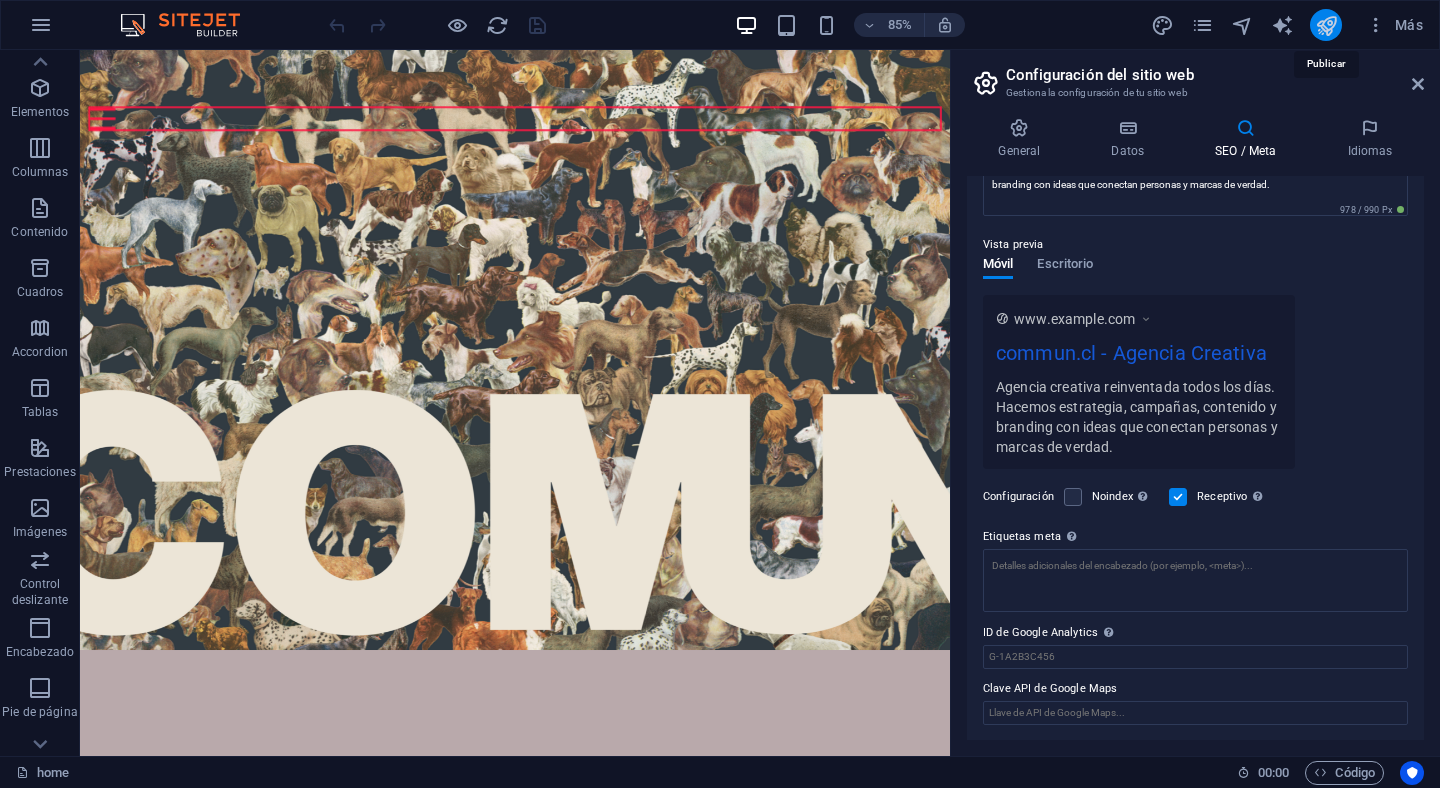 click at bounding box center (1326, 25) 